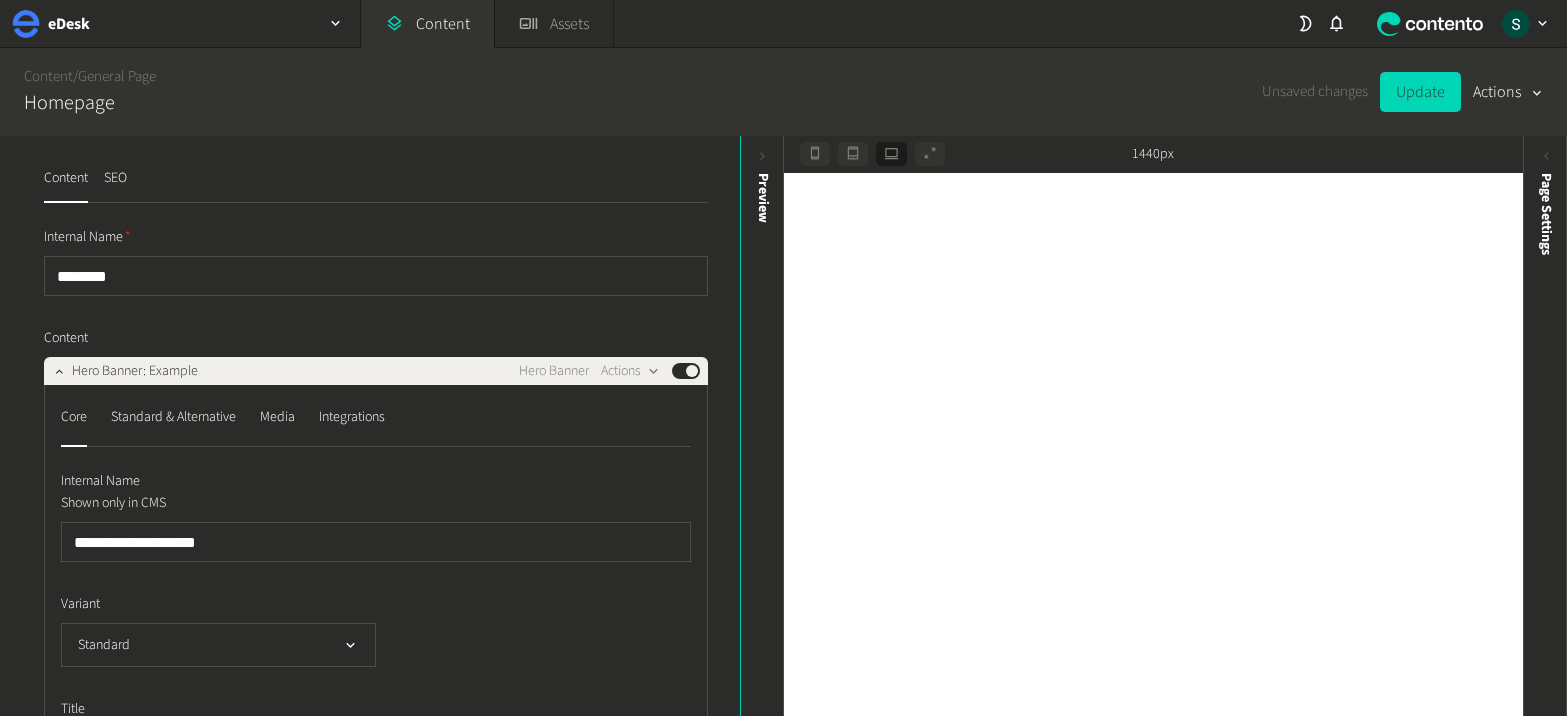 scroll, scrollTop: 0, scrollLeft: 0, axis: both 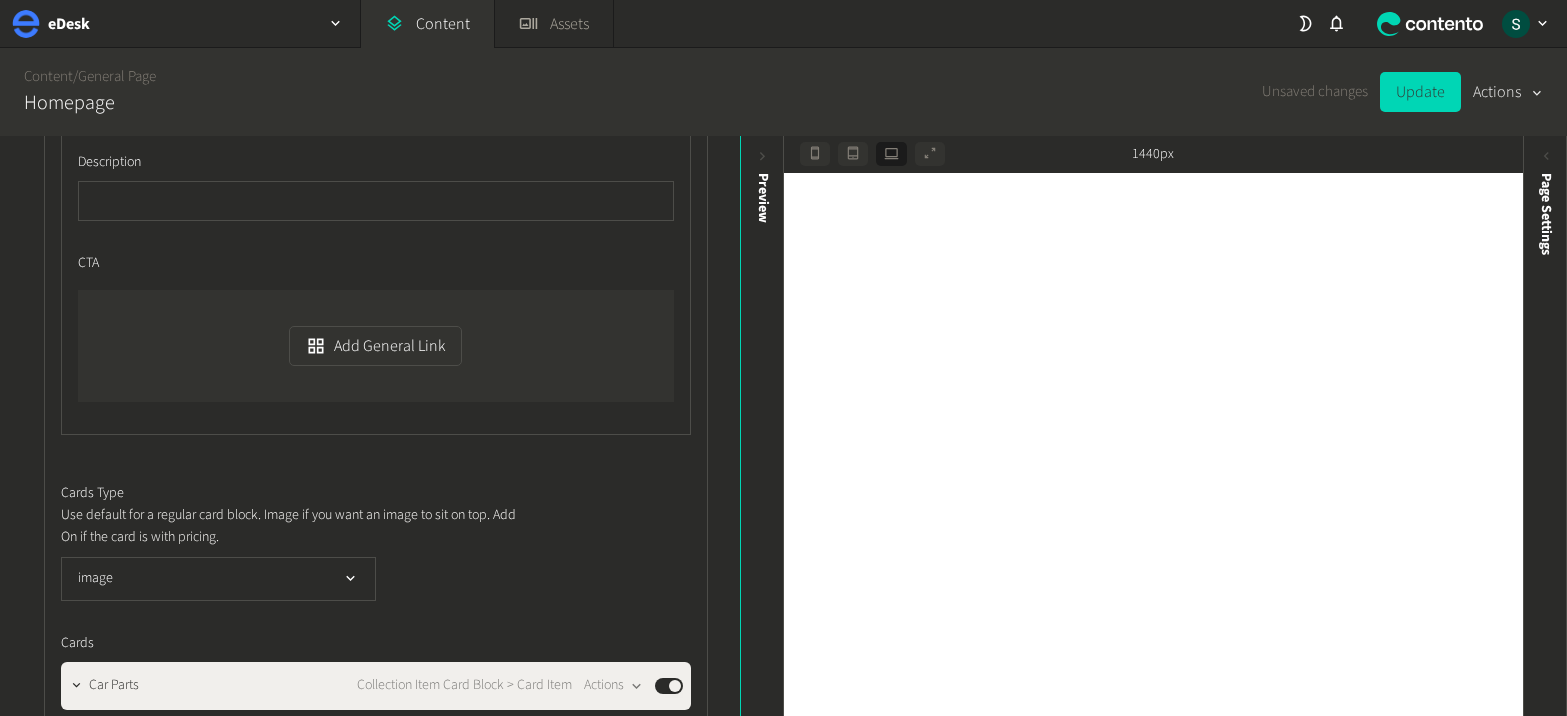 click 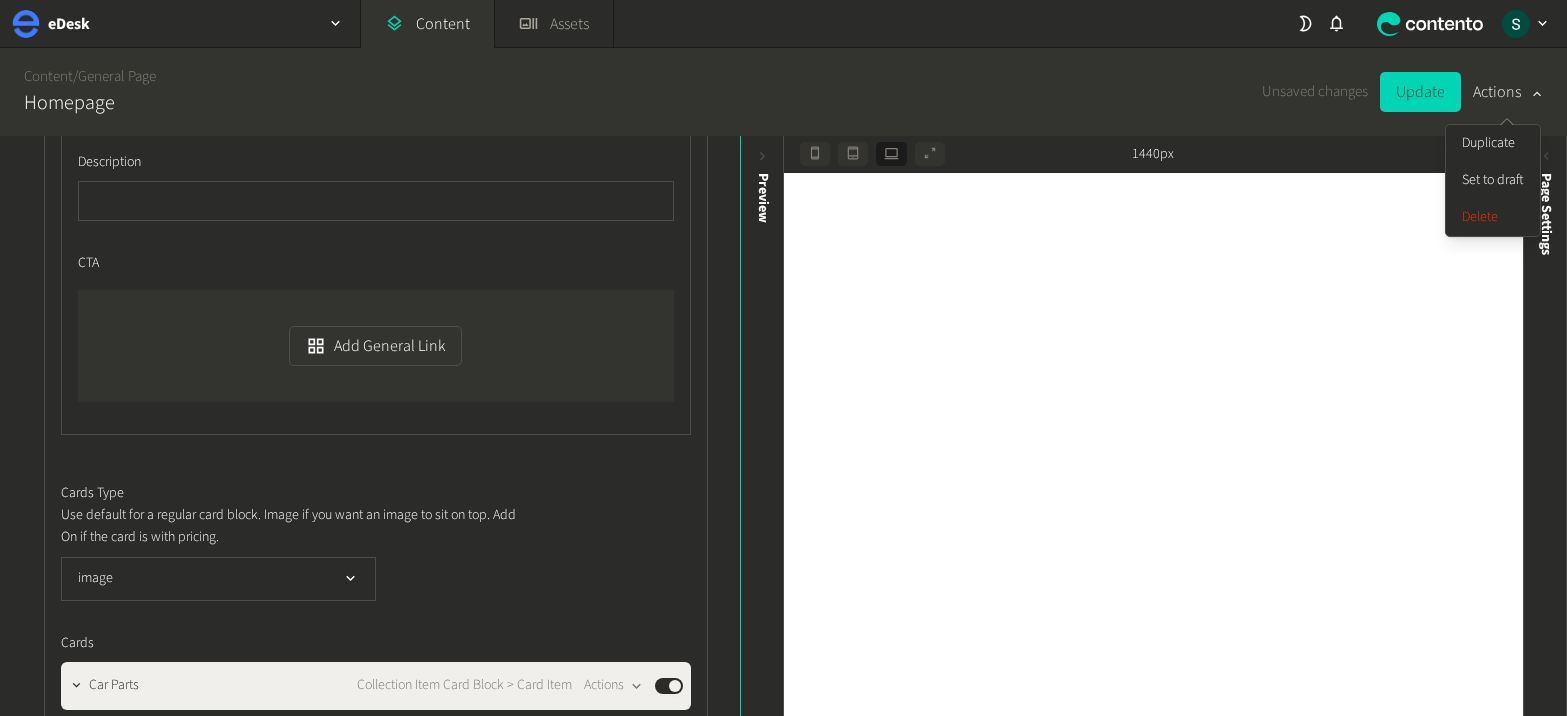 click 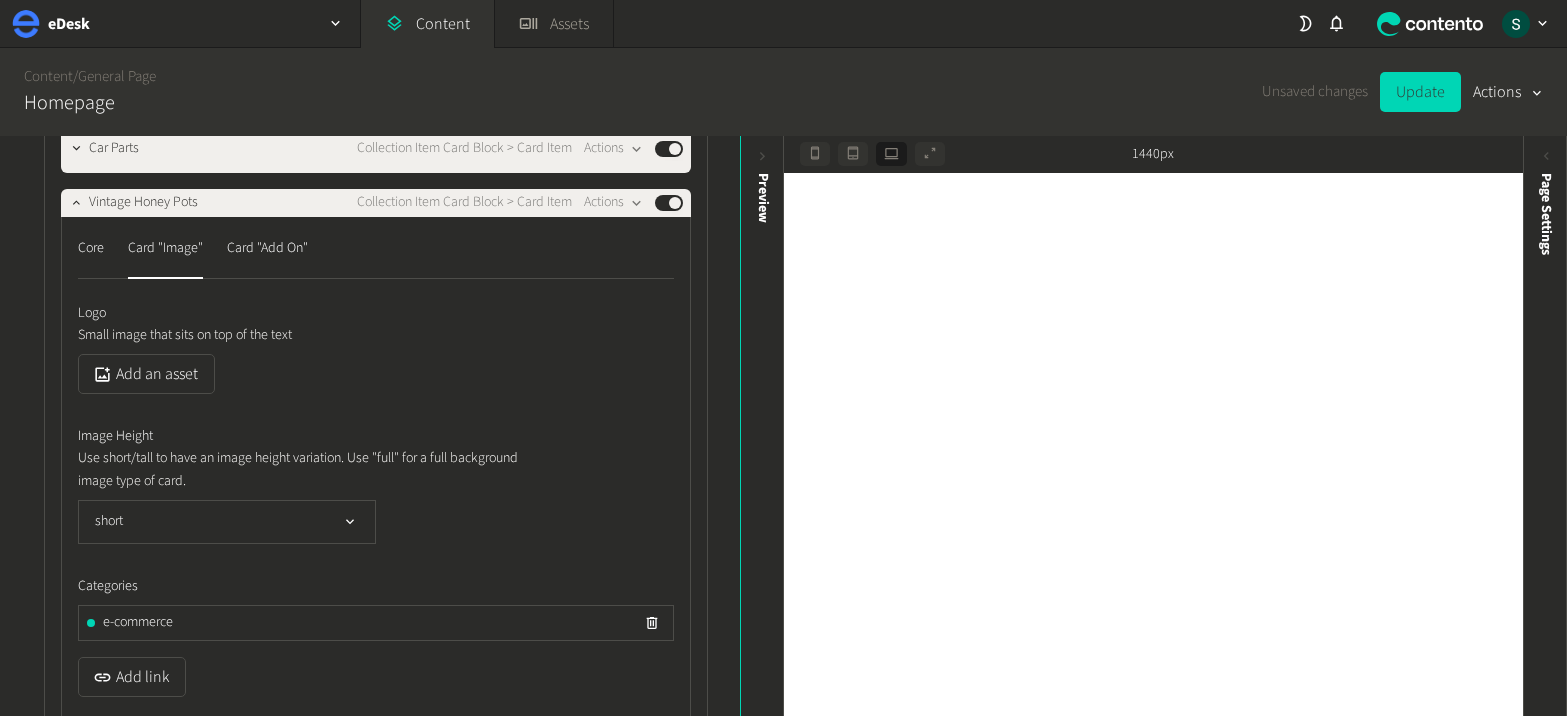 scroll, scrollTop: 29866, scrollLeft: 0, axis: vertical 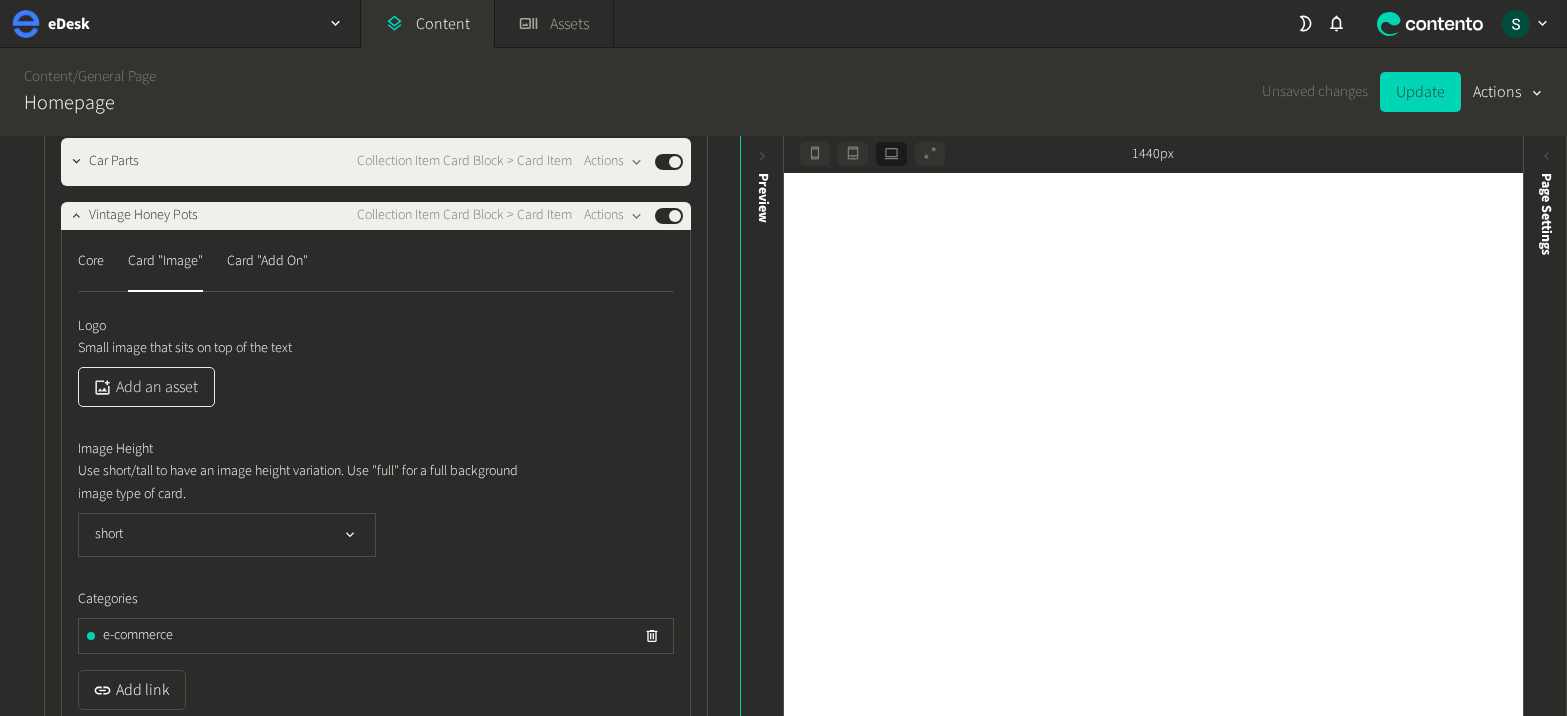 click on "Add an asset" 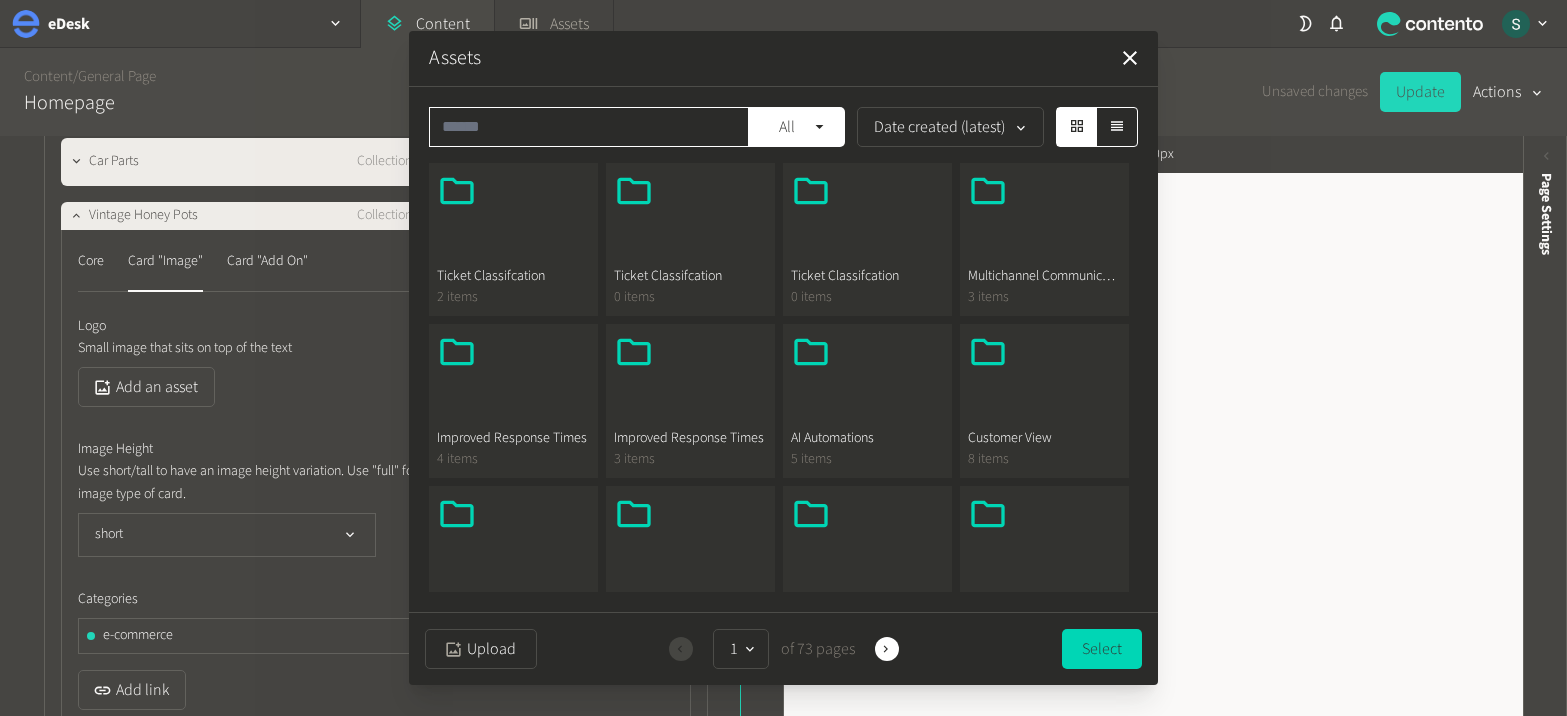 click at bounding box center (589, 127) 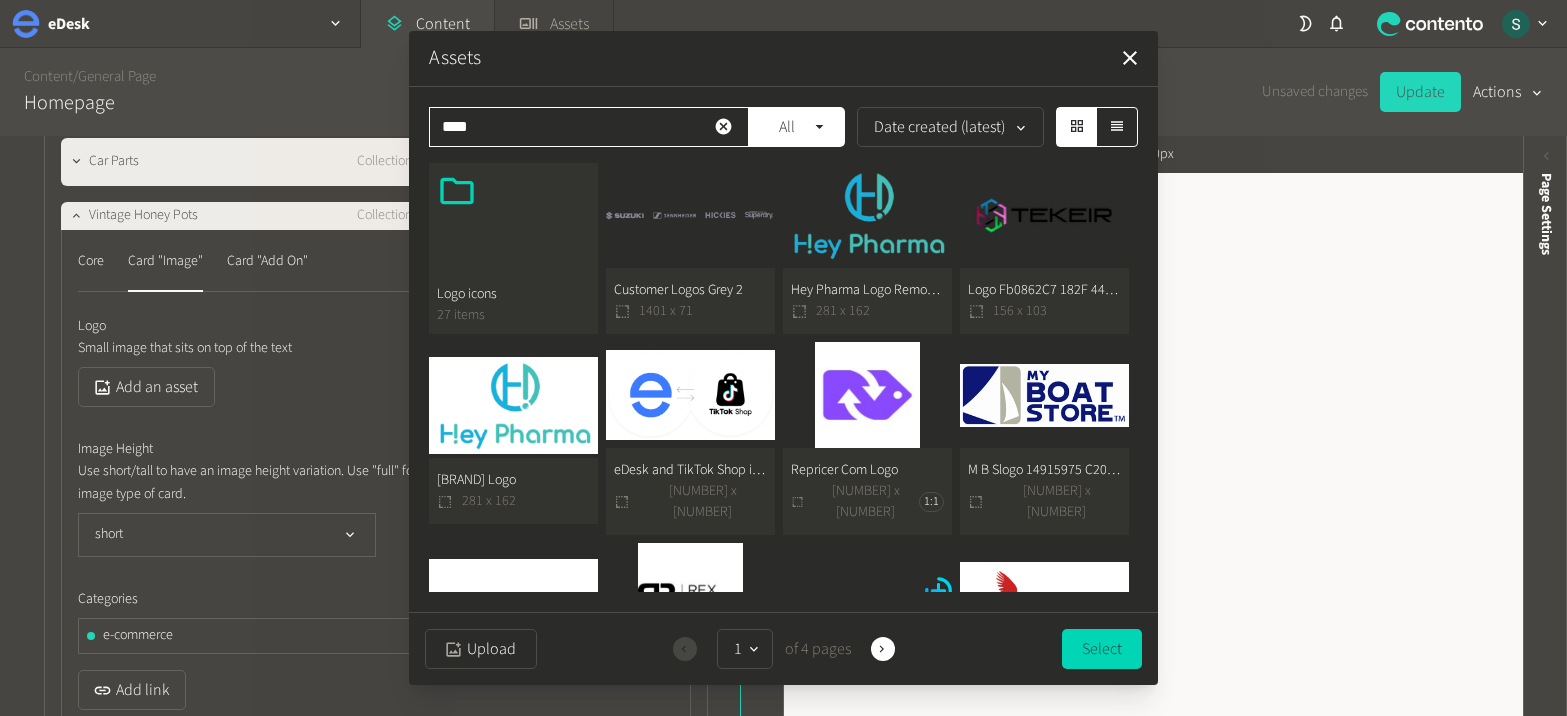 type on "****" 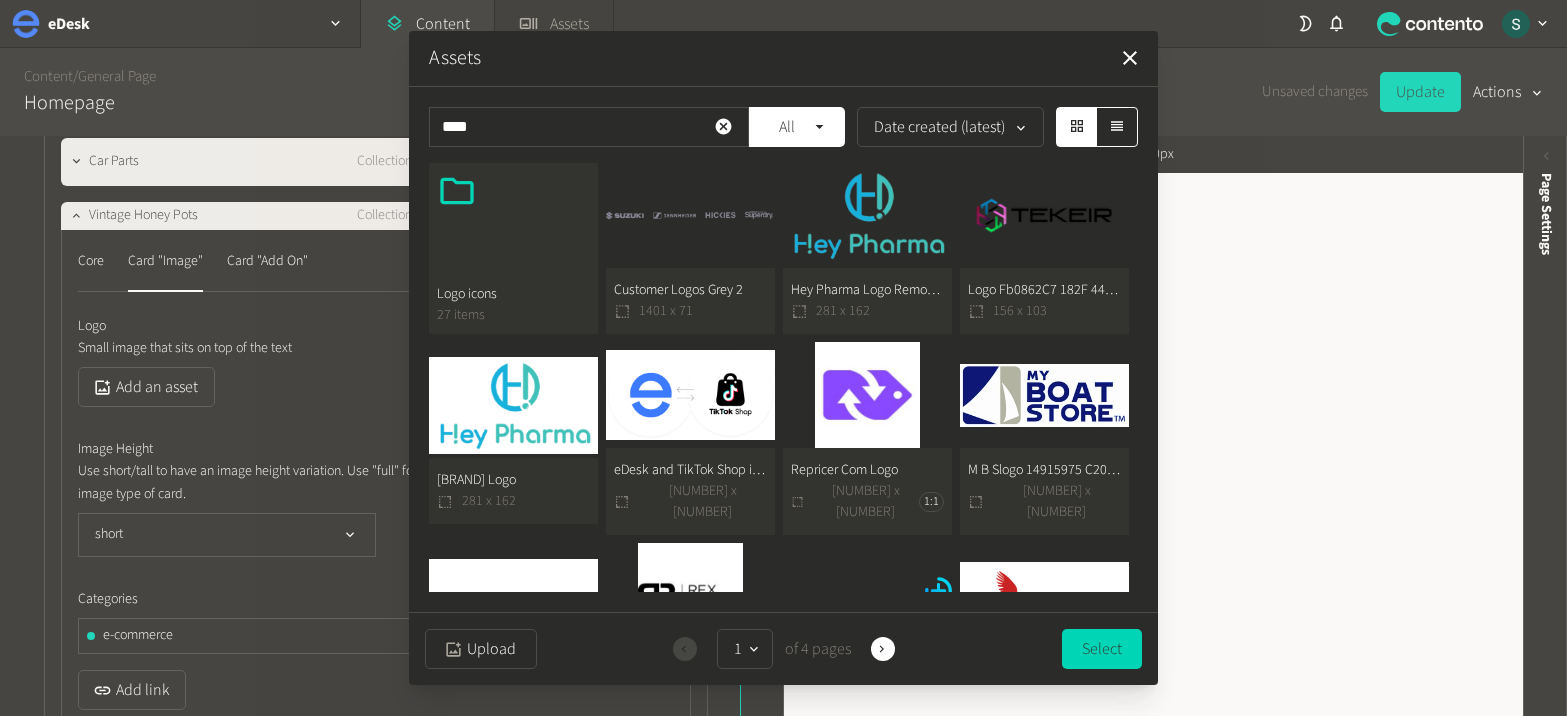 click on "Logo icons 27 items" at bounding box center [513, 249] 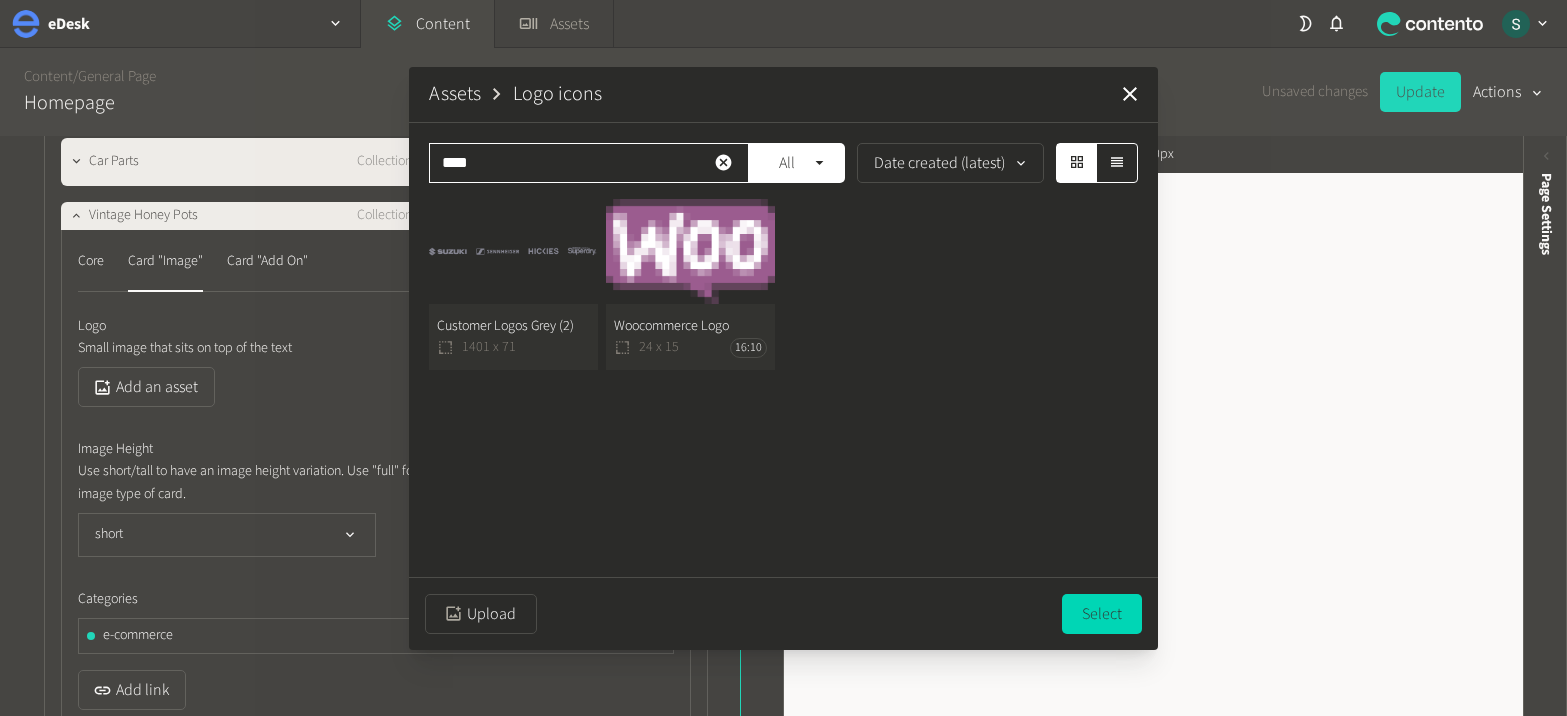 click on "****" at bounding box center [589, 163] 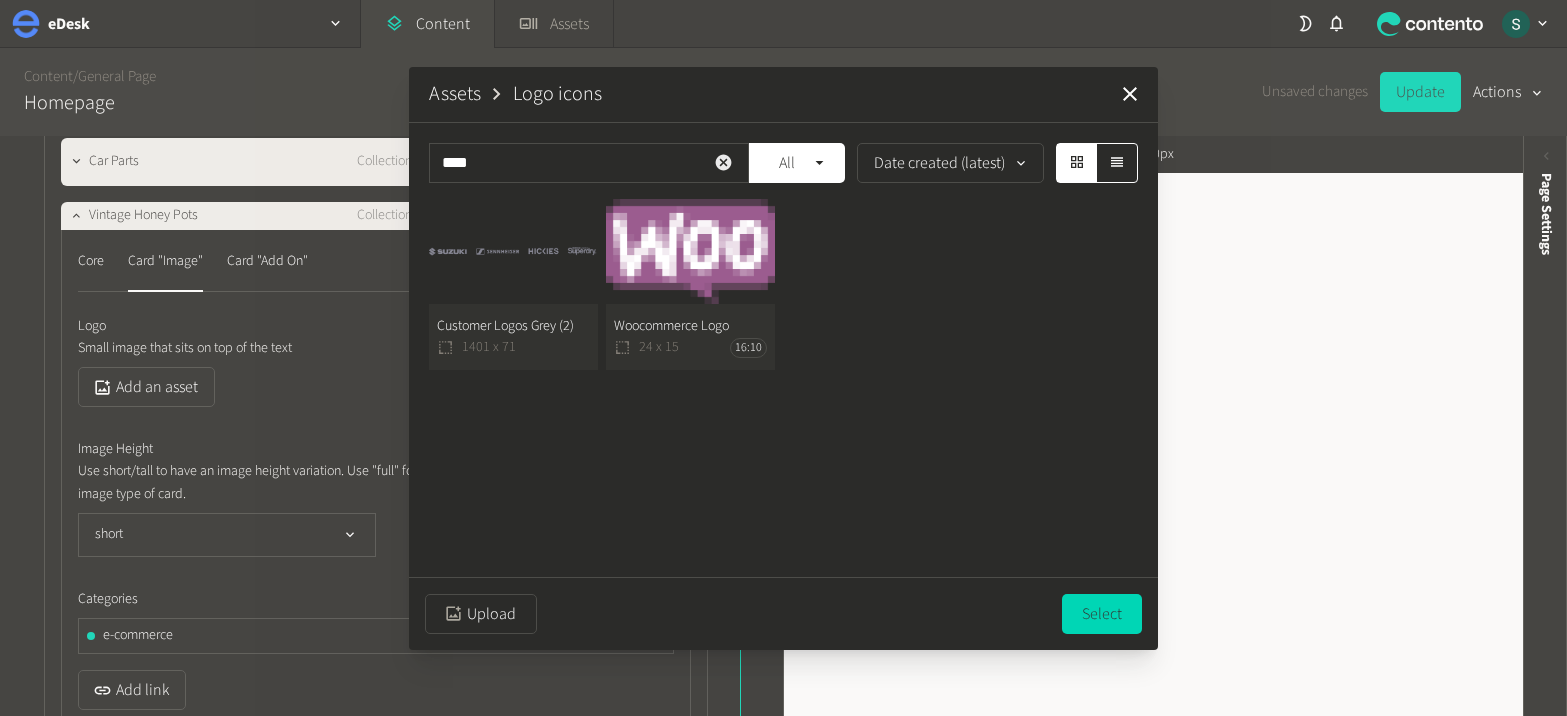 click 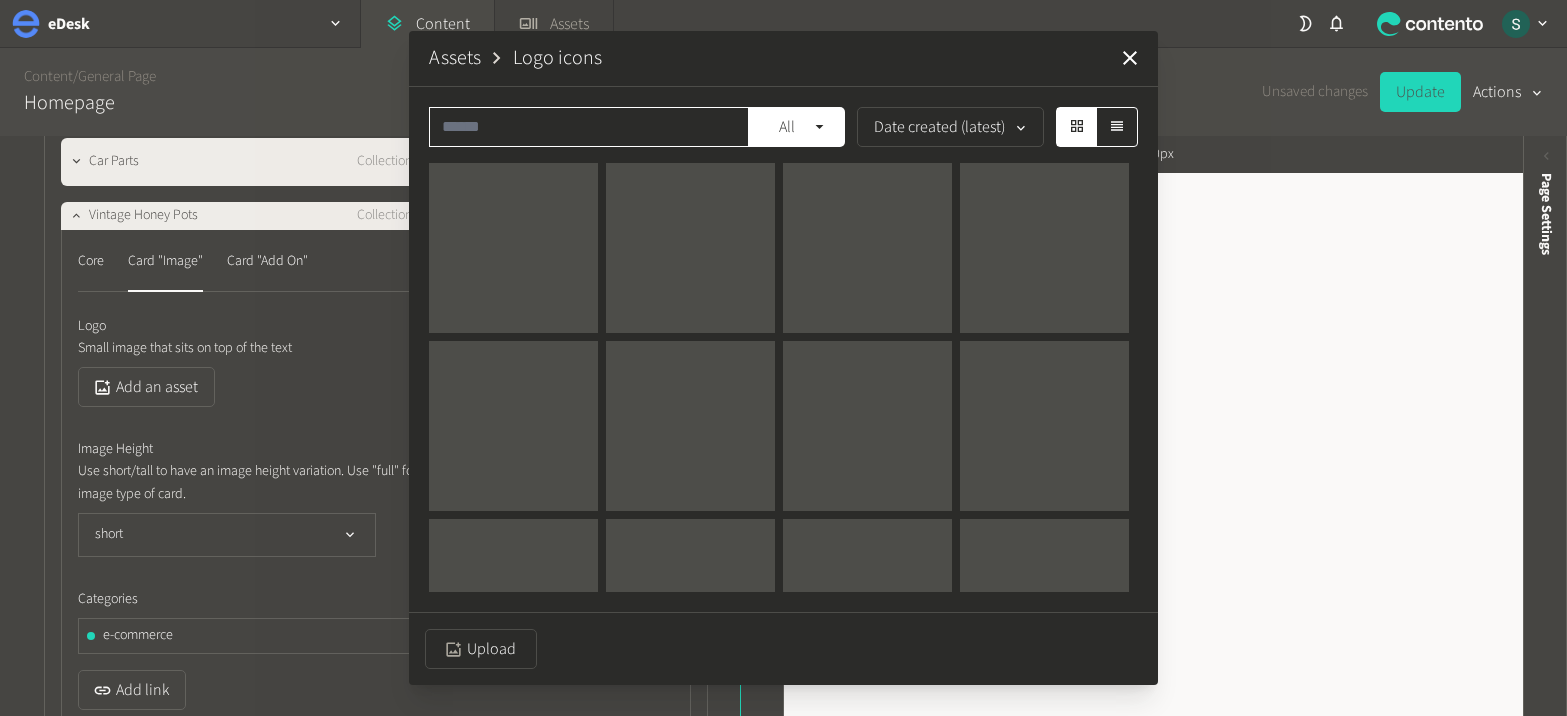 click at bounding box center [589, 127] 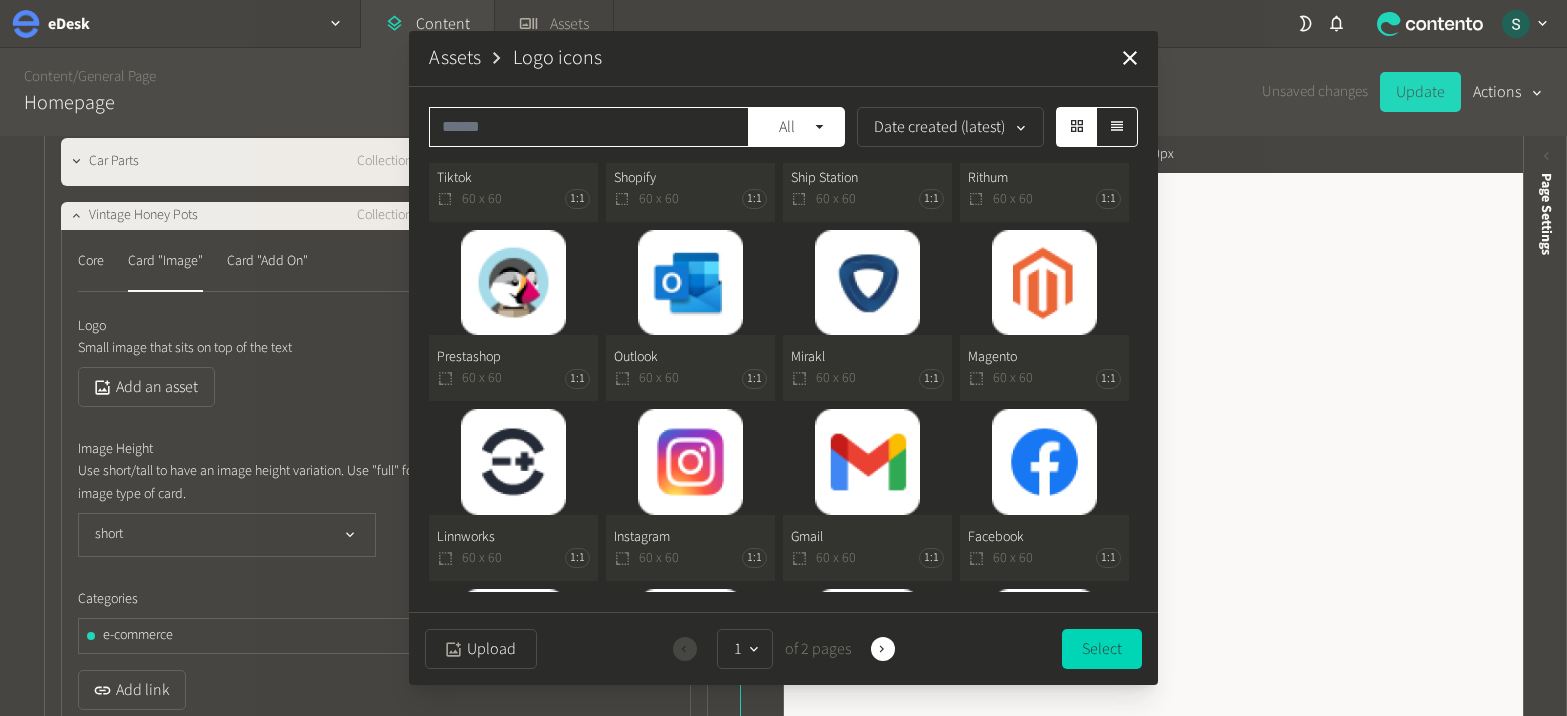scroll, scrollTop: 629, scrollLeft: 0, axis: vertical 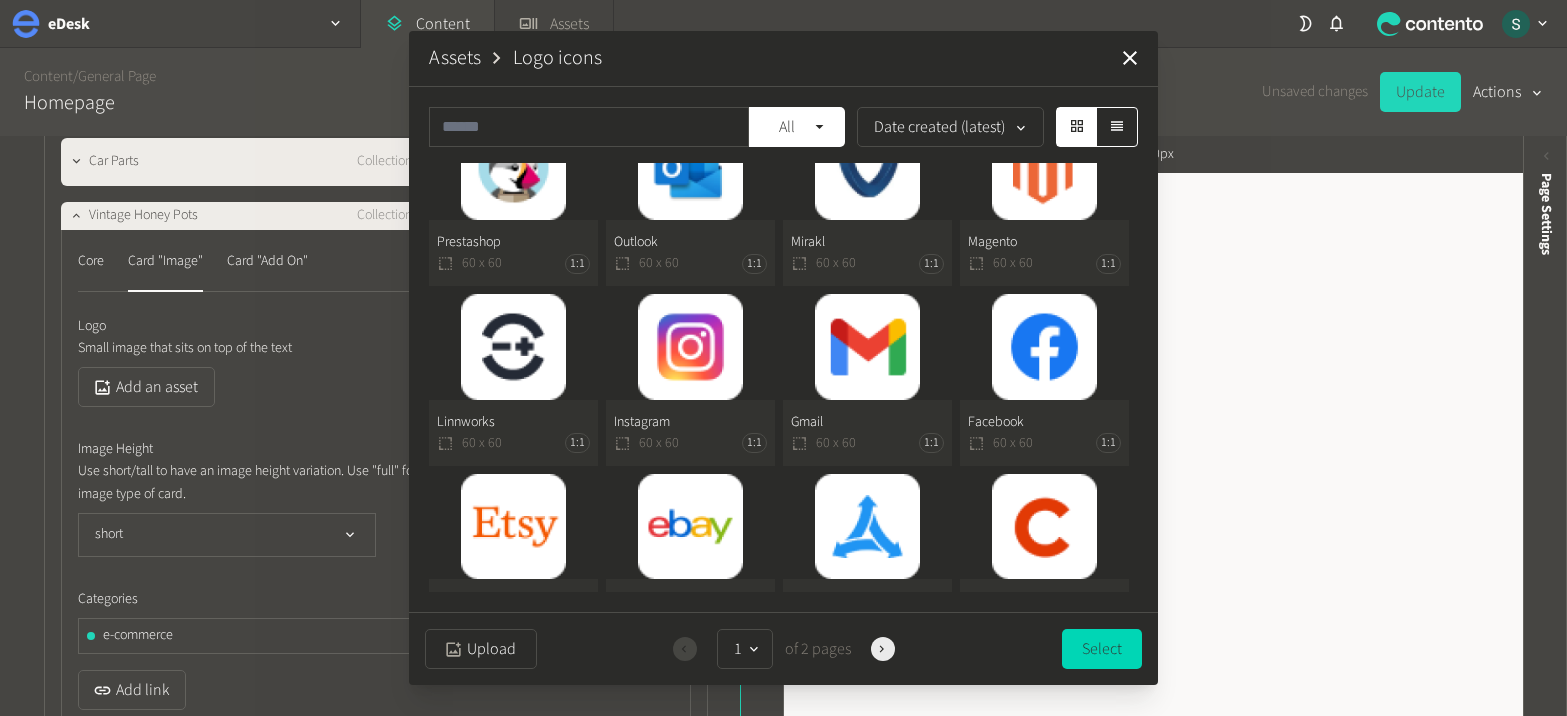click 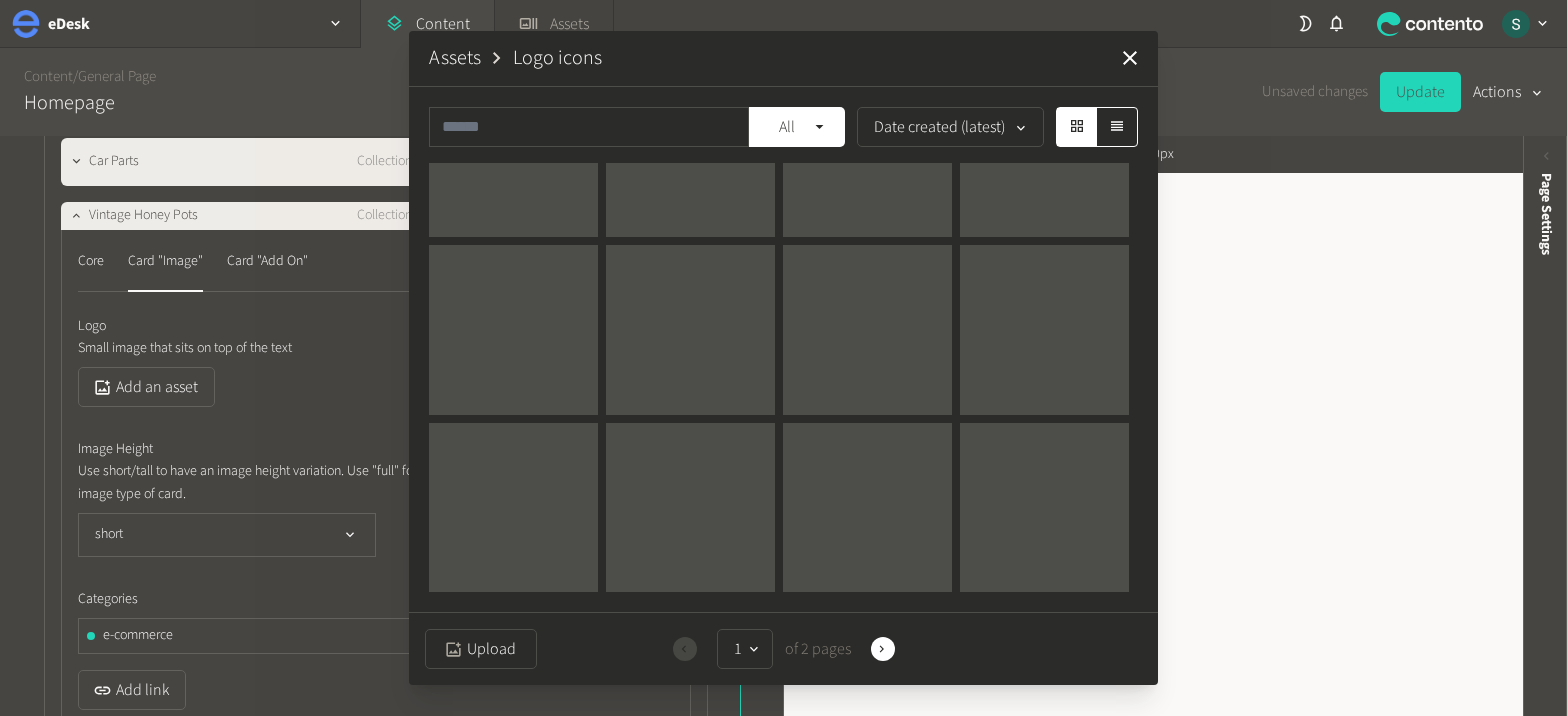 scroll, scrollTop: 0, scrollLeft: 0, axis: both 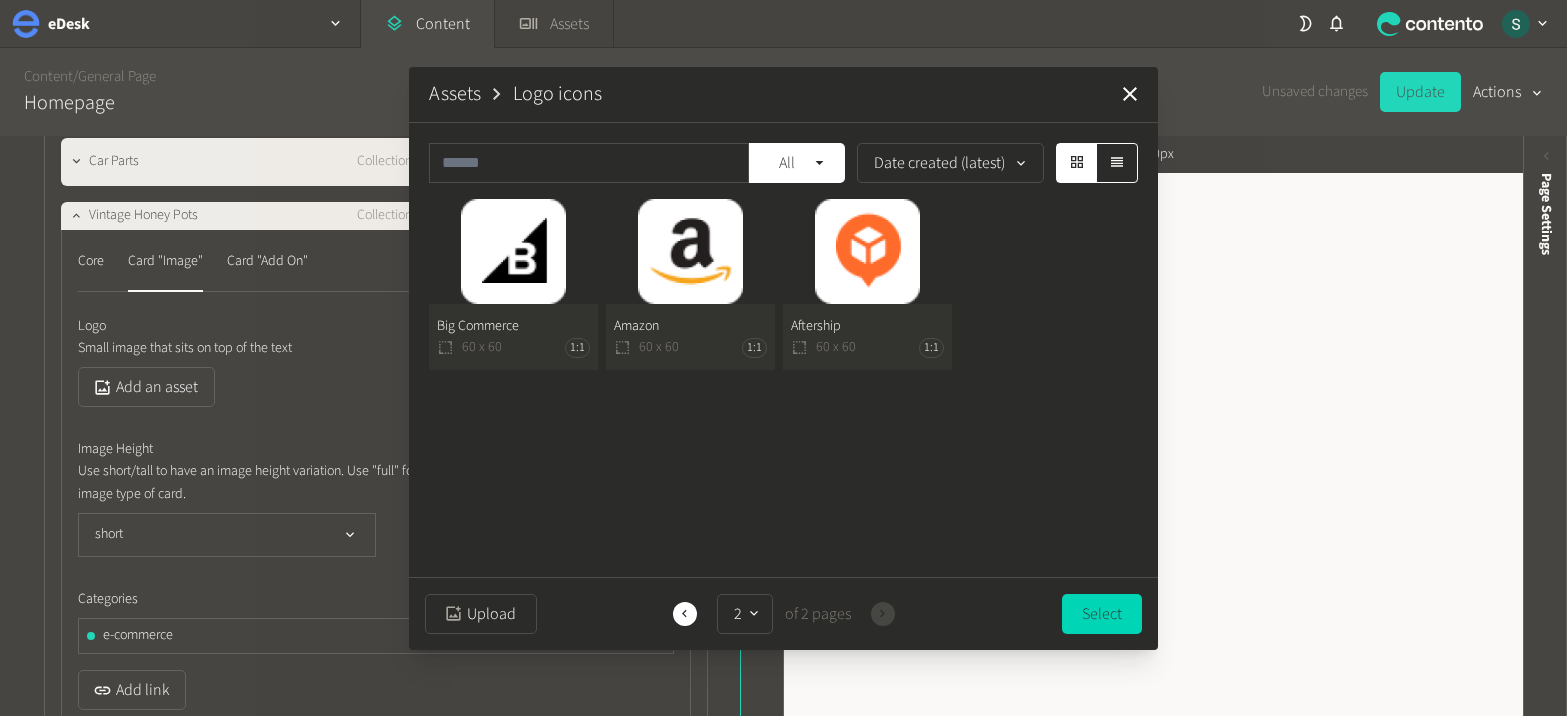 click on "Assets" at bounding box center [455, 94] 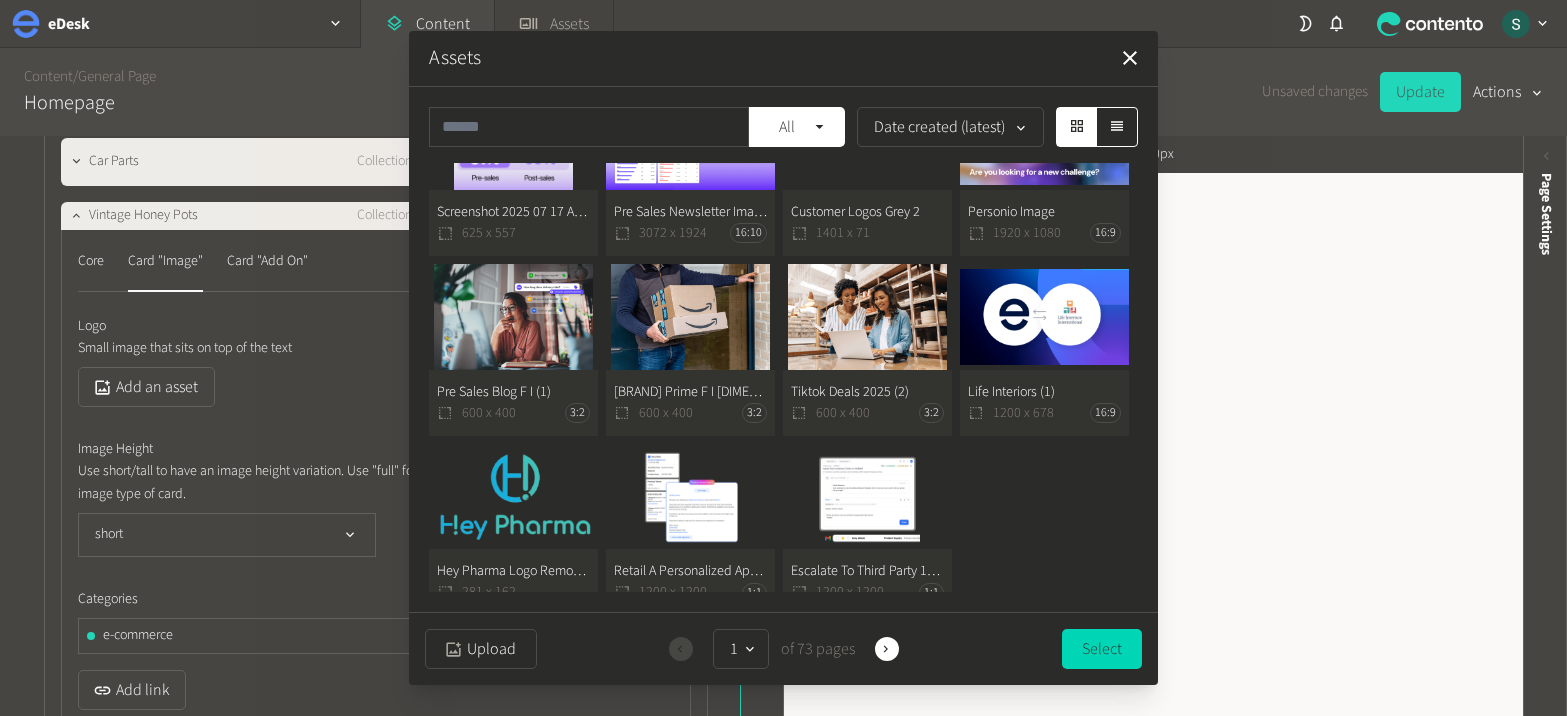scroll, scrollTop: 1607, scrollLeft: 0, axis: vertical 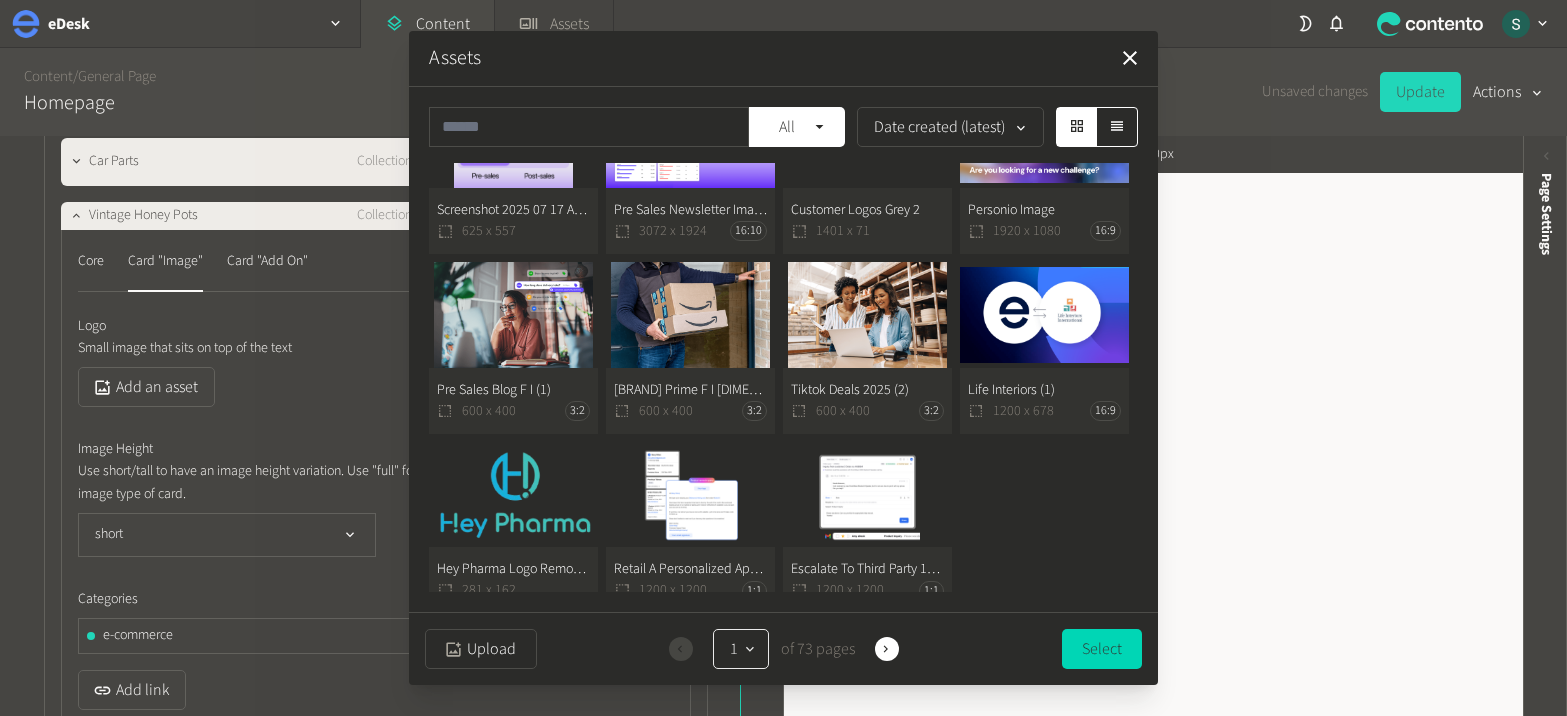 click on "1" 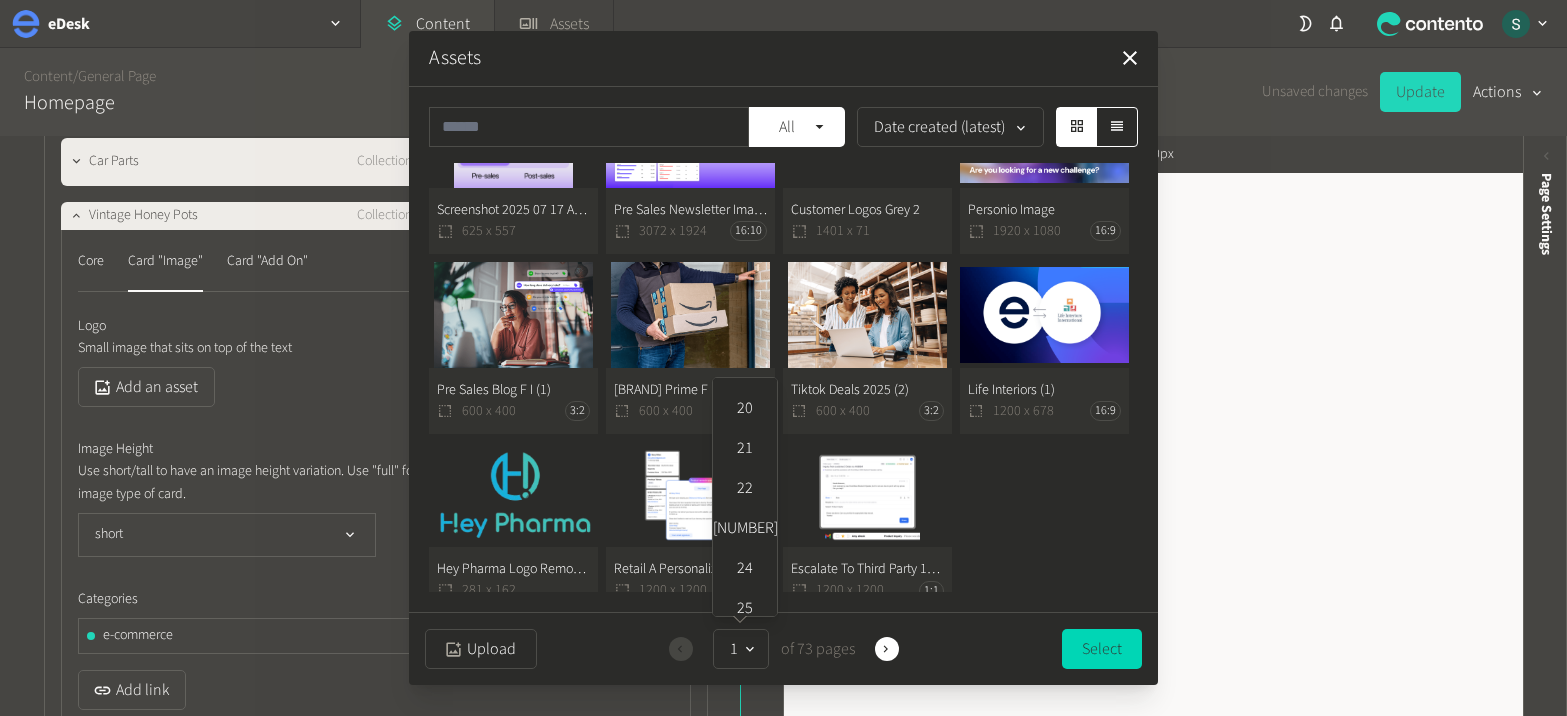 scroll, scrollTop: 747, scrollLeft: 0, axis: vertical 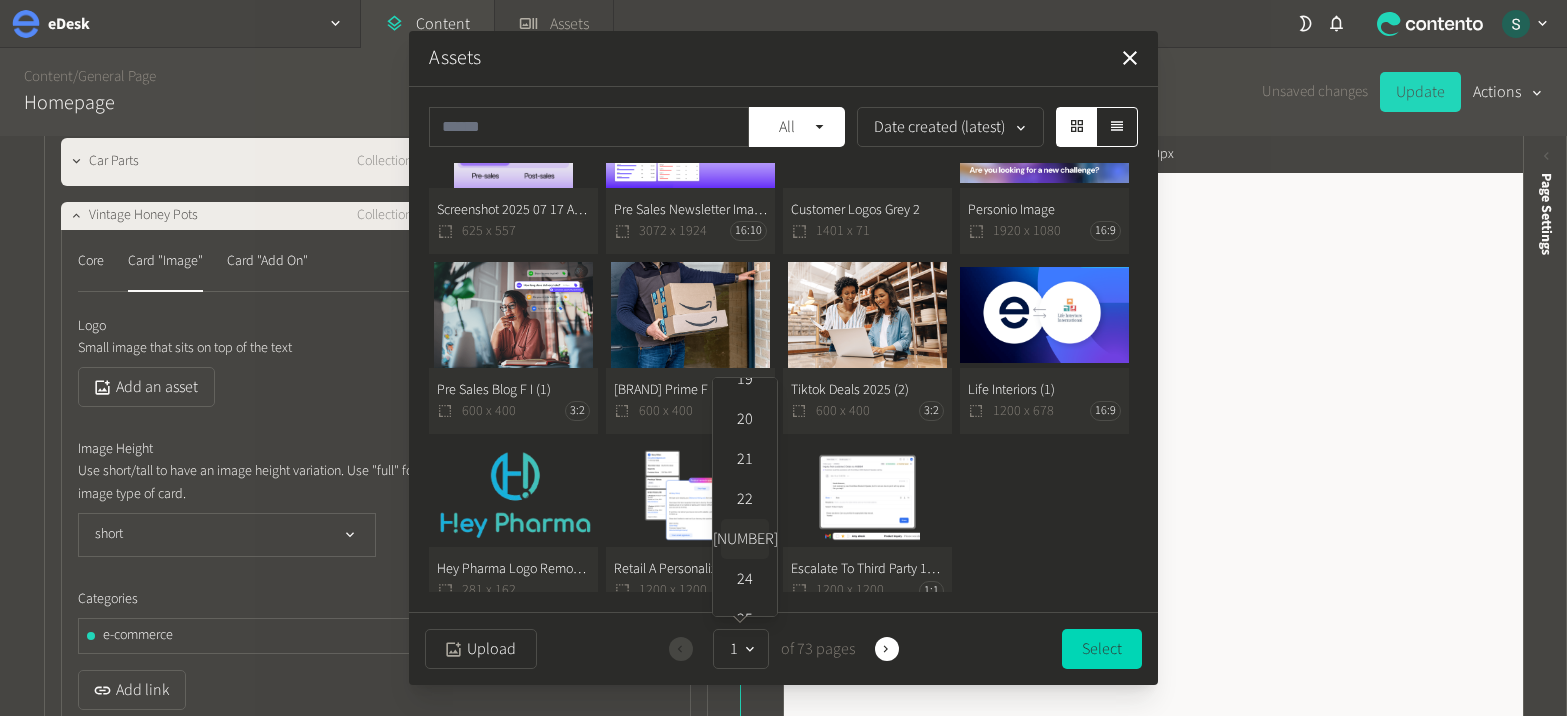 click on "[NUMBER]" 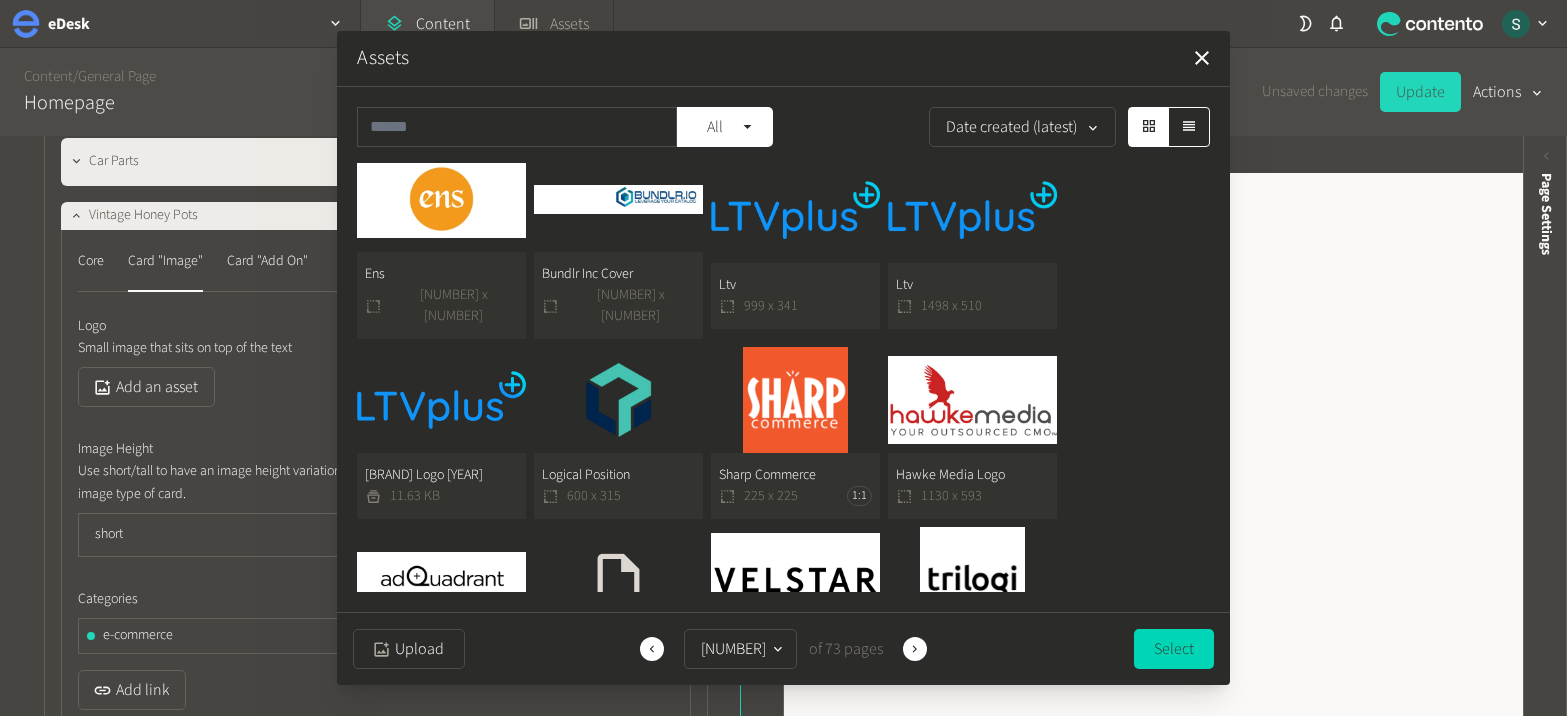 scroll, scrollTop: 616, scrollLeft: 0, axis: vertical 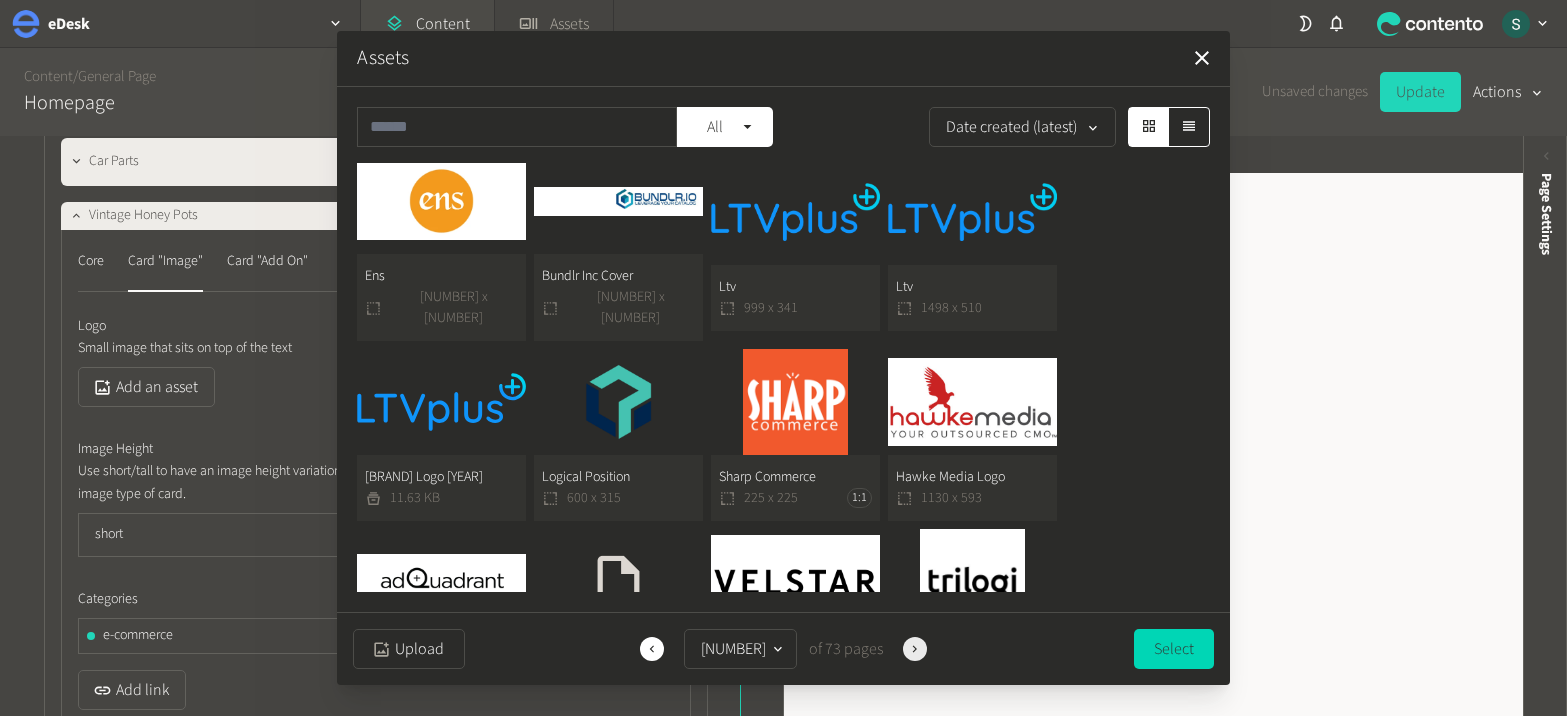 click on "Next" at bounding box center [915, 649] 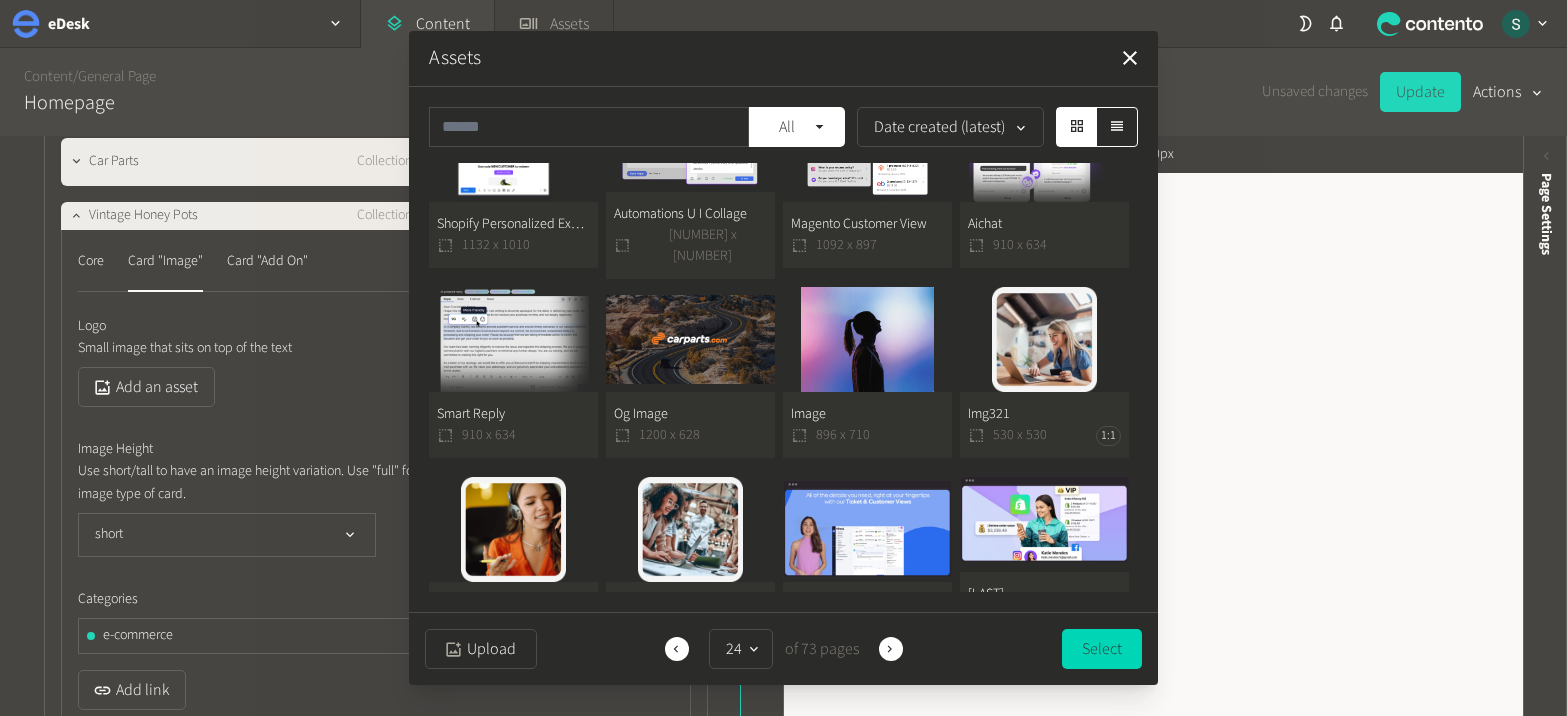 scroll, scrollTop: 629, scrollLeft: 0, axis: vertical 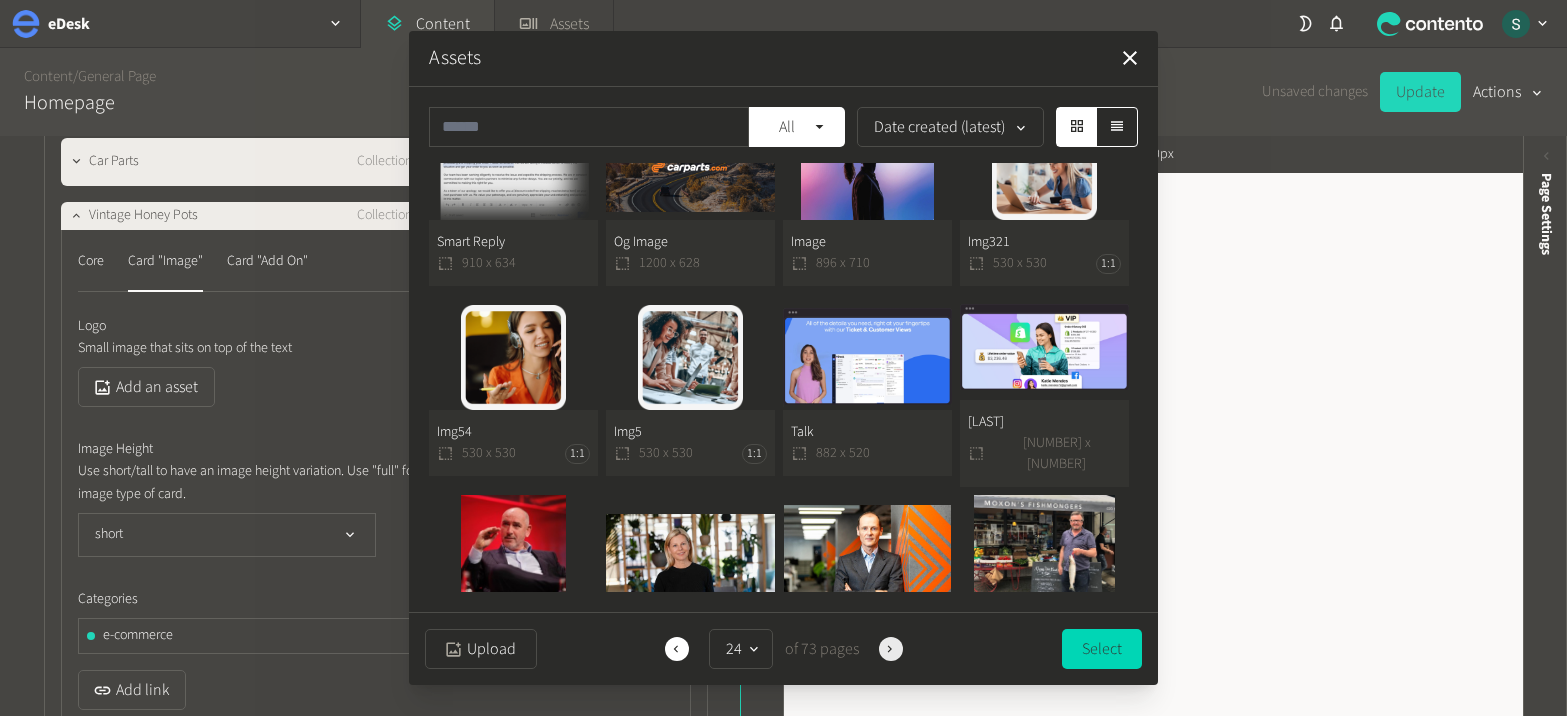 click 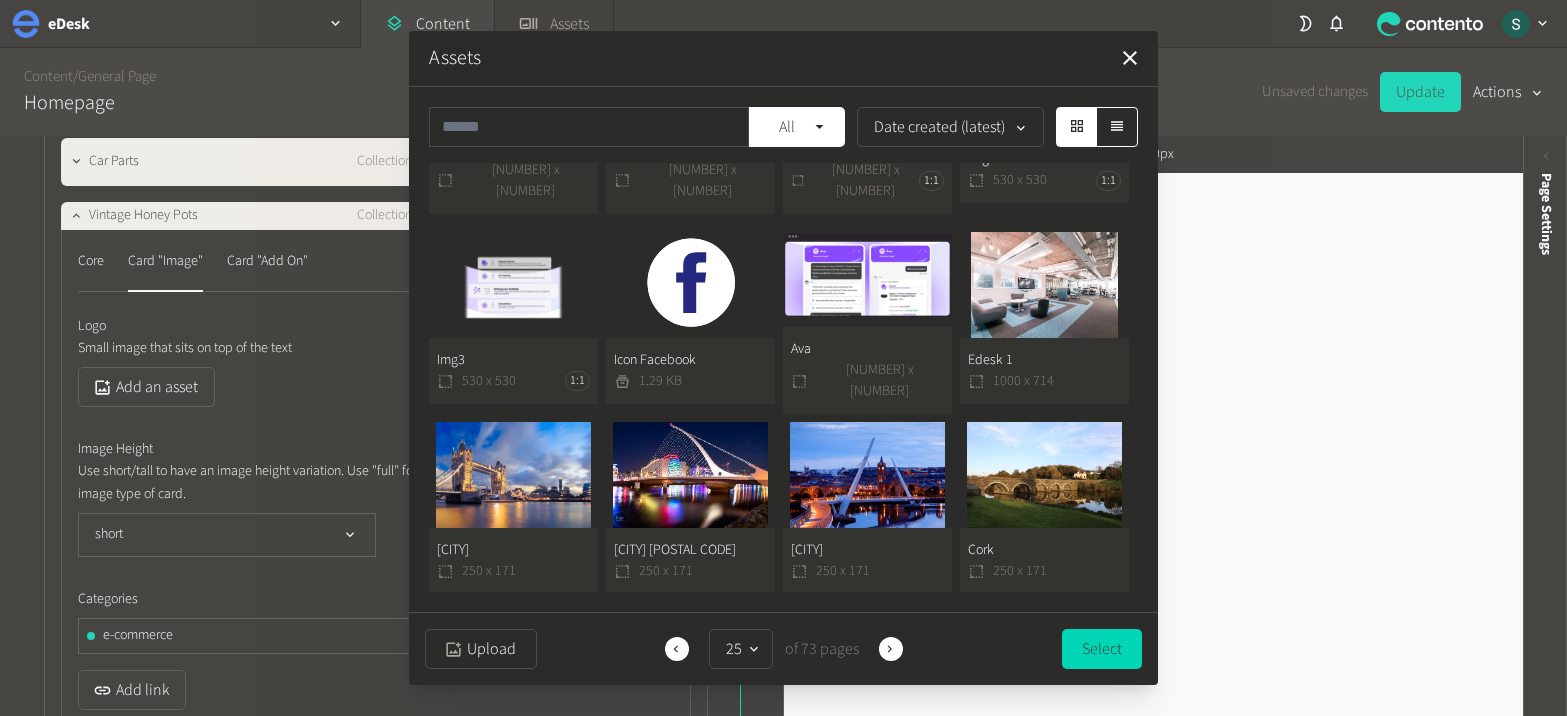 scroll, scrollTop: 629, scrollLeft: 0, axis: vertical 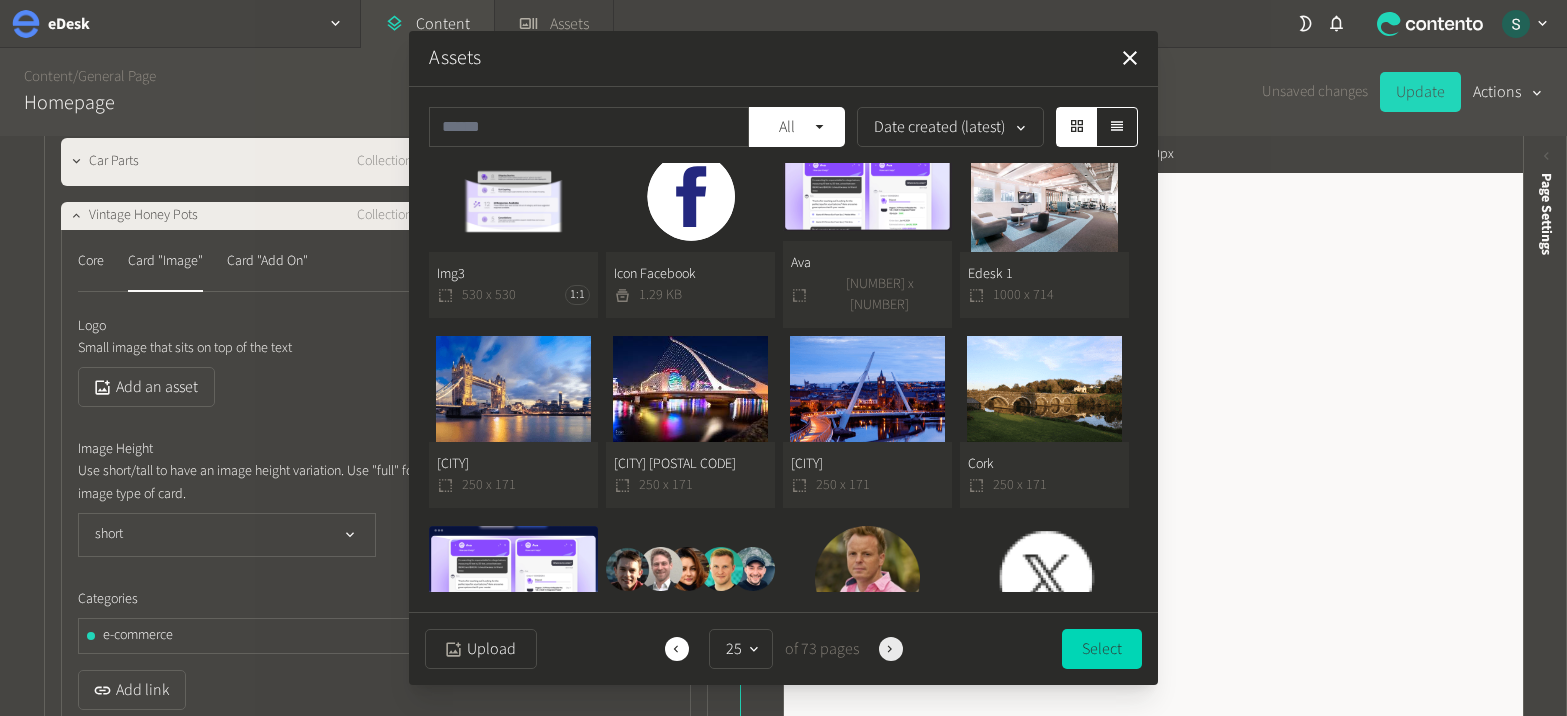 click on "Next" at bounding box center (891, 649) 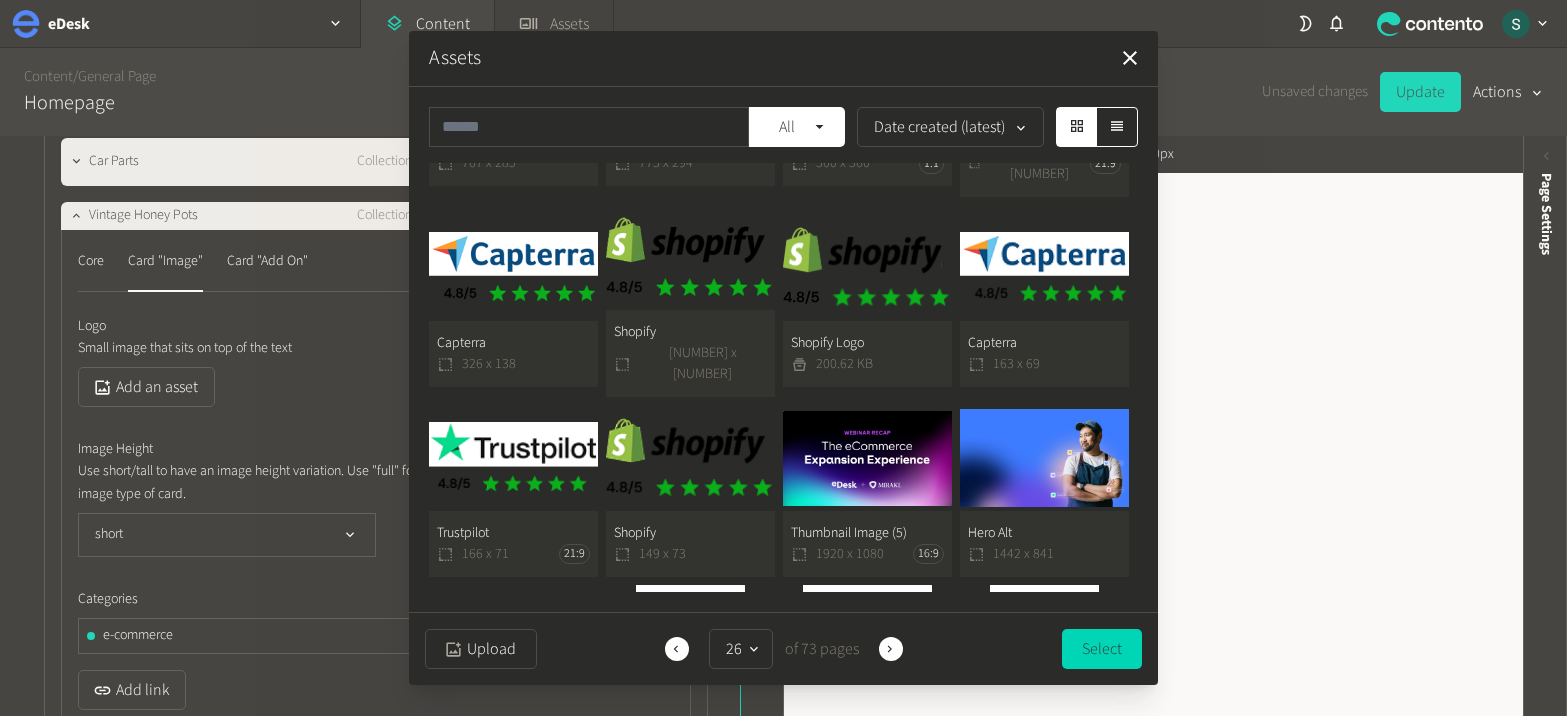 scroll, scrollTop: 629, scrollLeft: 0, axis: vertical 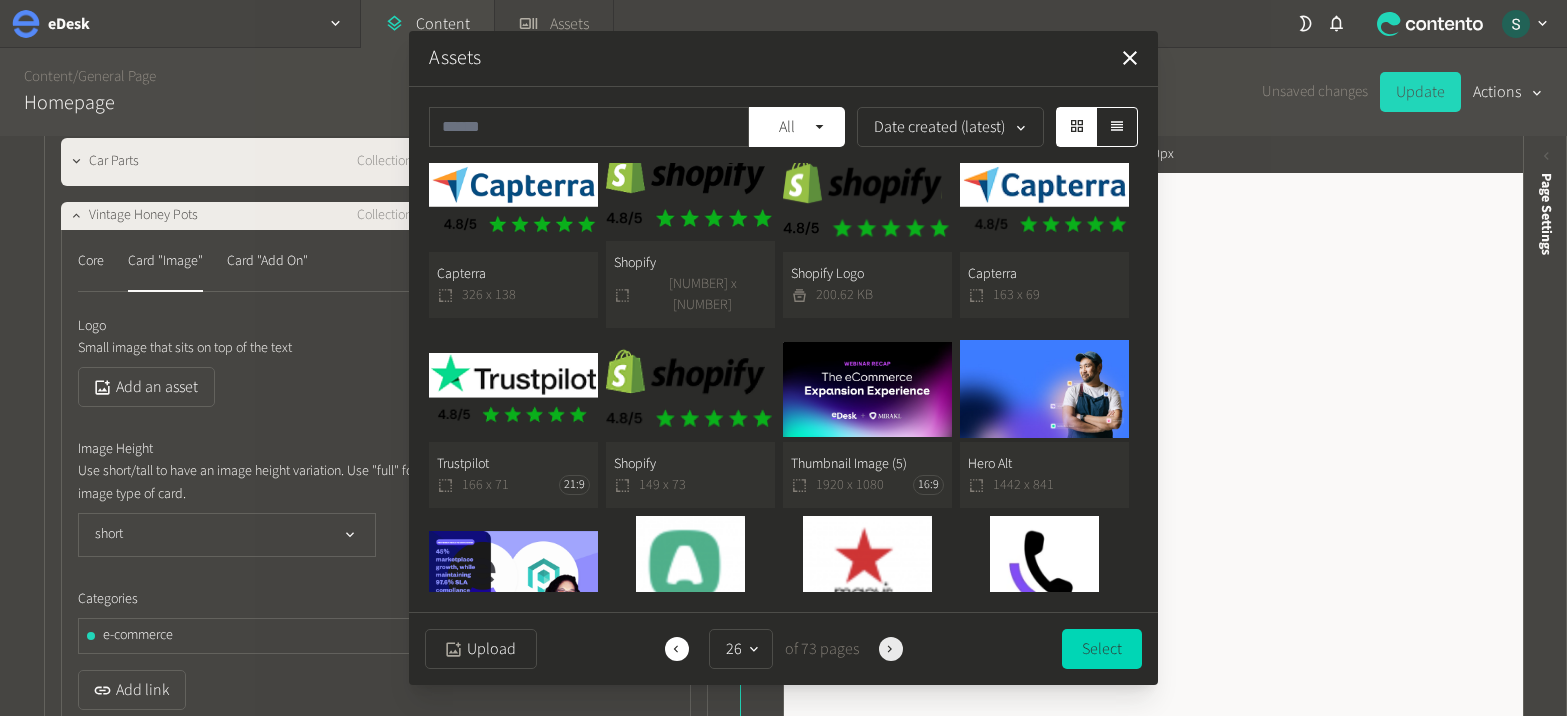 click on "Next" at bounding box center (891, 649) 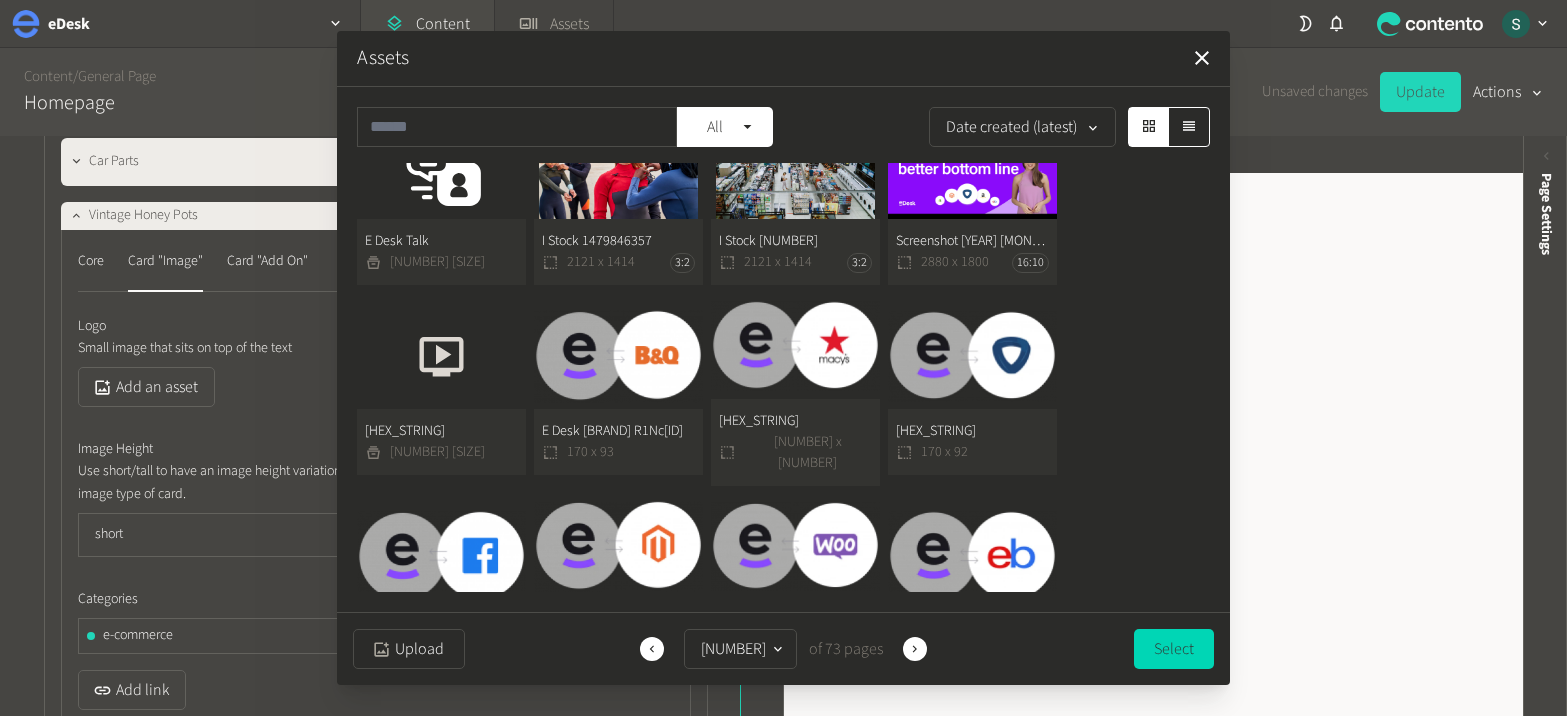 scroll, scrollTop: 629, scrollLeft: 0, axis: vertical 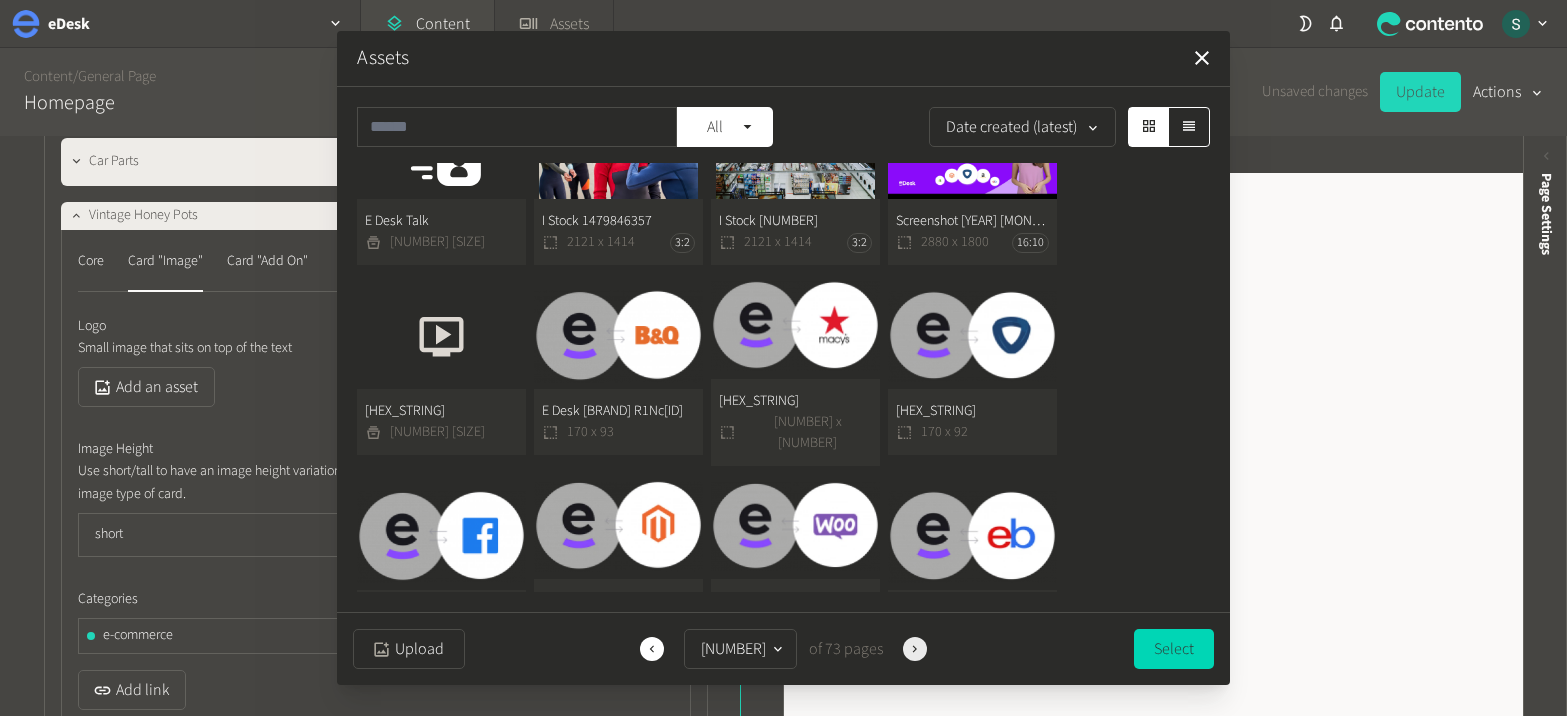 click 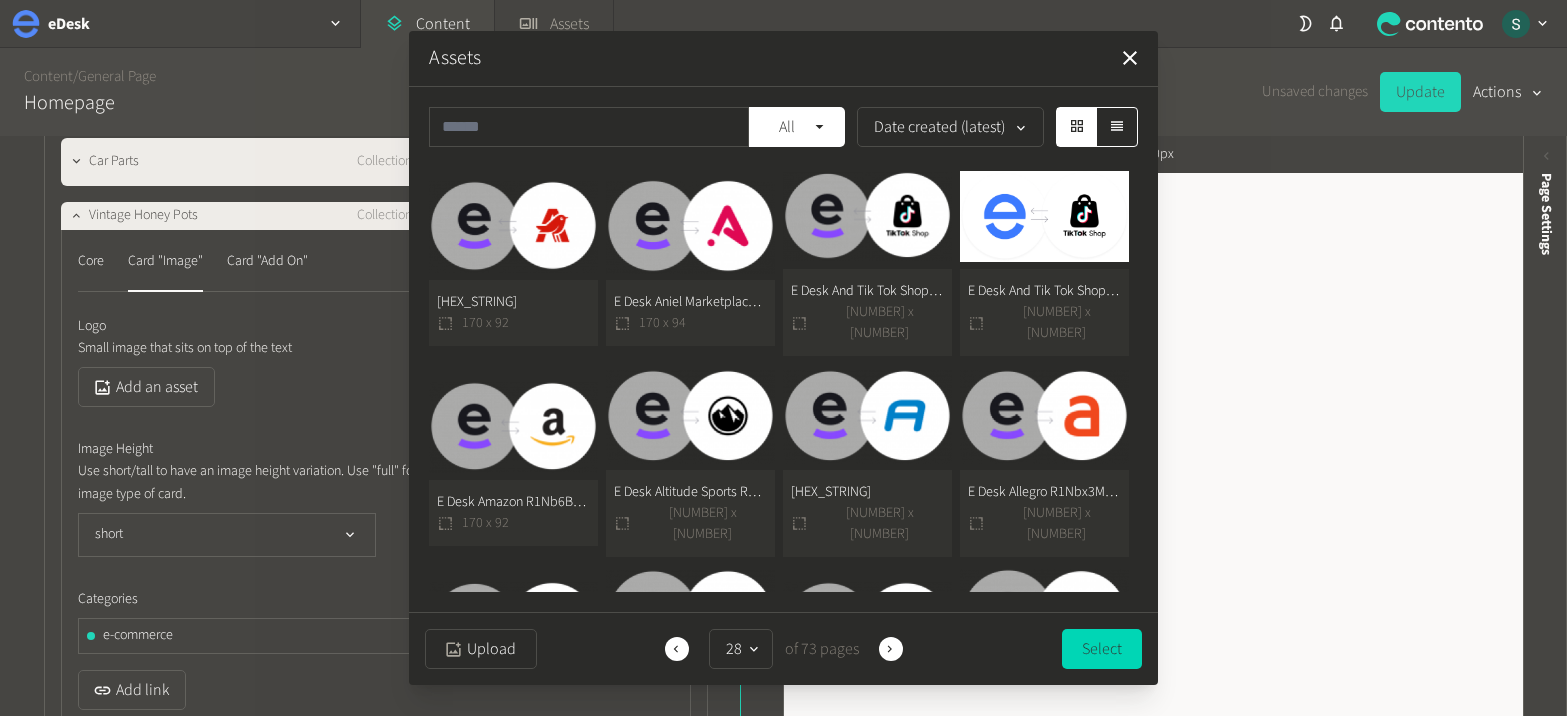 scroll, scrollTop: 629, scrollLeft: 0, axis: vertical 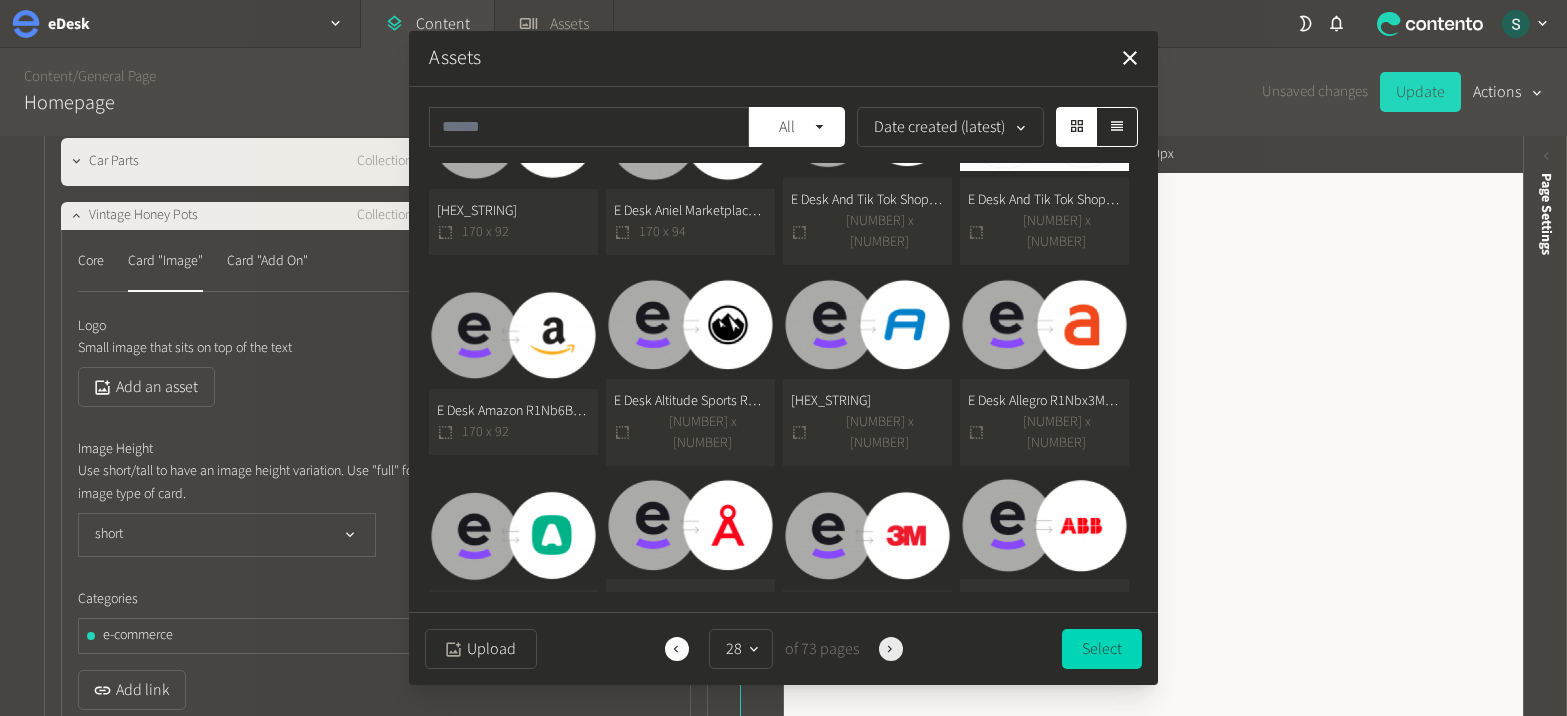 click 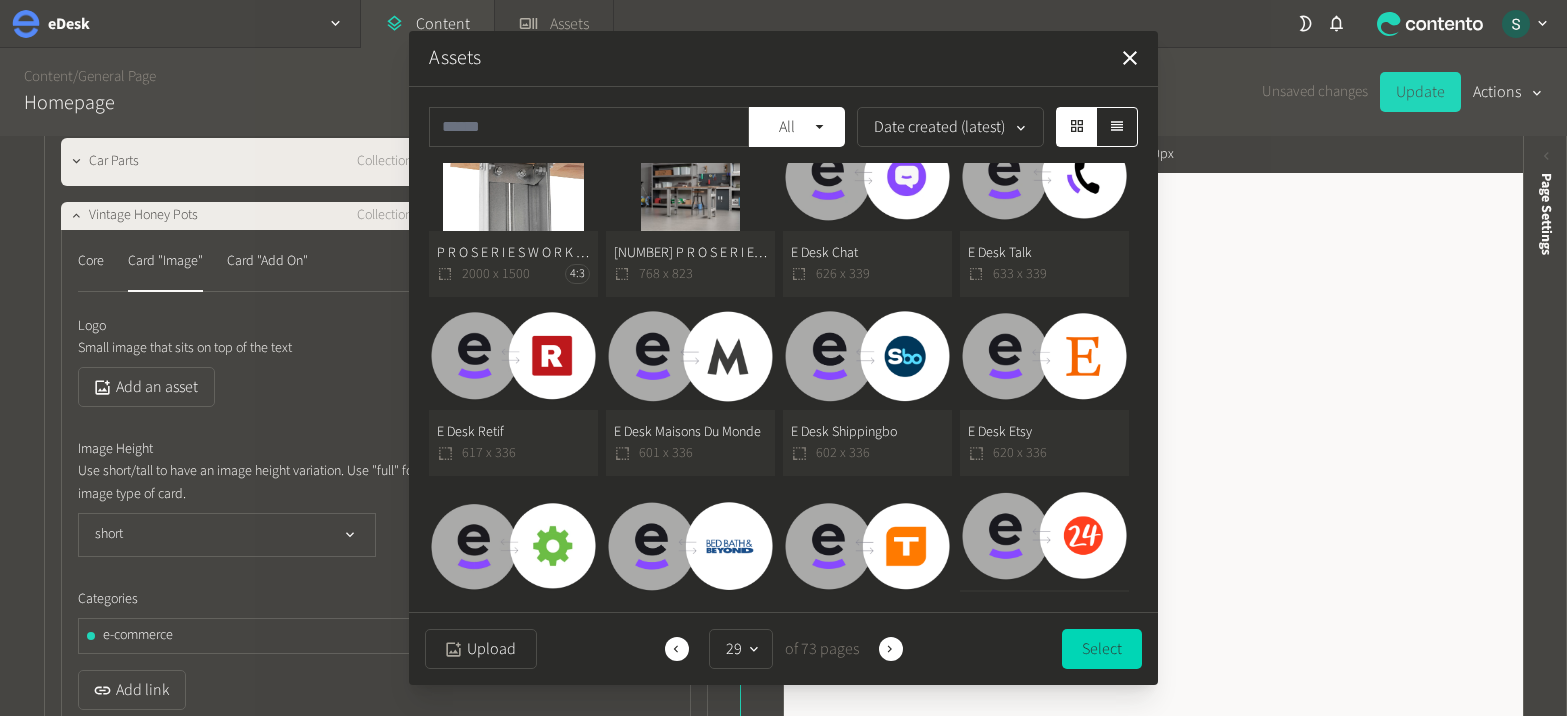 scroll, scrollTop: 629, scrollLeft: 0, axis: vertical 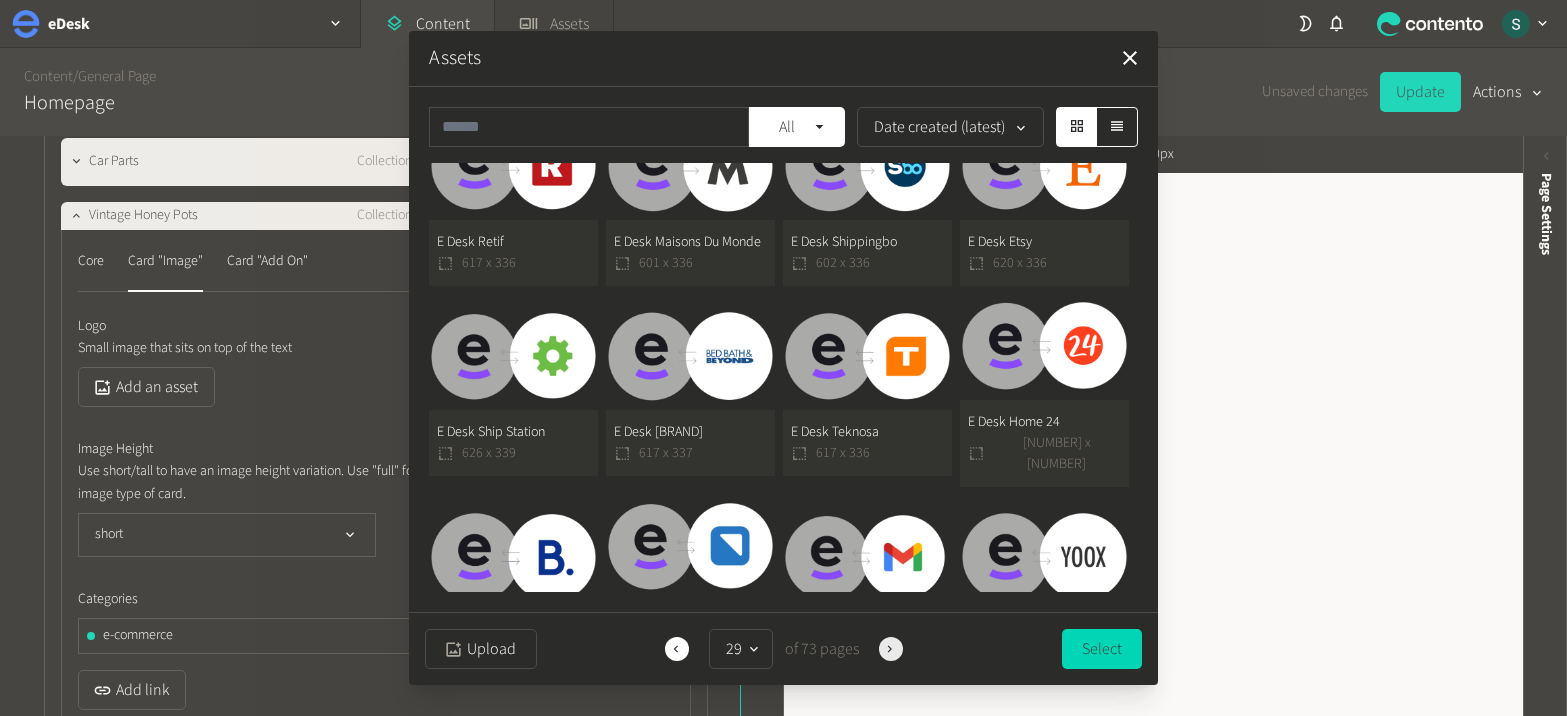 click on "Next" at bounding box center (891, 649) 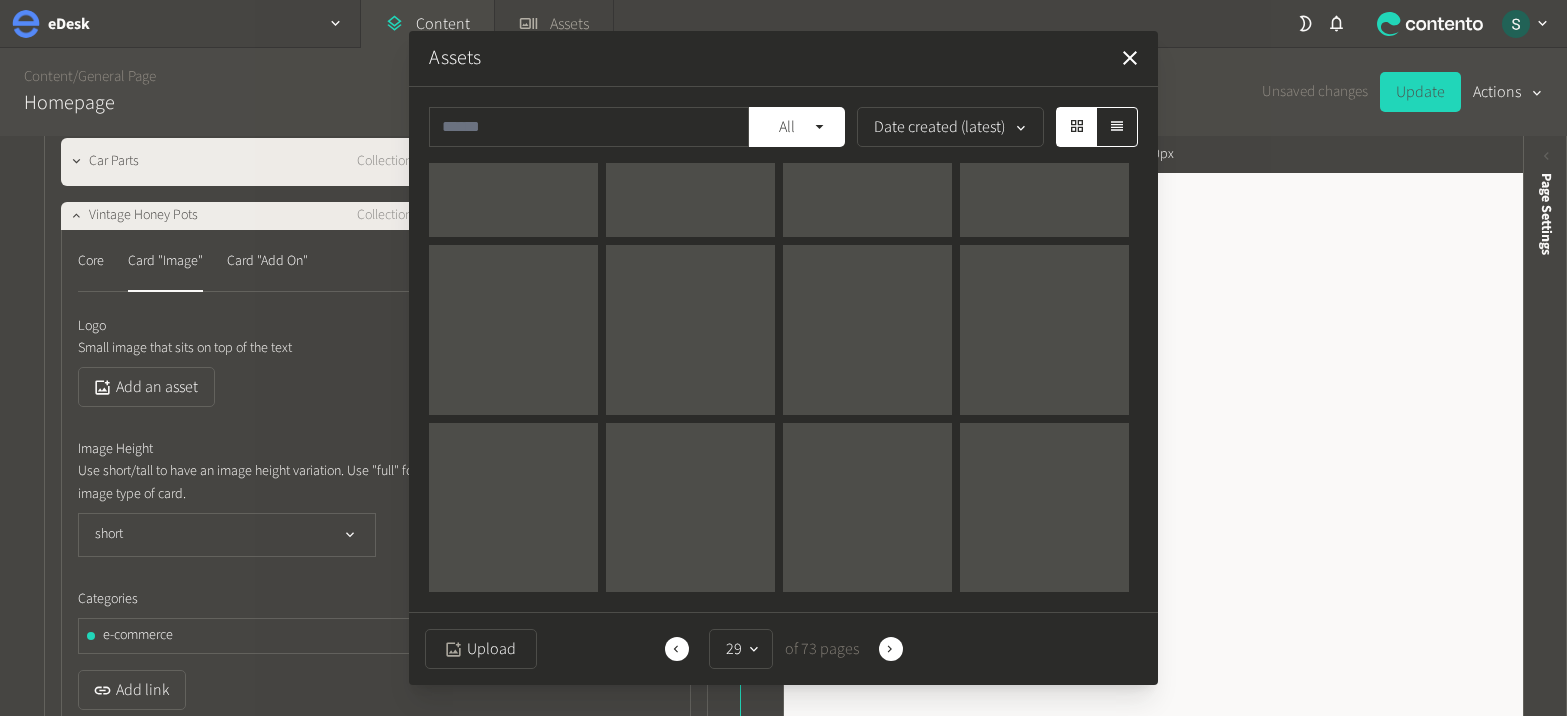 scroll, scrollTop: 0, scrollLeft: 0, axis: both 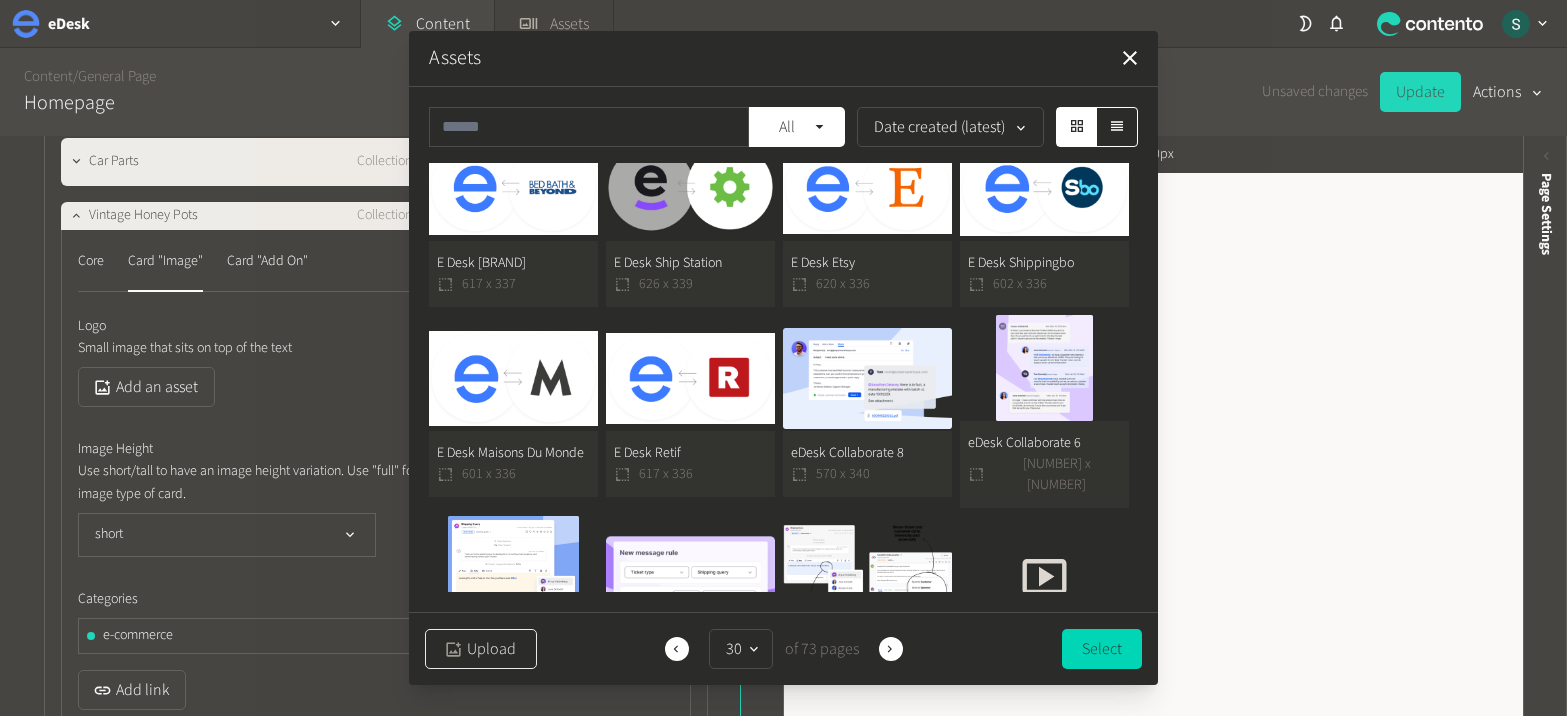 click 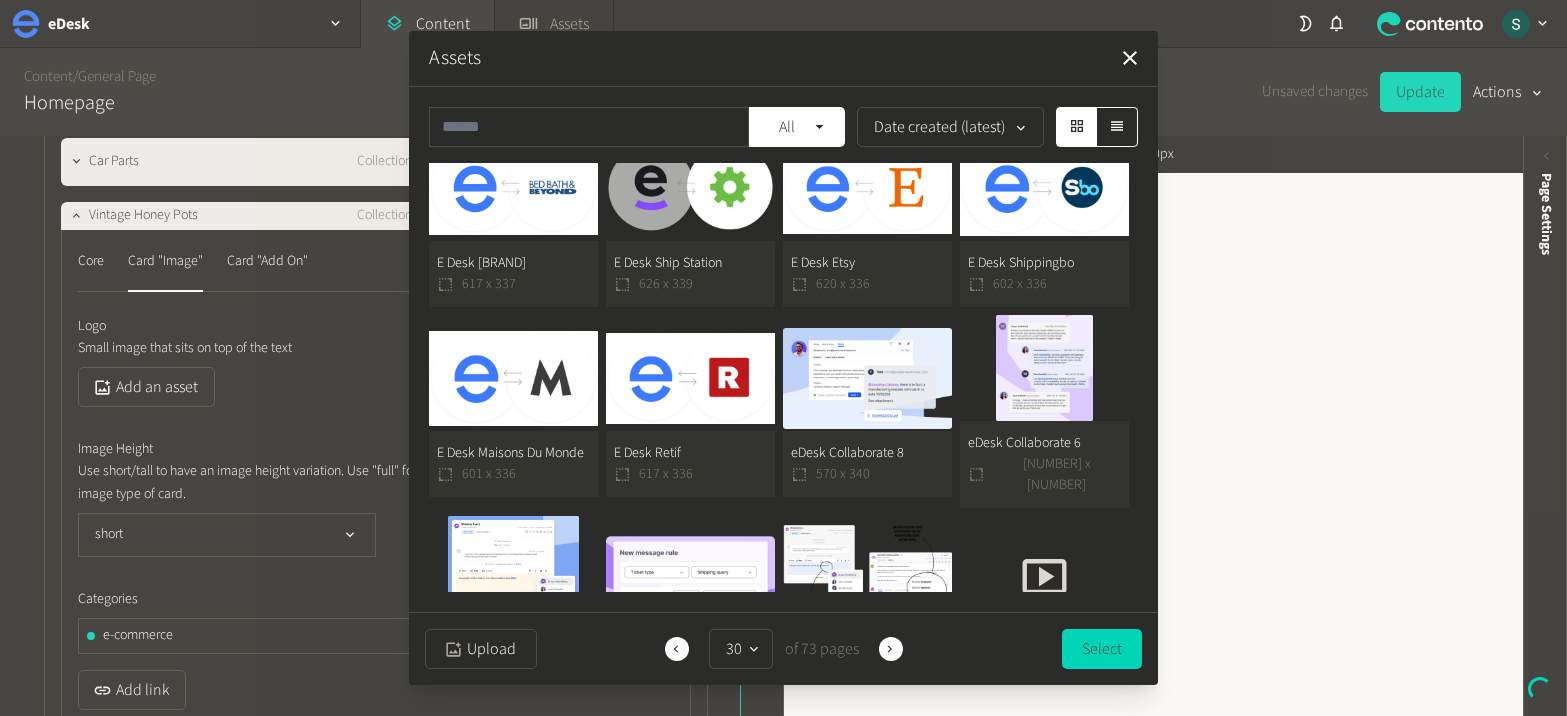 click on "Assets" at bounding box center (455, 58) 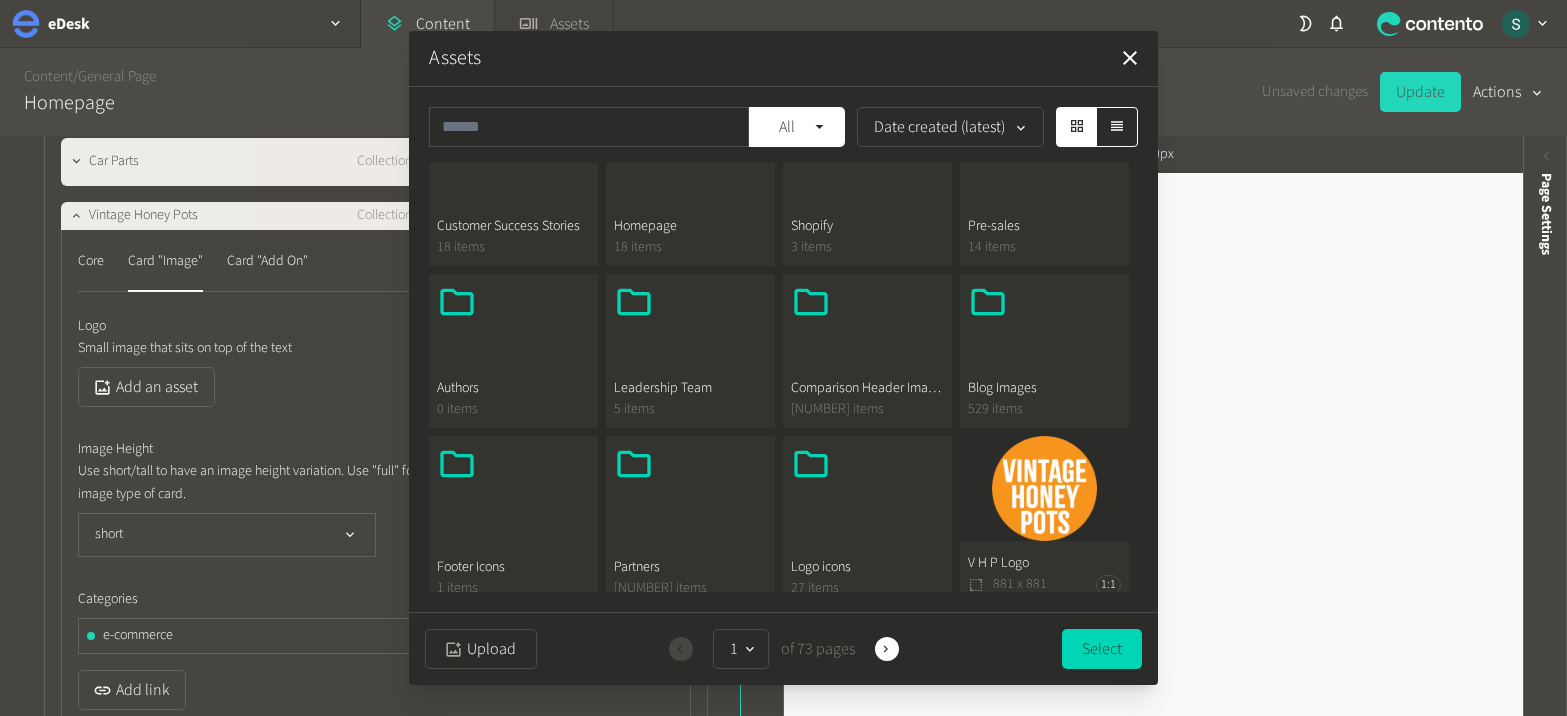 scroll, scrollTop: 537, scrollLeft: 0, axis: vertical 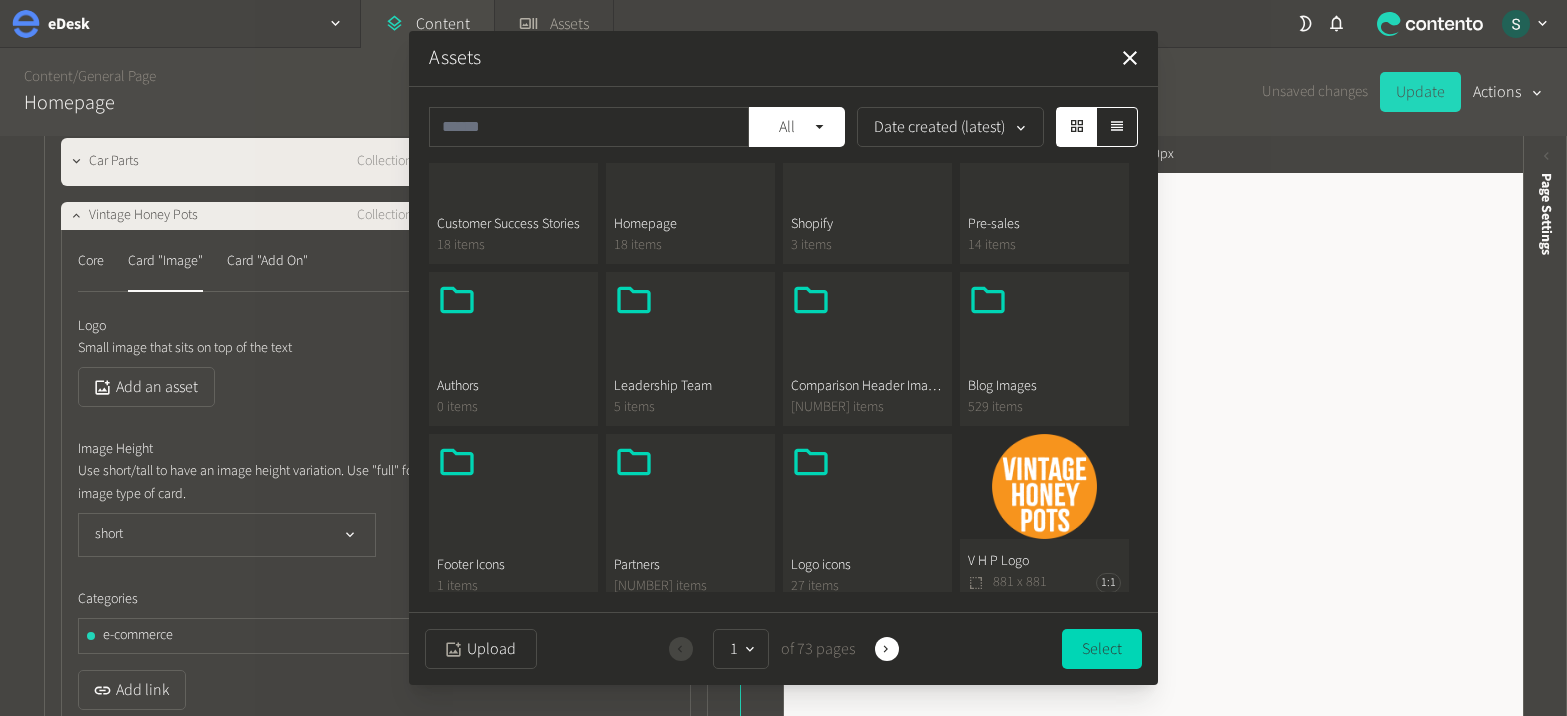 click on "V H P Logo  881 x 881 1:1" 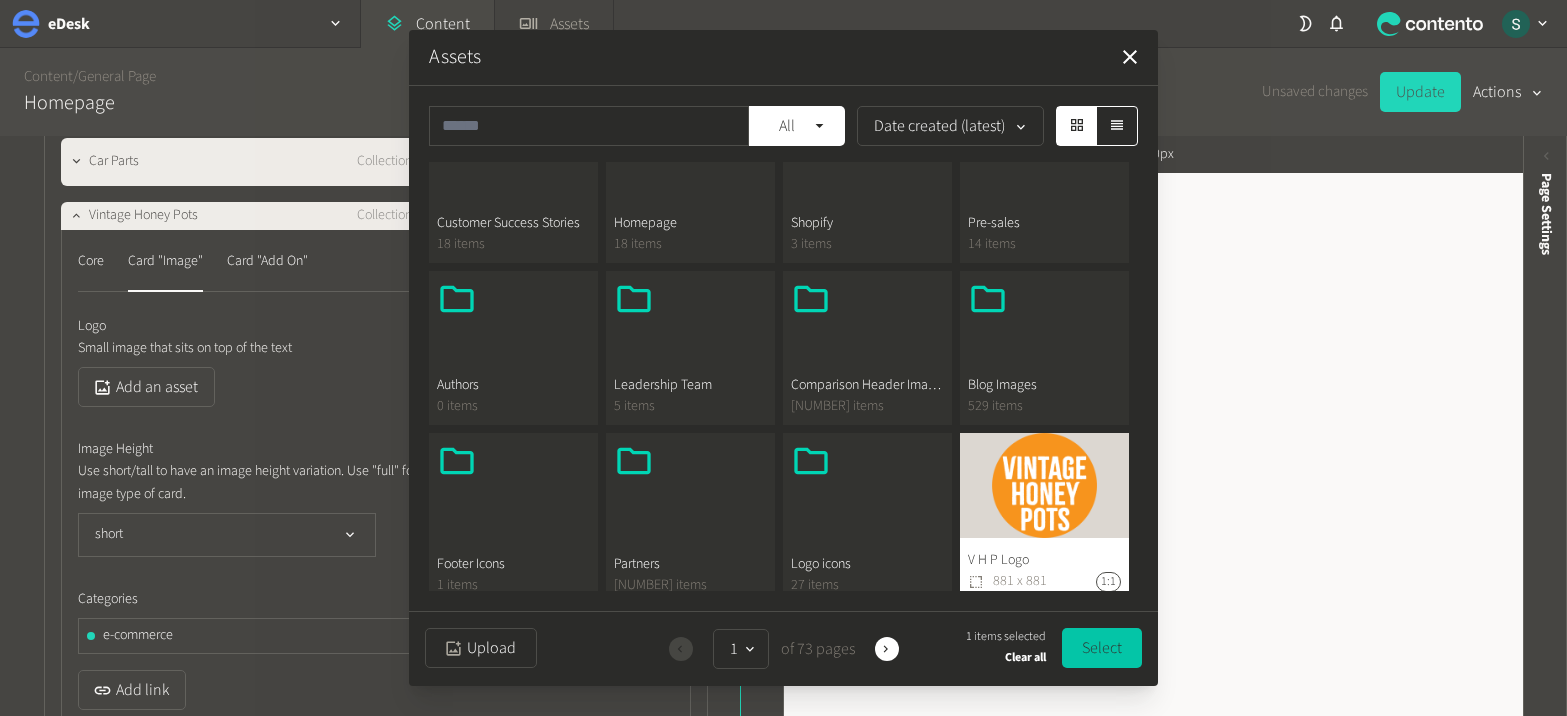 click on "Select" at bounding box center [1102, 648] 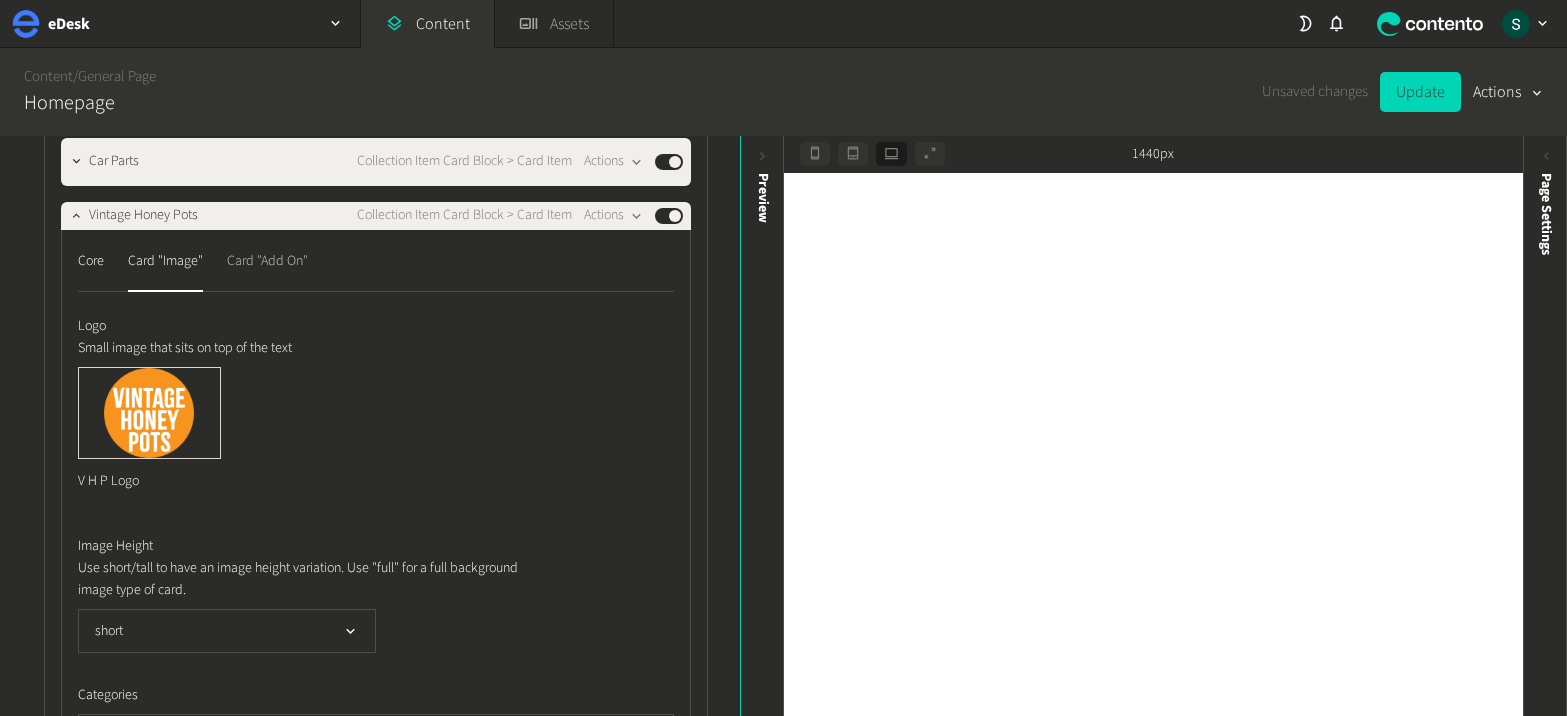 click on "Card "Add On"" 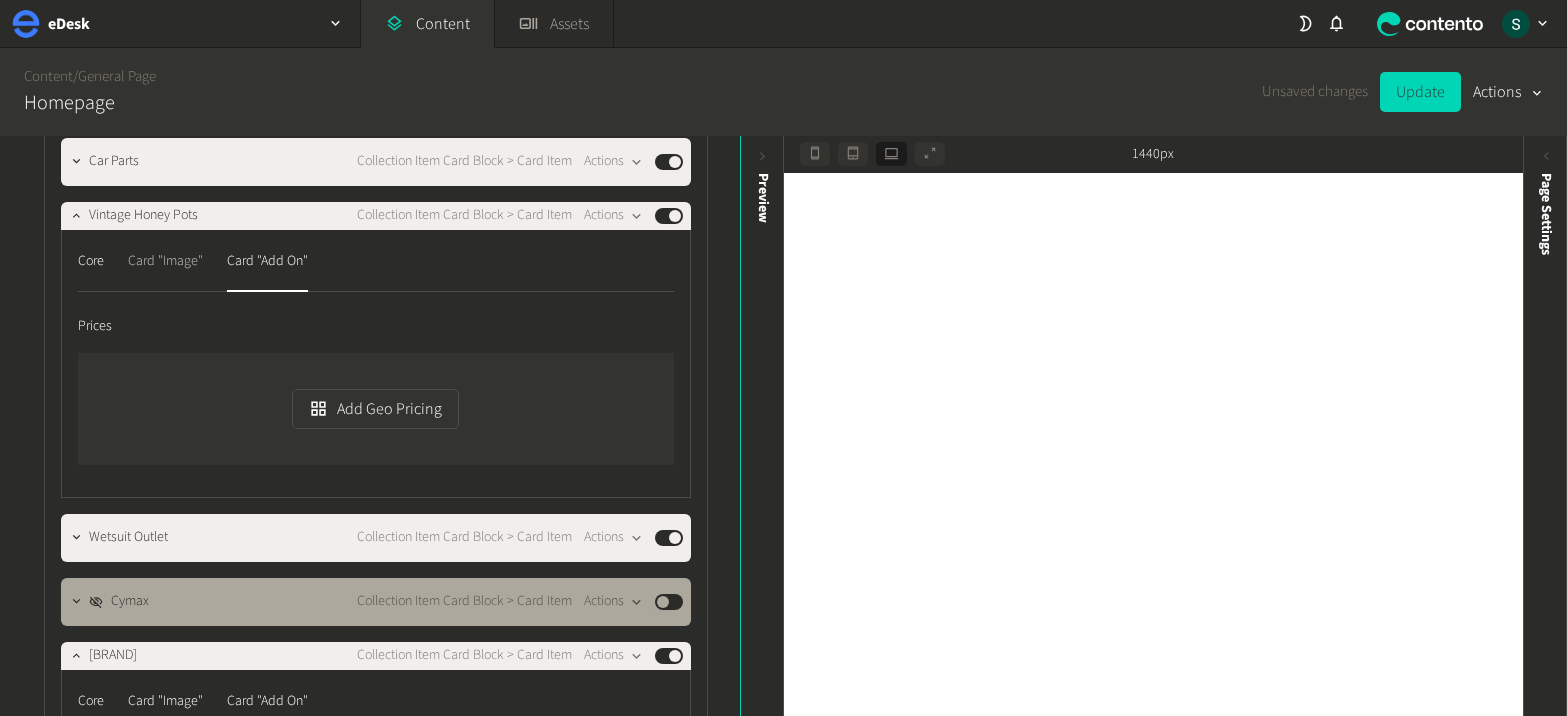 click on "Card "Image"" 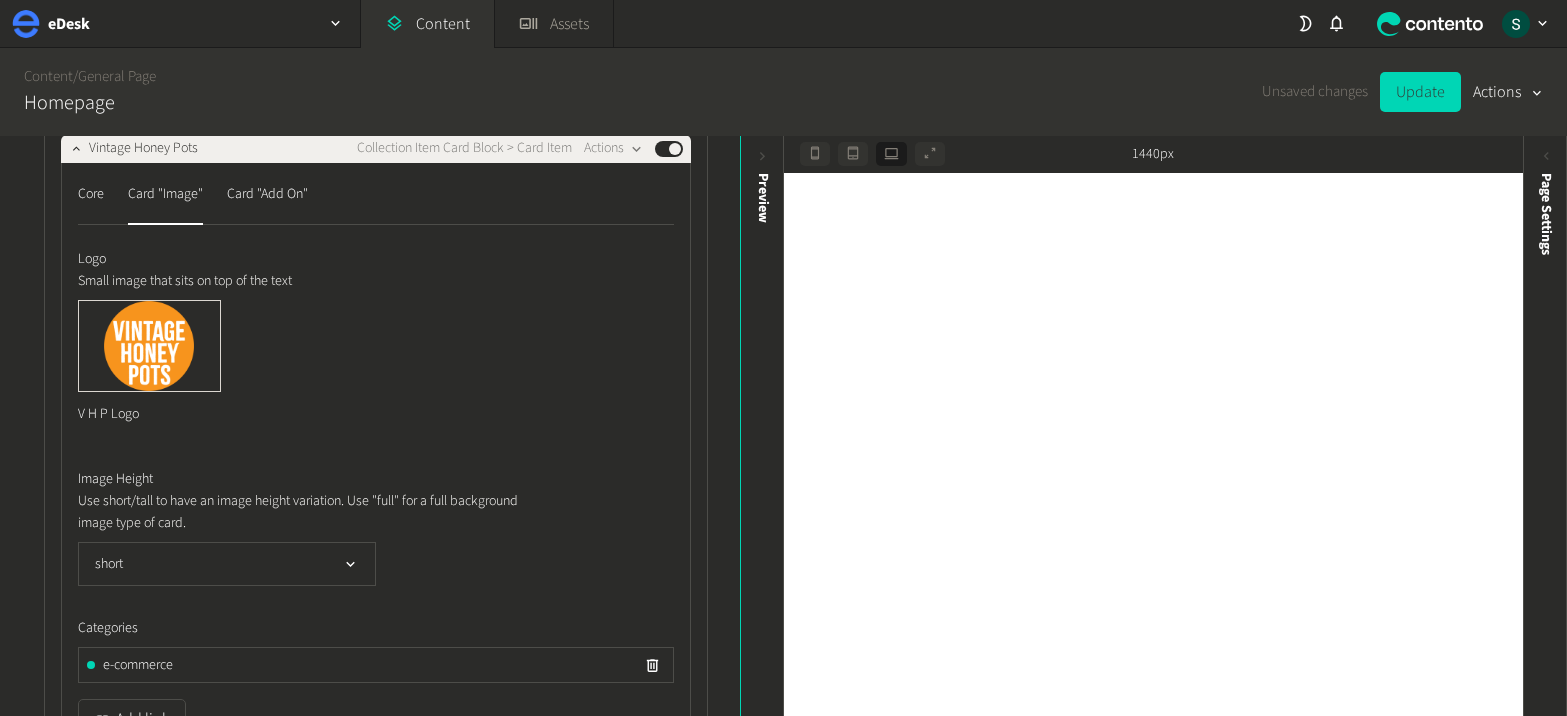scroll, scrollTop: 29752, scrollLeft: 0, axis: vertical 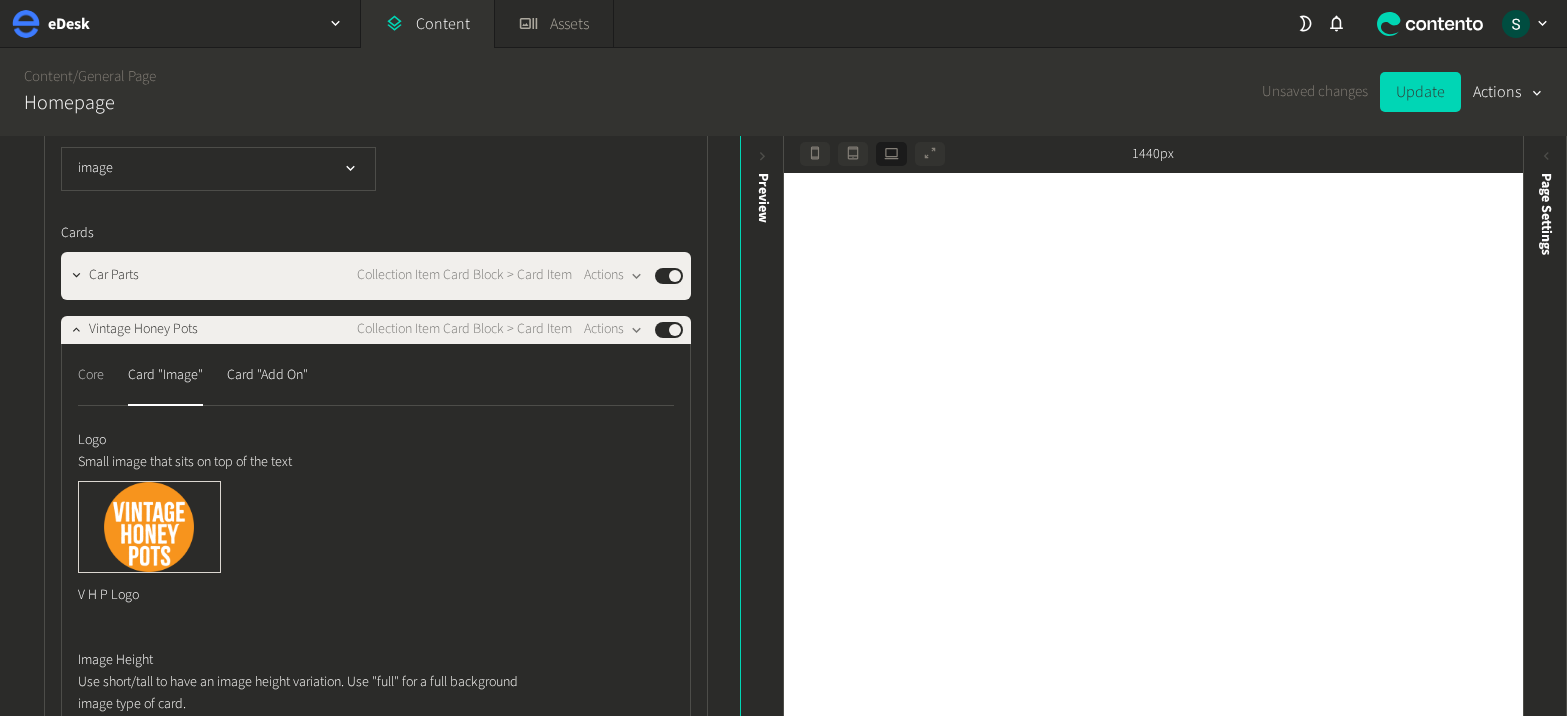 click on "Core" 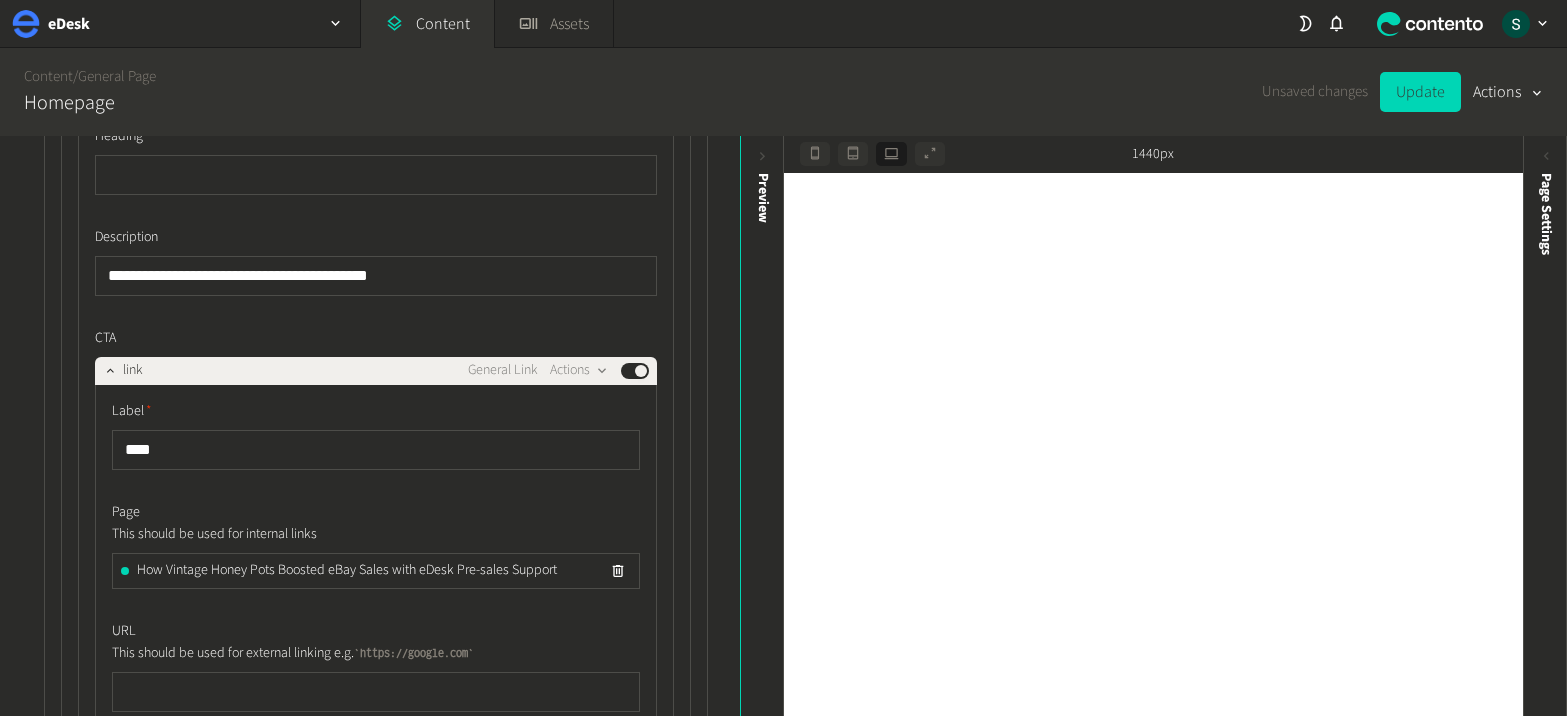 scroll, scrollTop: 30349, scrollLeft: 0, axis: vertical 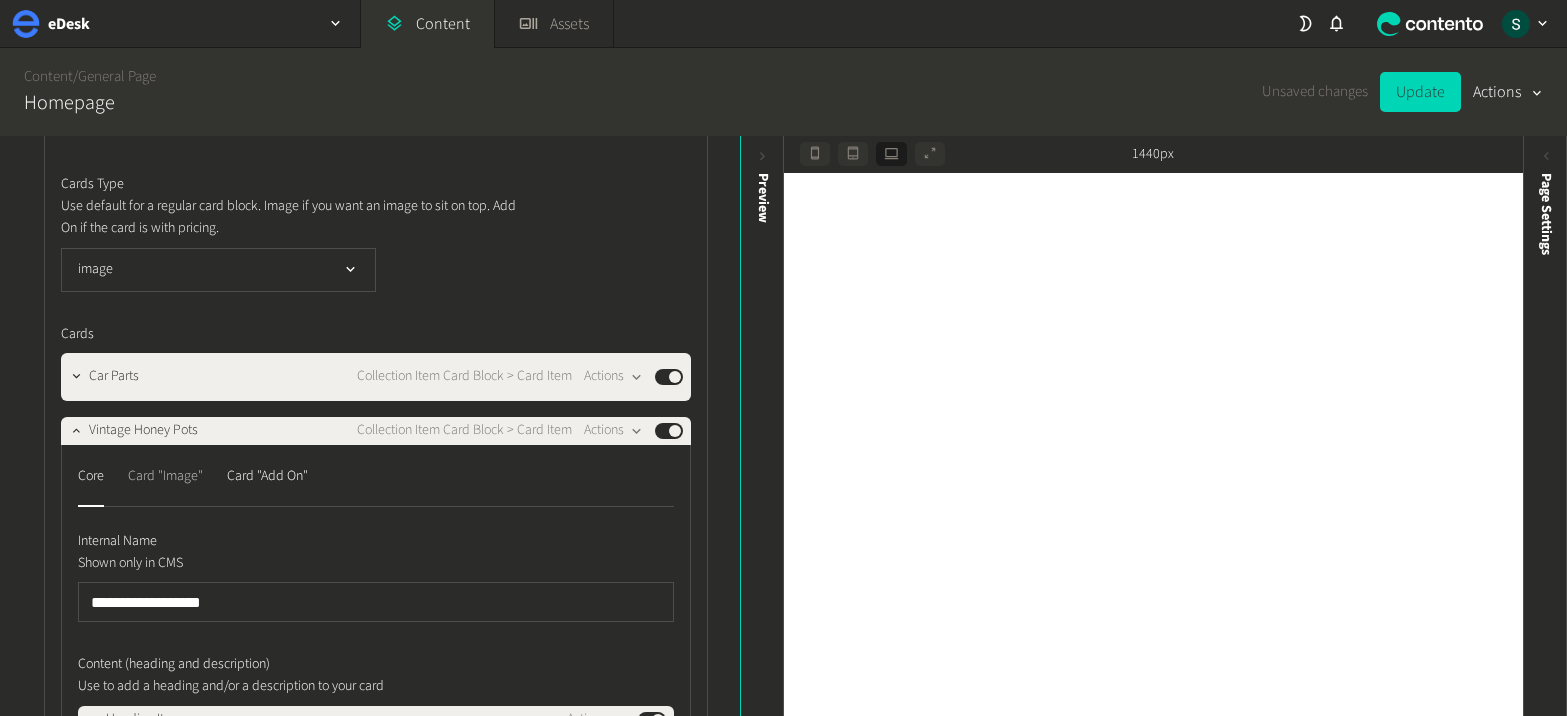 click on "Card "Image"" 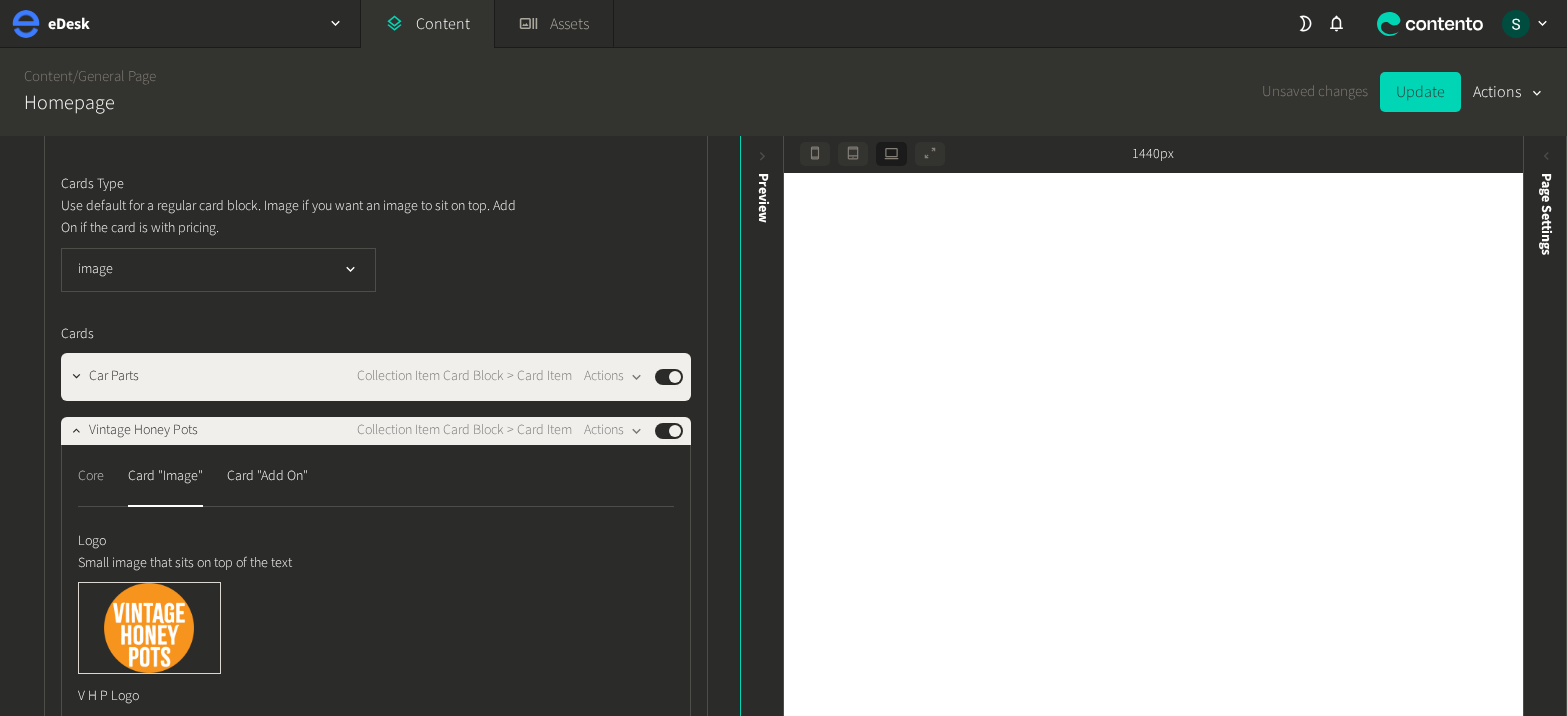 click on "Core" 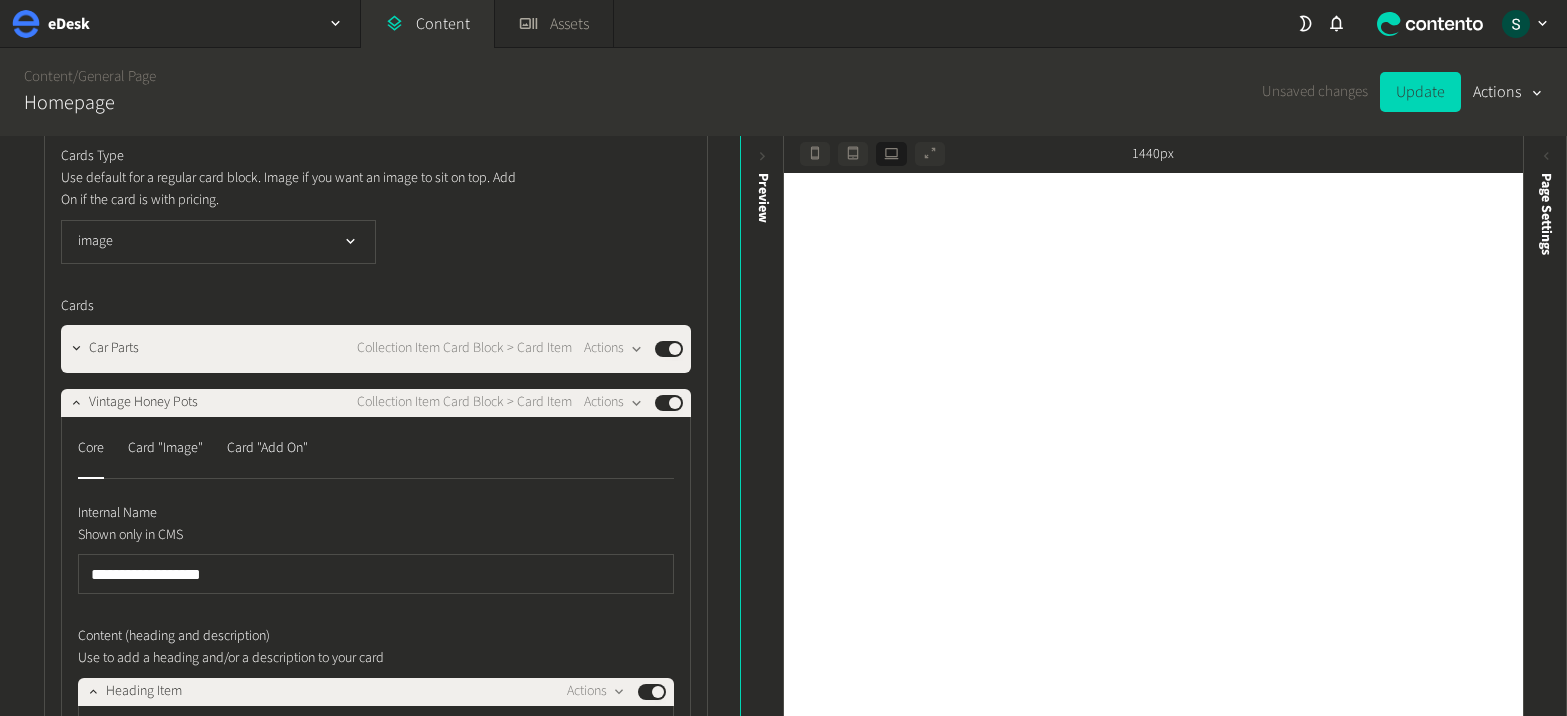 scroll, scrollTop: 29674, scrollLeft: 0, axis: vertical 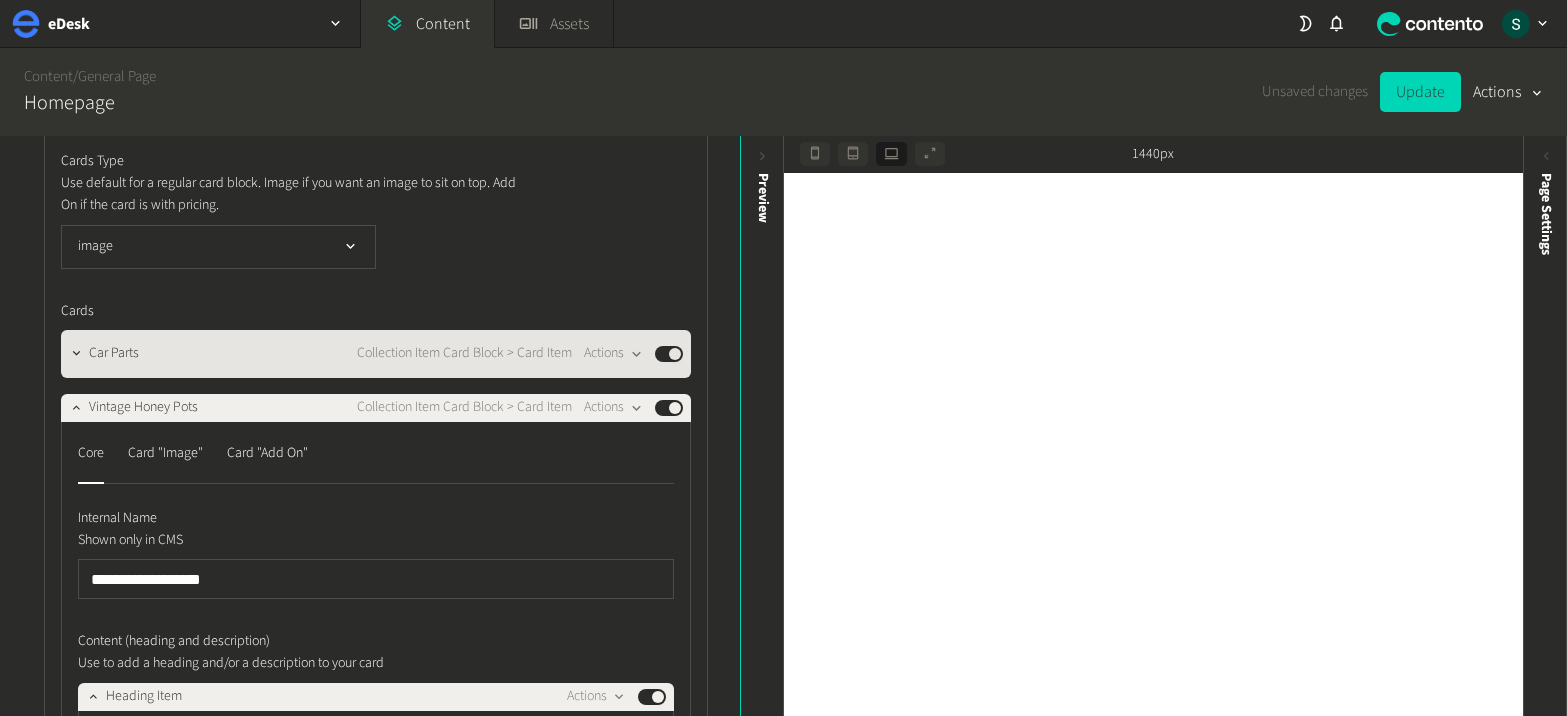 click on "Car Parts Collection Item Card Block > Card Item  Actions  Published" 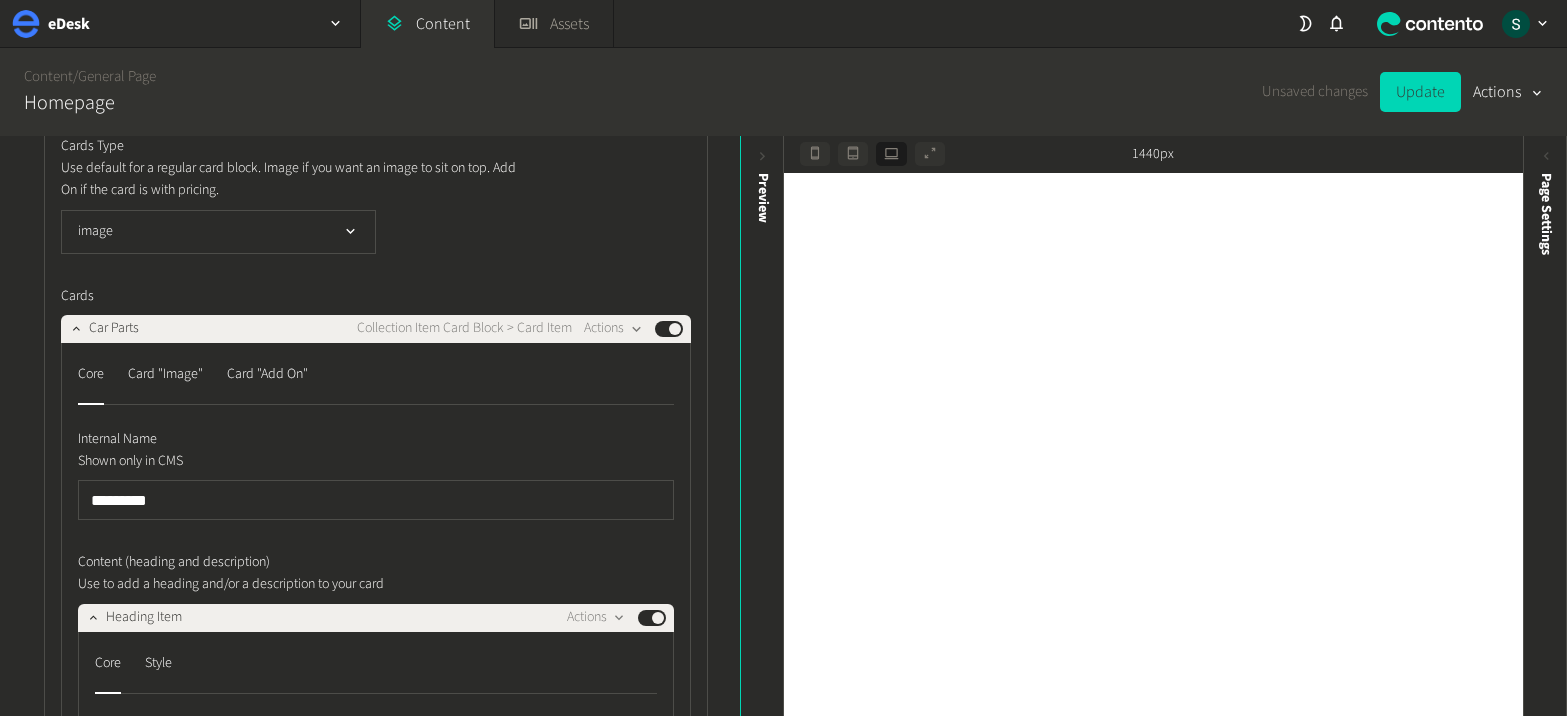 scroll, scrollTop: 29685, scrollLeft: 0, axis: vertical 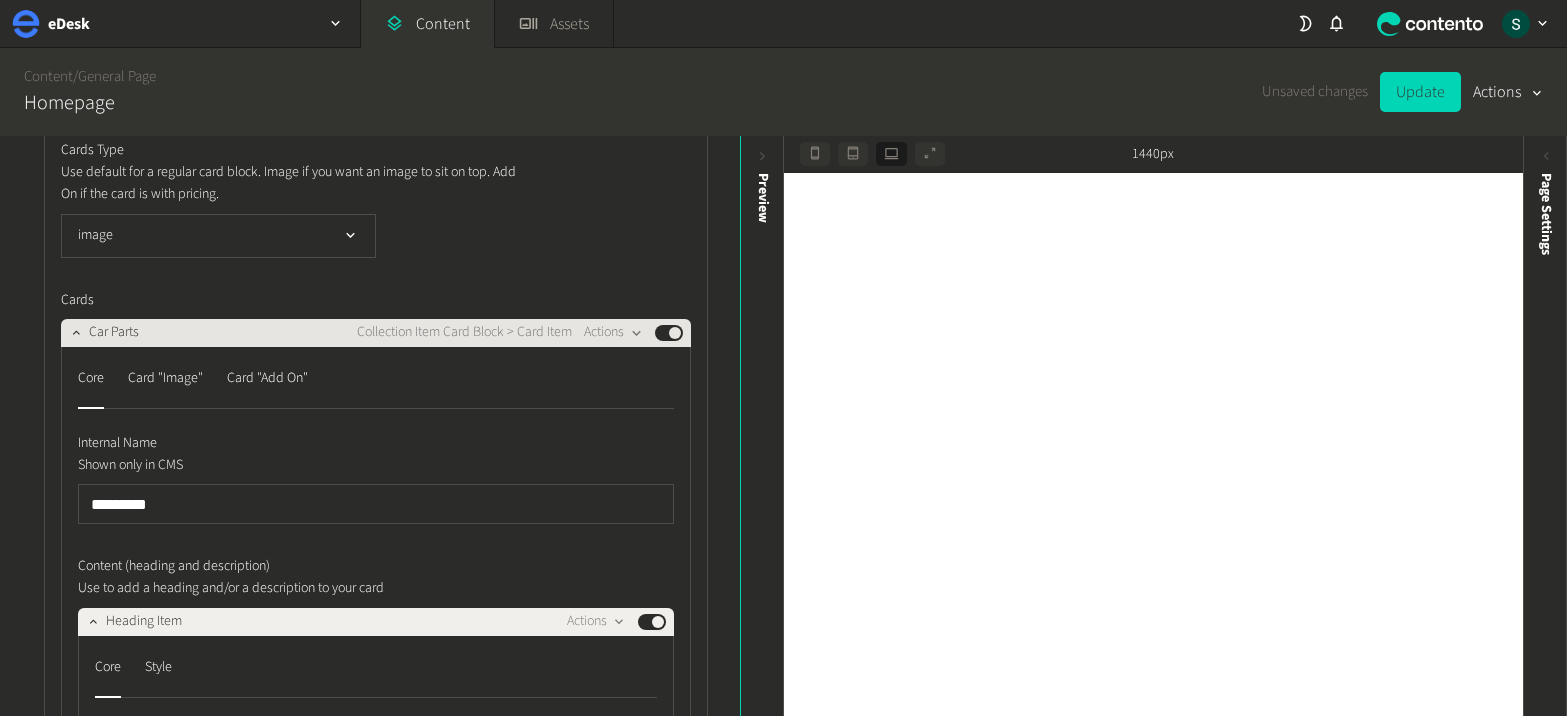 click on "Car Parts" 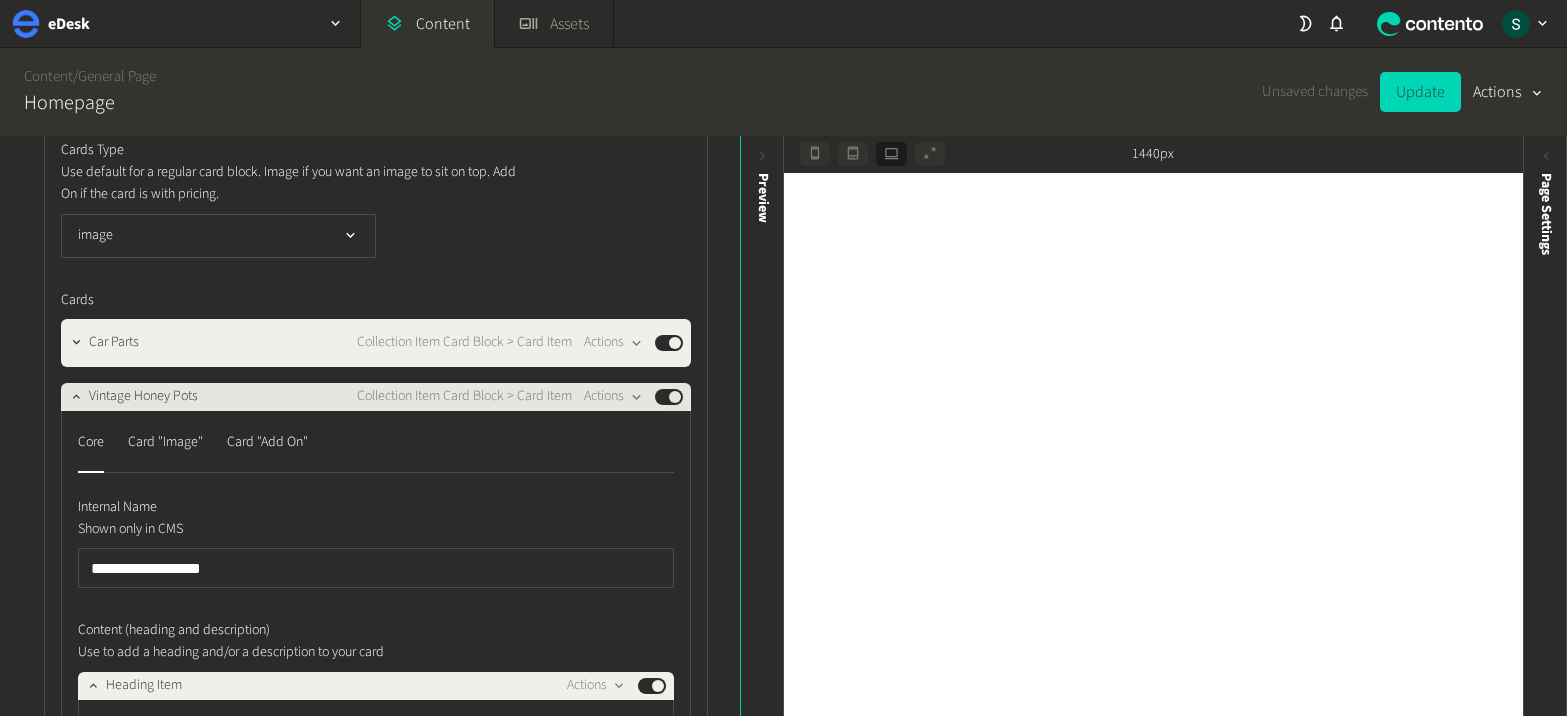 click on "Vintage Honey Pots" 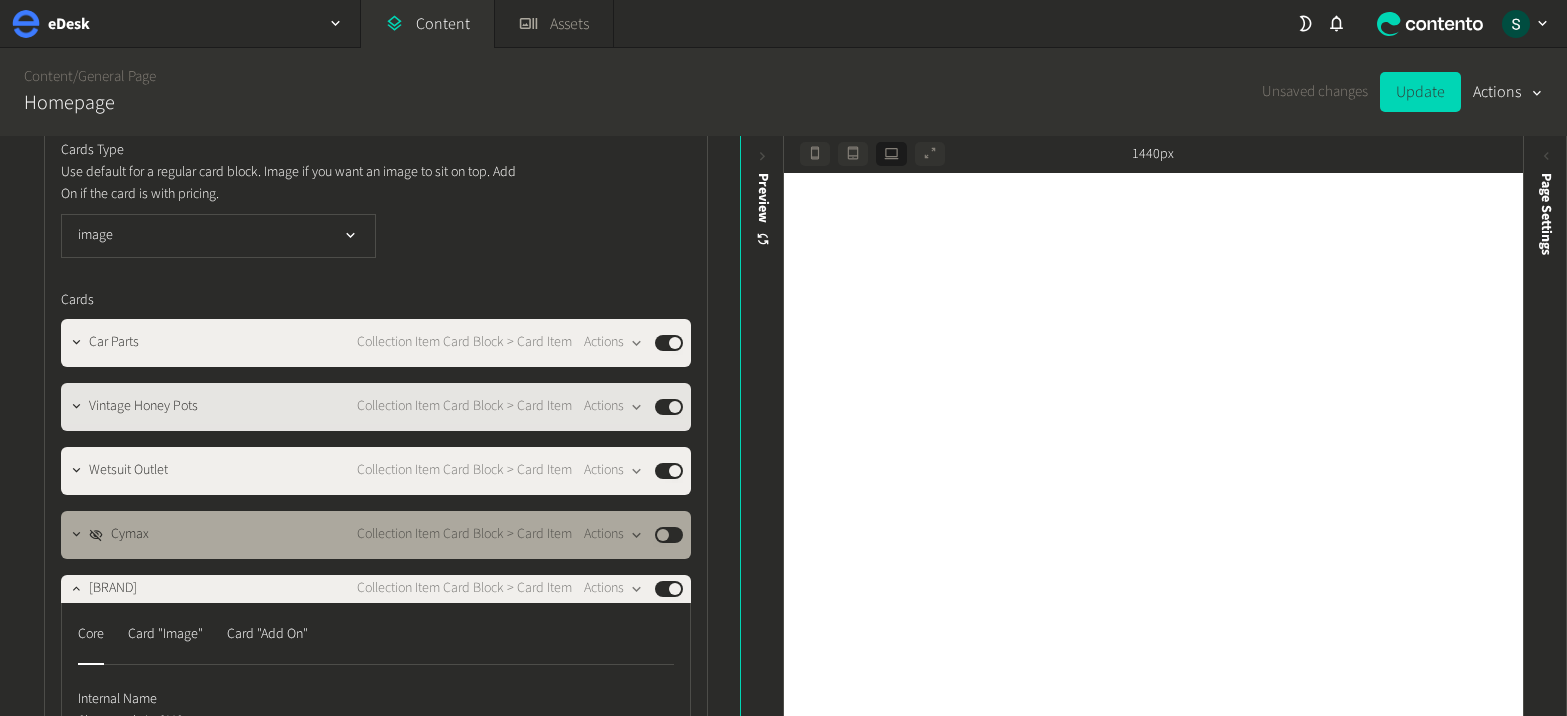 click on "Published" 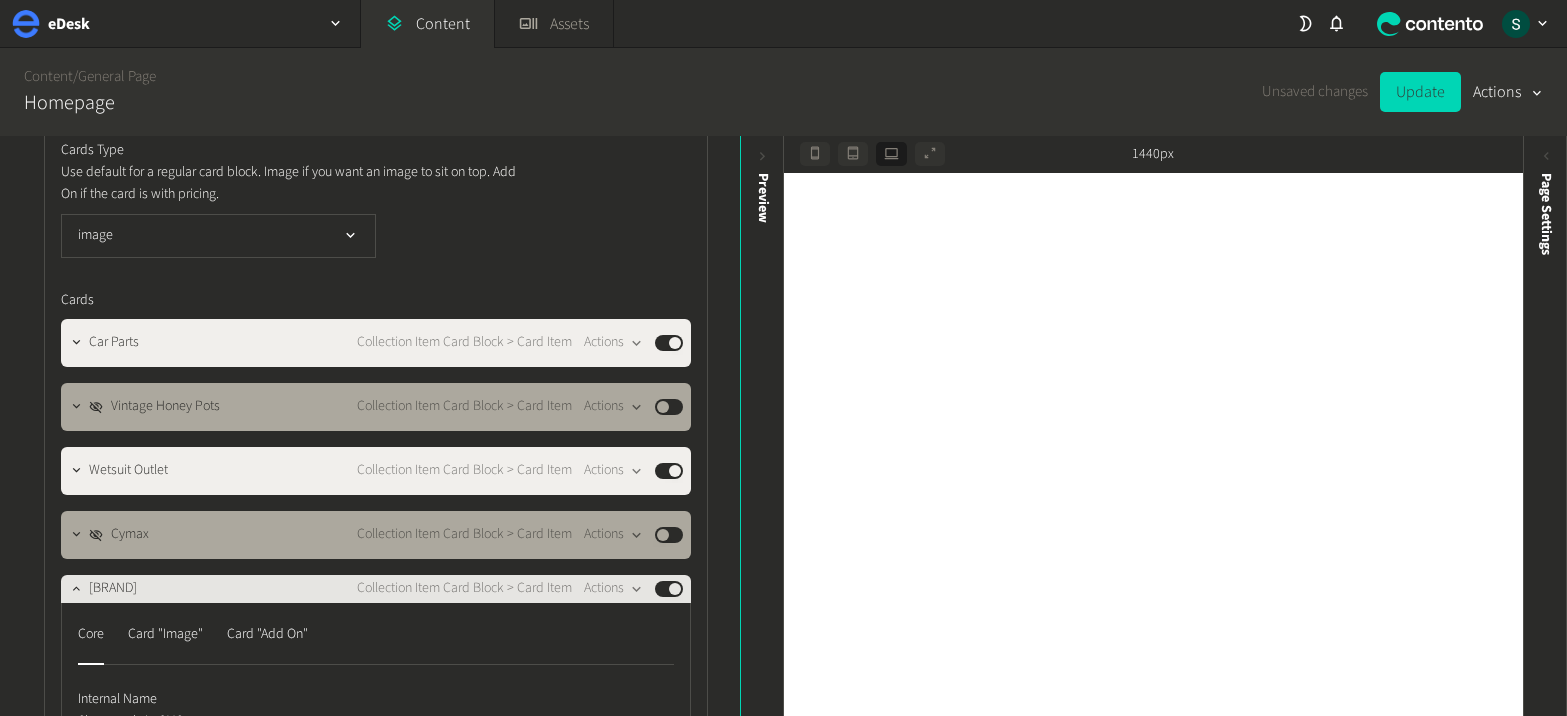 click on "Published" 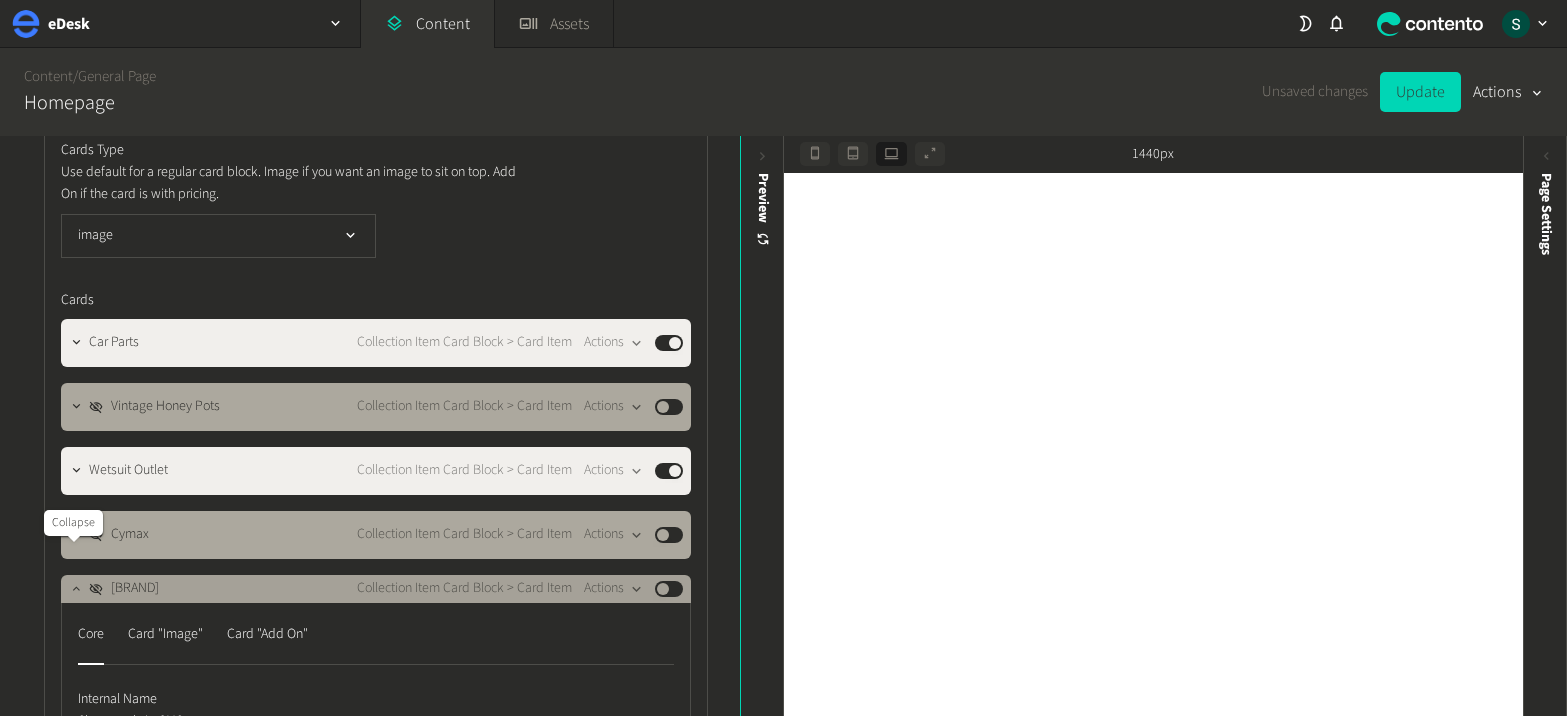 click 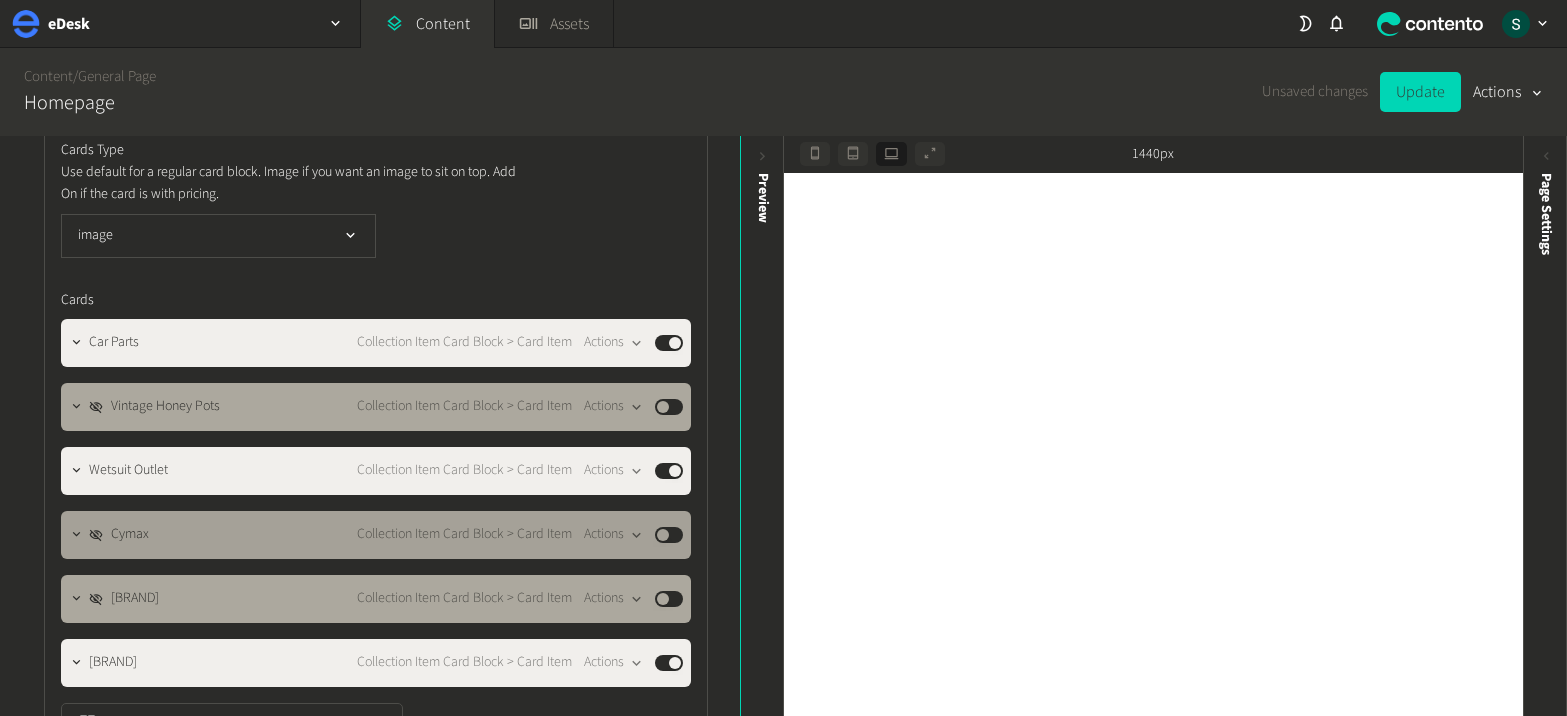 click on "Published" 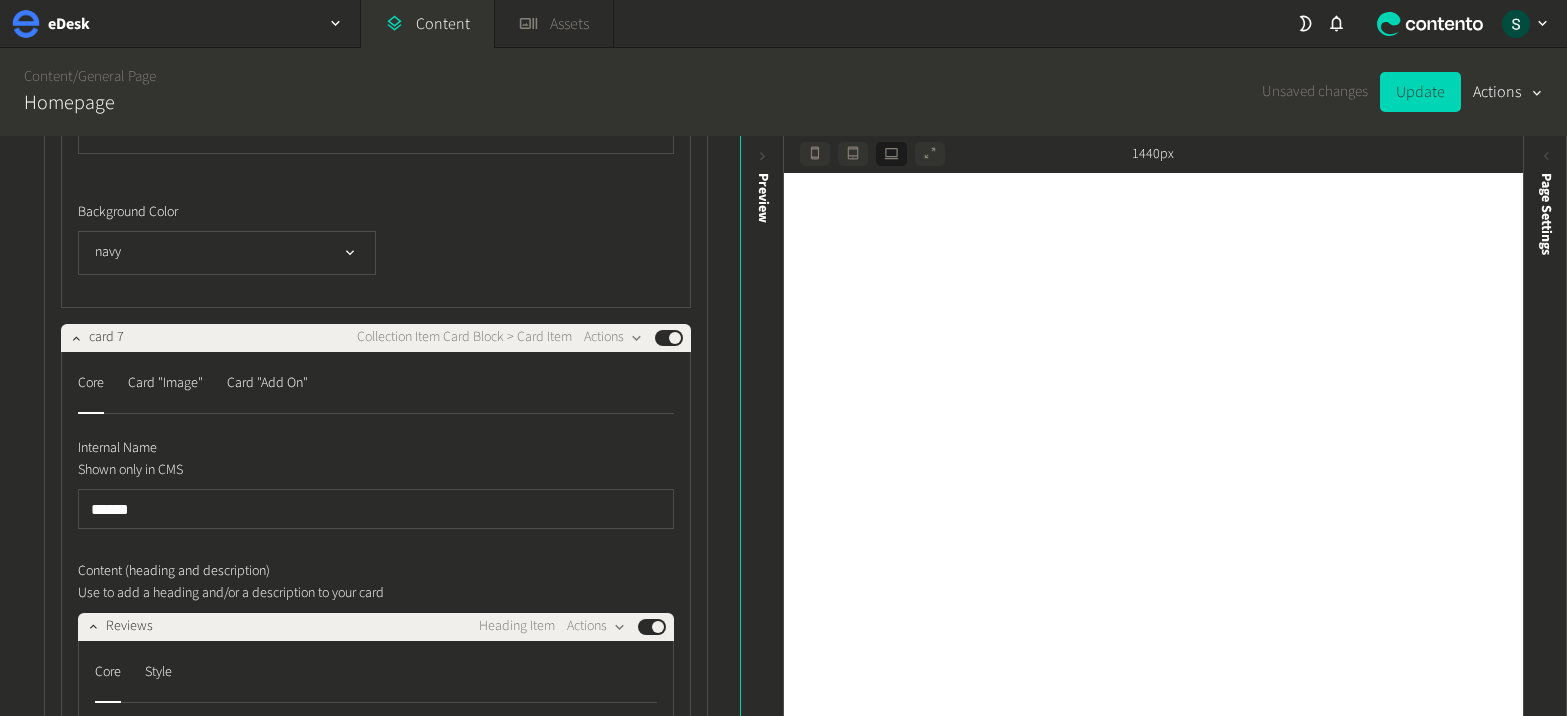 scroll, scrollTop: 23842, scrollLeft: 0, axis: vertical 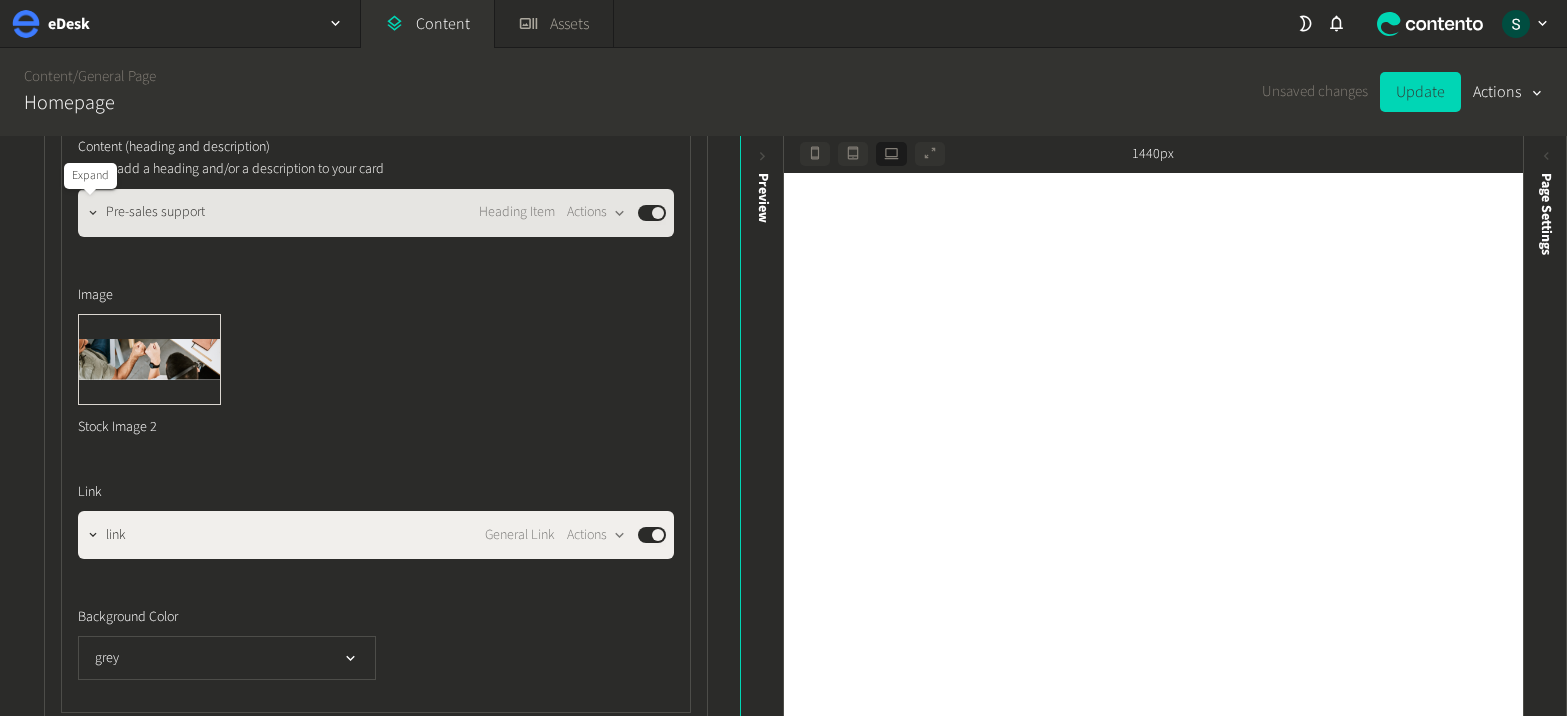 click 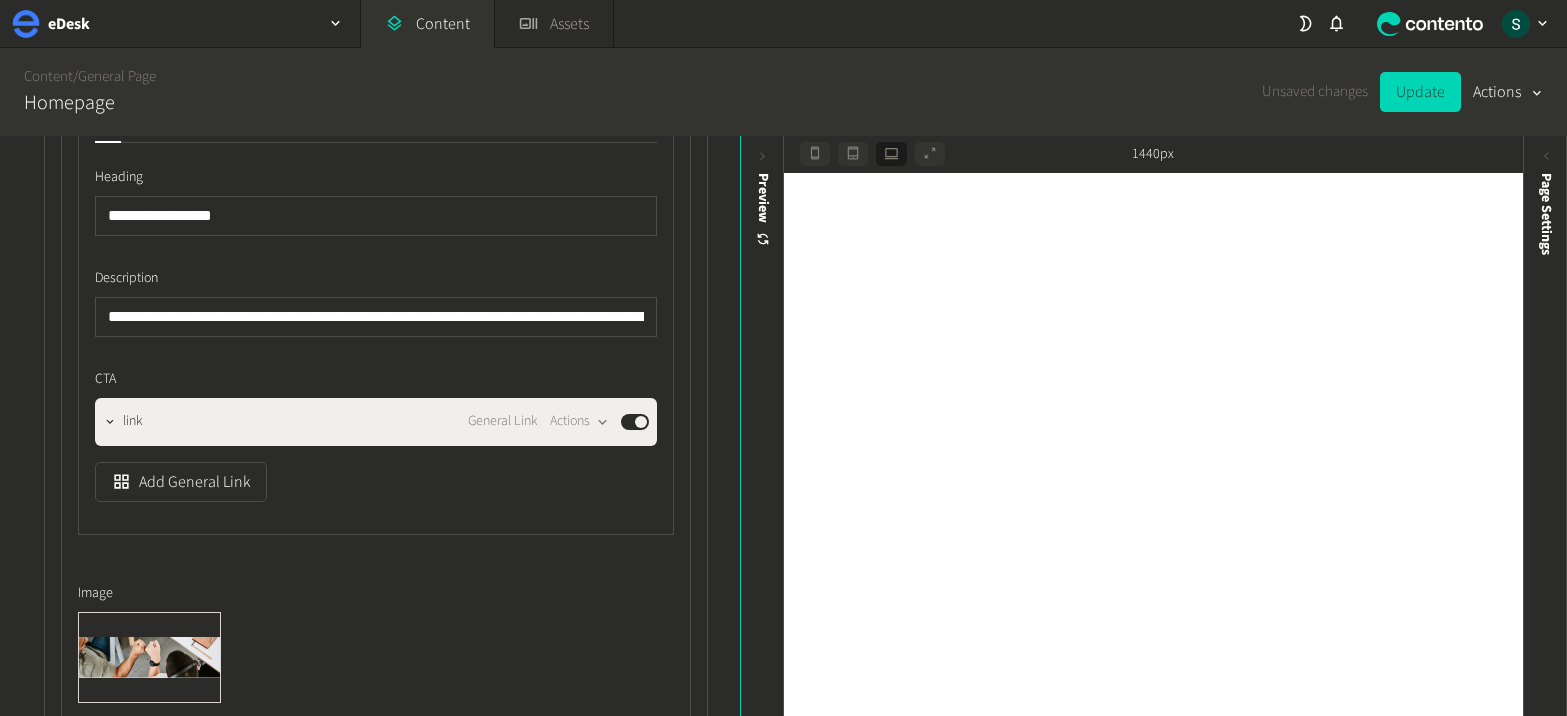 scroll, scrollTop: 4601, scrollLeft: 0, axis: vertical 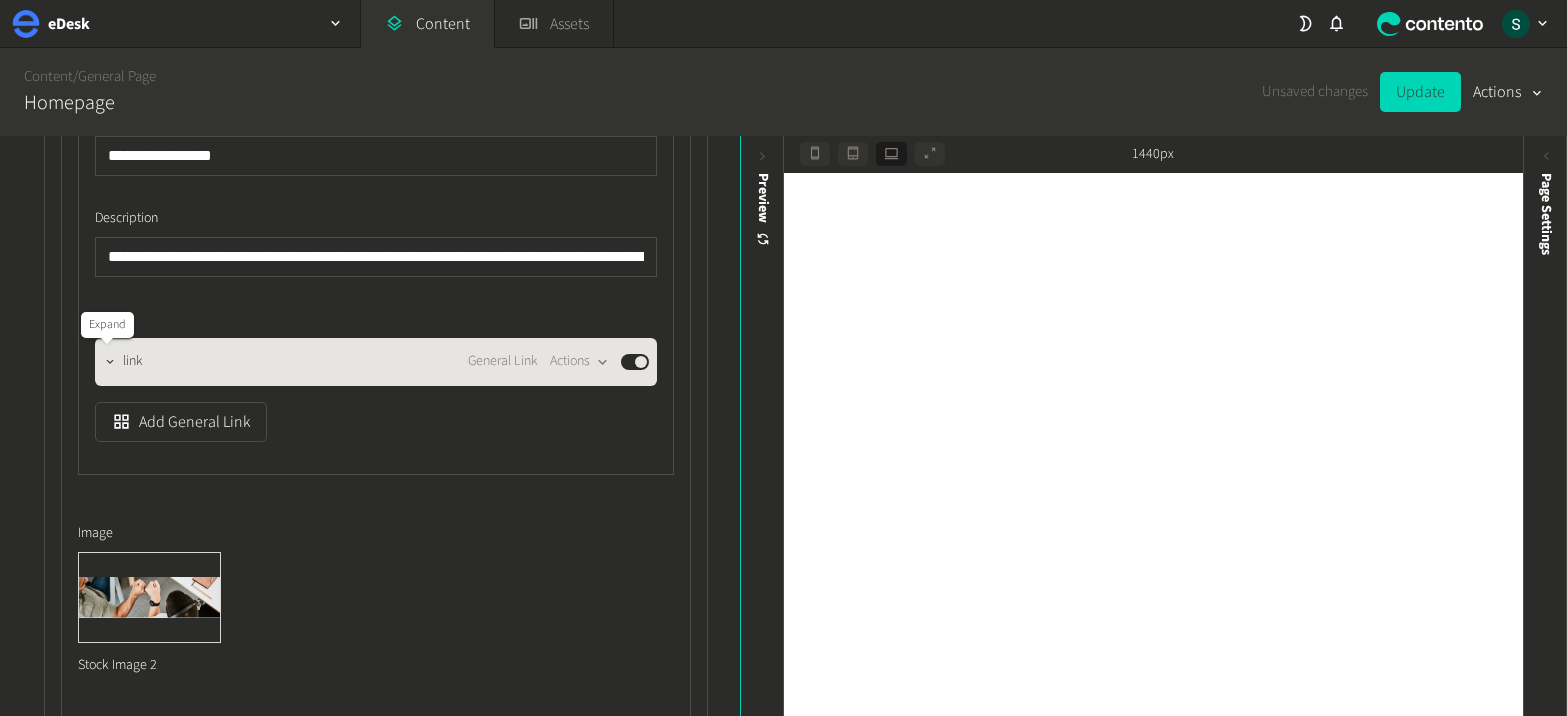 click 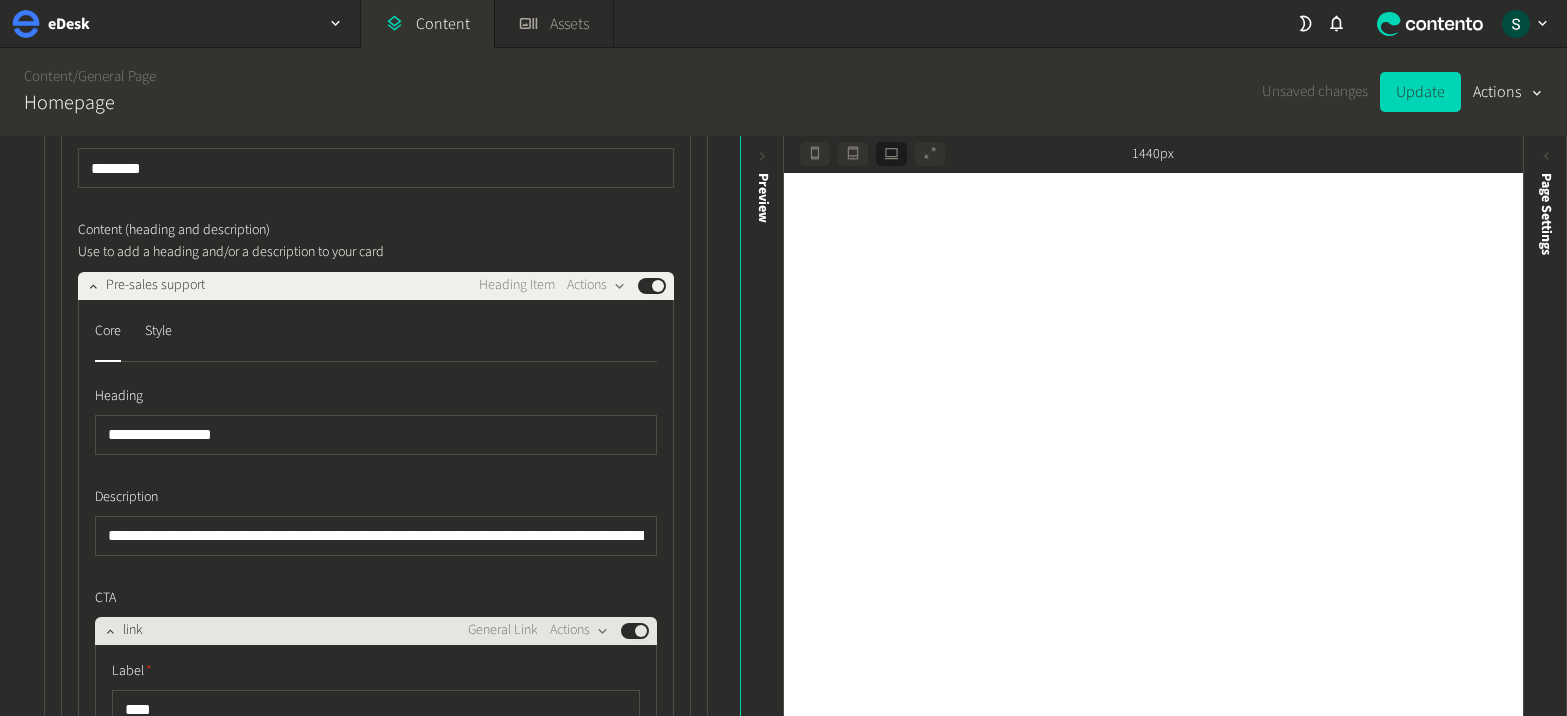 scroll, scrollTop: 4162, scrollLeft: 0, axis: vertical 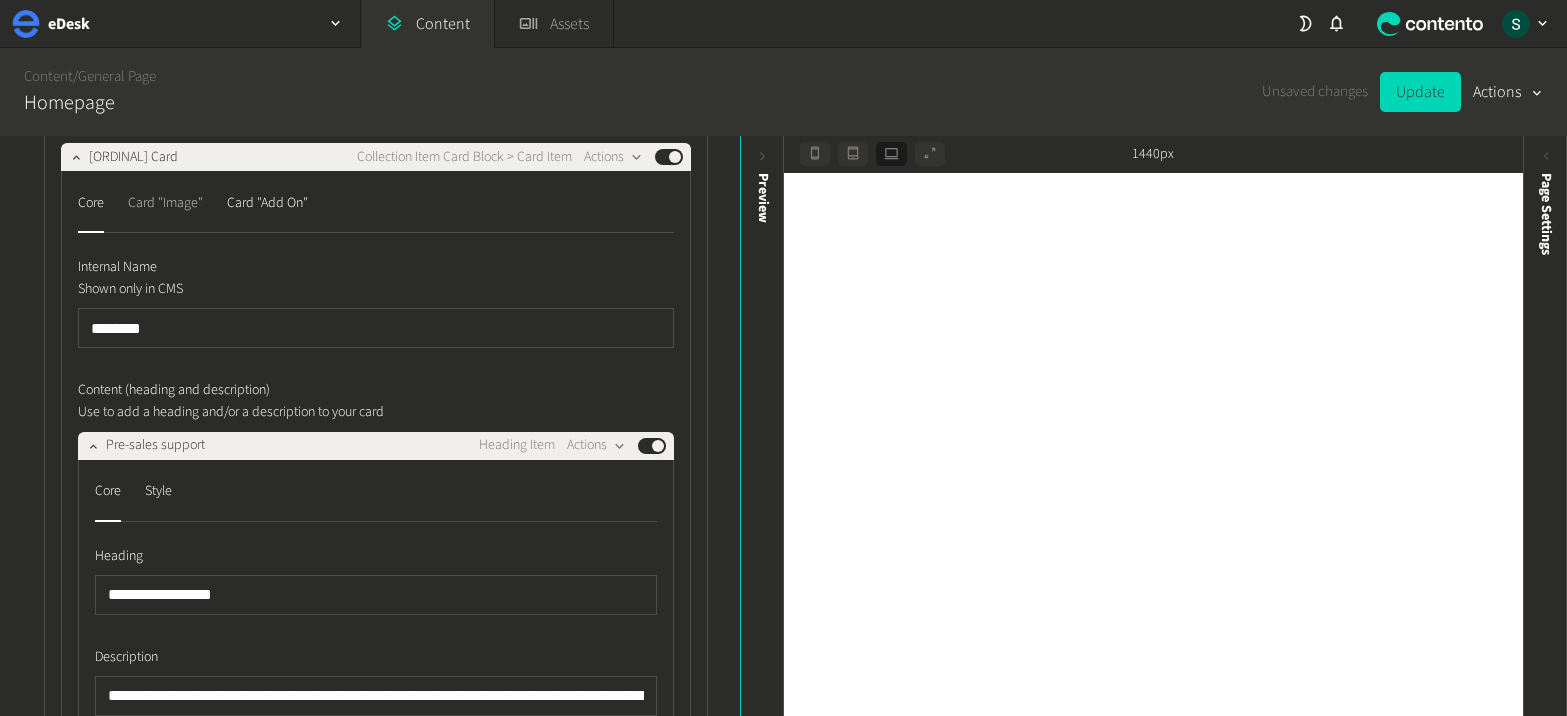 click on "Card "Image"" 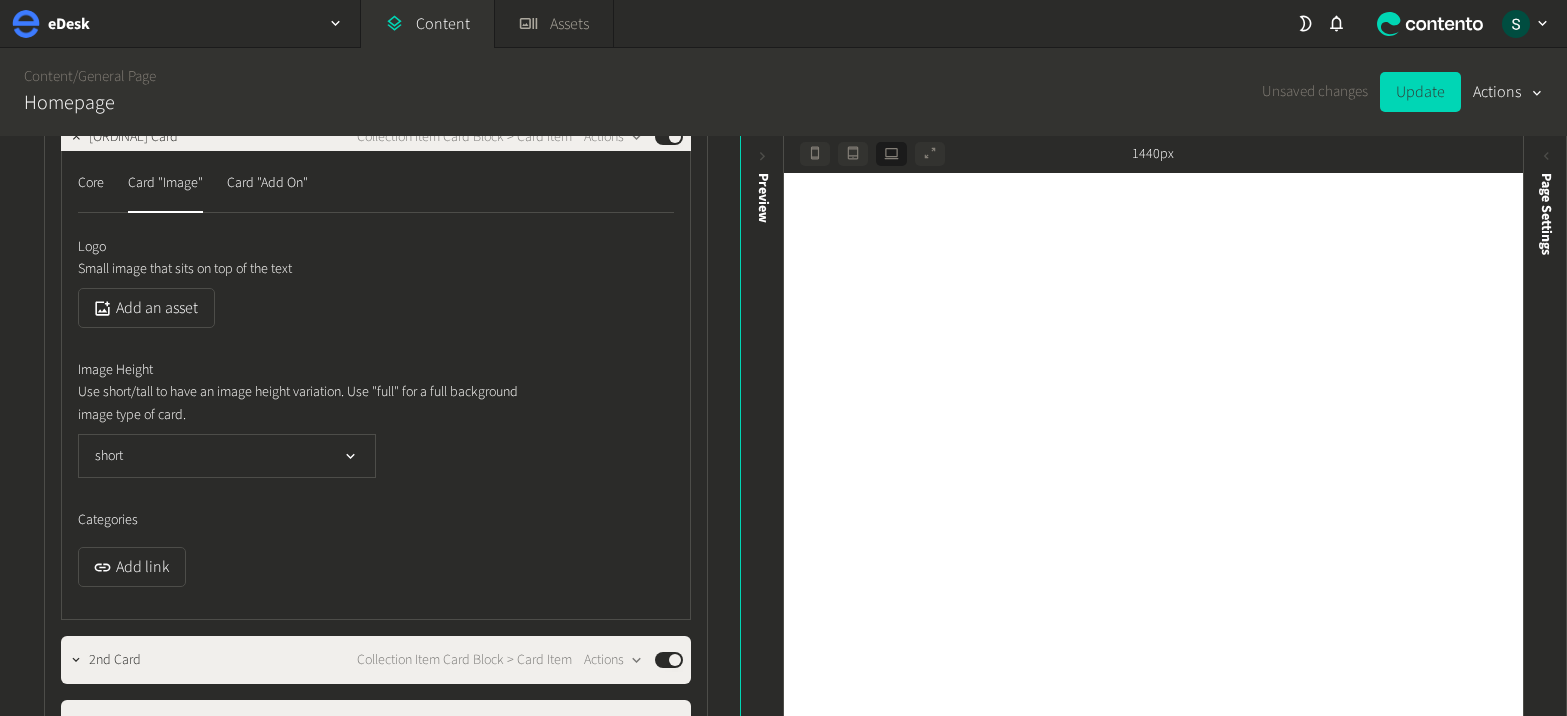 scroll, scrollTop: 4160, scrollLeft: 0, axis: vertical 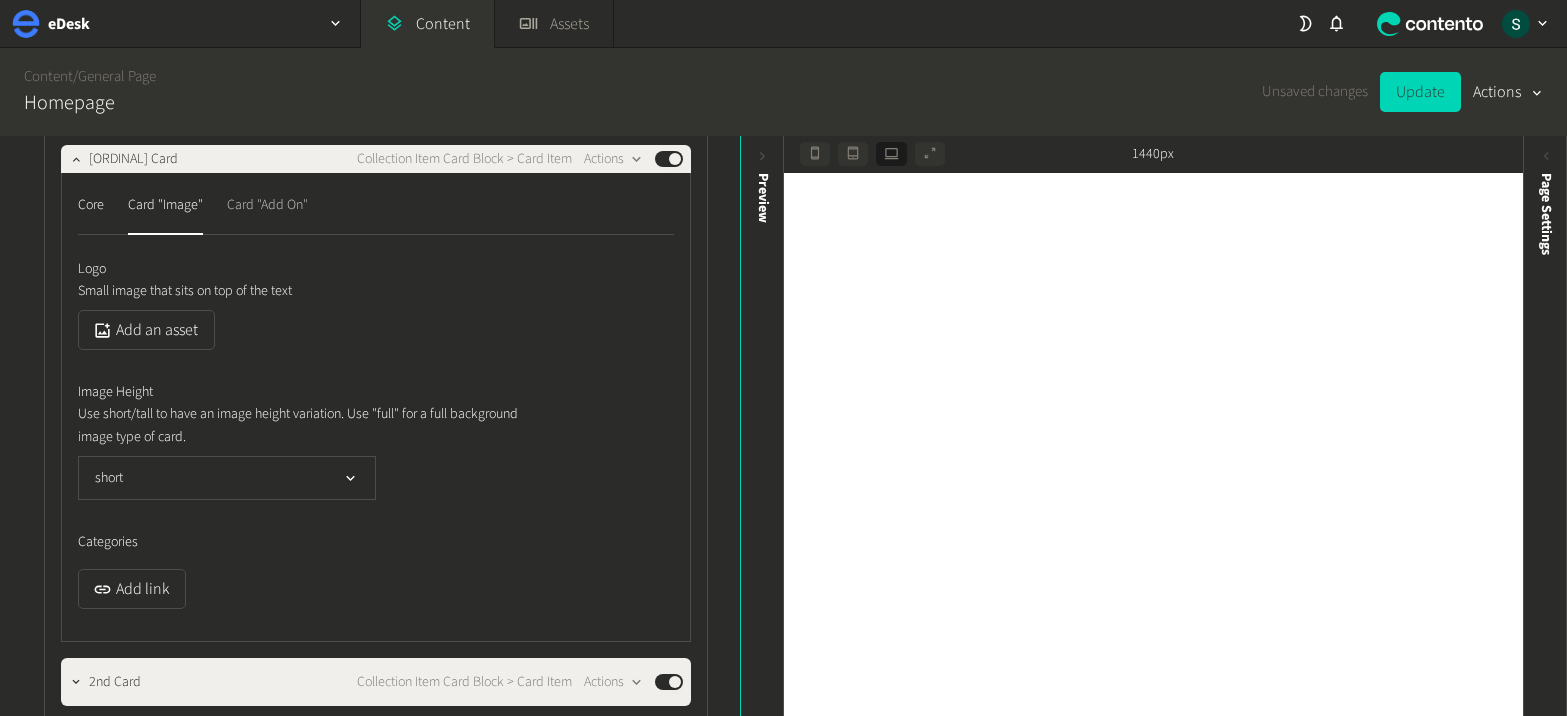 click on "Card "Add On"" 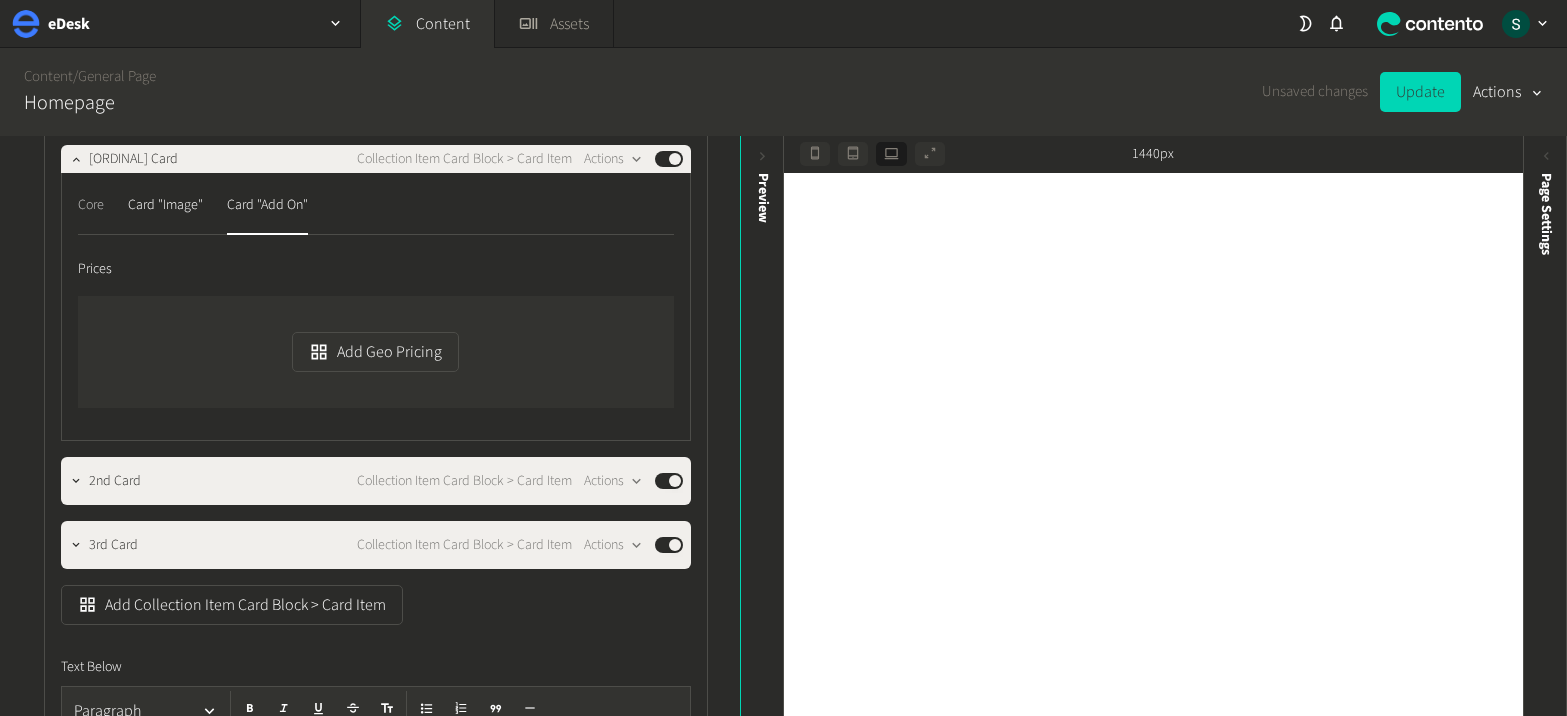 click on "Core" 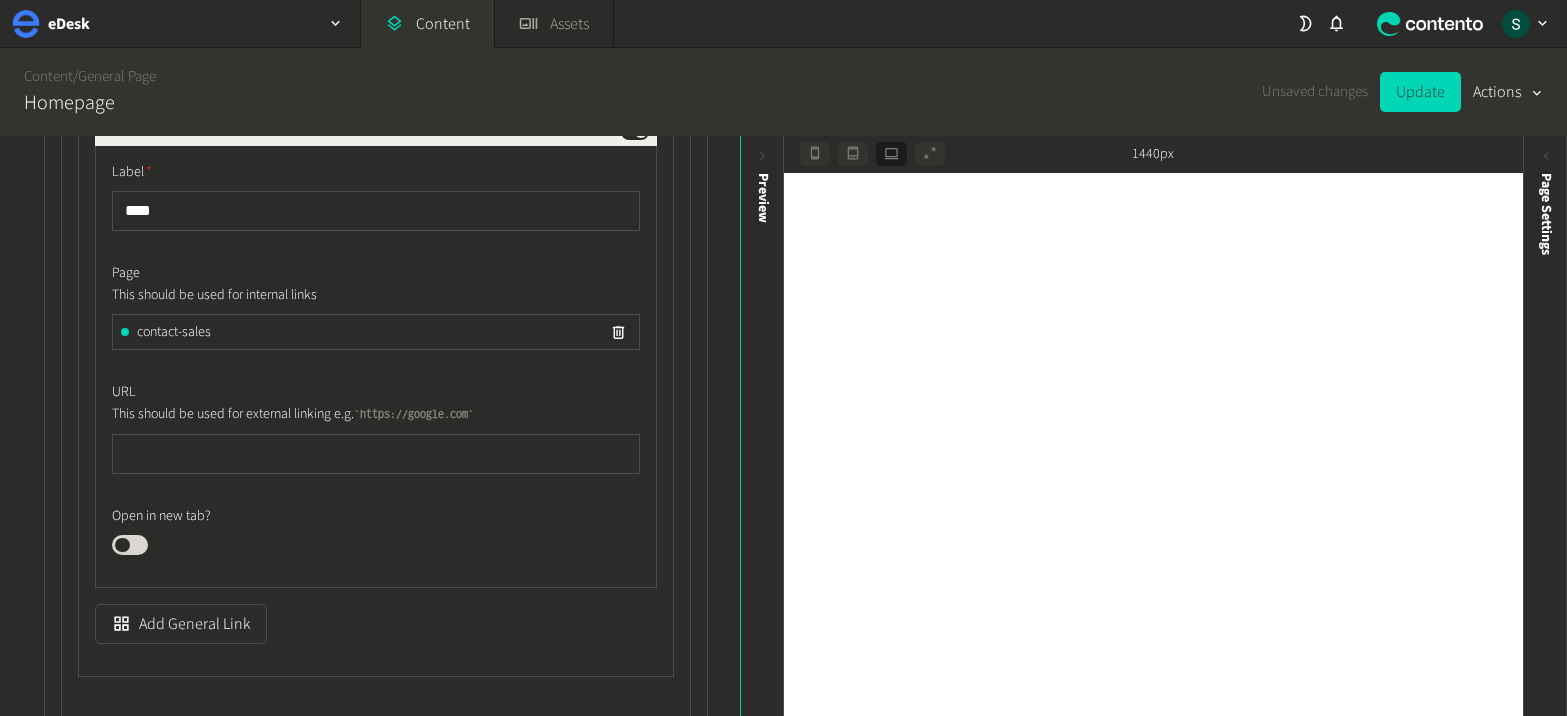 scroll, scrollTop: 4835, scrollLeft: 0, axis: vertical 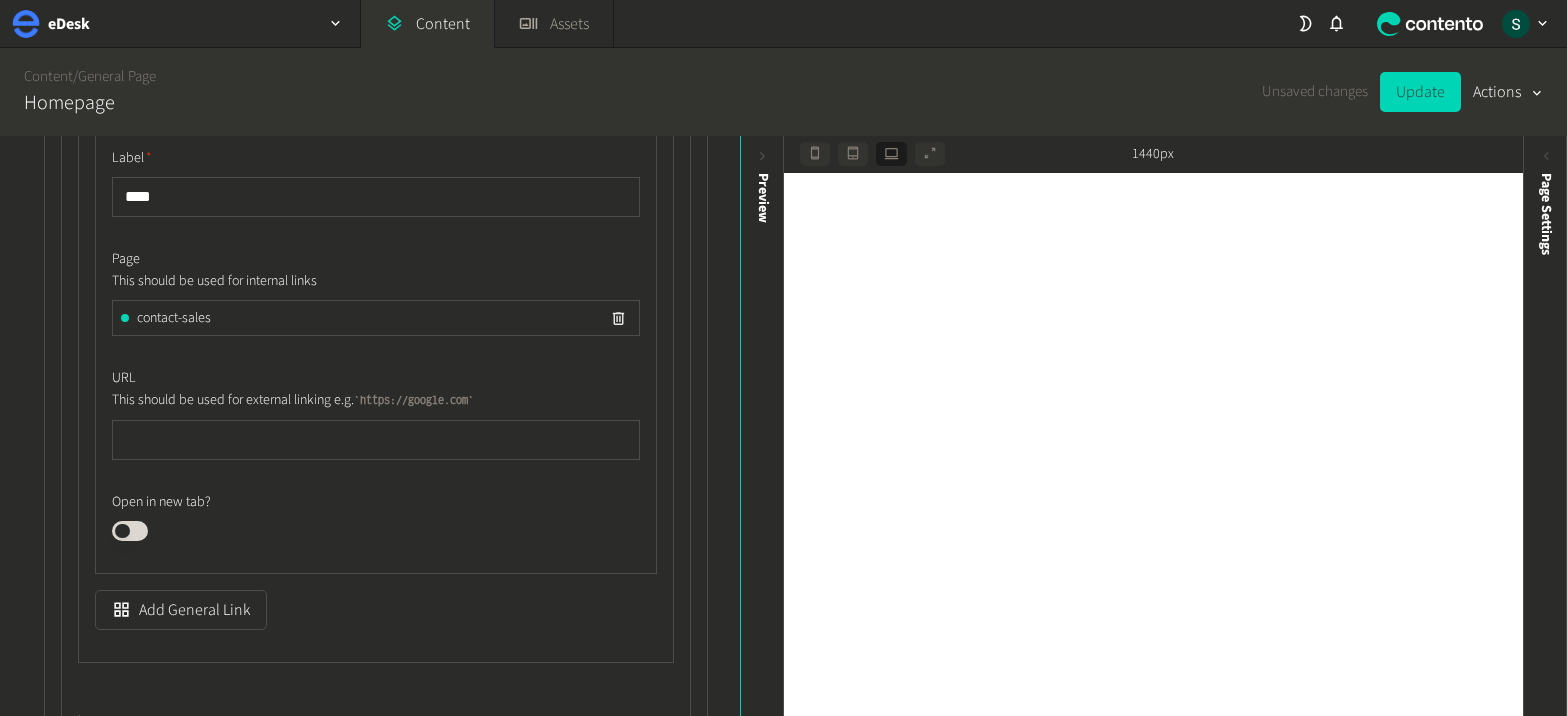 click 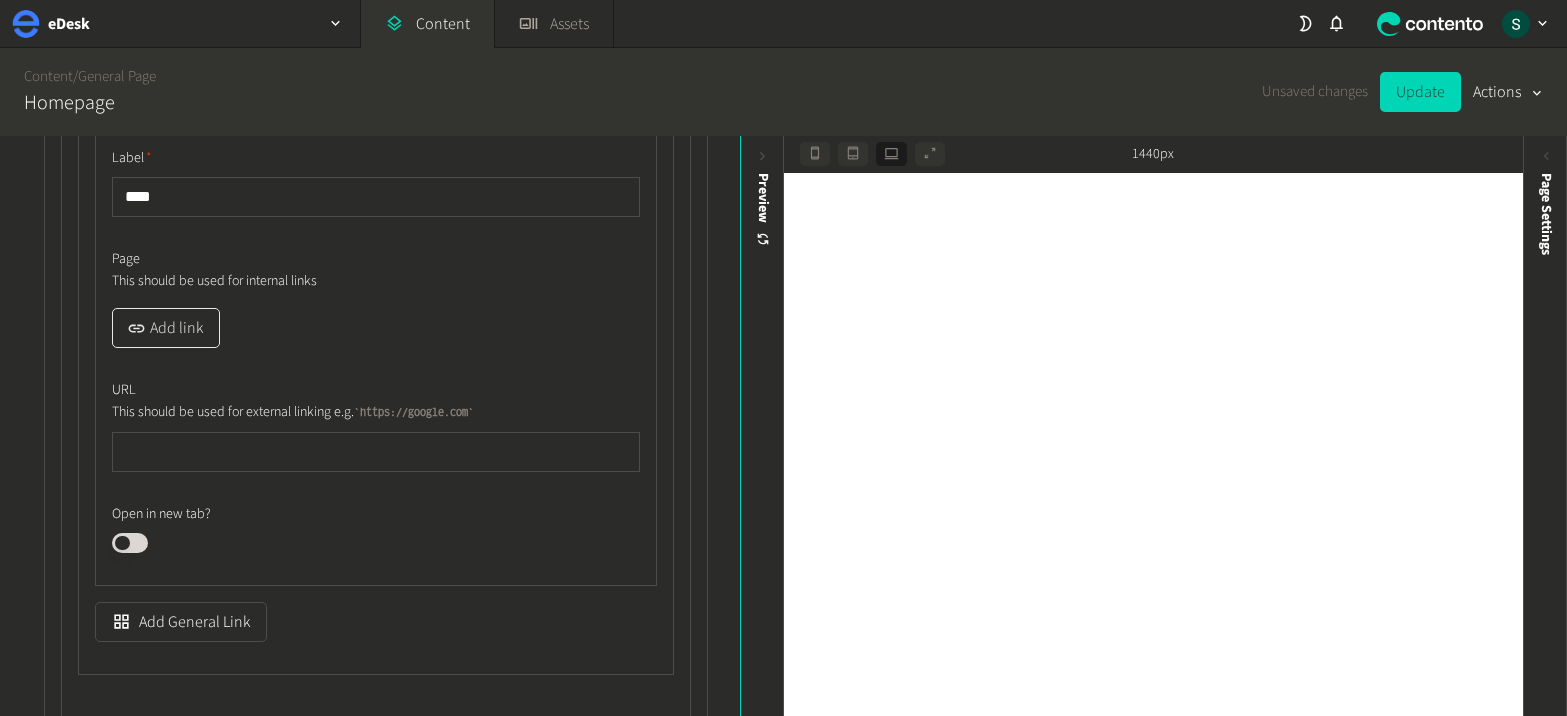 click on "Add link" 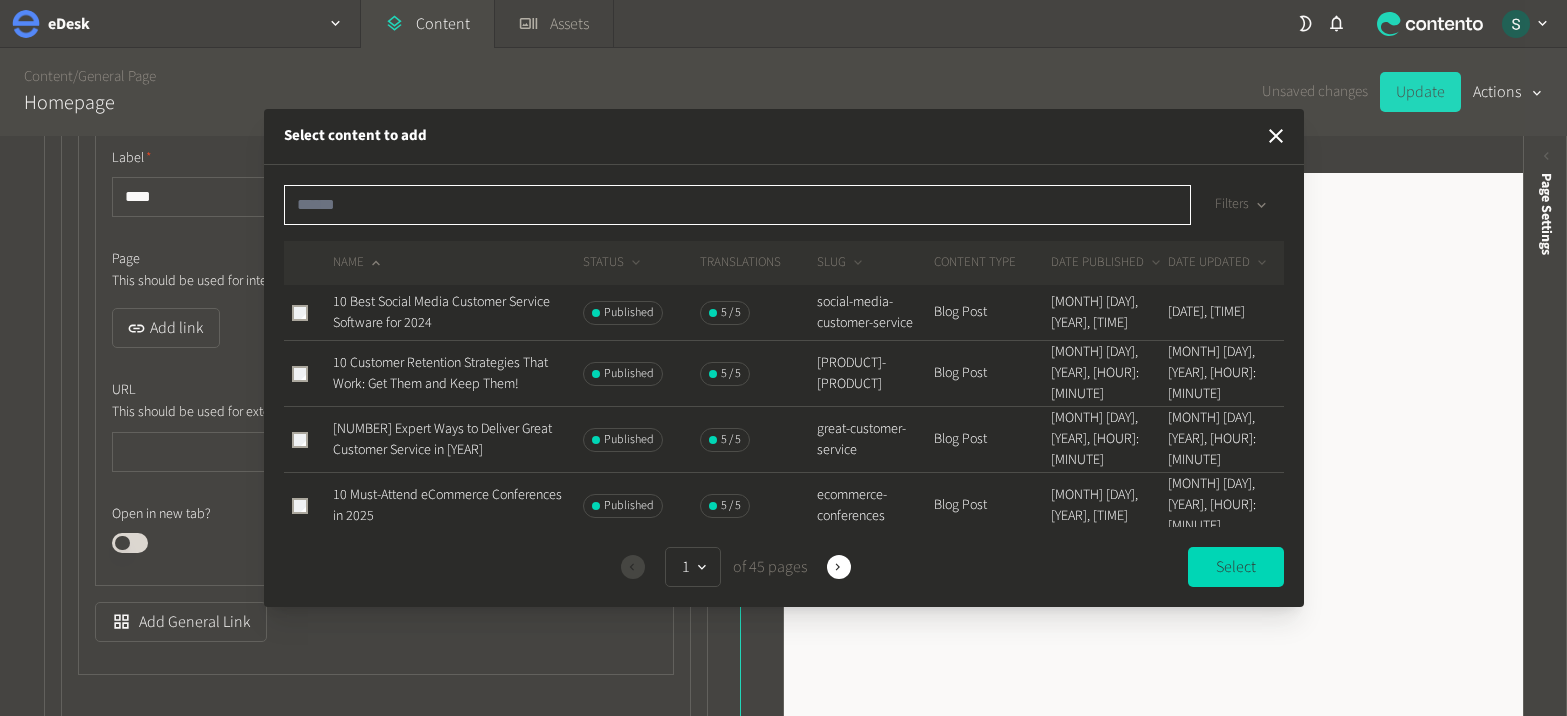 click at bounding box center (737, 205) 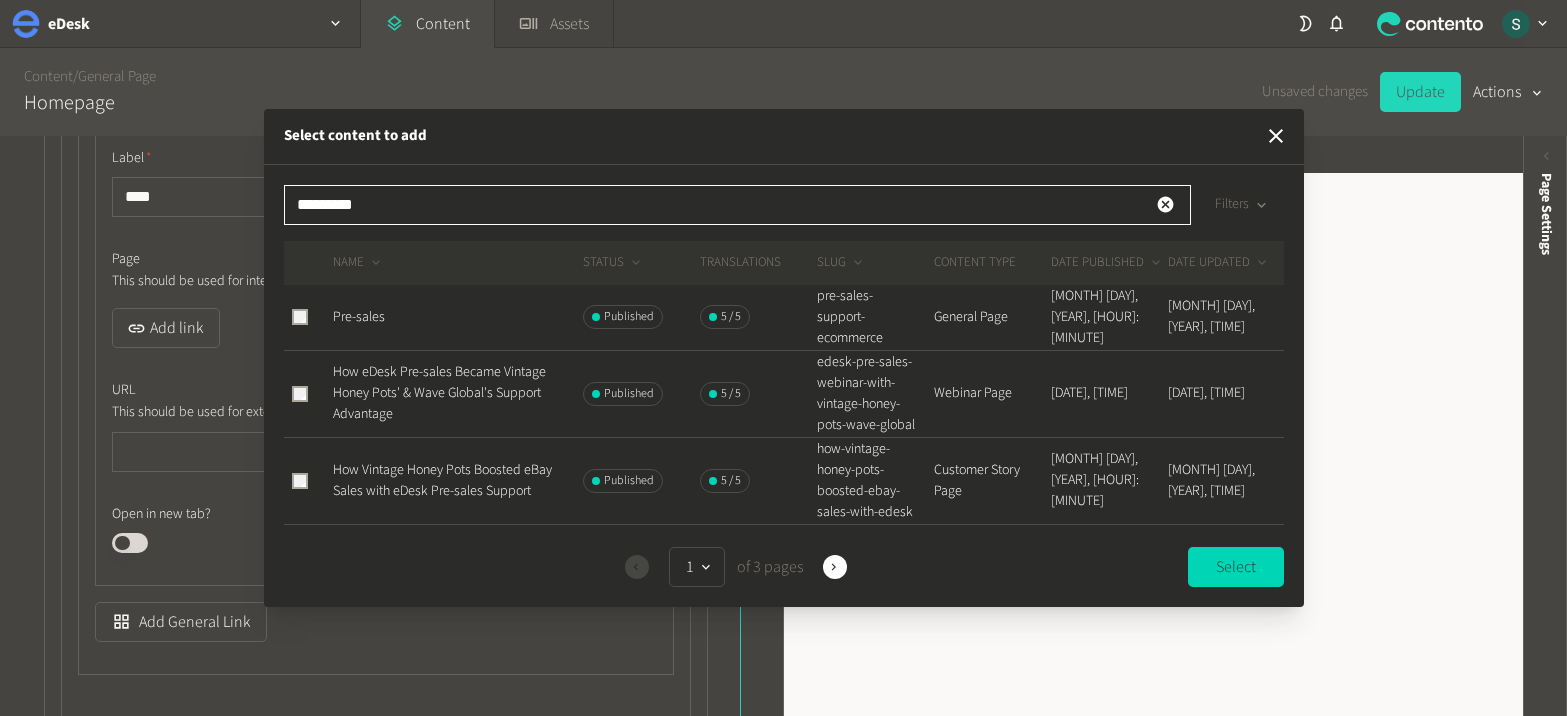 type on "*********" 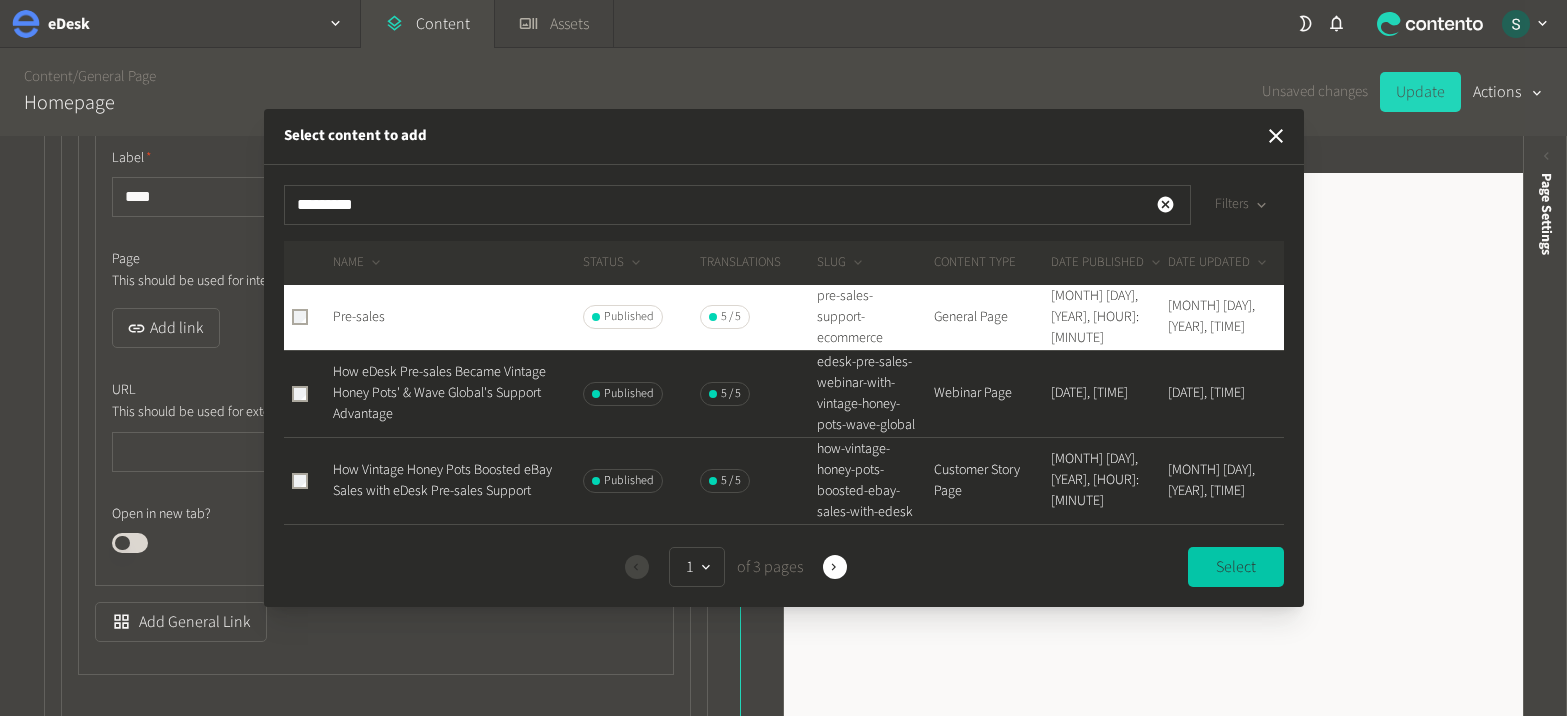 click on "Select" at bounding box center (1236, 567) 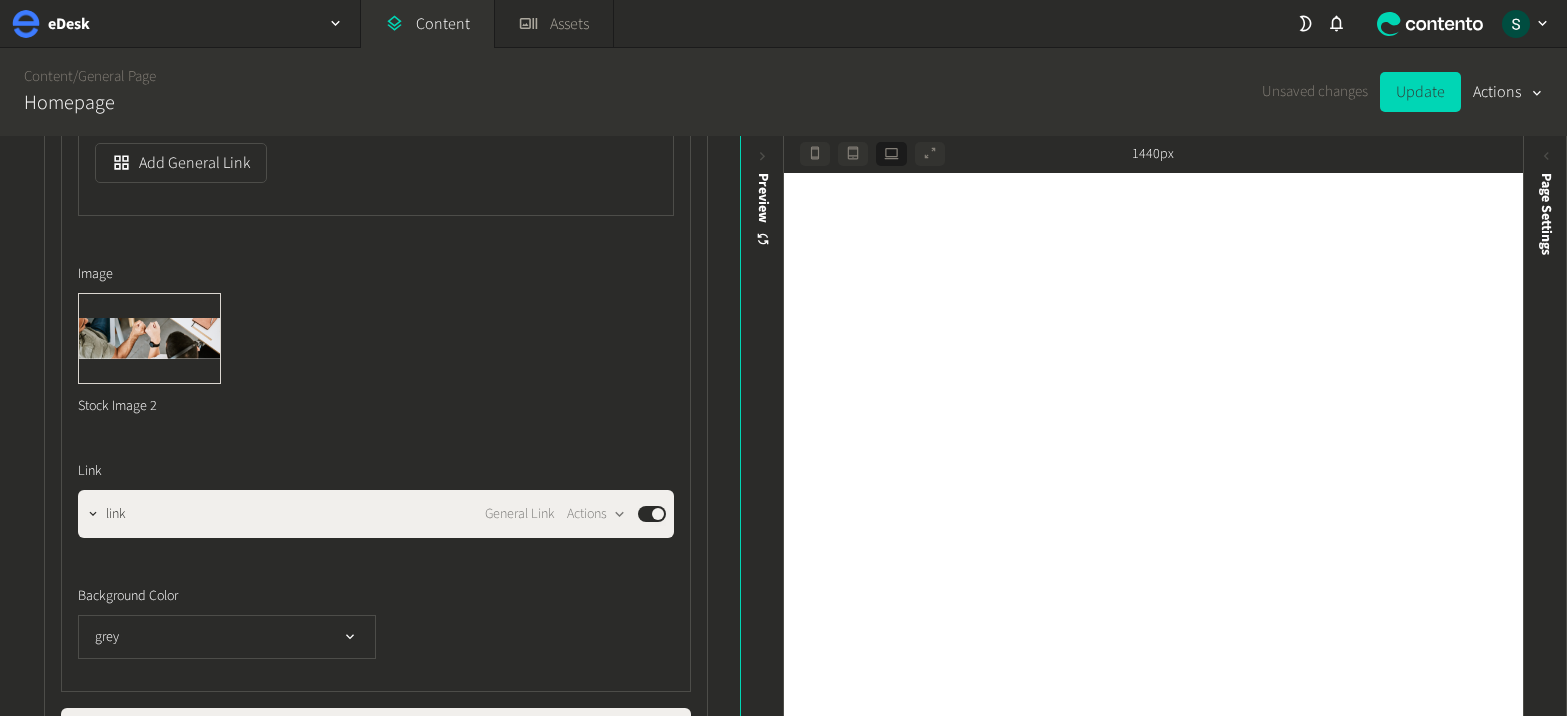 scroll, scrollTop: 5296, scrollLeft: 0, axis: vertical 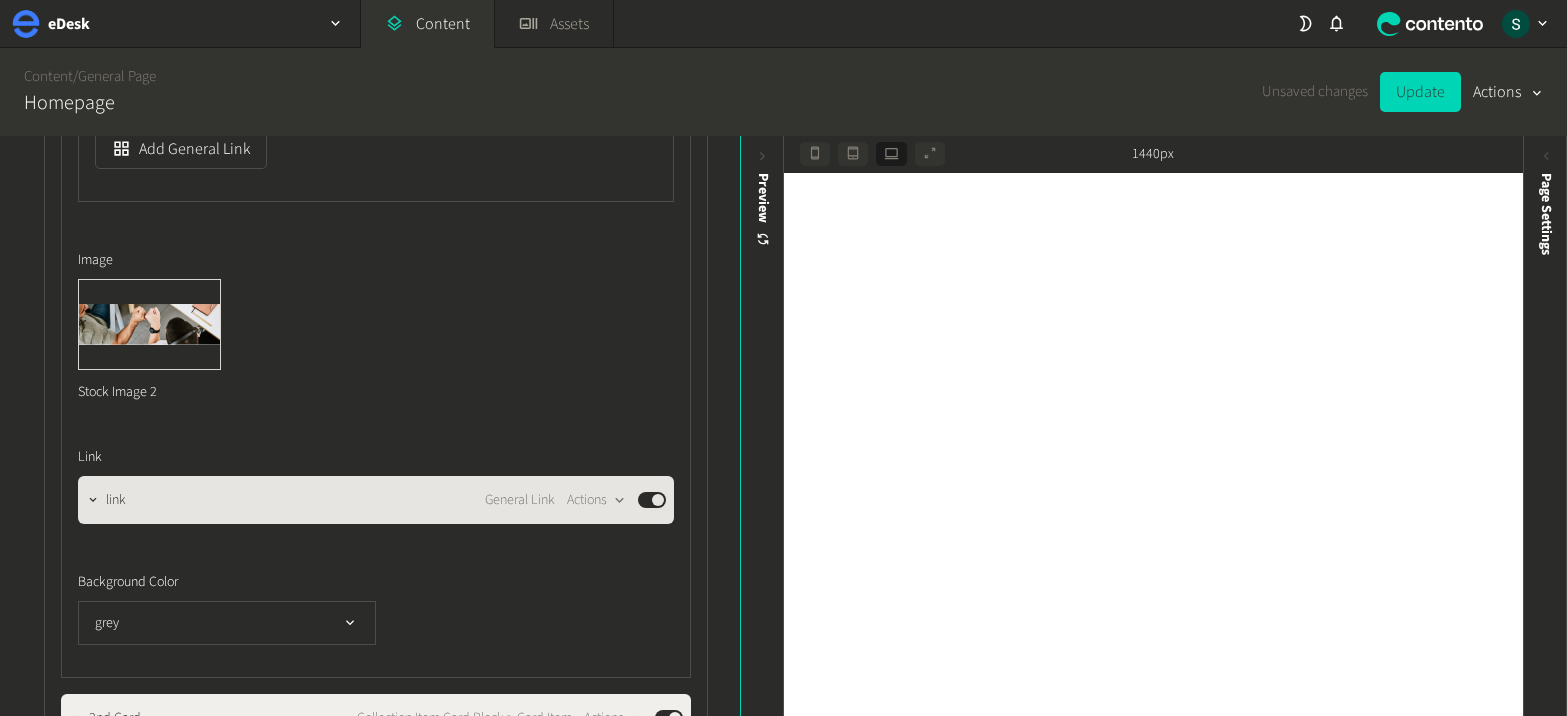 click on "link General Link  Actions  Published" 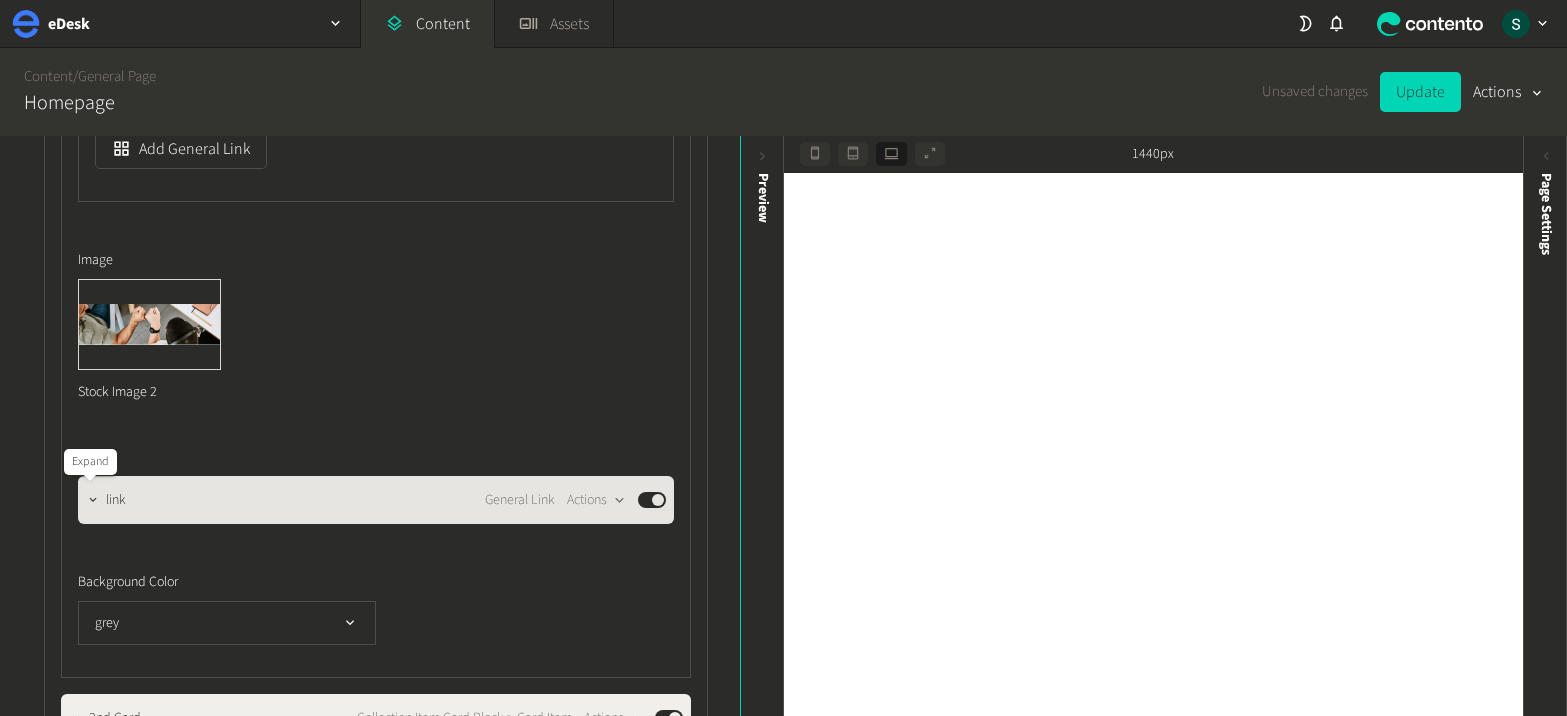 click 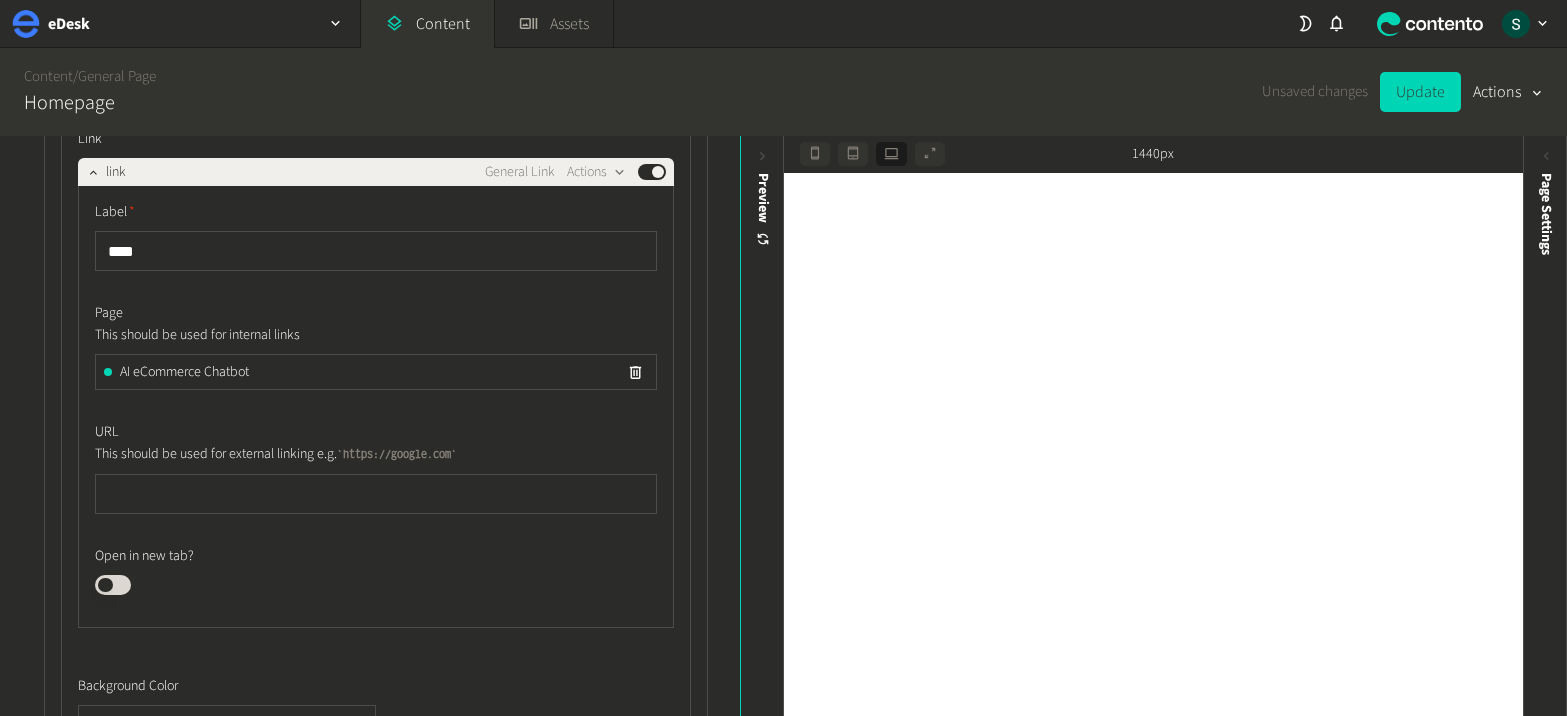 scroll, scrollTop: 5591, scrollLeft: 0, axis: vertical 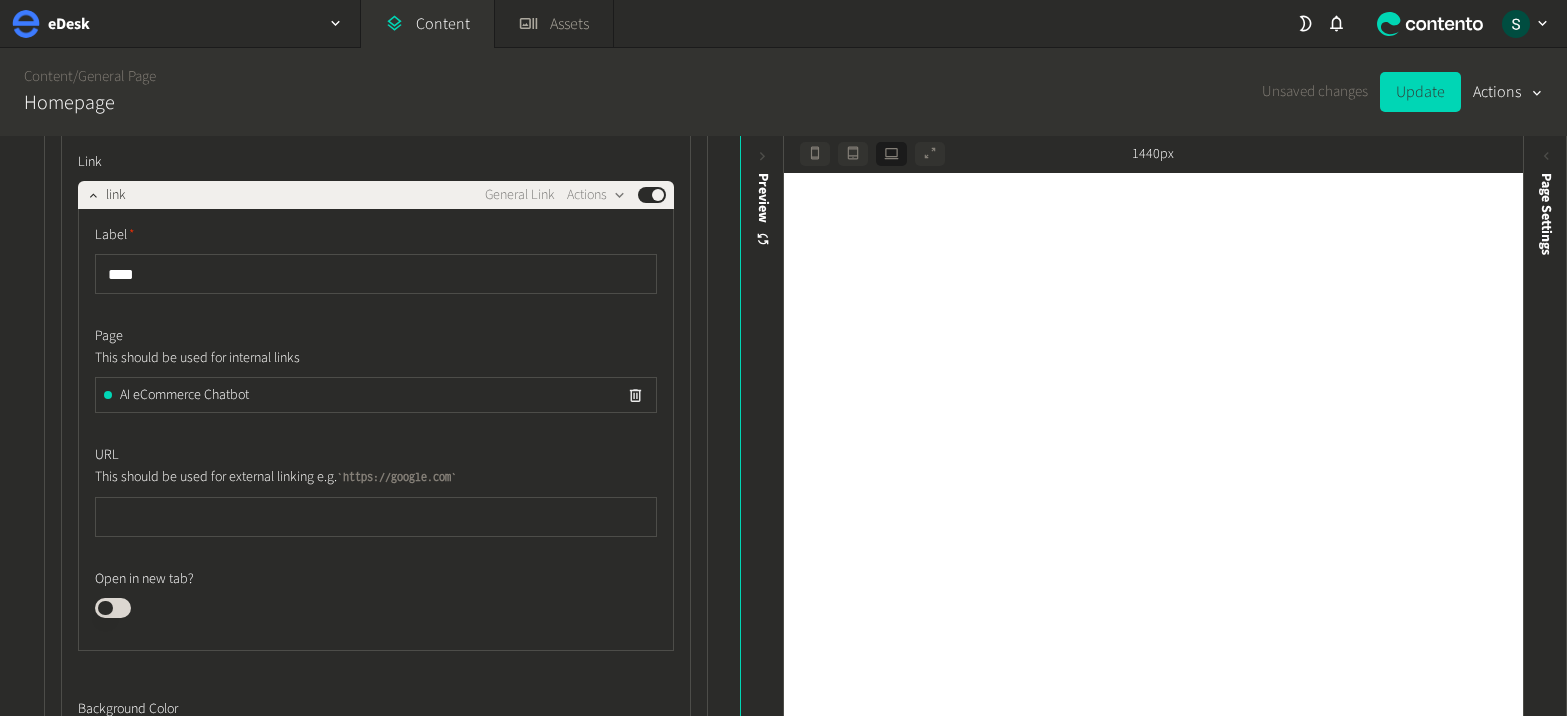 click 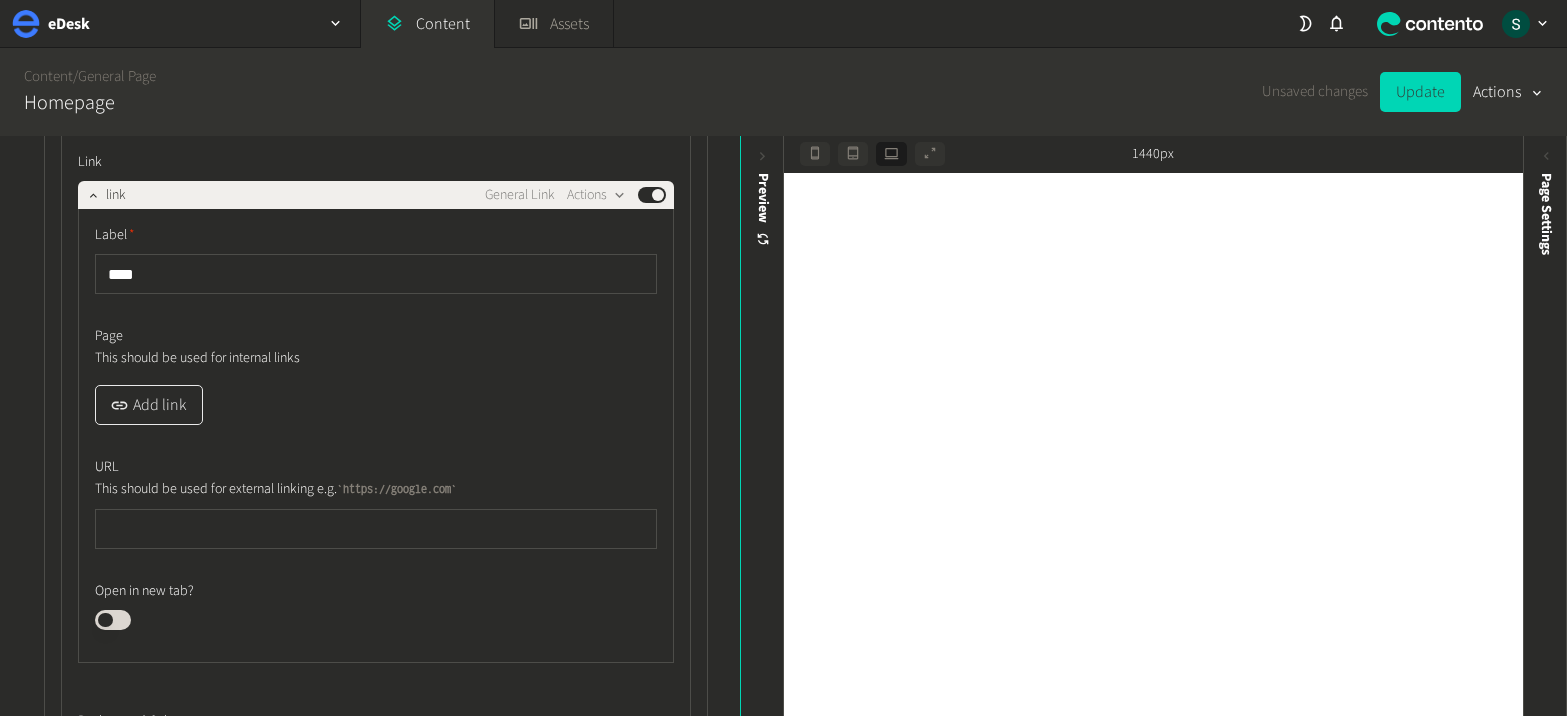 click on "Add link" 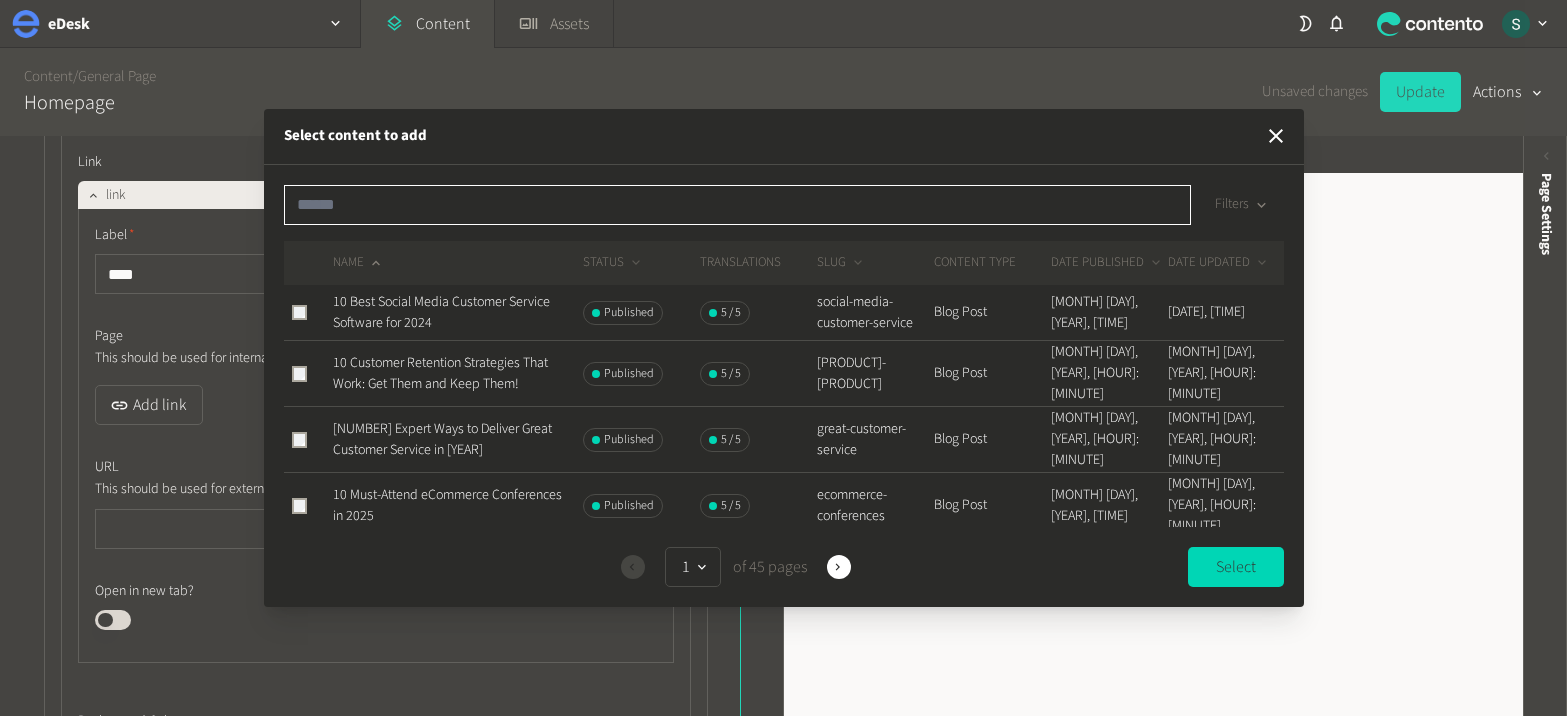 click at bounding box center (737, 205) 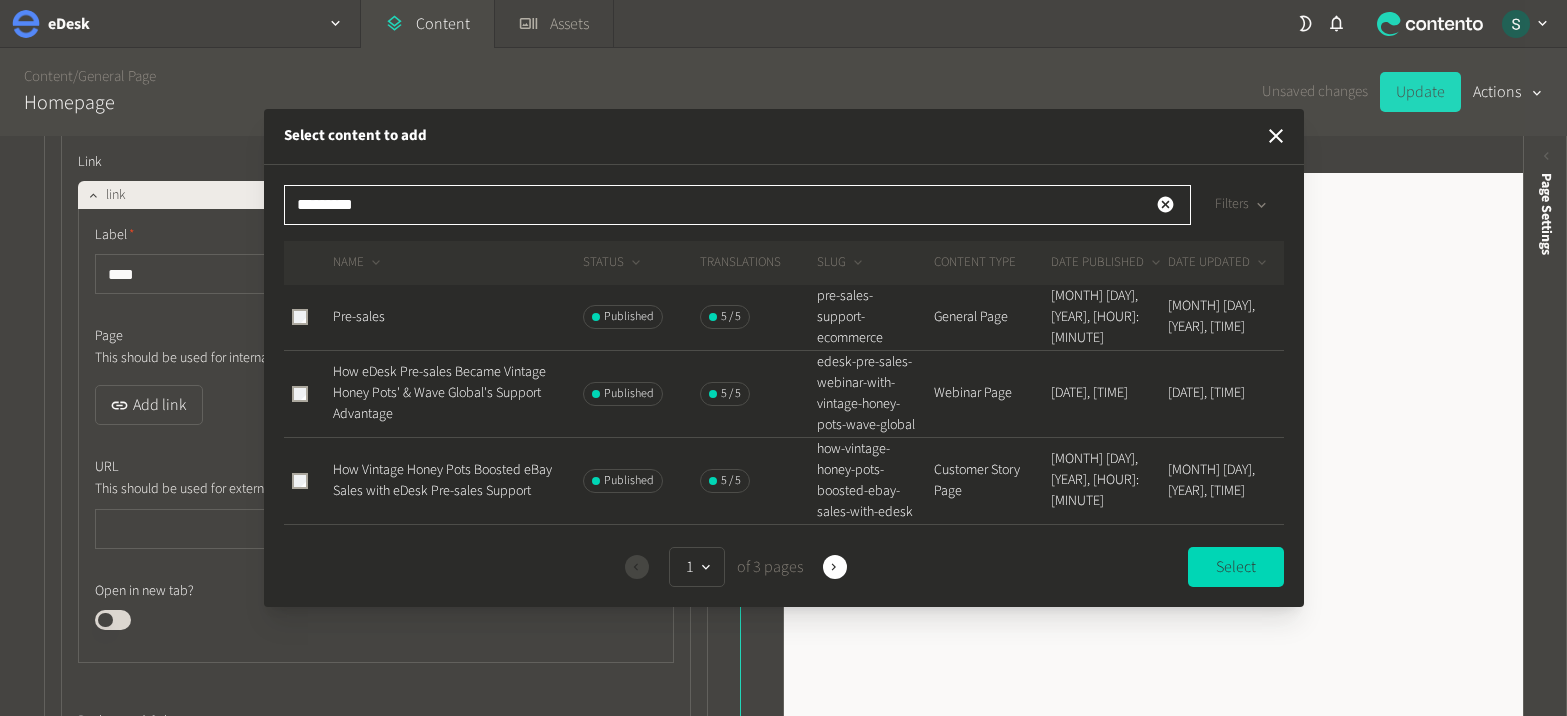 type on "*********" 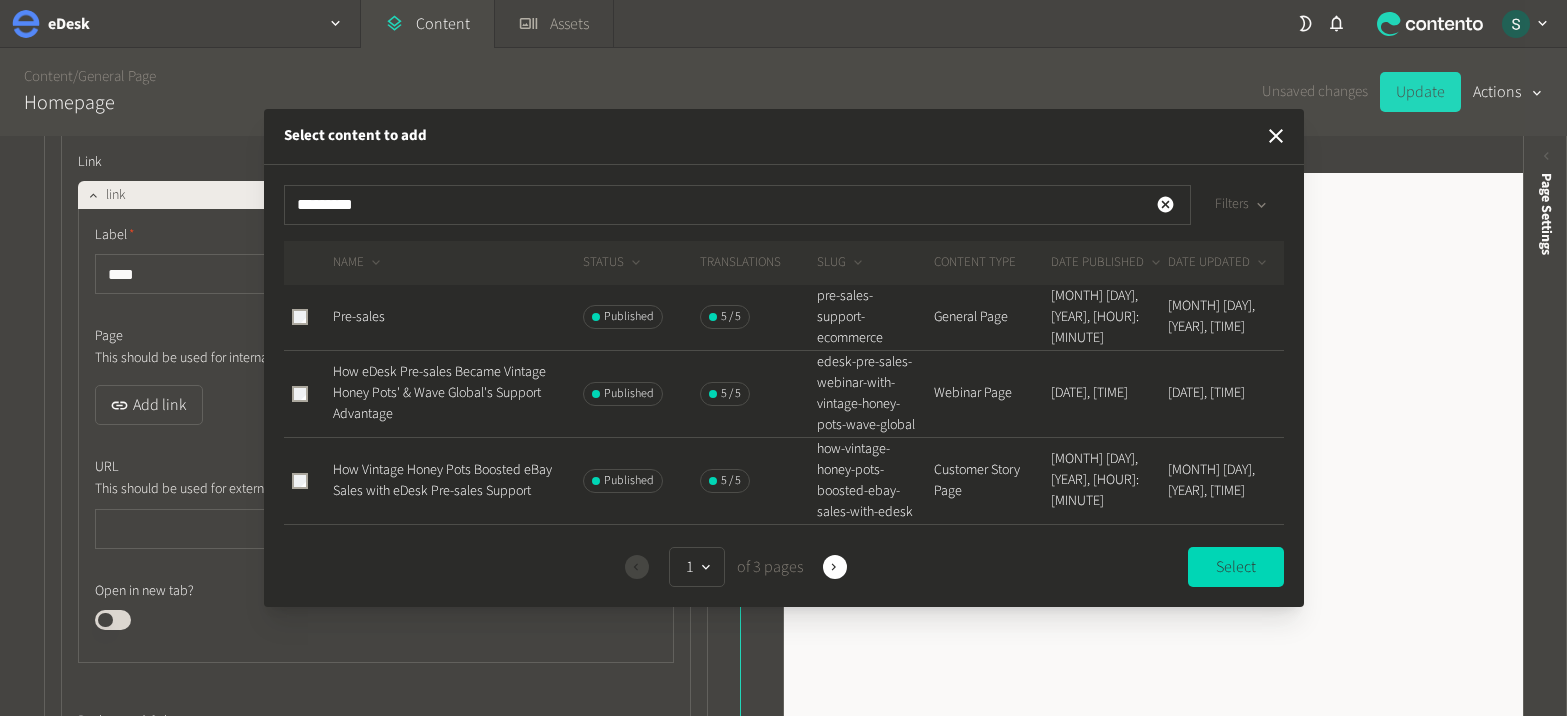 click on "Pre-sales" at bounding box center (457, 318) 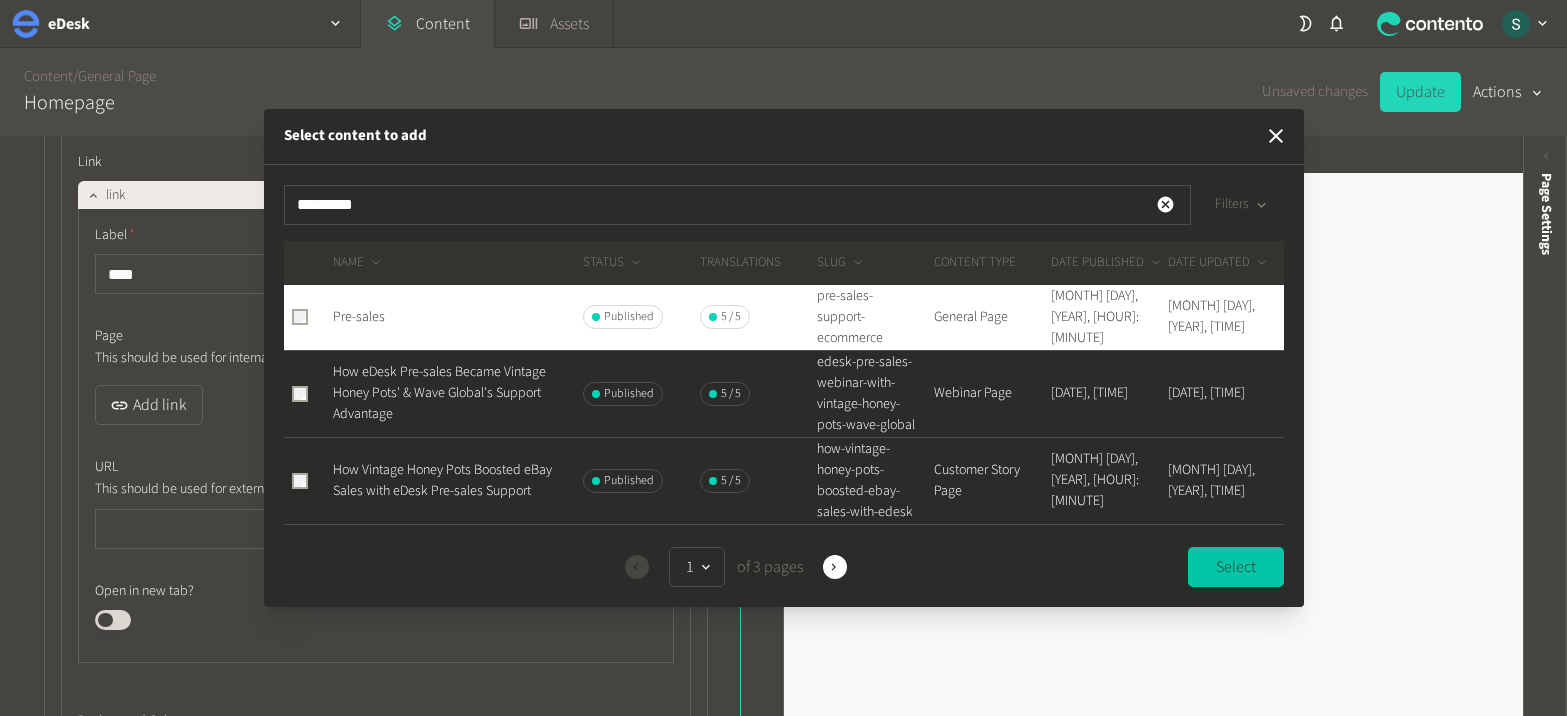 click on "Select" at bounding box center (1236, 567) 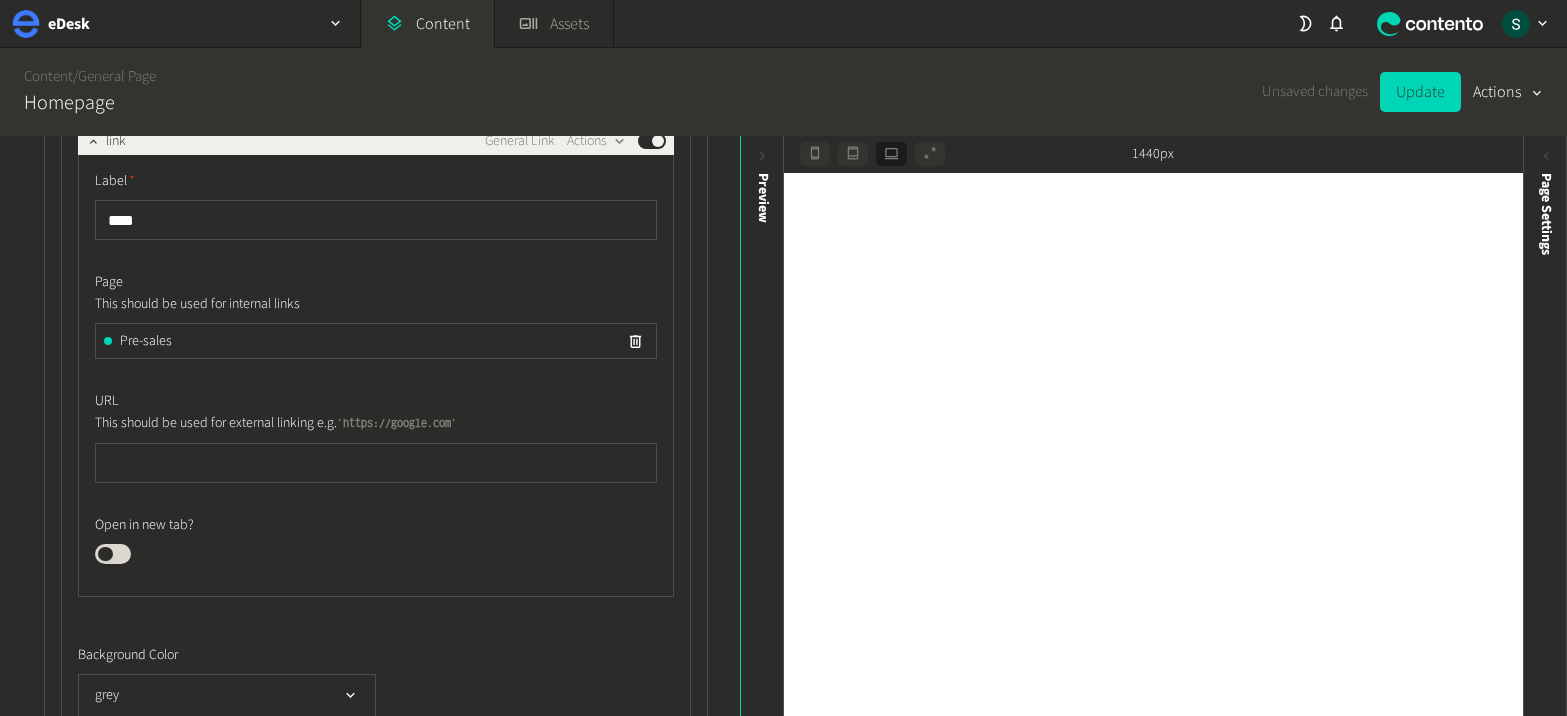 scroll, scrollTop: 6090, scrollLeft: 0, axis: vertical 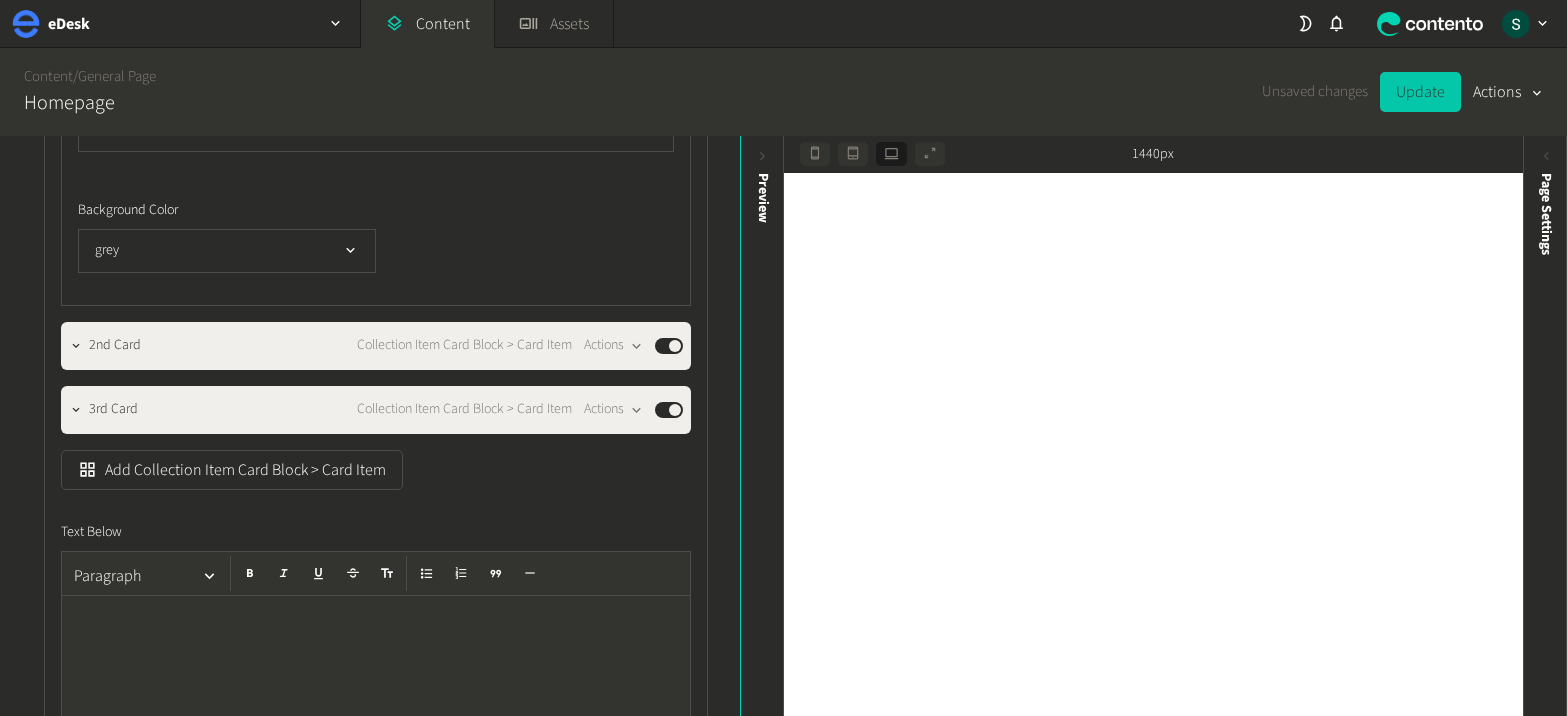 click on "Update" 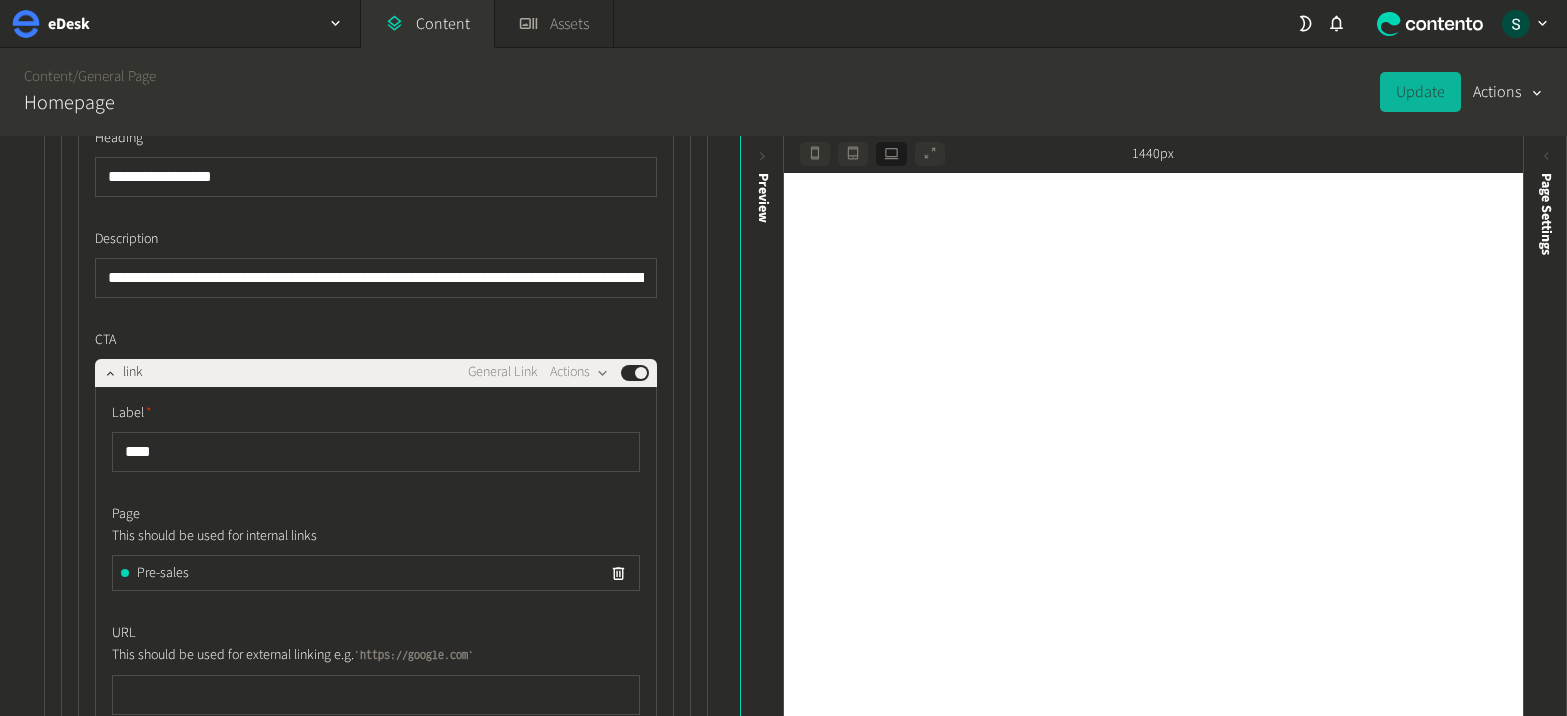 scroll, scrollTop: 4465, scrollLeft: 0, axis: vertical 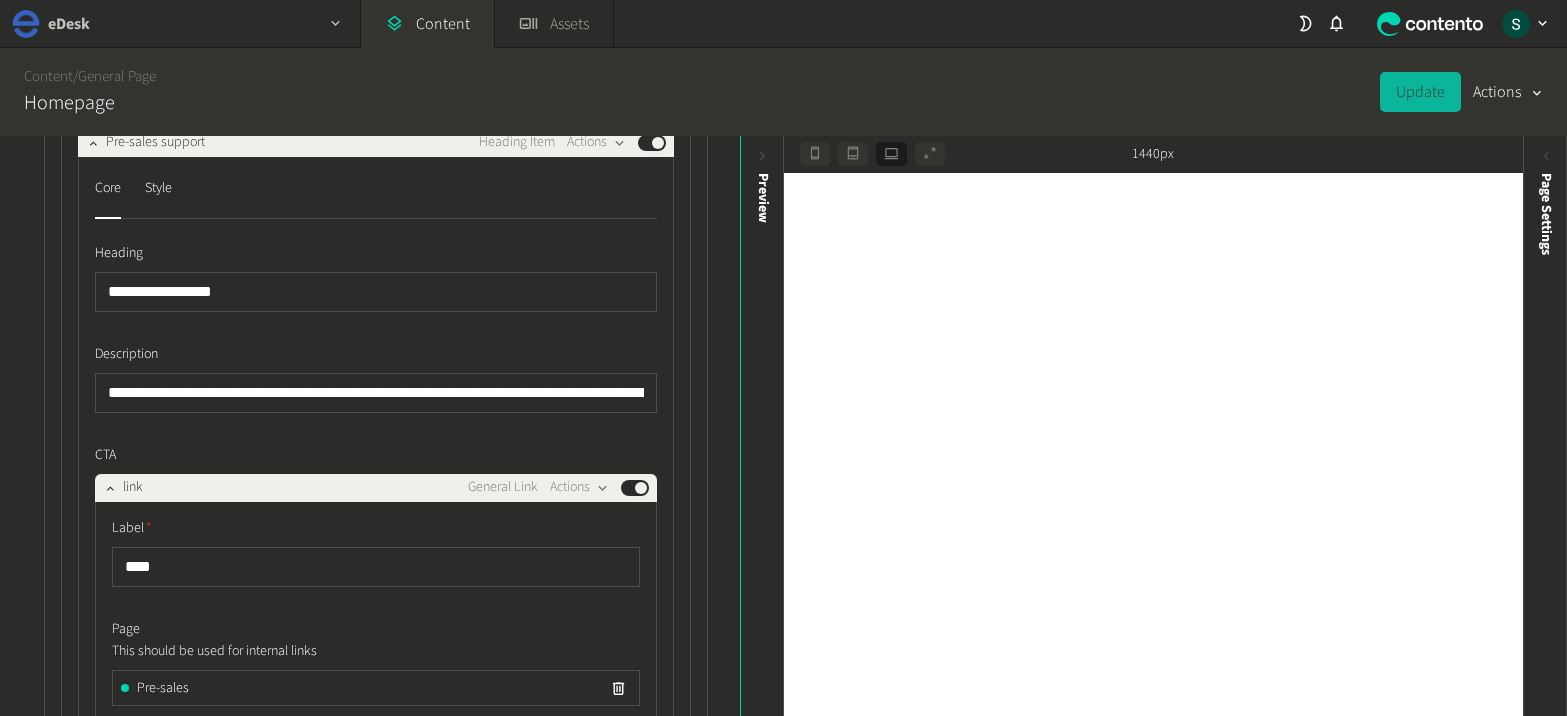 click 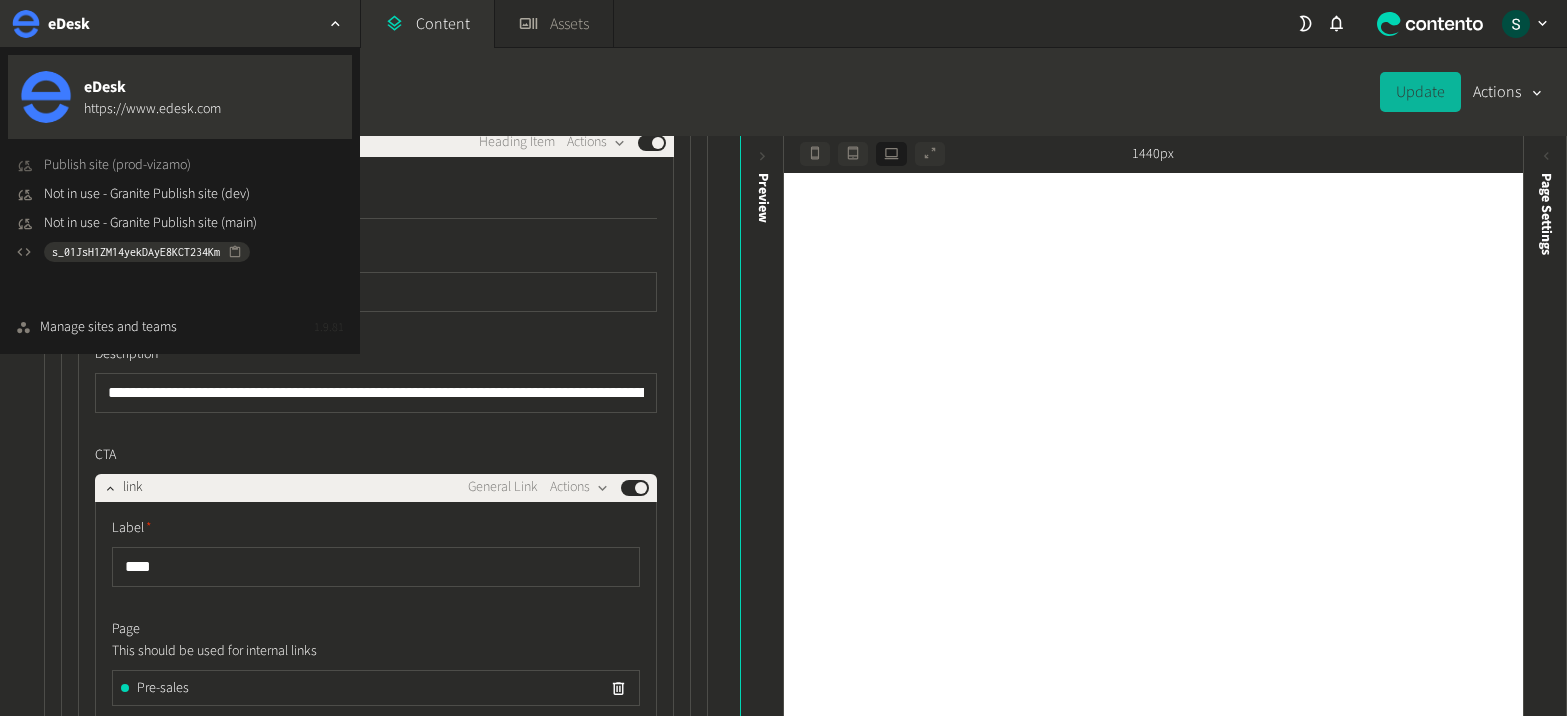 click on "Publish site (prod-vizamo)" 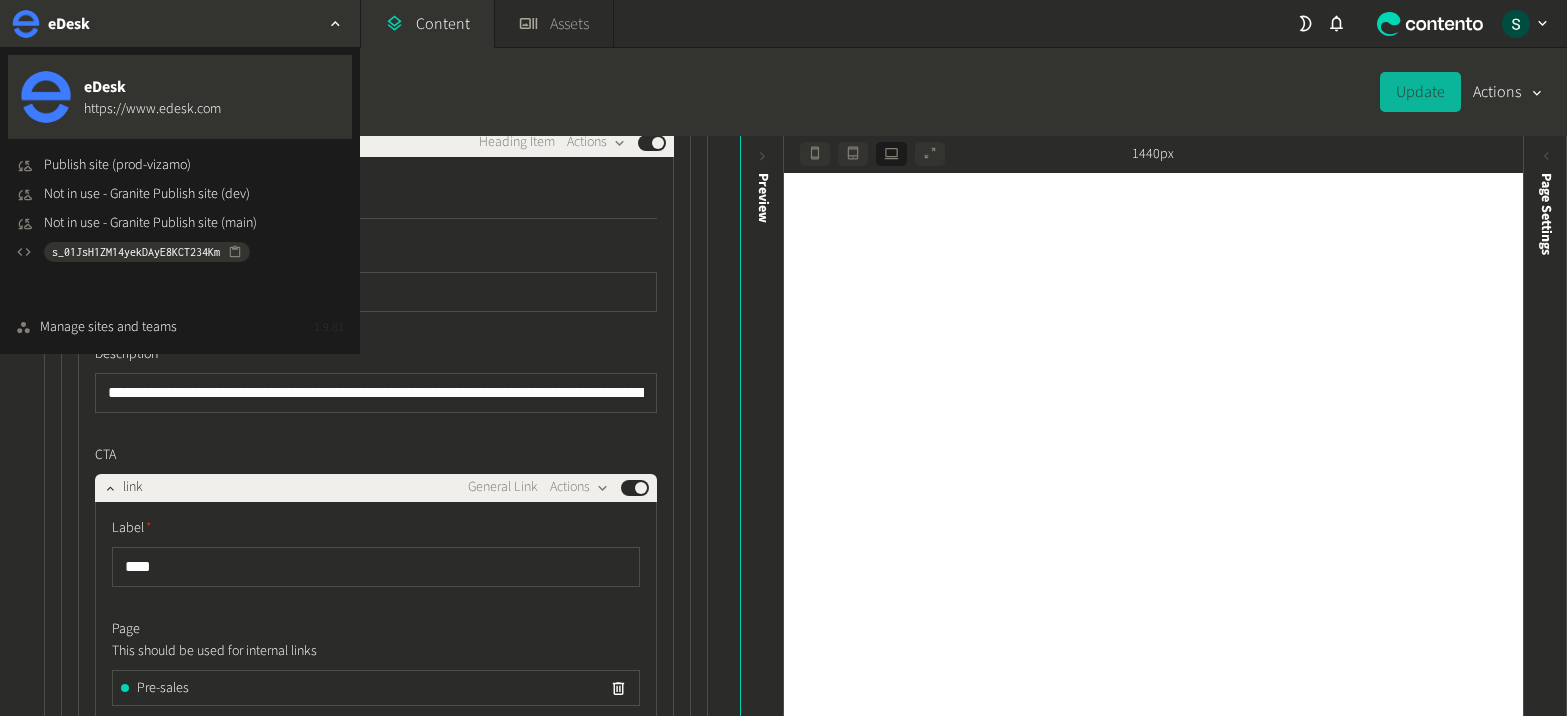 click on "[PRODUCT] / General Page Homepage Update Actions" 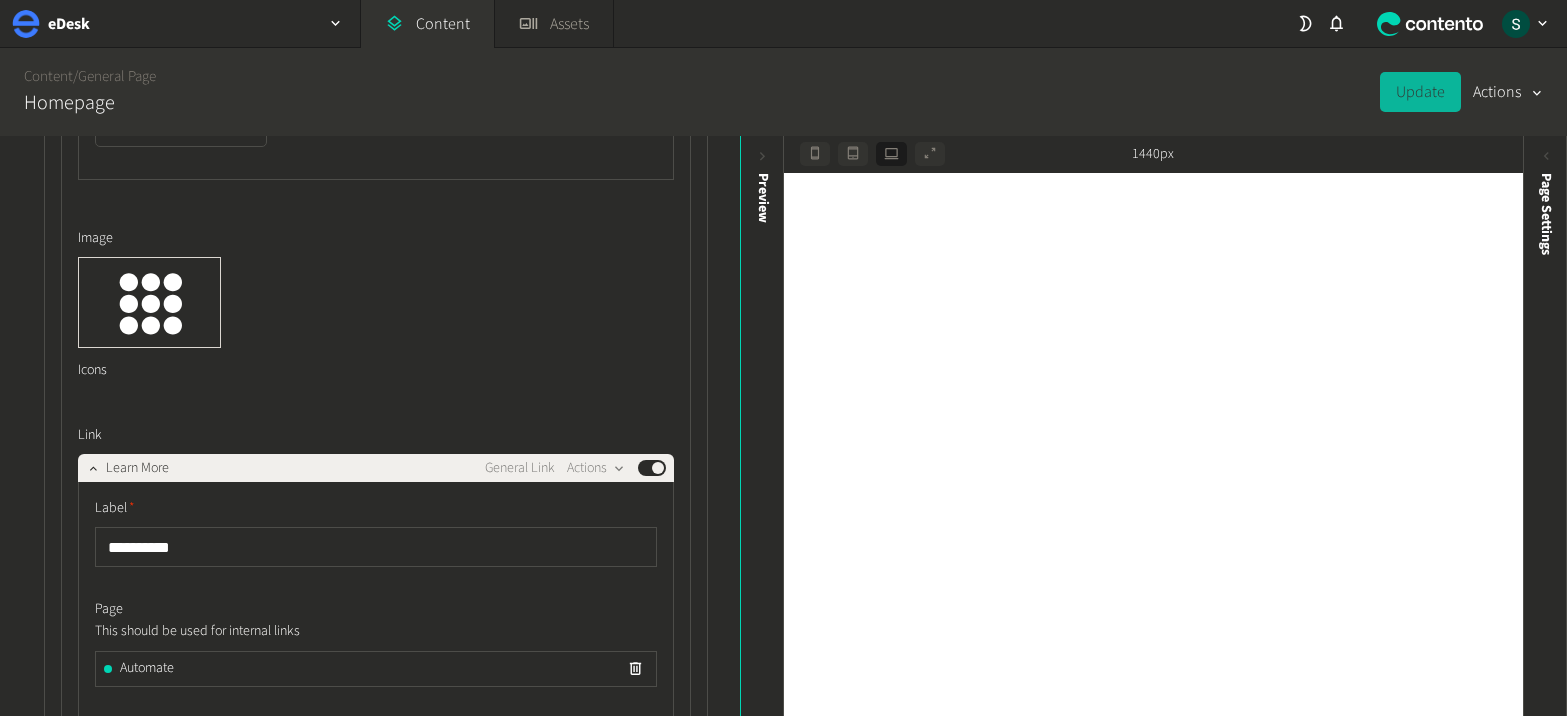 scroll, scrollTop: 16135, scrollLeft: 0, axis: vertical 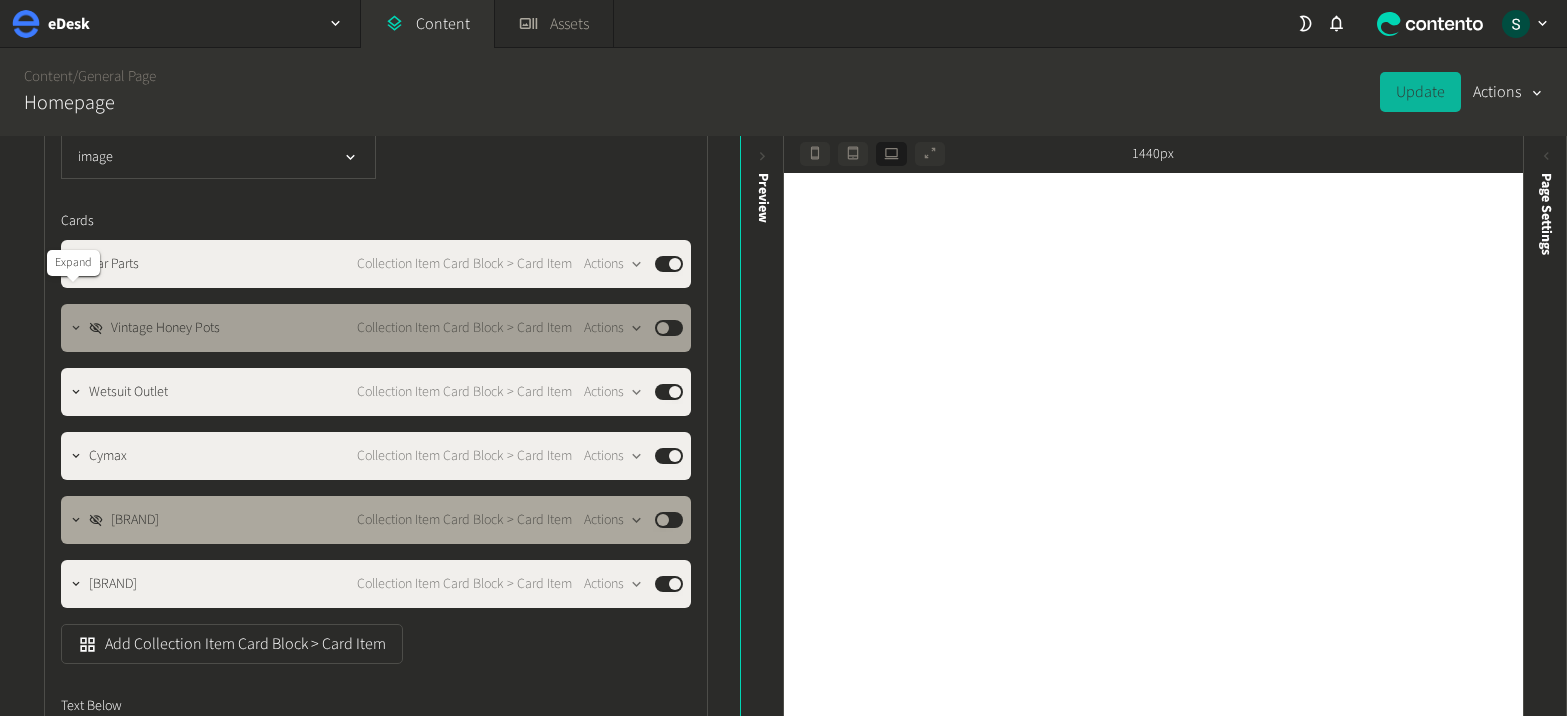 click 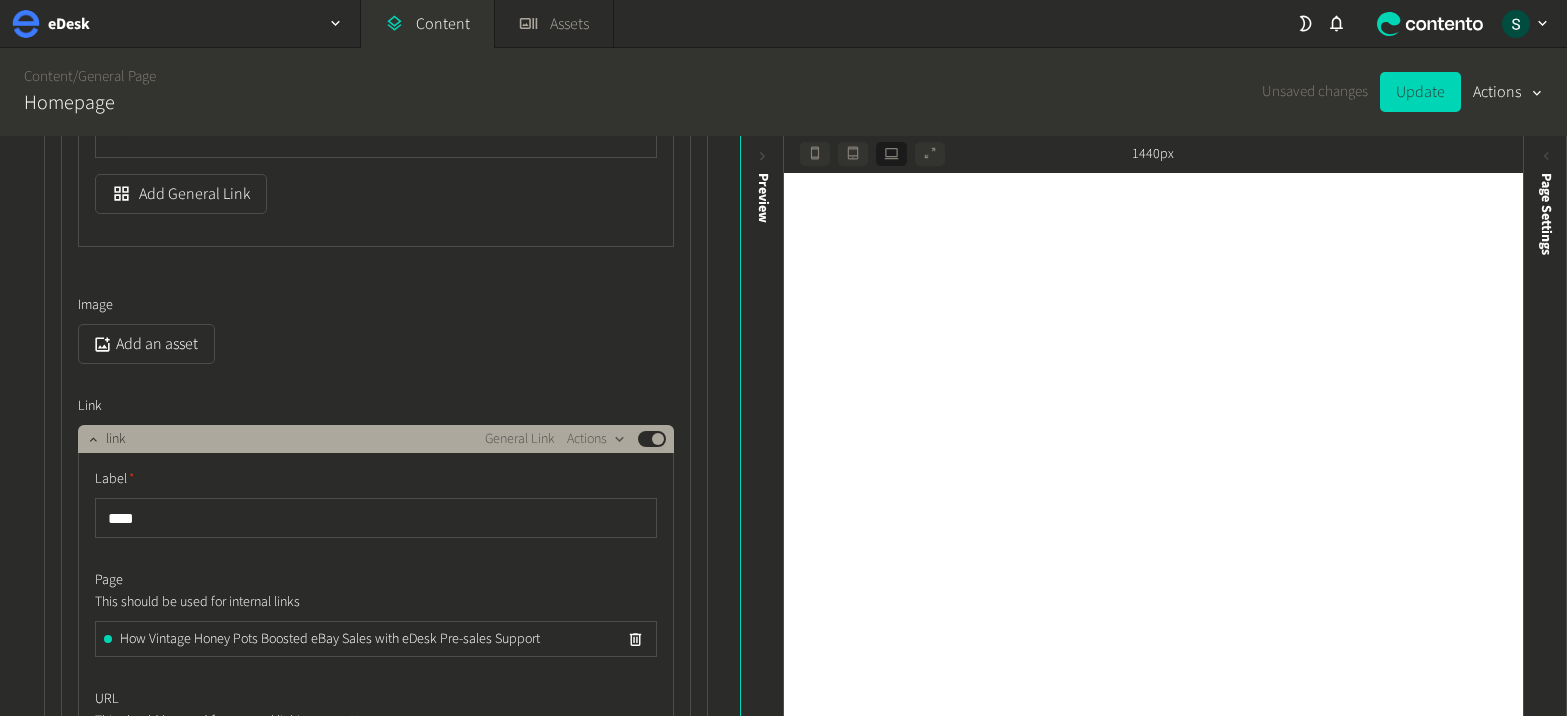 scroll, scrollTop: 32276, scrollLeft: 0, axis: vertical 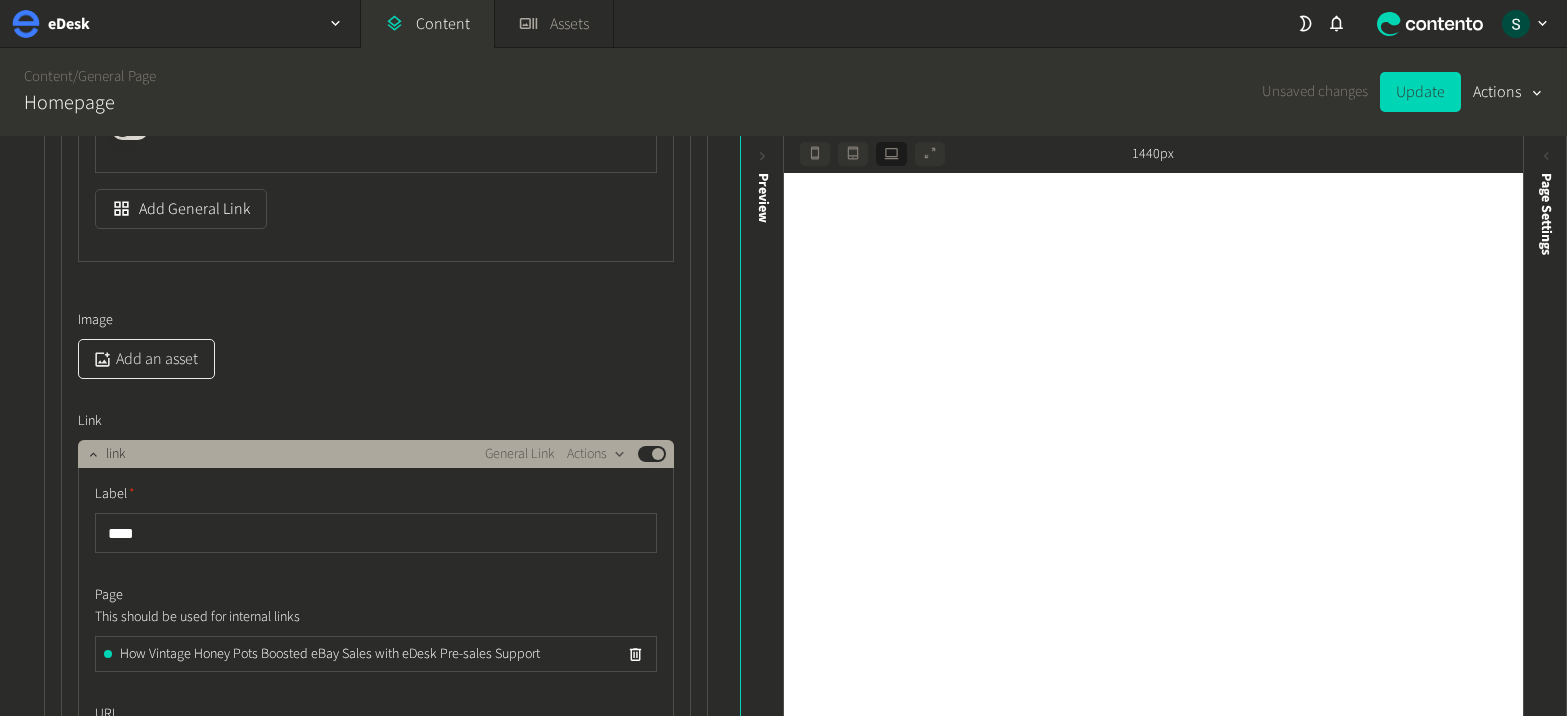 click on "Add an asset" 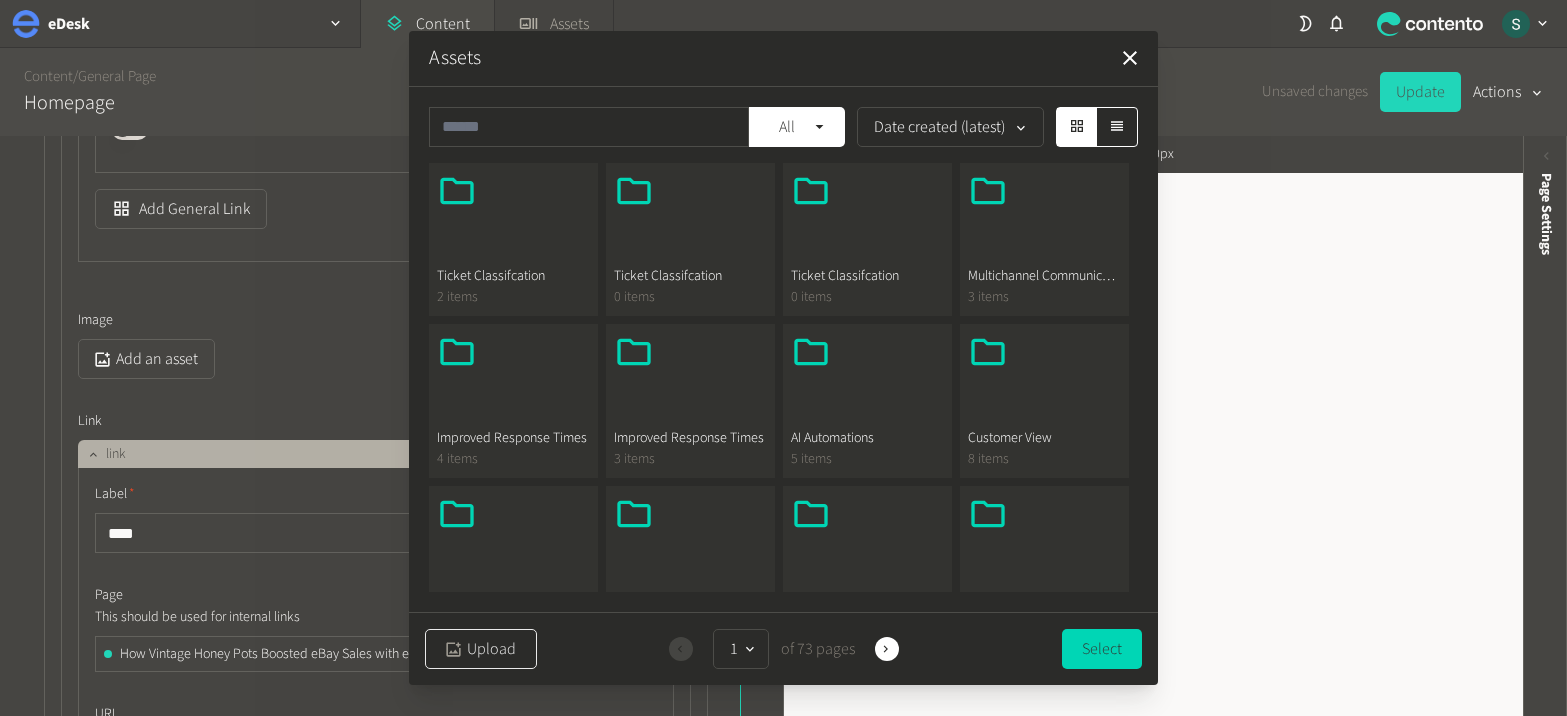 click on "Upload" at bounding box center (481, 649) 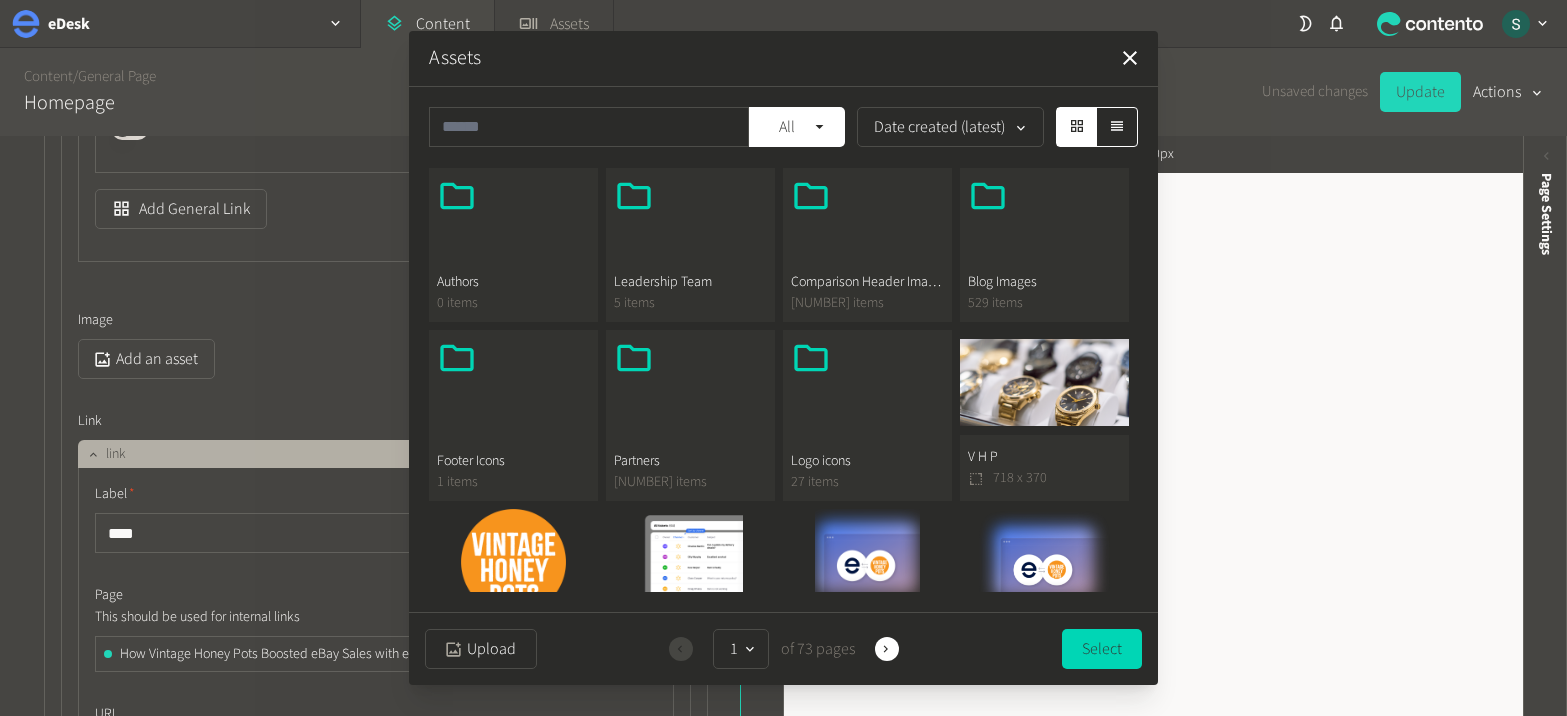 scroll, scrollTop: 707, scrollLeft: 0, axis: vertical 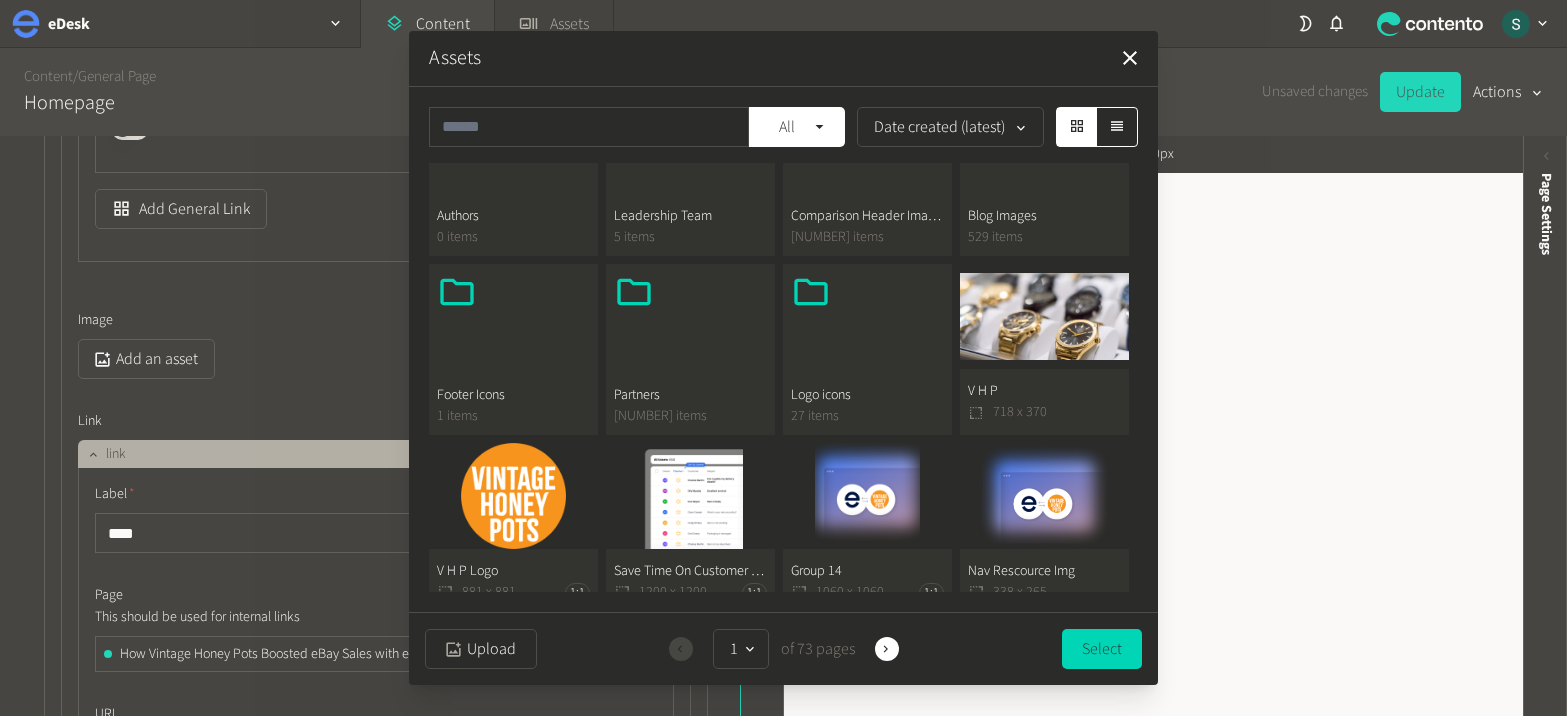 click on "V H P  718 x 370" 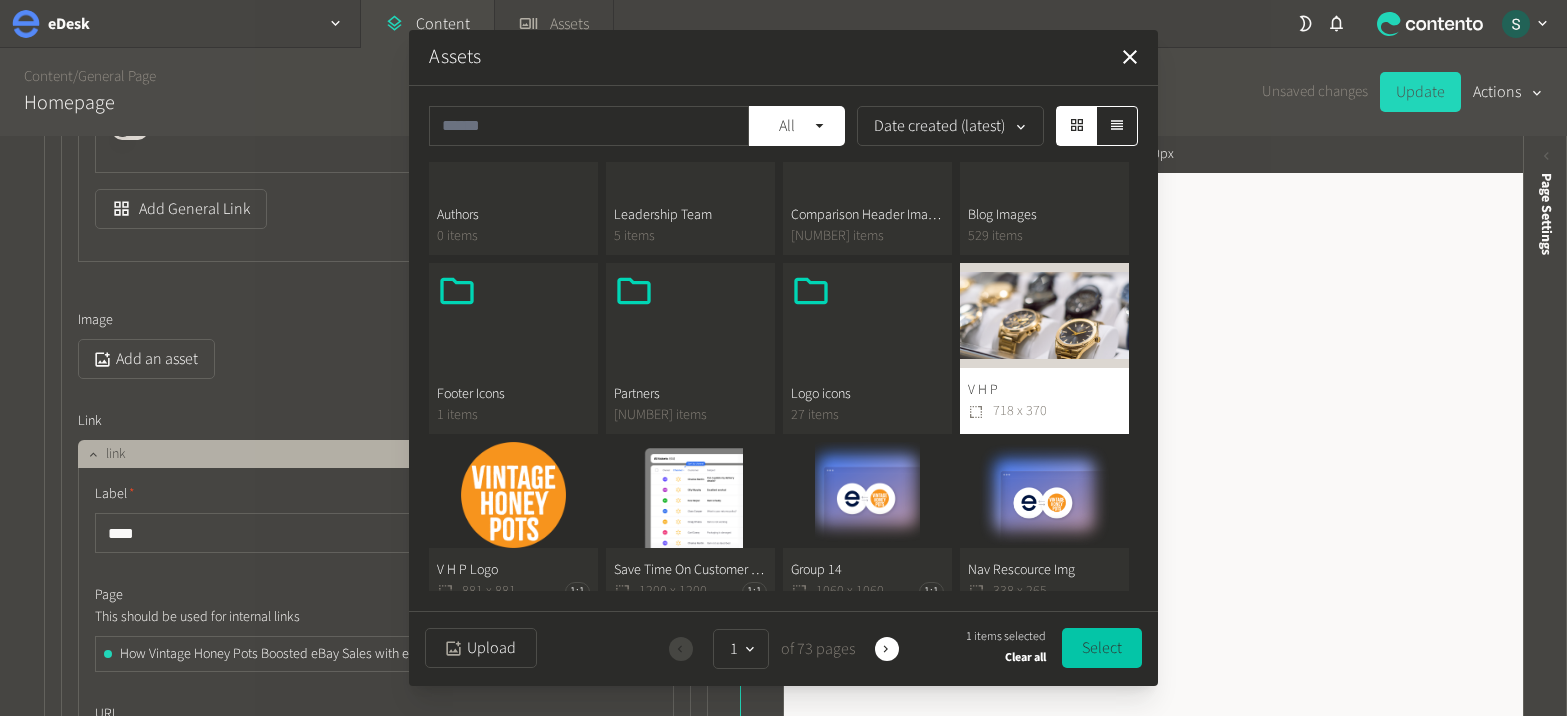 click on "Select" at bounding box center (1102, 648) 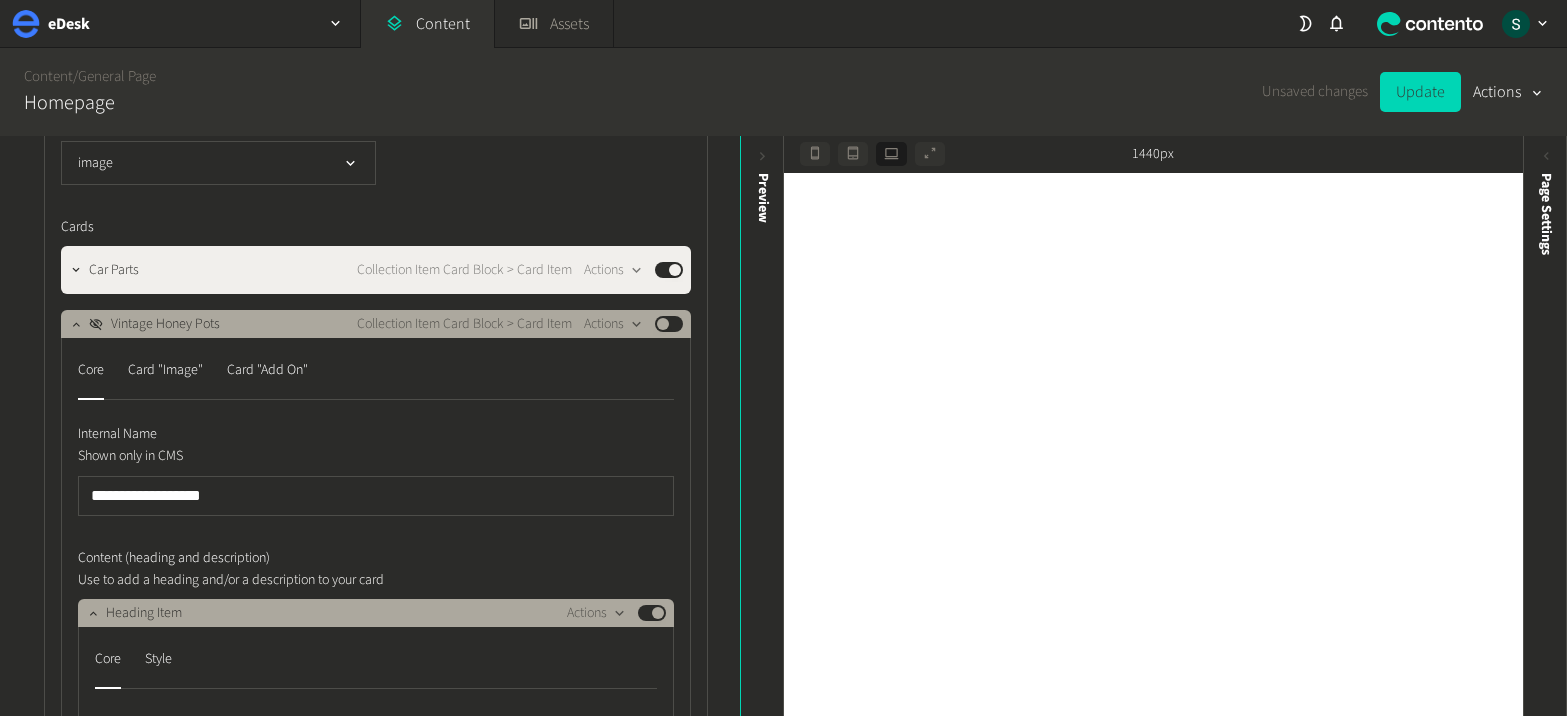scroll, scrollTop: 30976, scrollLeft: 0, axis: vertical 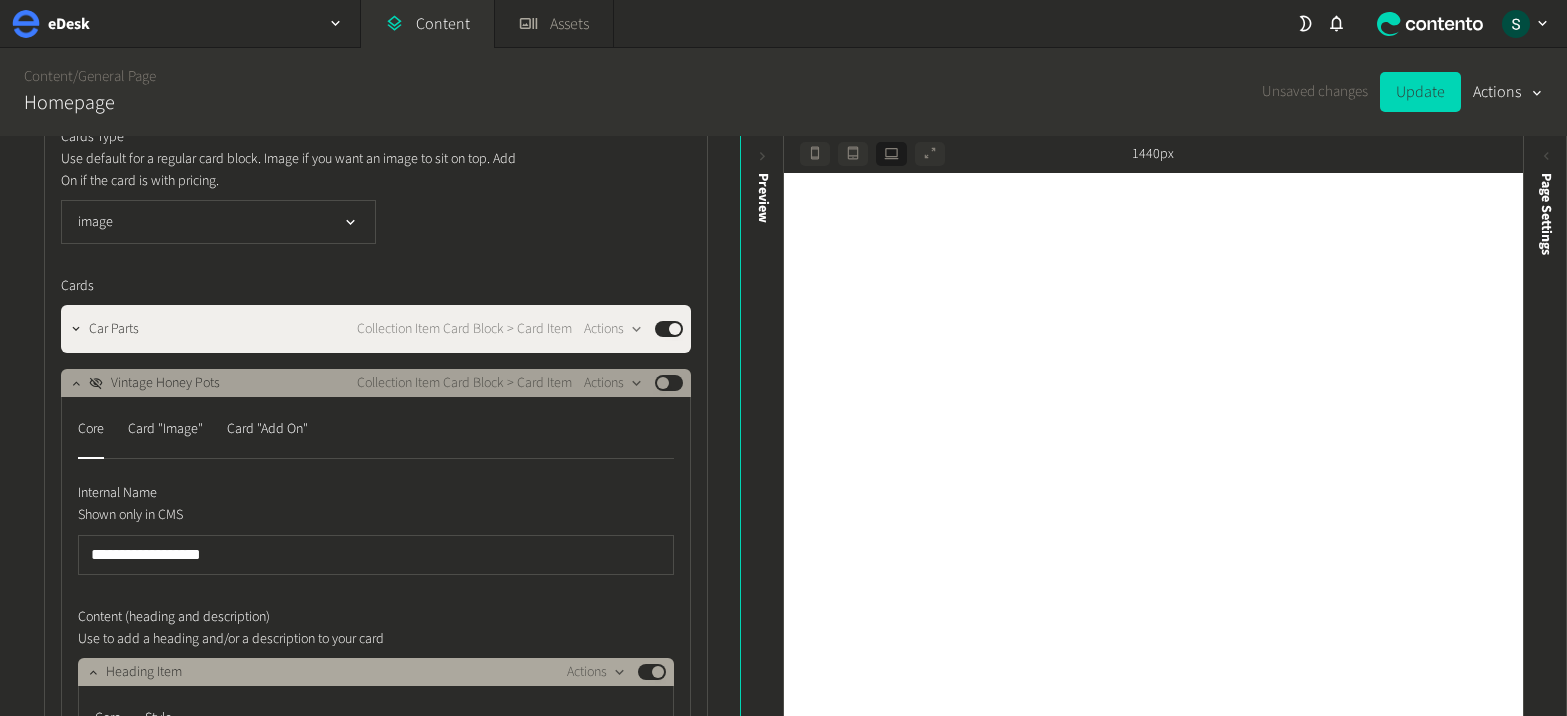click on "Published" 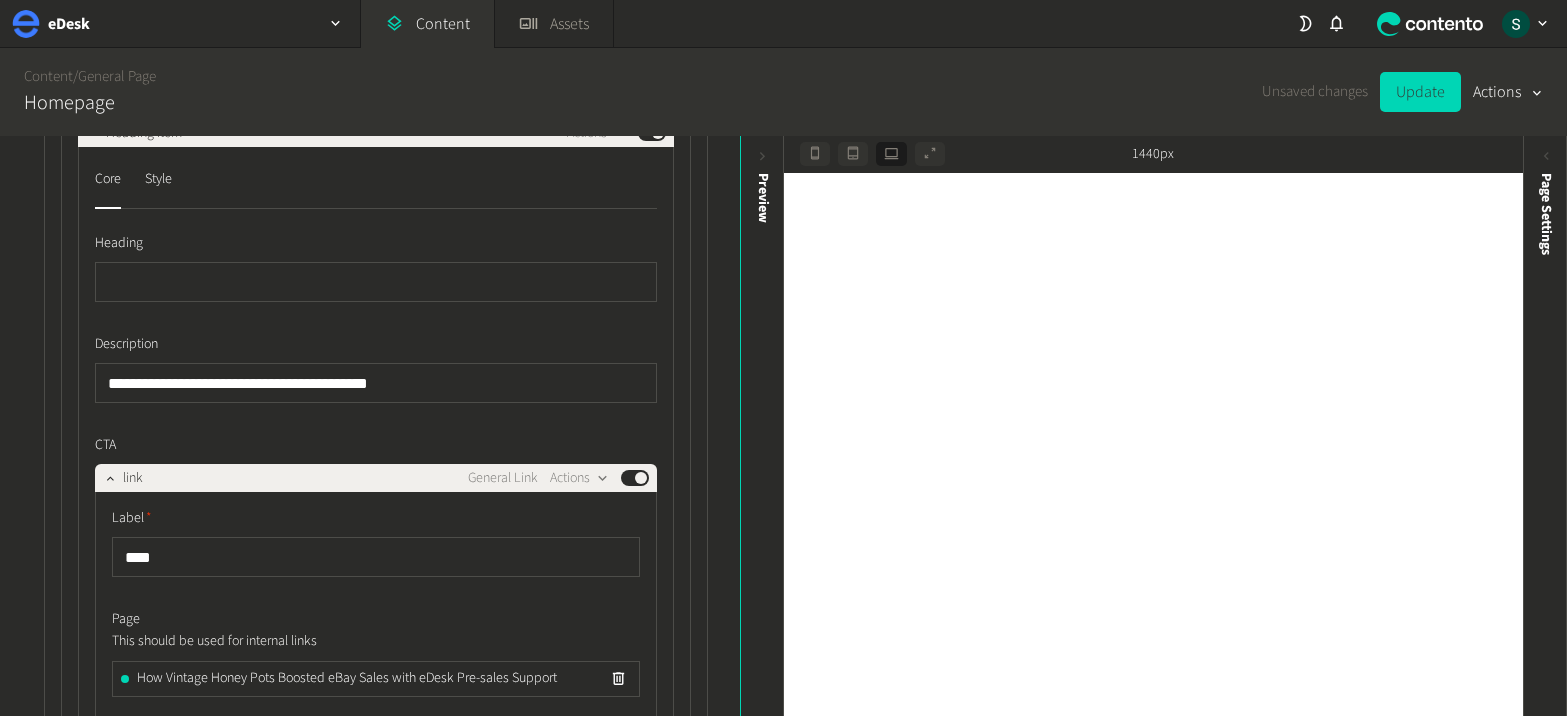 scroll, scrollTop: 31529, scrollLeft: 0, axis: vertical 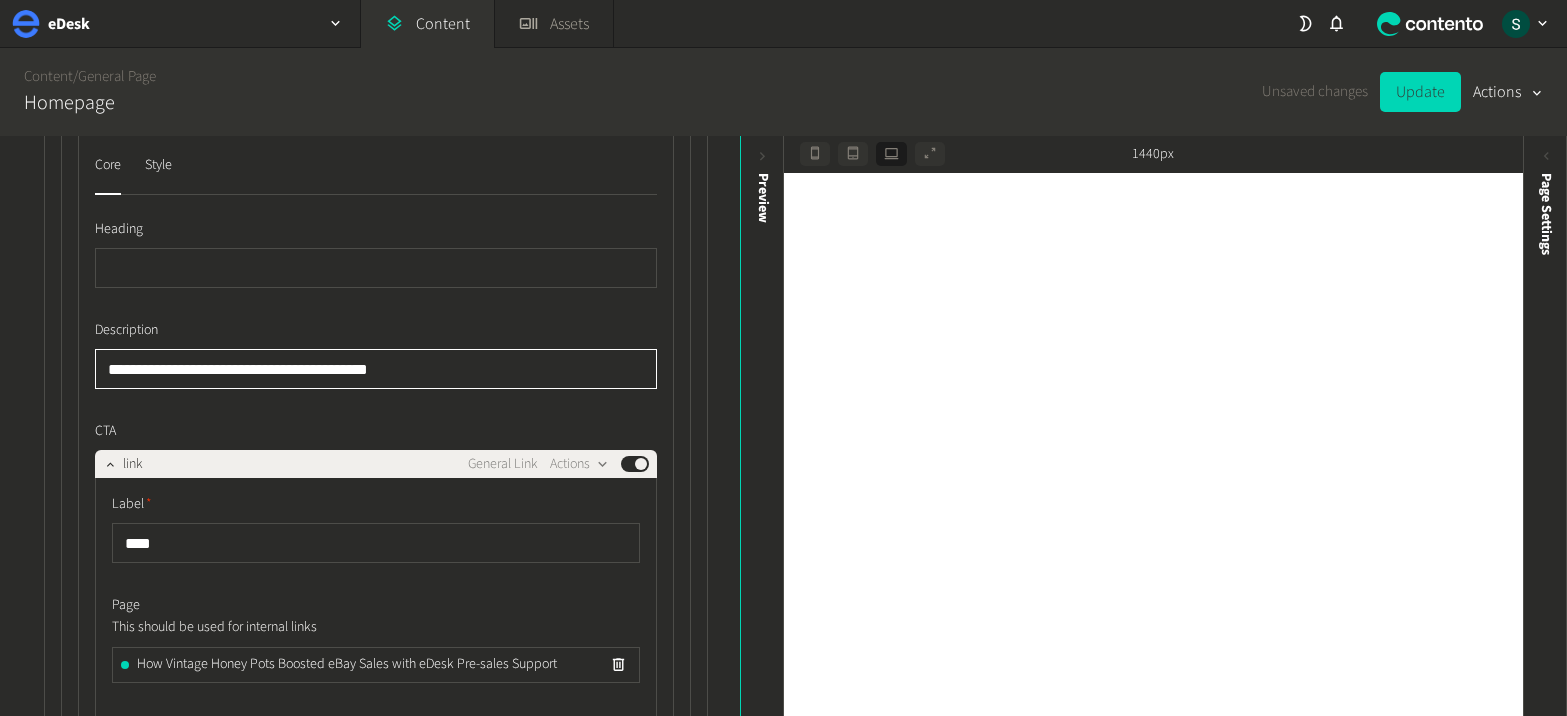 click on "**********" 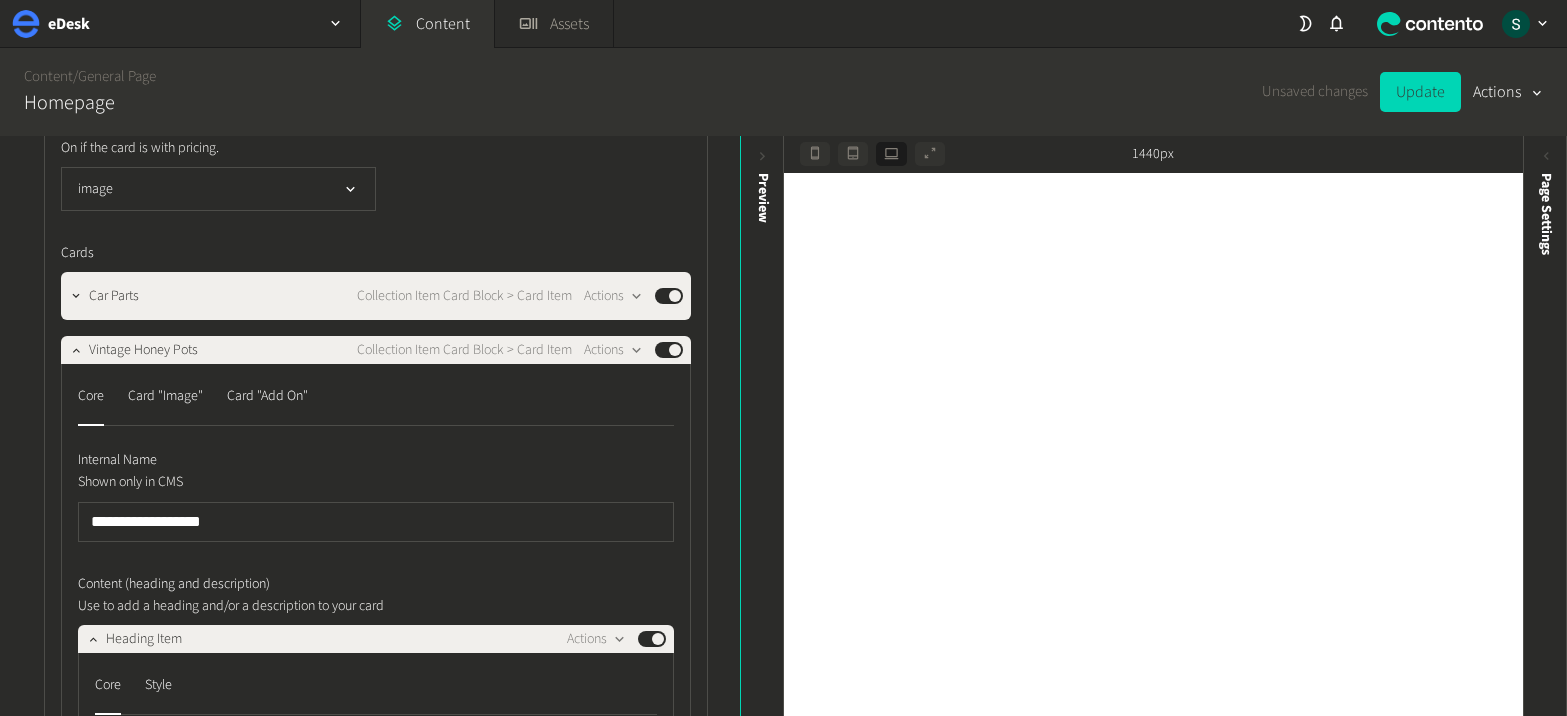 scroll, scrollTop: 31005, scrollLeft: 0, axis: vertical 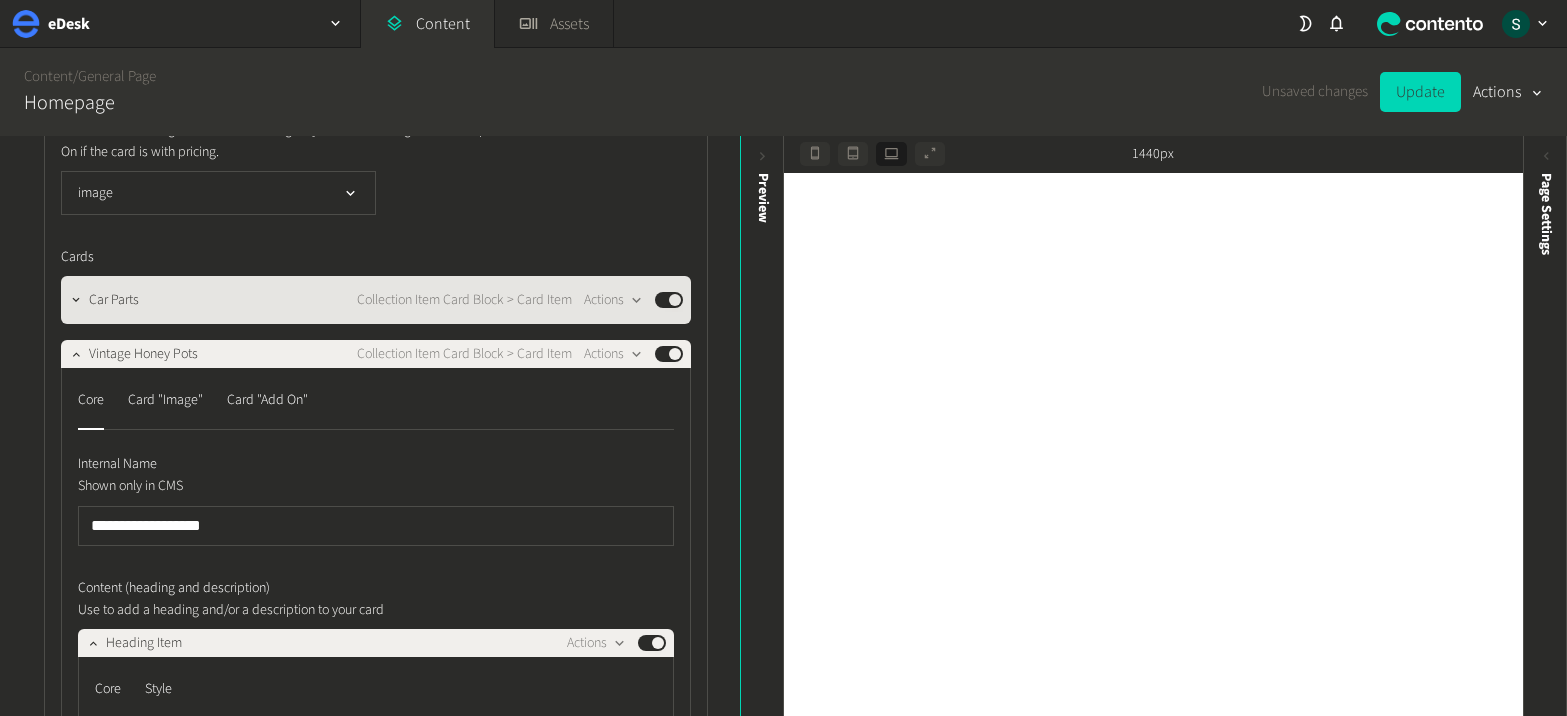 type on "**********" 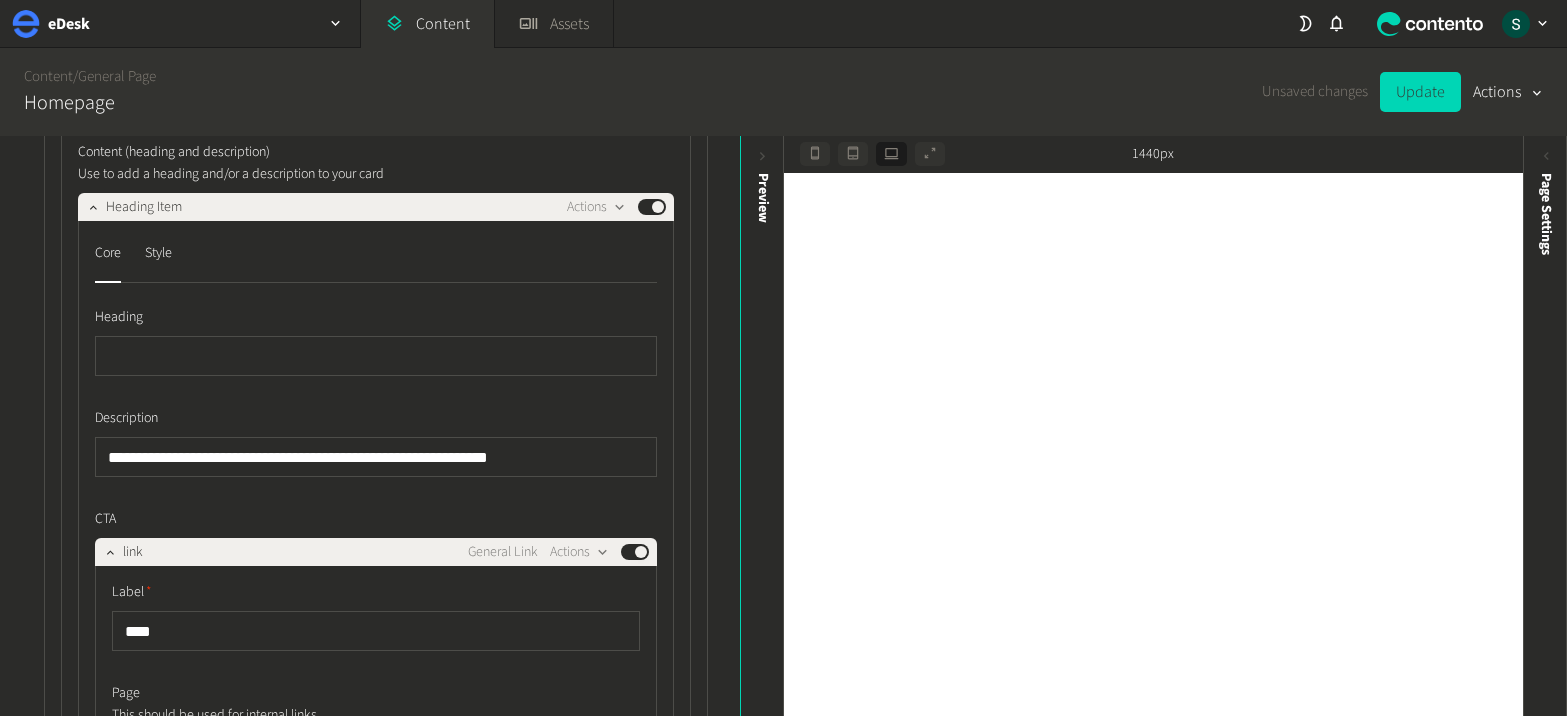scroll, scrollTop: 31123, scrollLeft: 0, axis: vertical 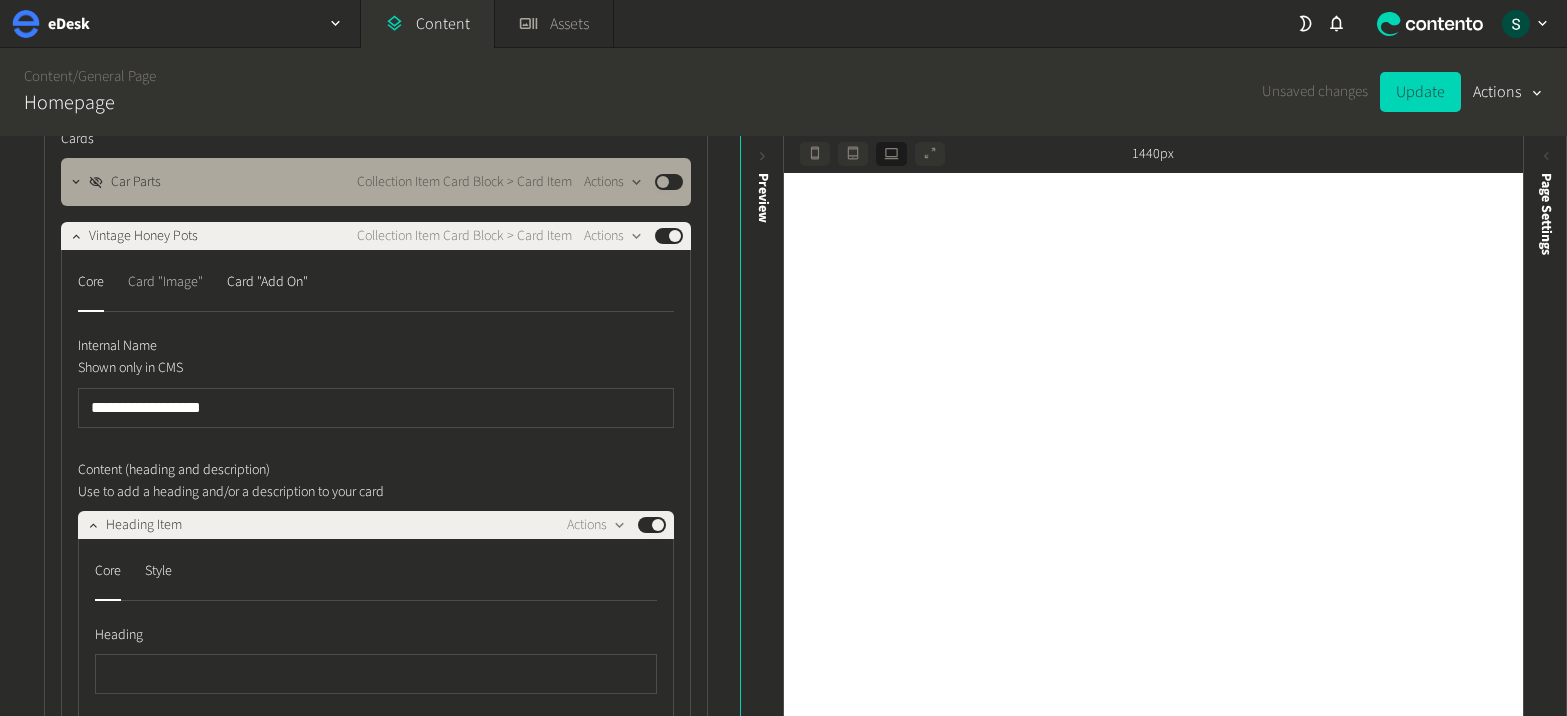 click on "Card "Image"" 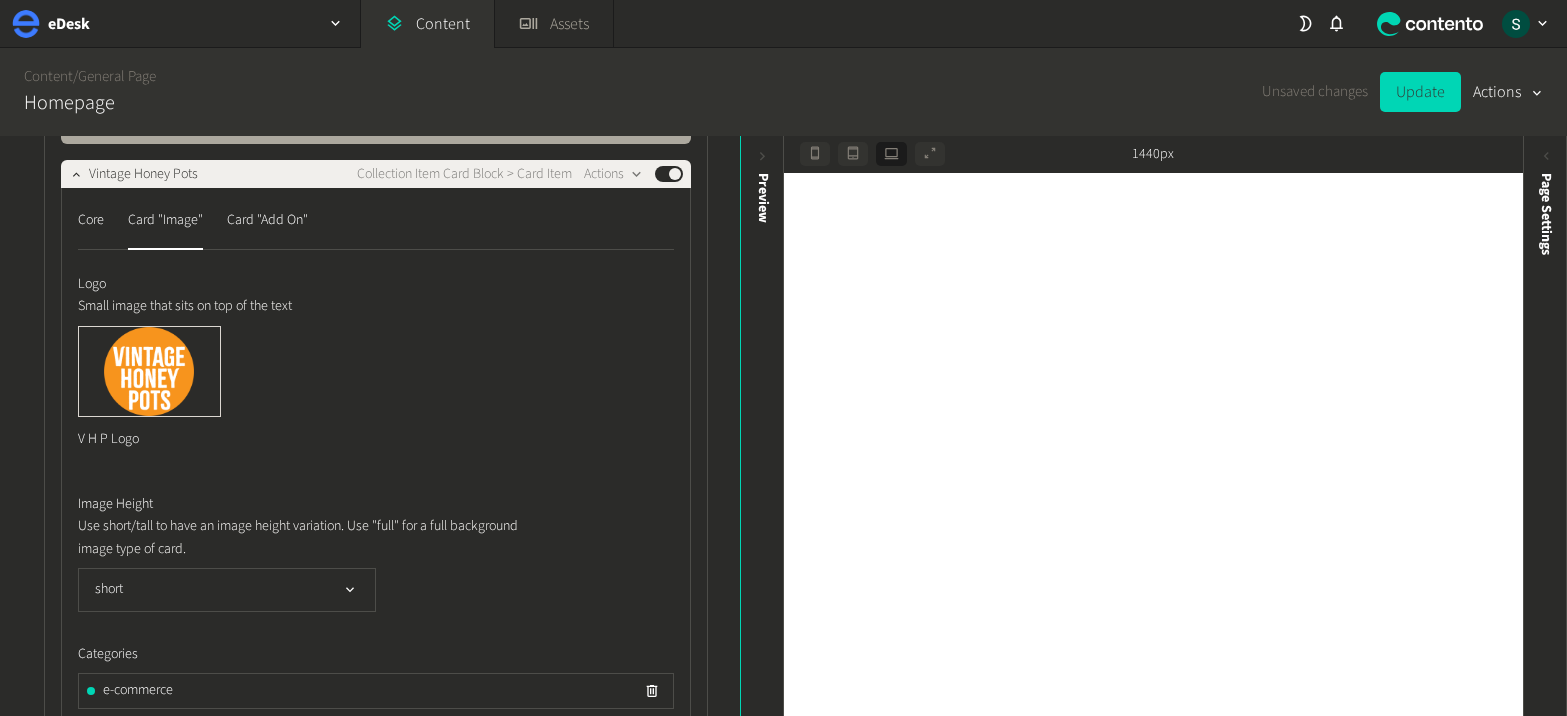 scroll, scrollTop: 31103, scrollLeft: 0, axis: vertical 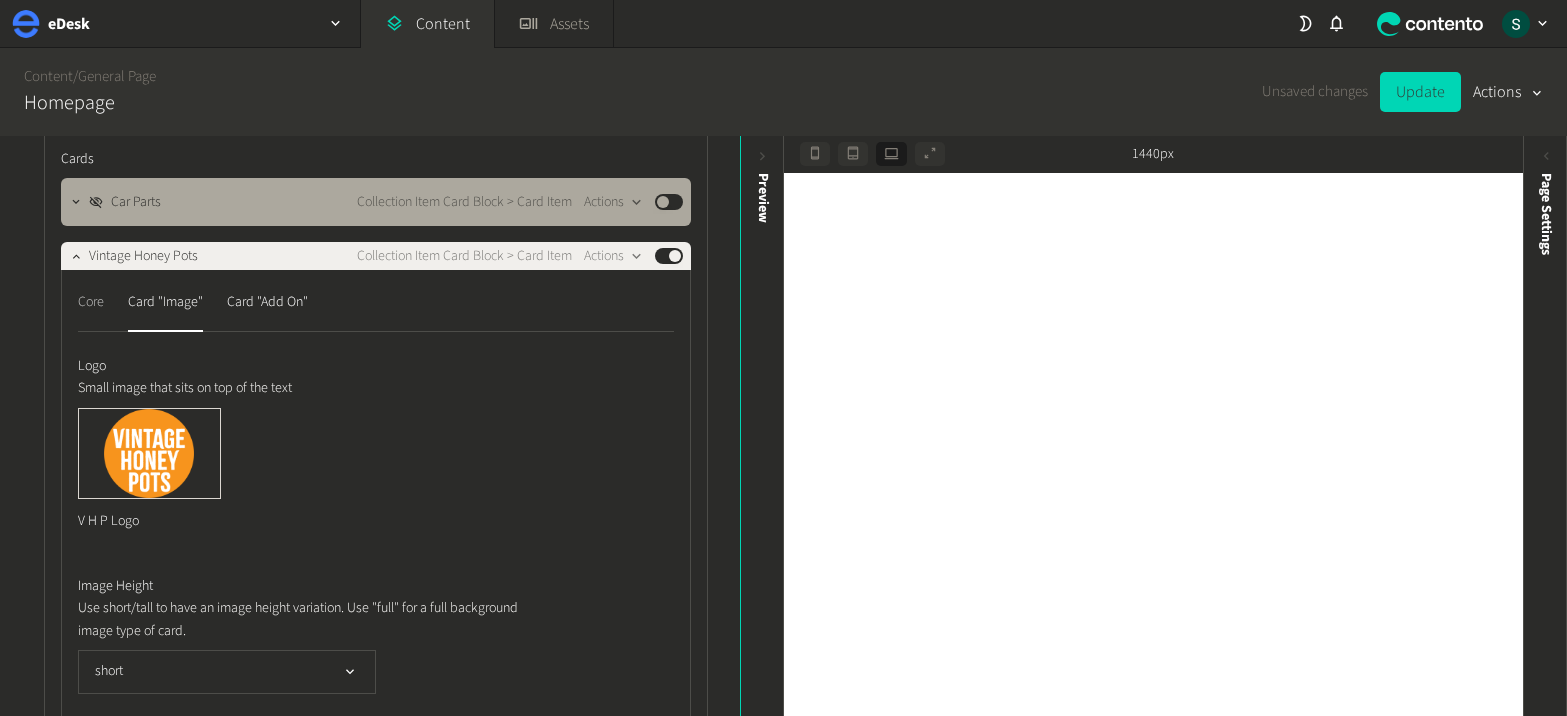 click on "Core" 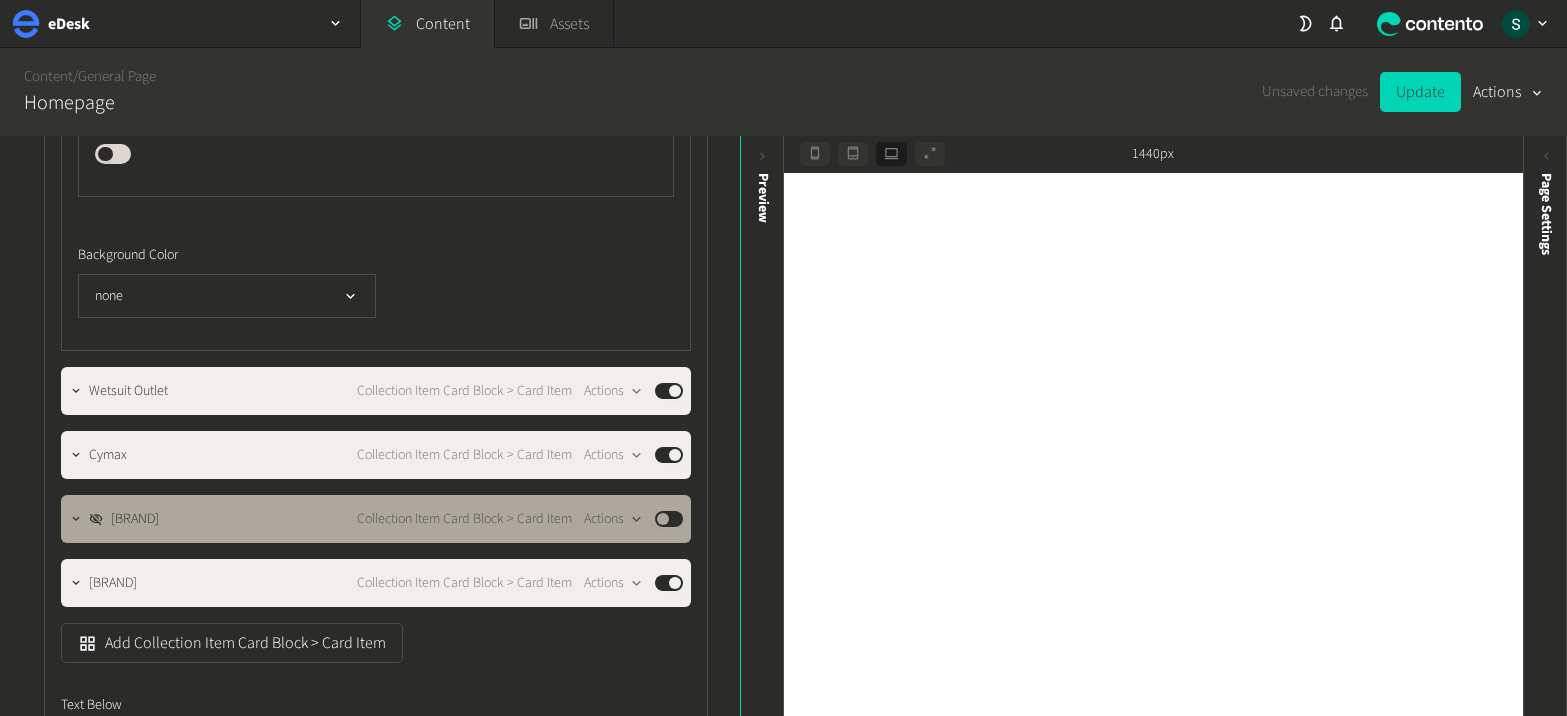 scroll, scrollTop: 33088, scrollLeft: 0, axis: vertical 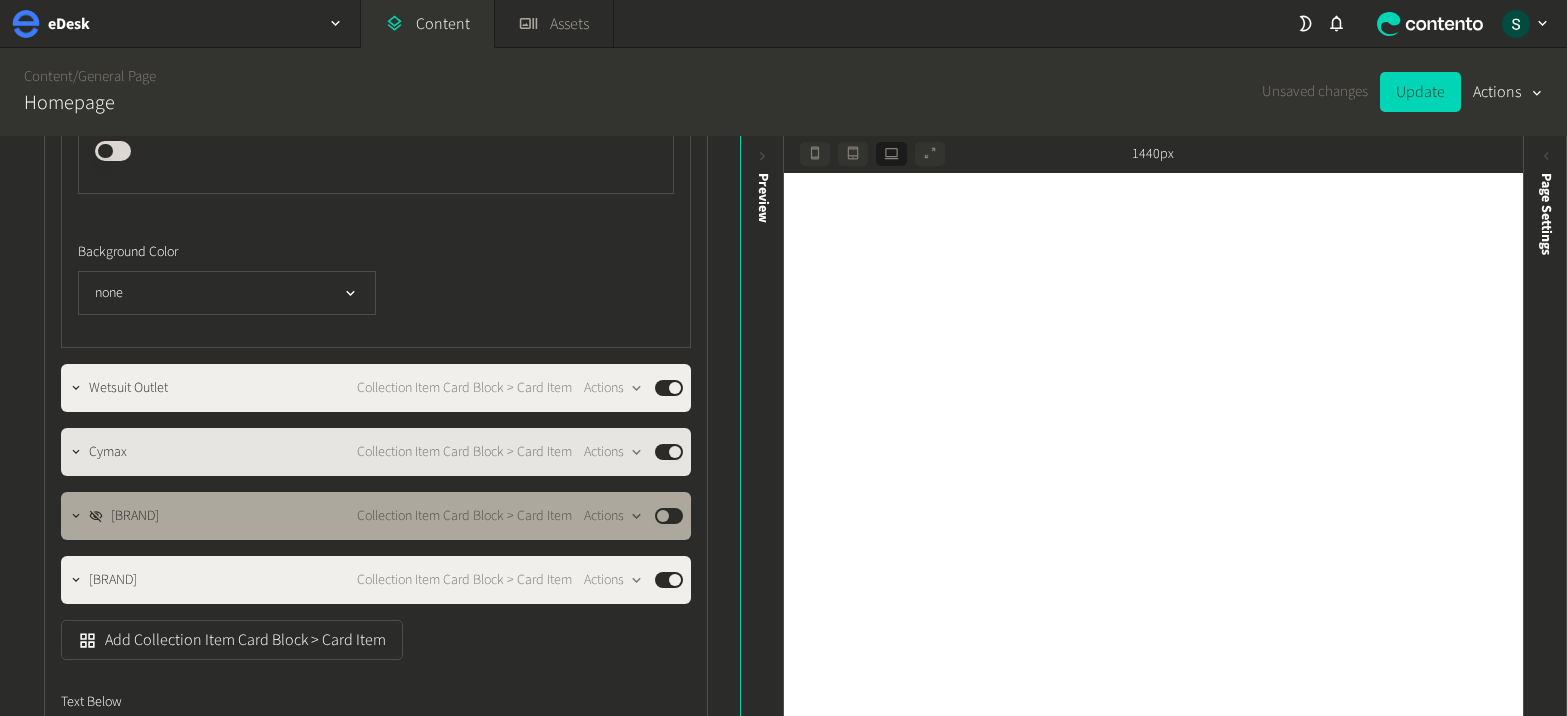 click on "Published" 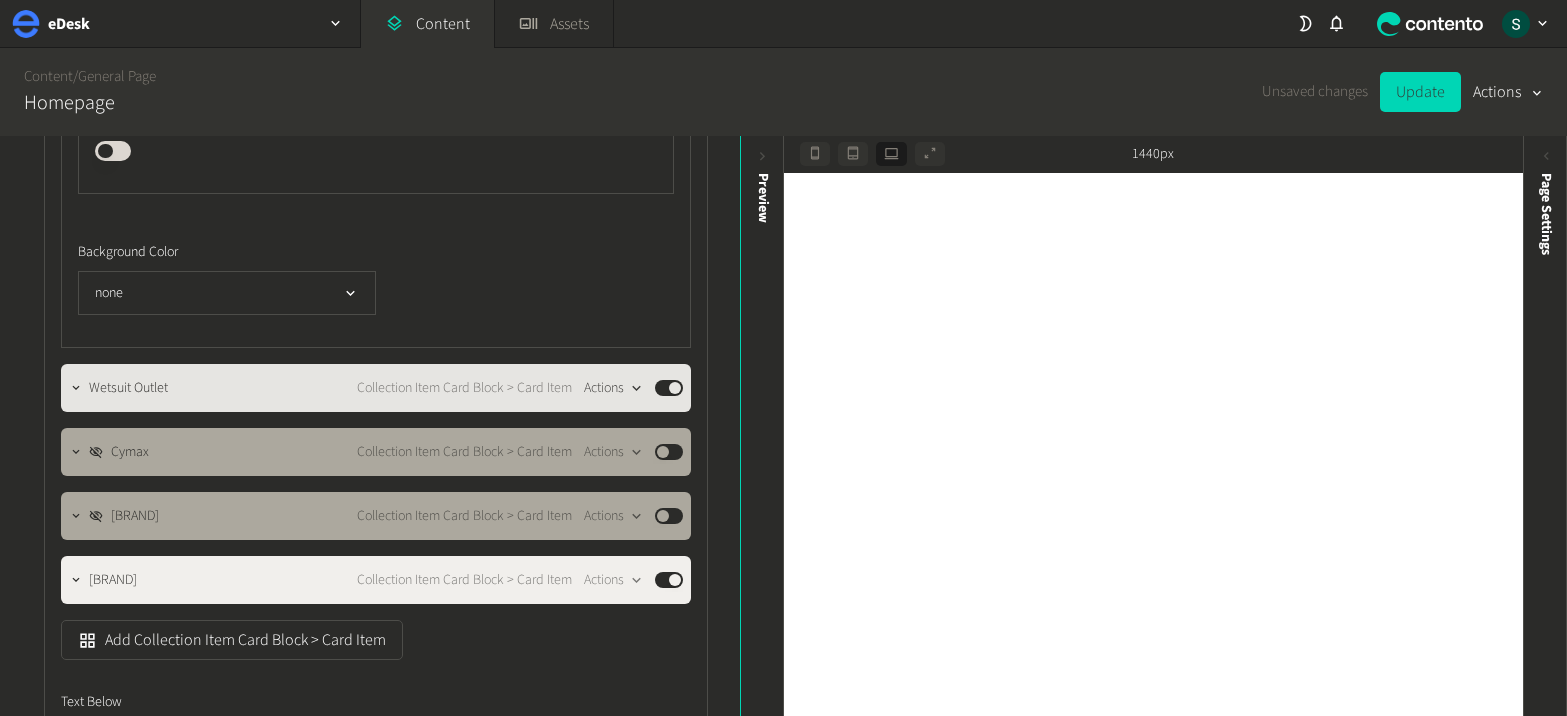click 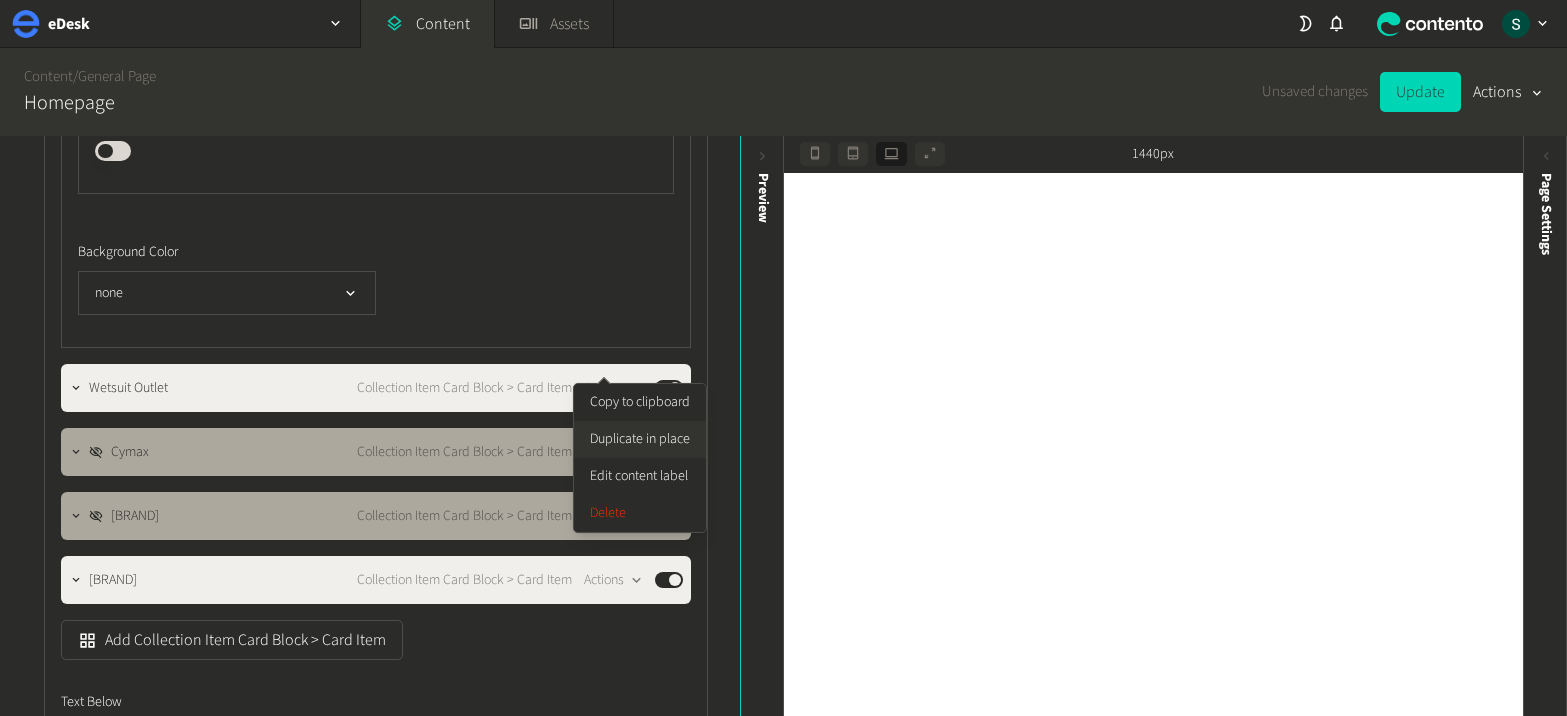 click on "Duplicate in place" 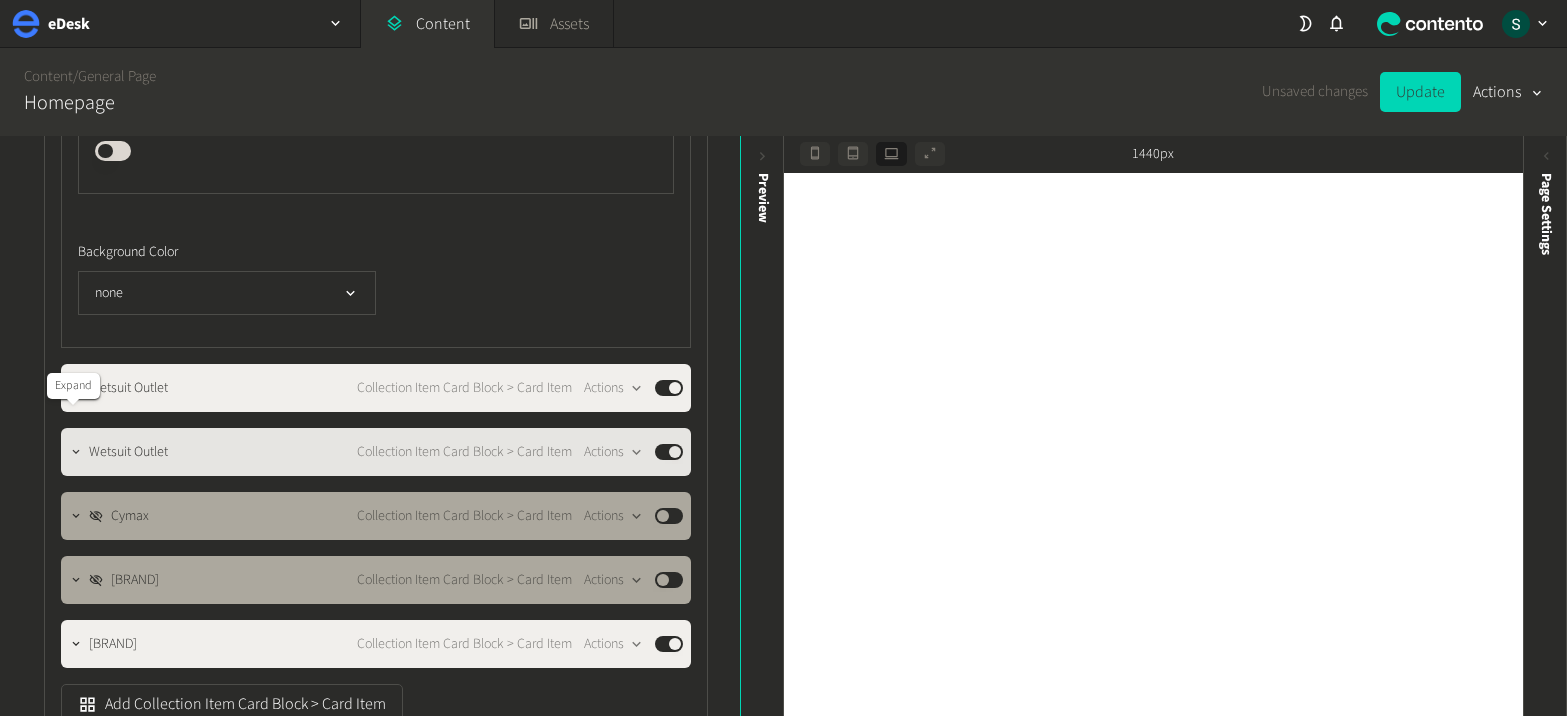 click 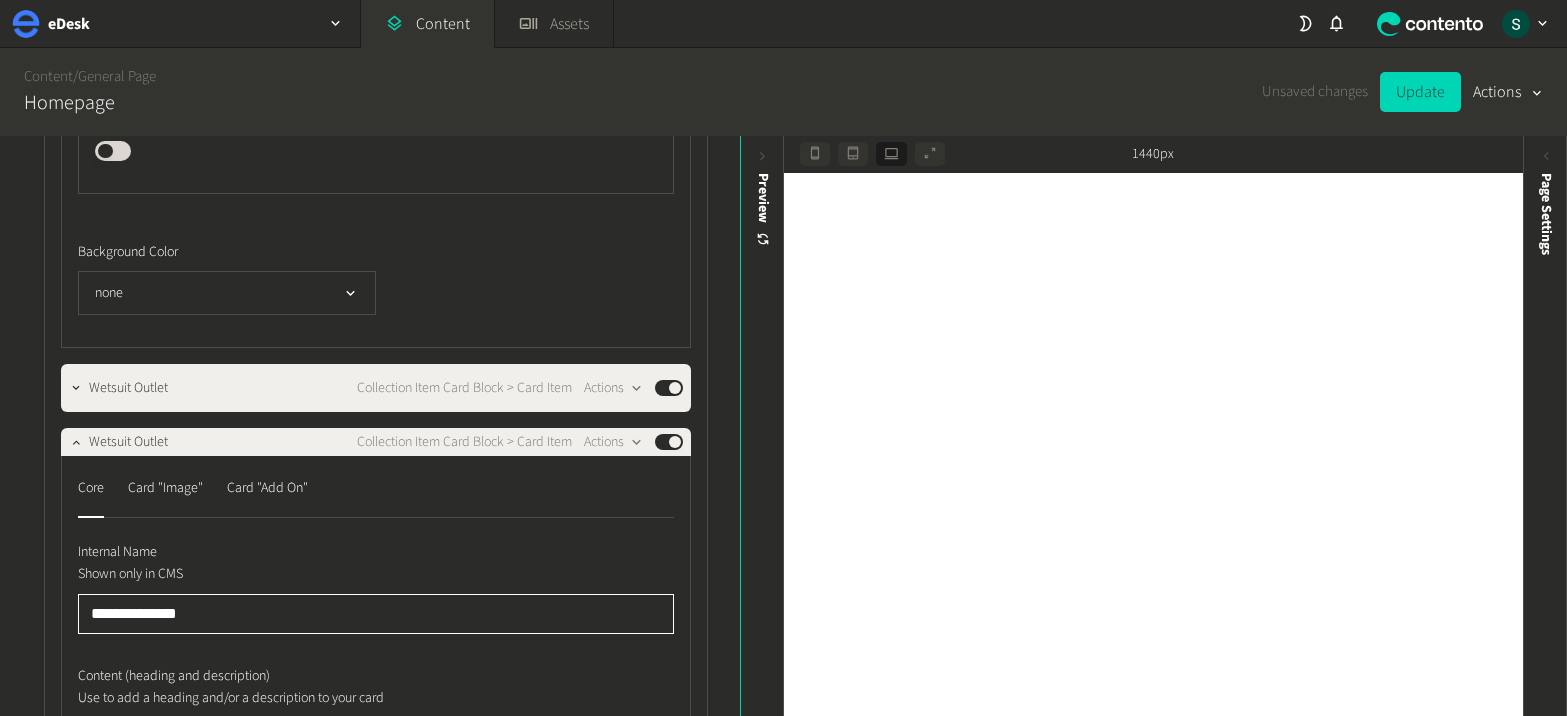 drag, startPoint x: 213, startPoint y: 595, endPoint x: 101, endPoint y: 592, distance: 112.04017 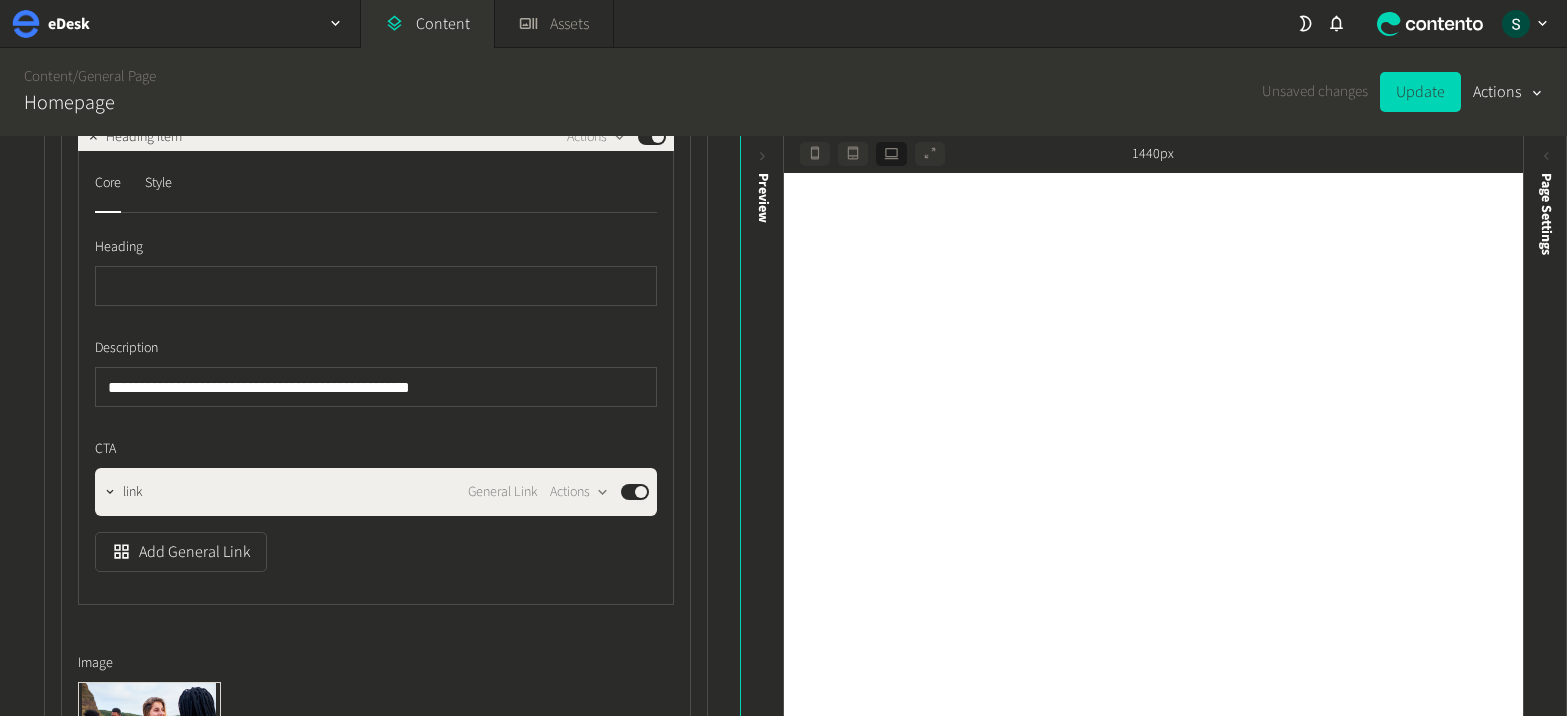scroll, scrollTop: 33683, scrollLeft: 0, axis: vertical 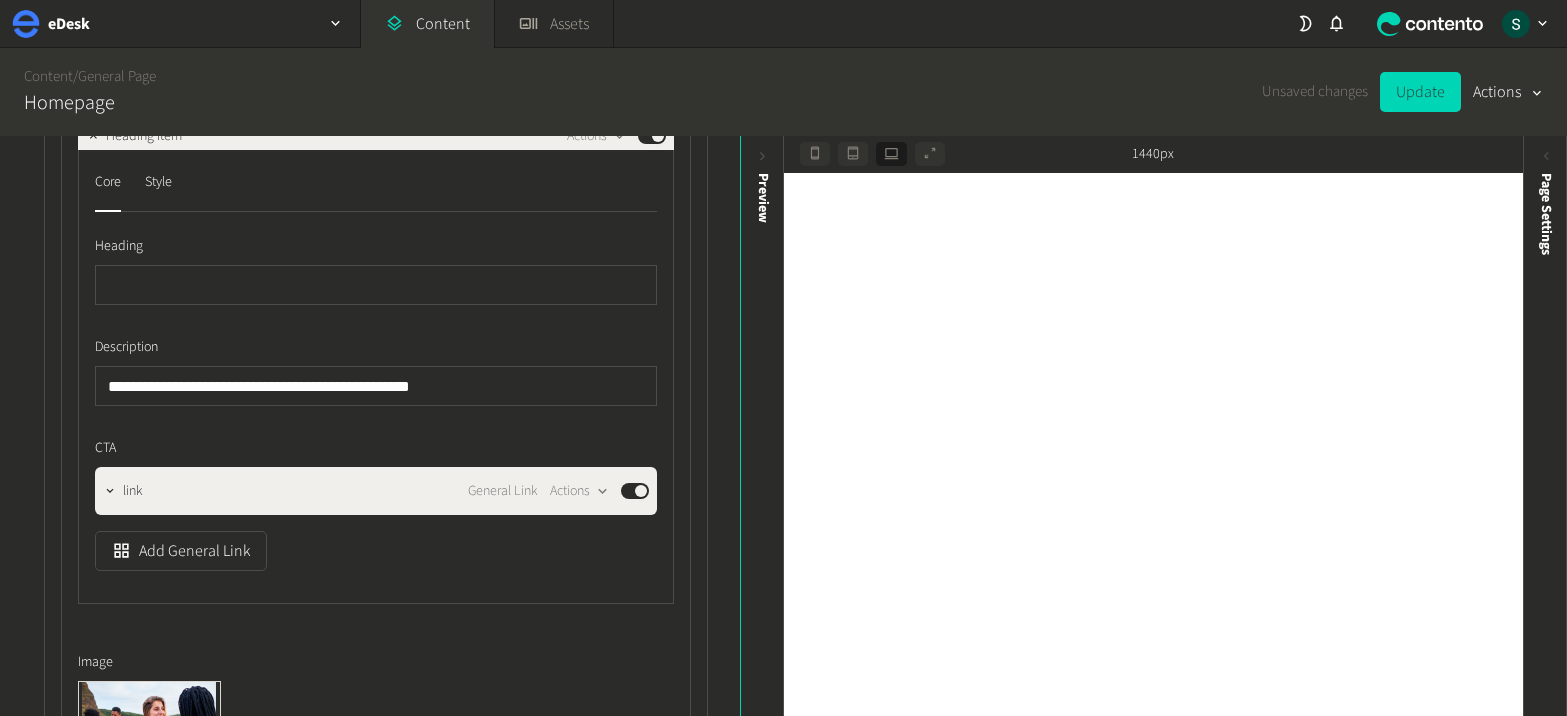 type on "****" 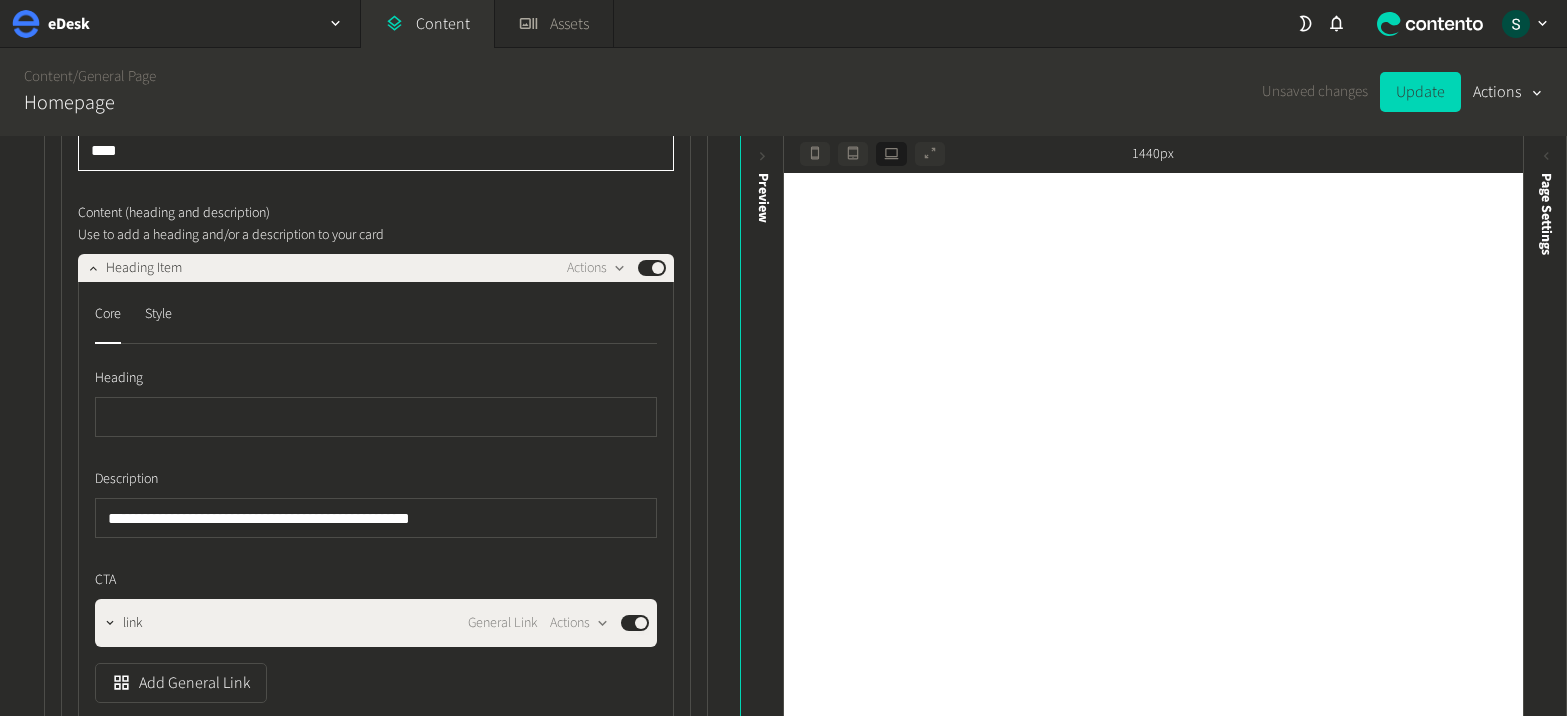scroll, scrollTop: 33556, scrollLeft: 0, axis: vertical 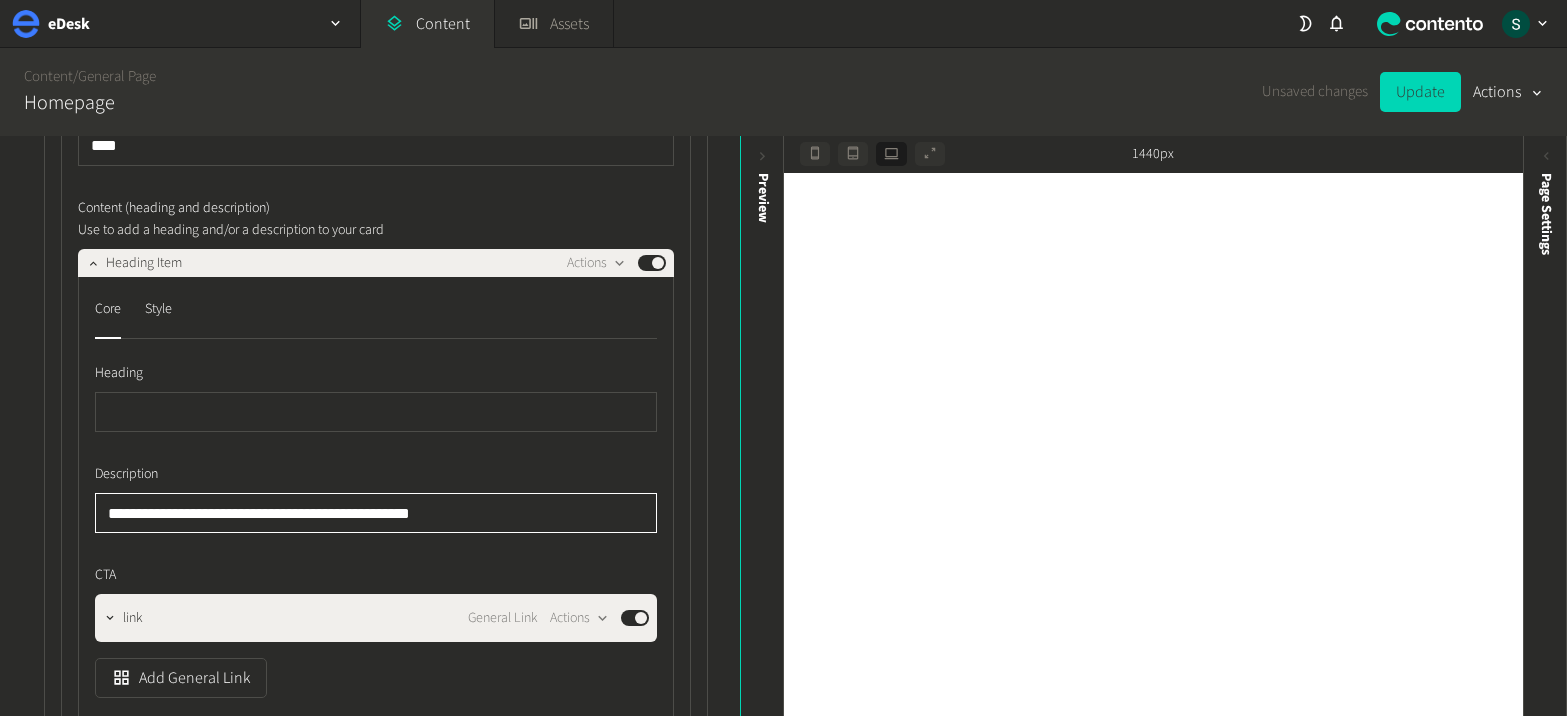 drag, startPoint x: 424, startPoint y: 485, endPoint x: 96, endPoint y: 485, distance: 328 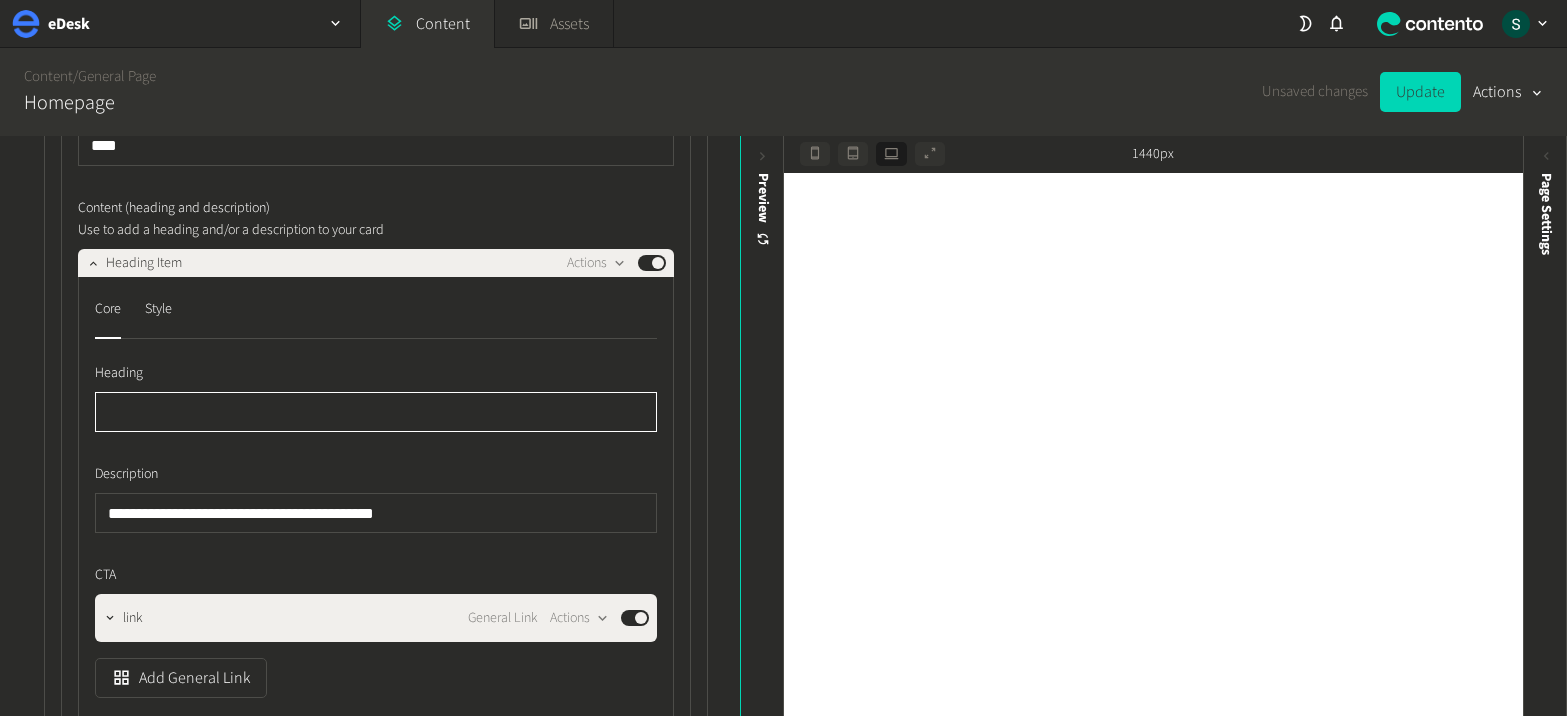 click 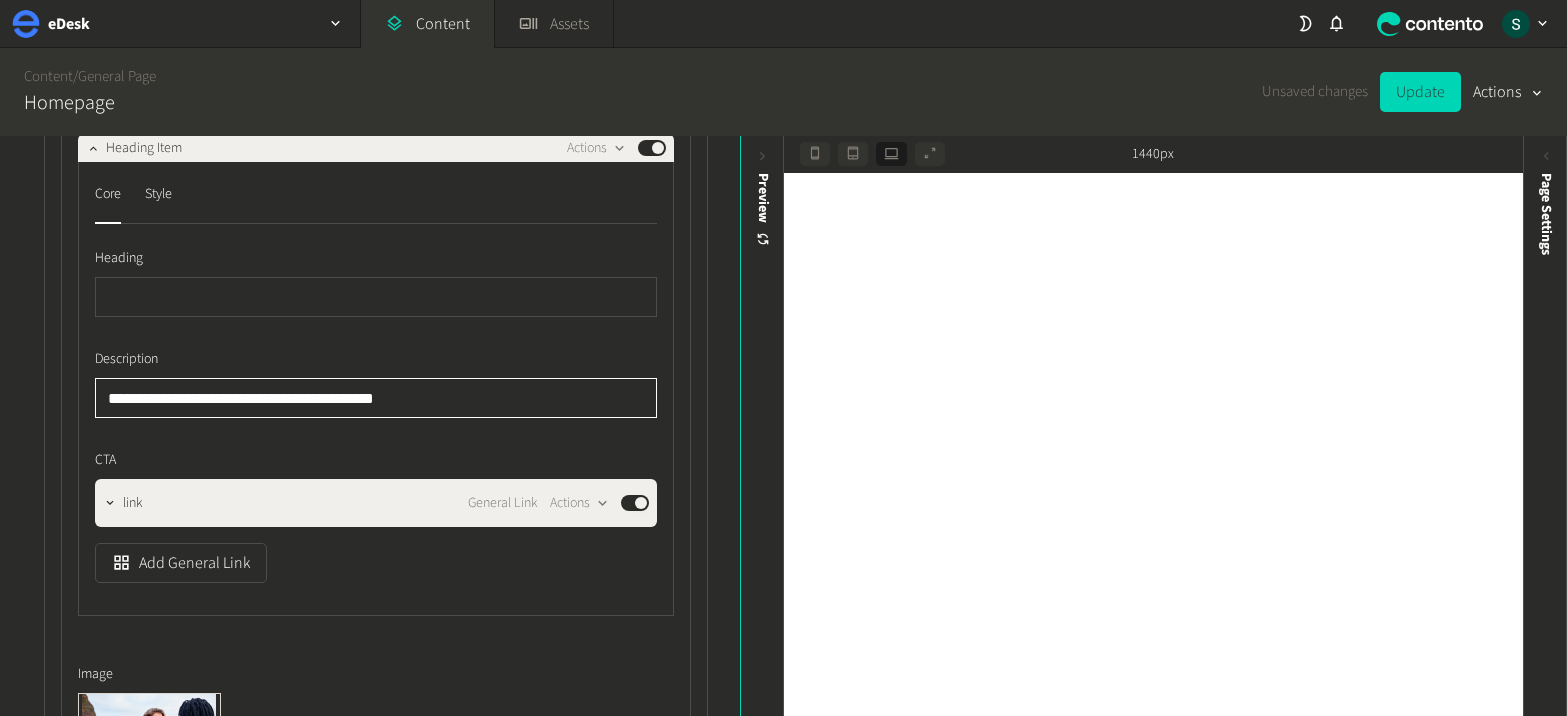 click on "**********" 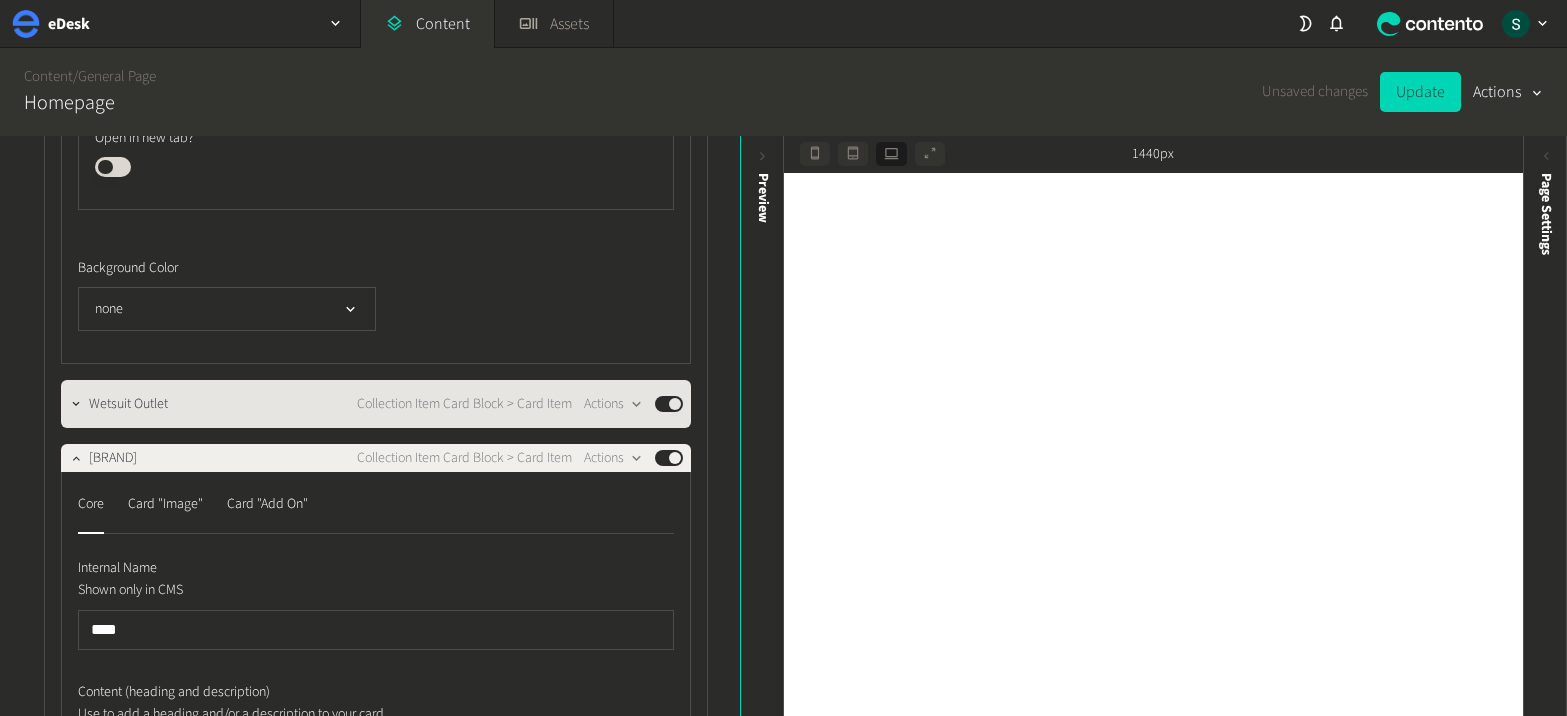 scroll, scrollTop: 33094, scrollLeft: 0, axis: vertical 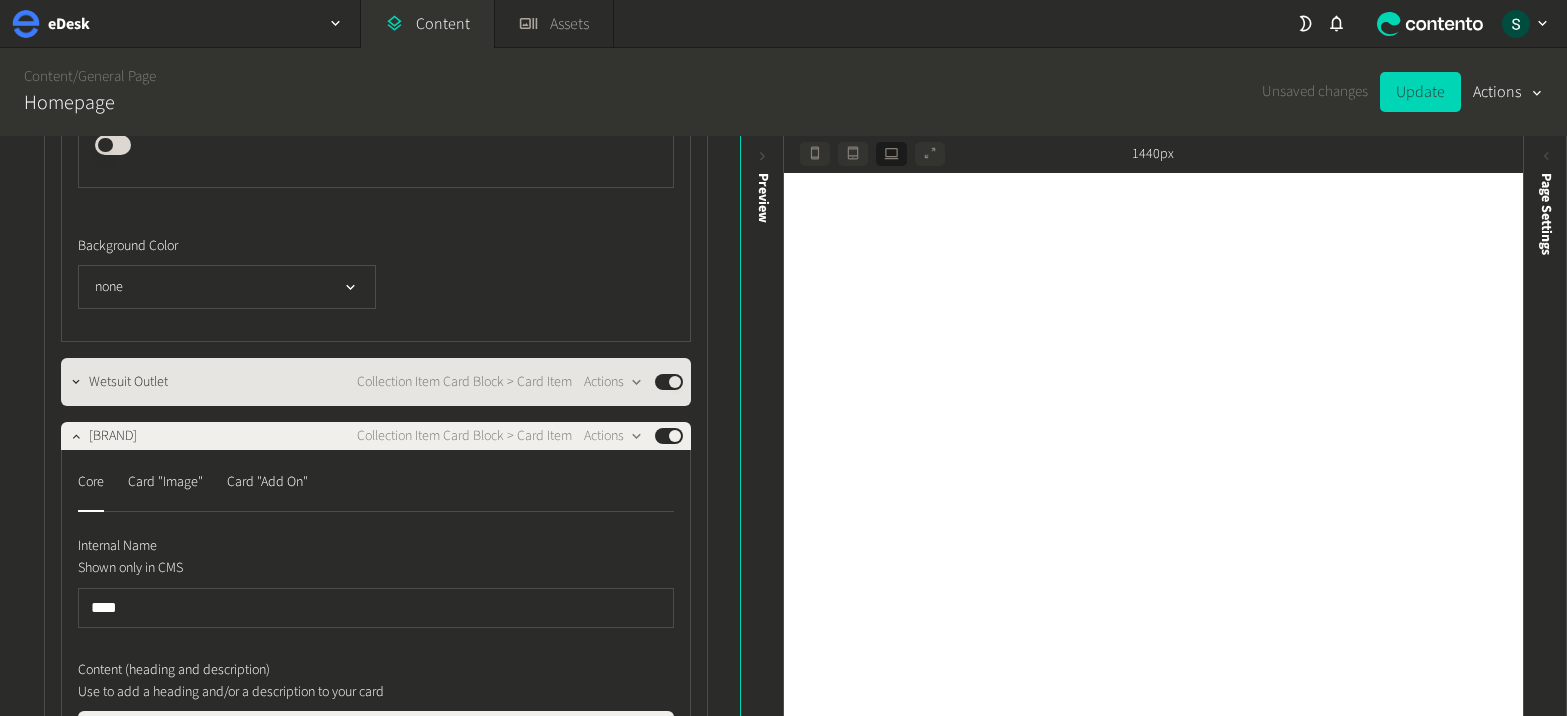 type on "**********" 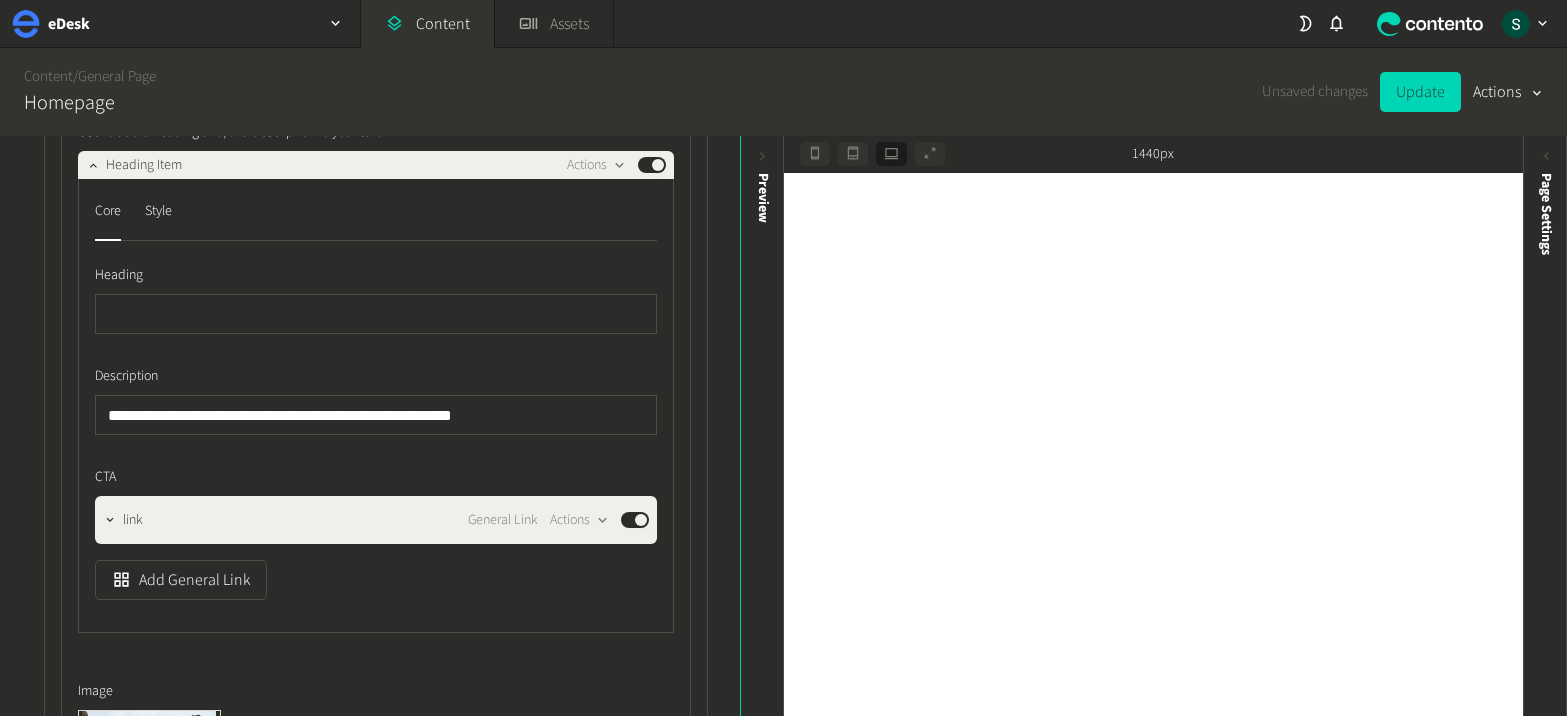scroll, scrollTop: 33691, scrollLeft: 0, axis: vertical 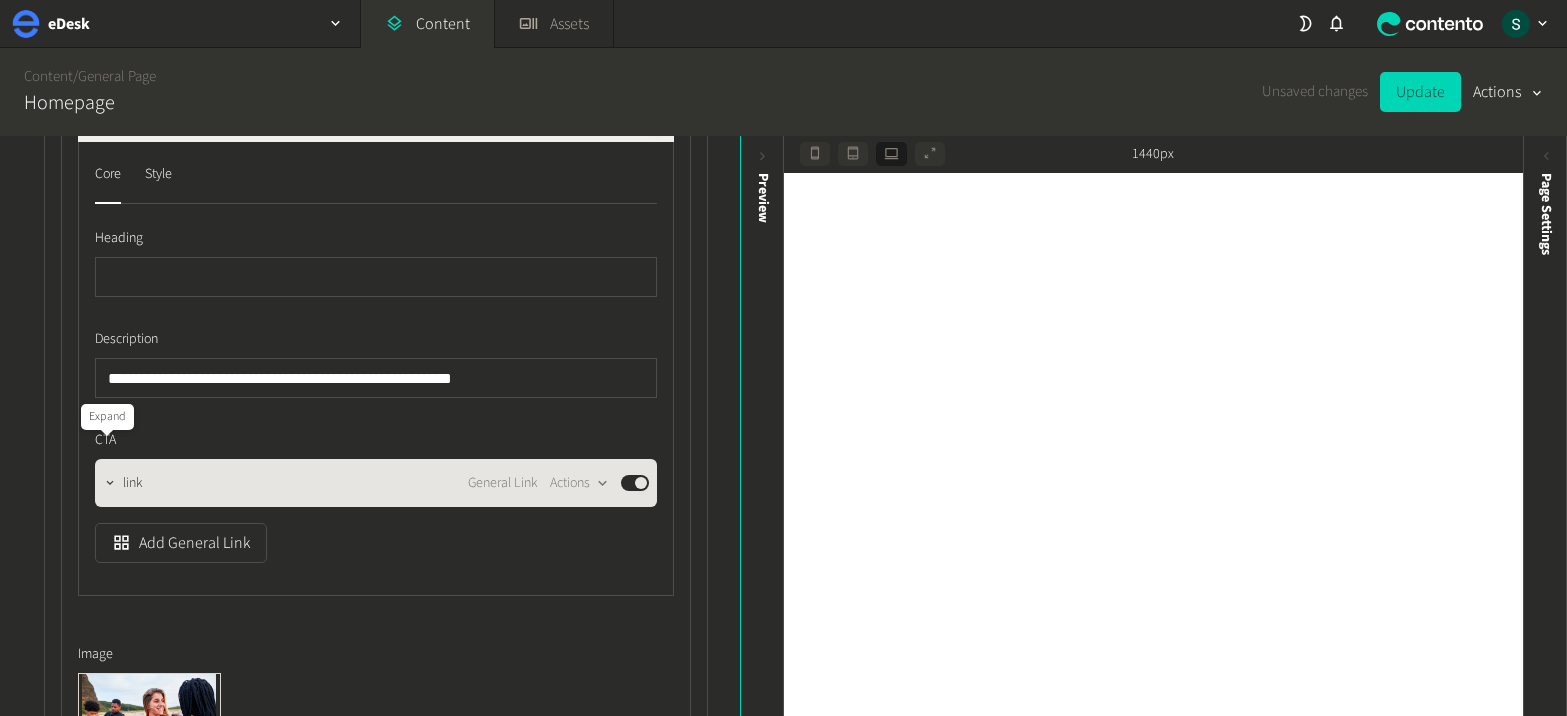 click 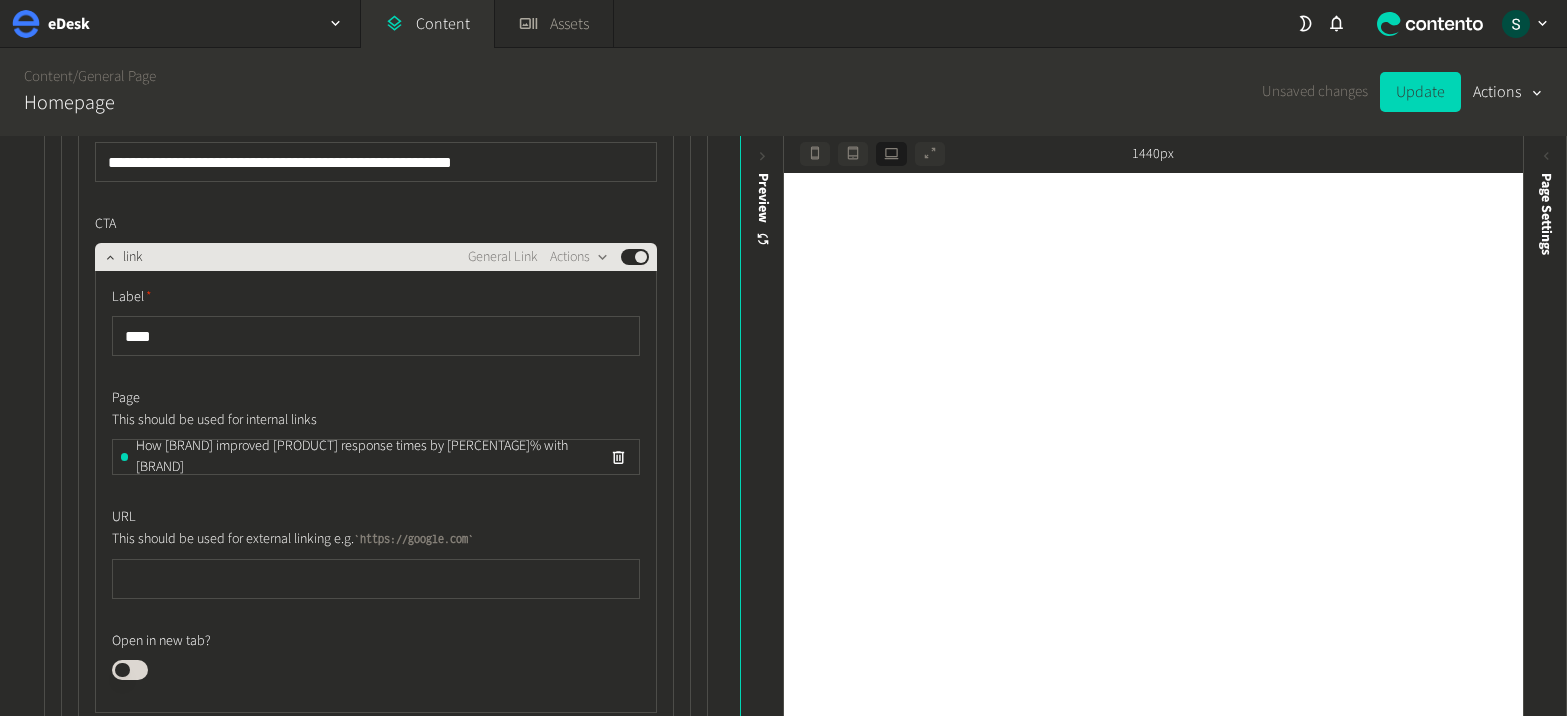 scroll, scrollTop: 33886, scrollLeft: 0, axis: vertical 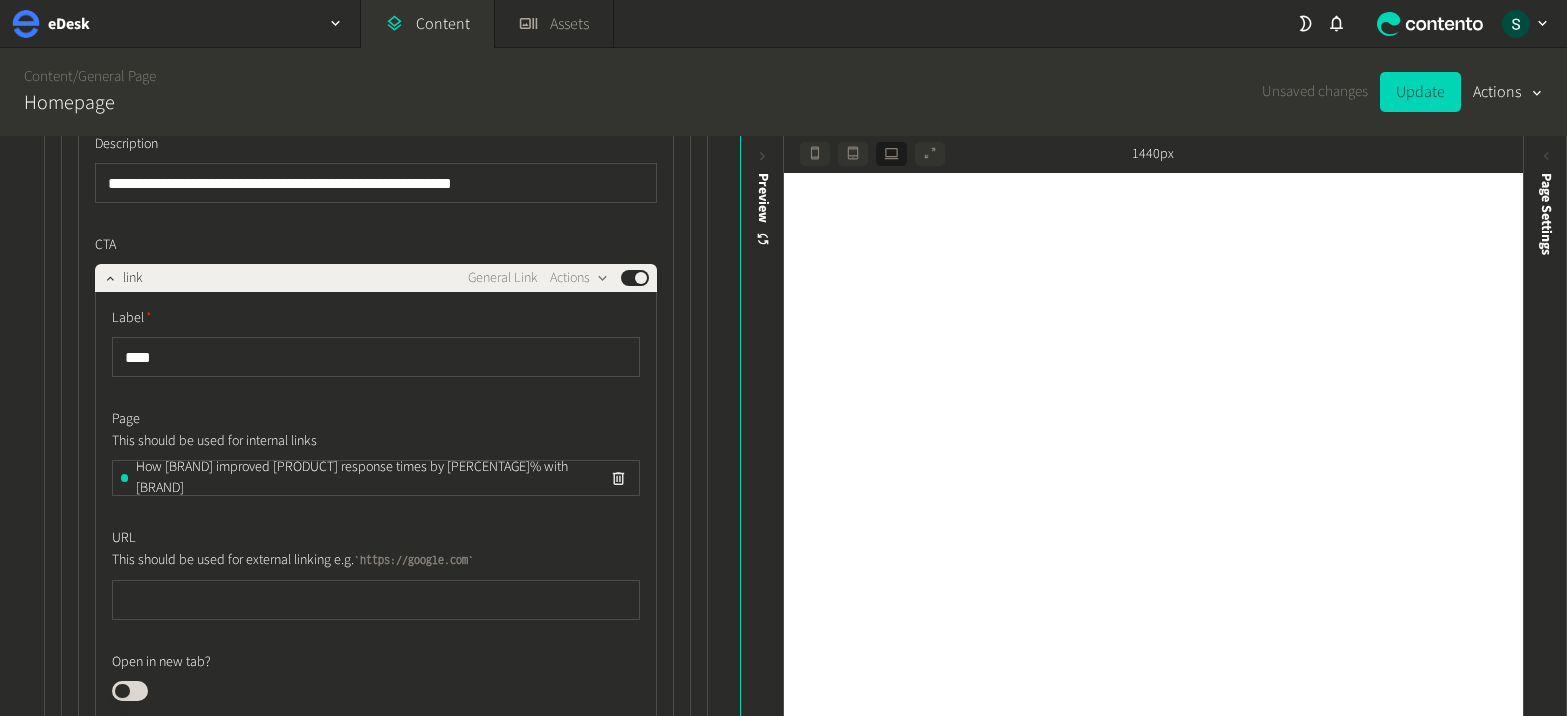 click 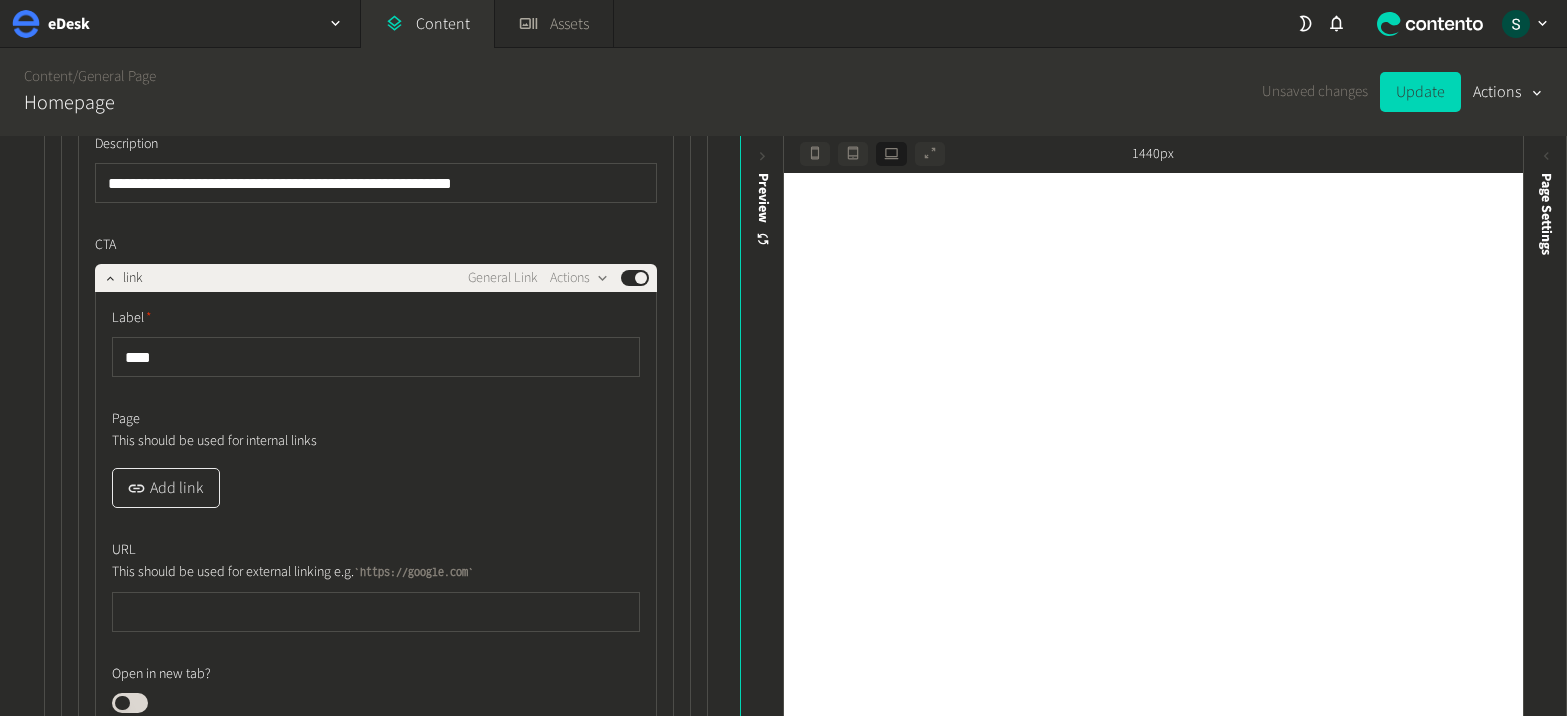 click on "Add link" 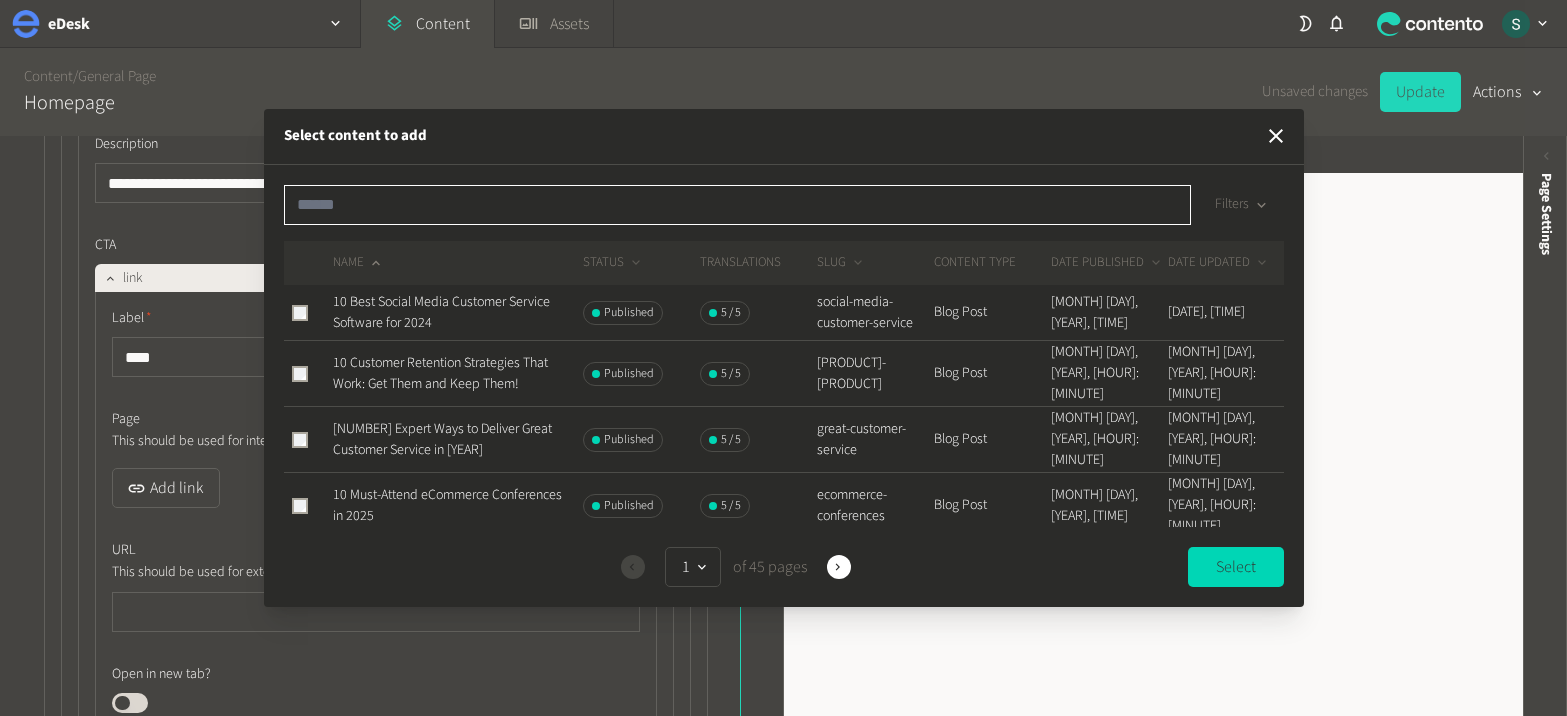 click at bounding box center (737, 205) 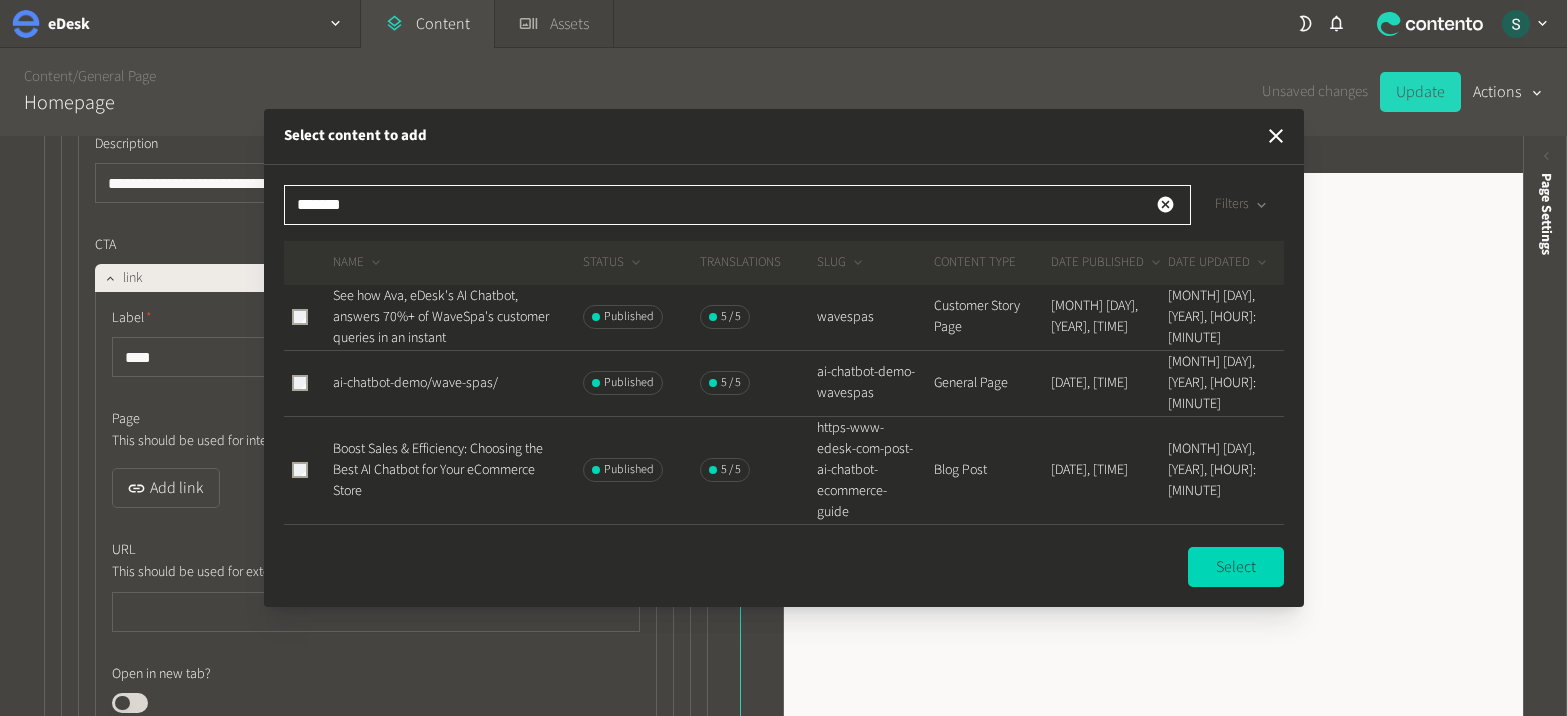 type on "*******" 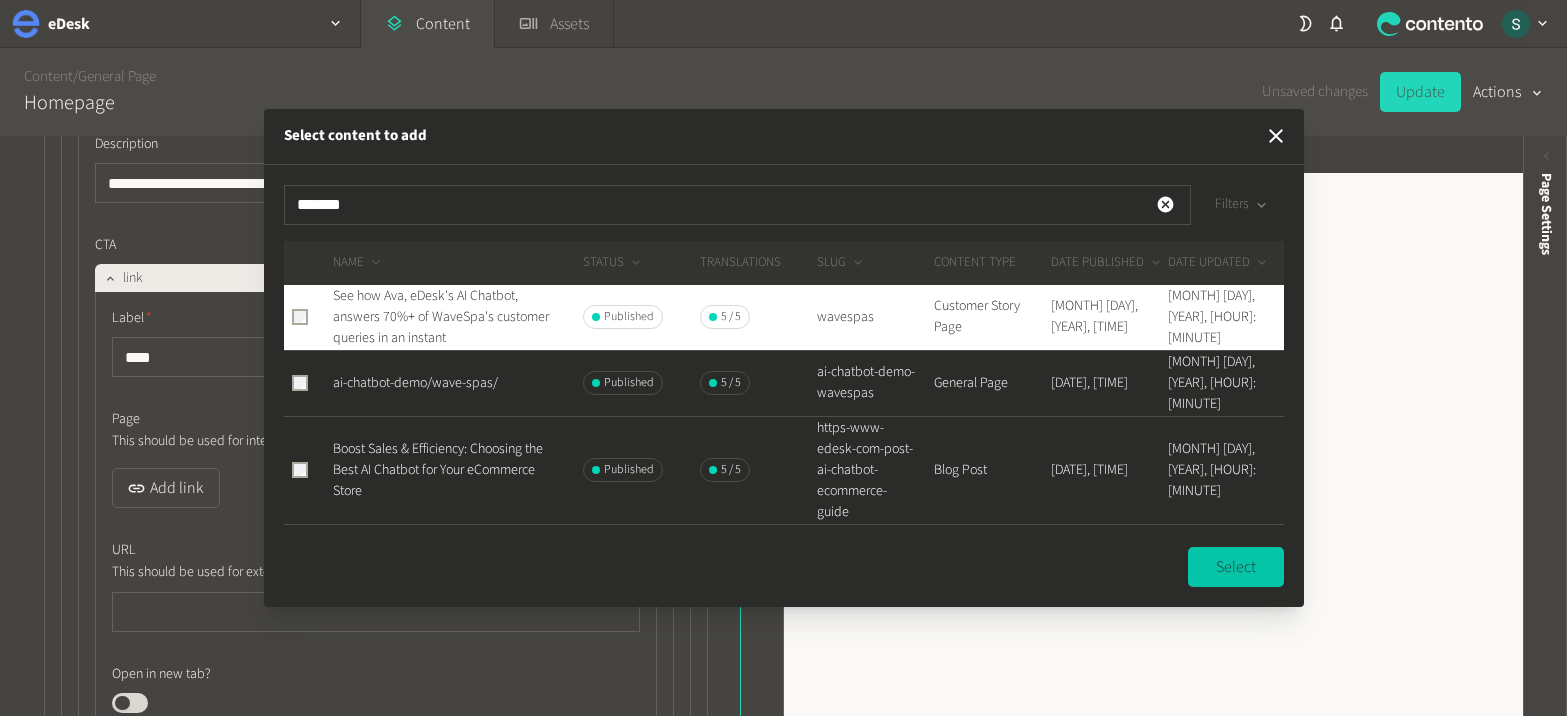 click on "Select" at bounding box center (1236, 567) 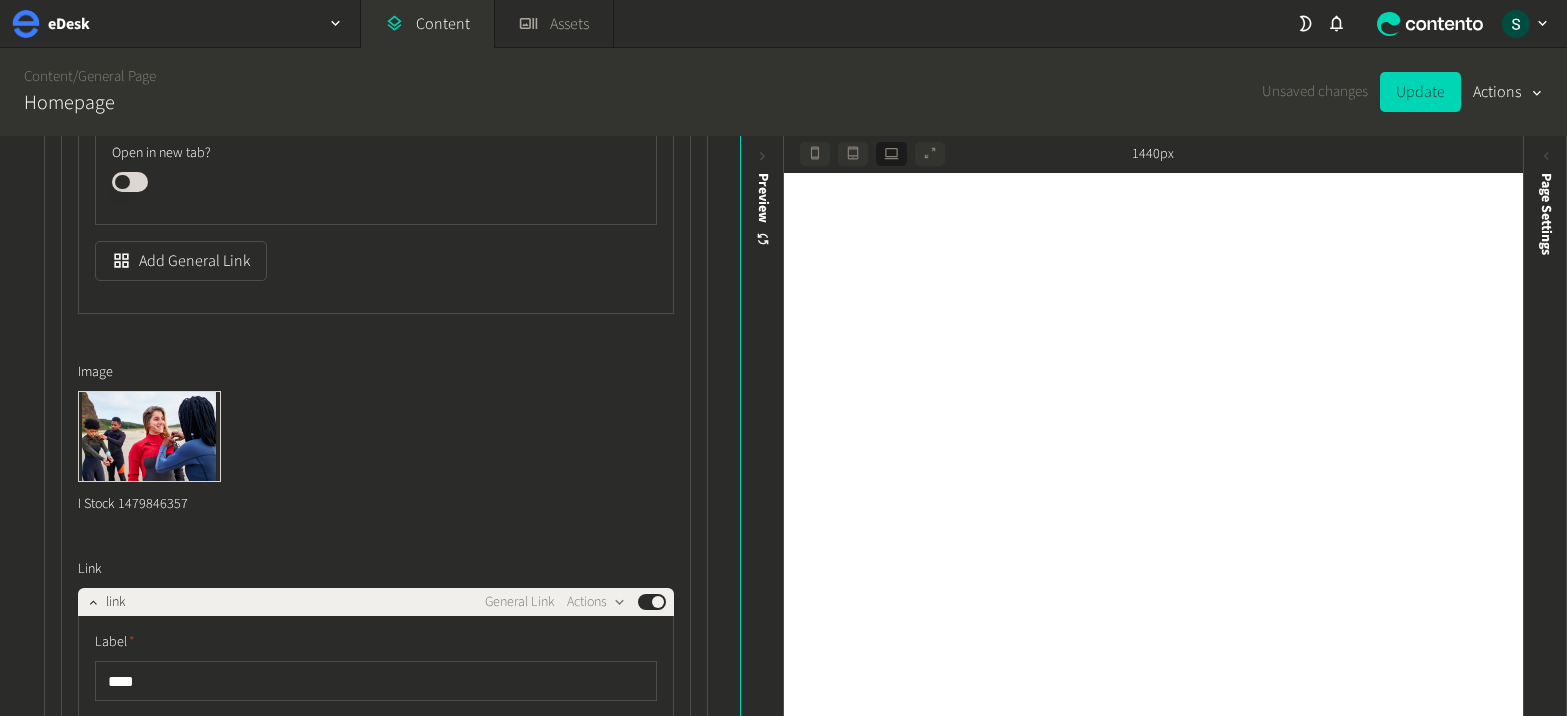 scroll, scrollTop: 34402, scrollLeft: 0, axis: vertical 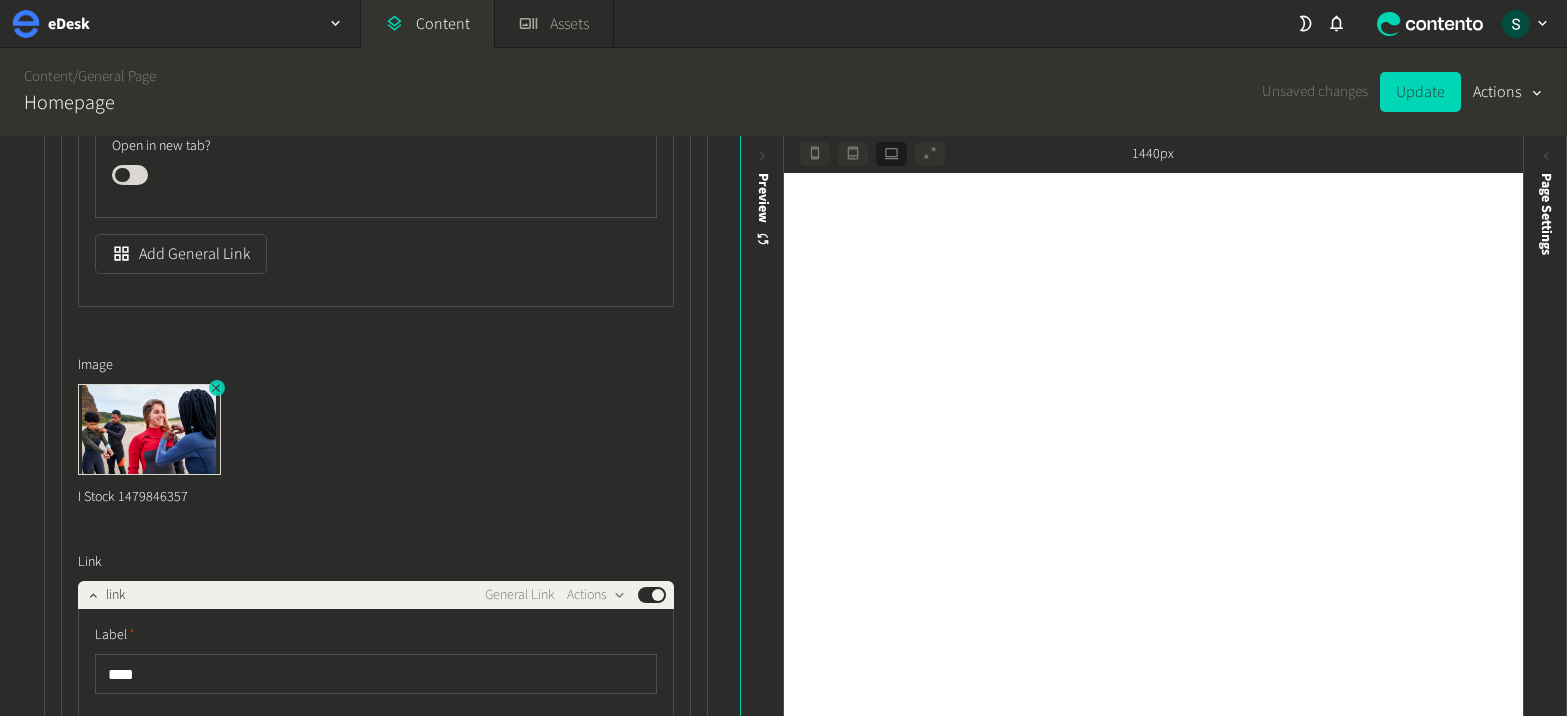 click 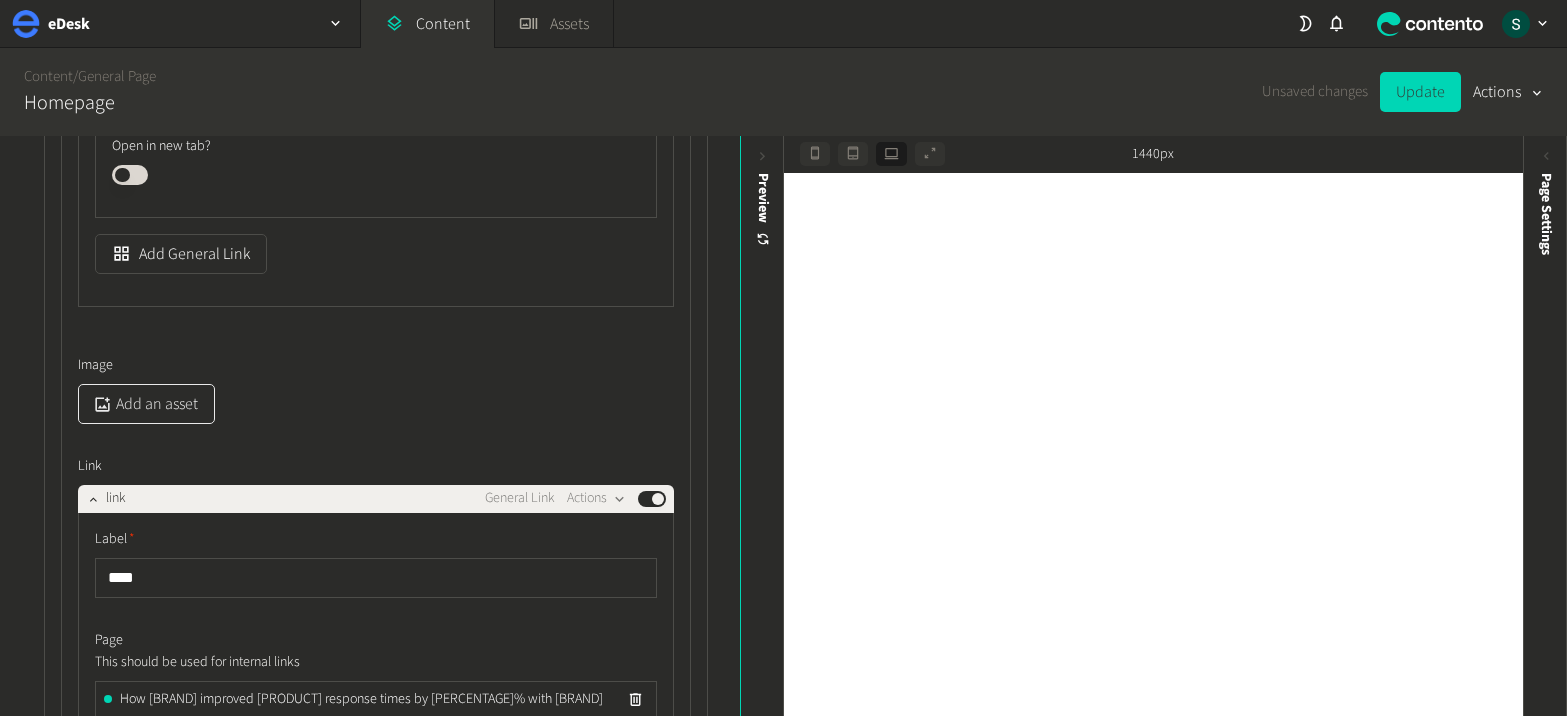click on "Add an asset" 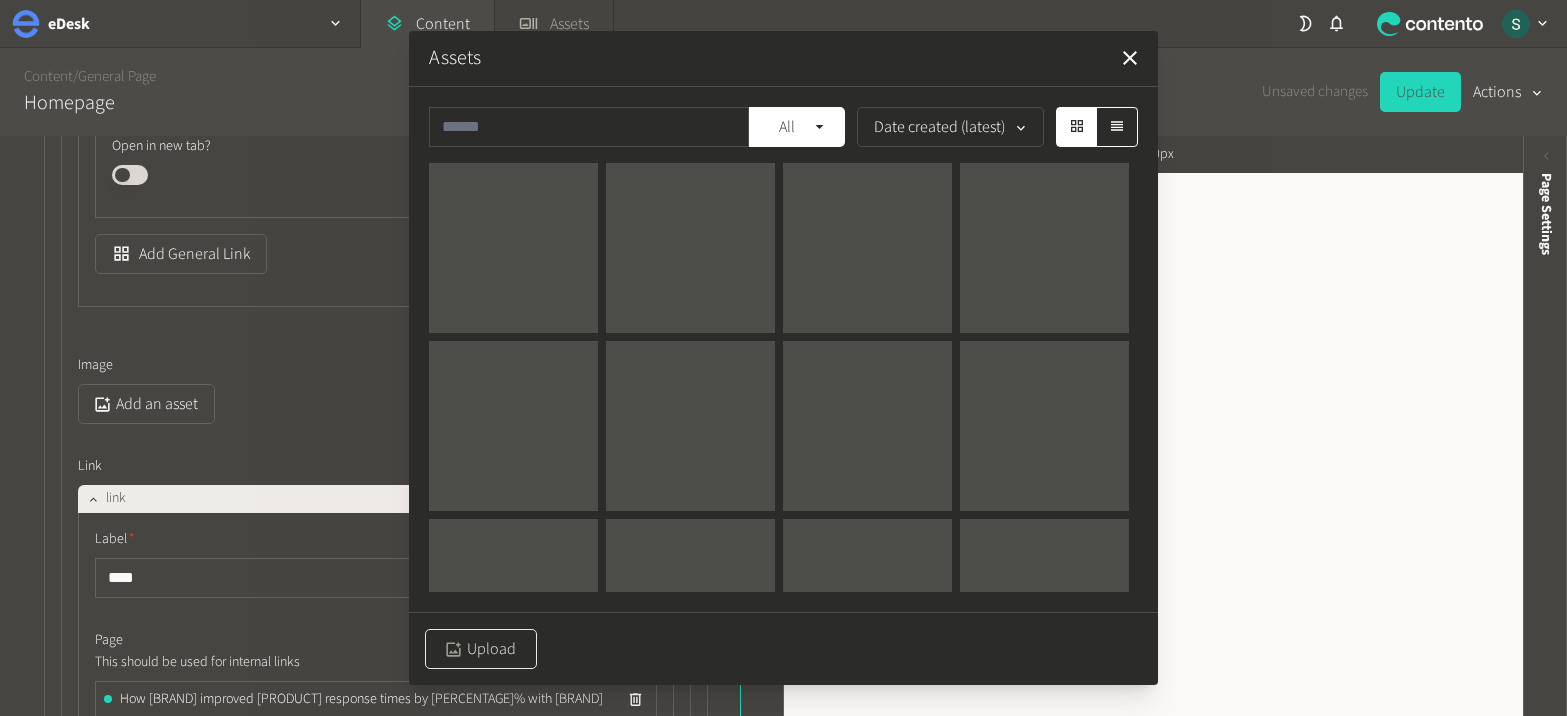 click on "Upload" at bounding box center [481, 649] 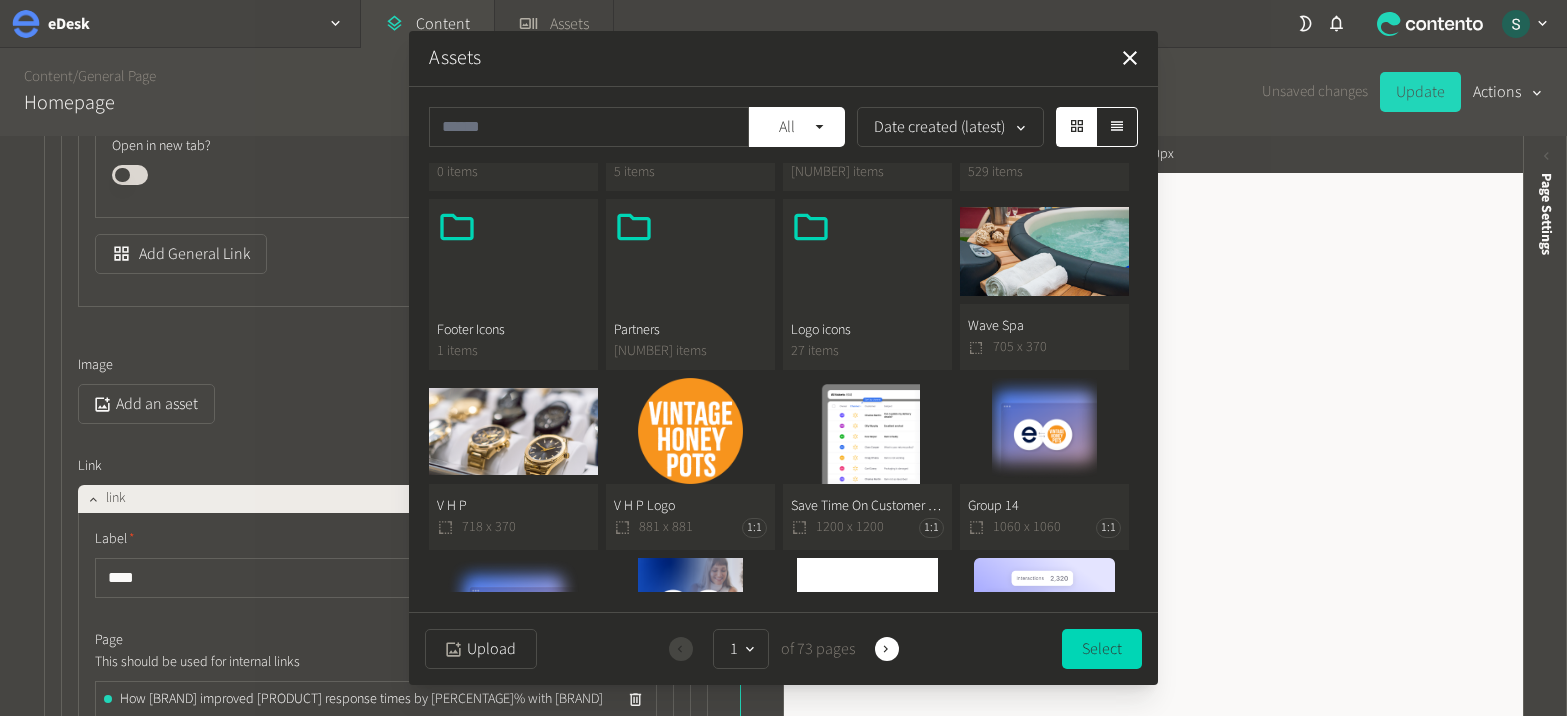 scroll, scrollTop: 775, scrollLeft: 0, axis: vertical 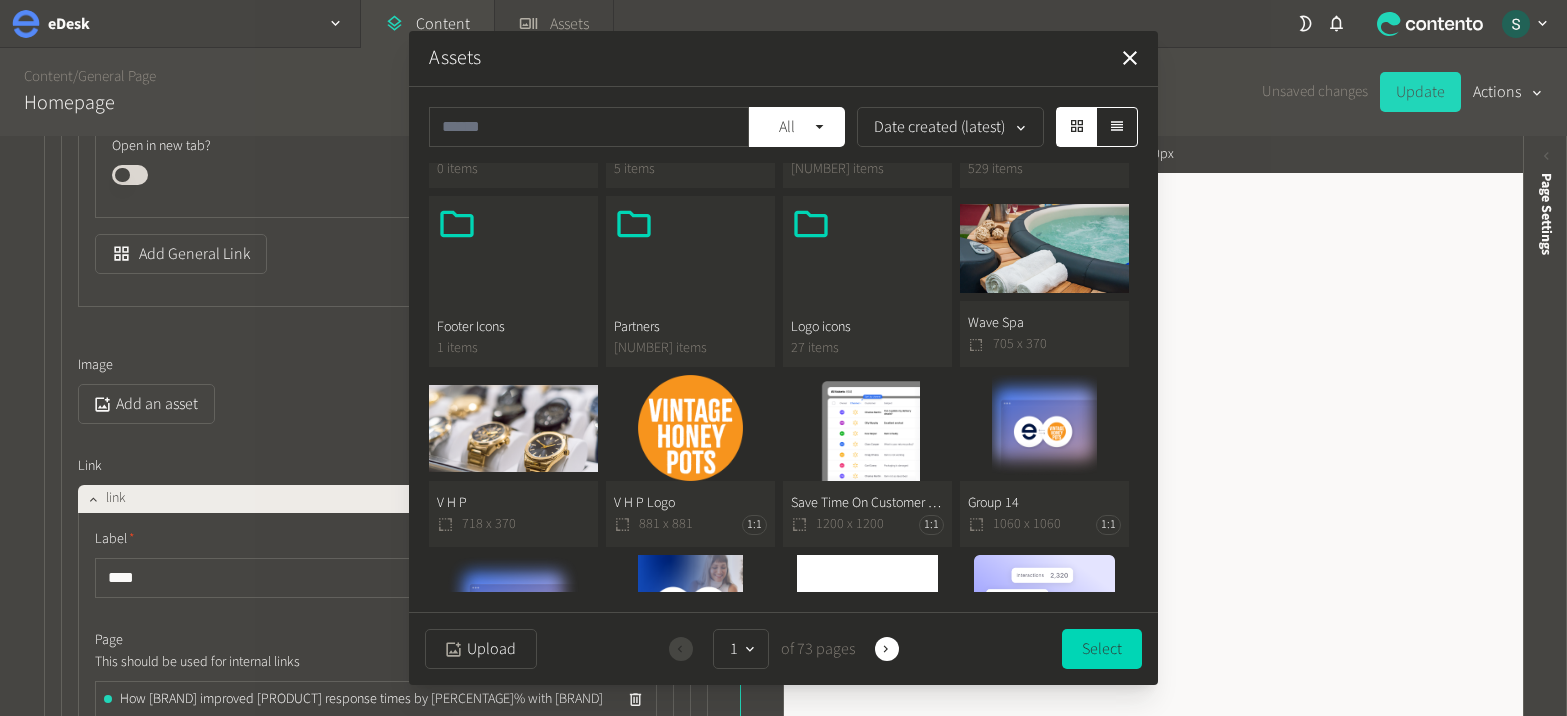 click on "Wave Spa [DIMENSIONS]" 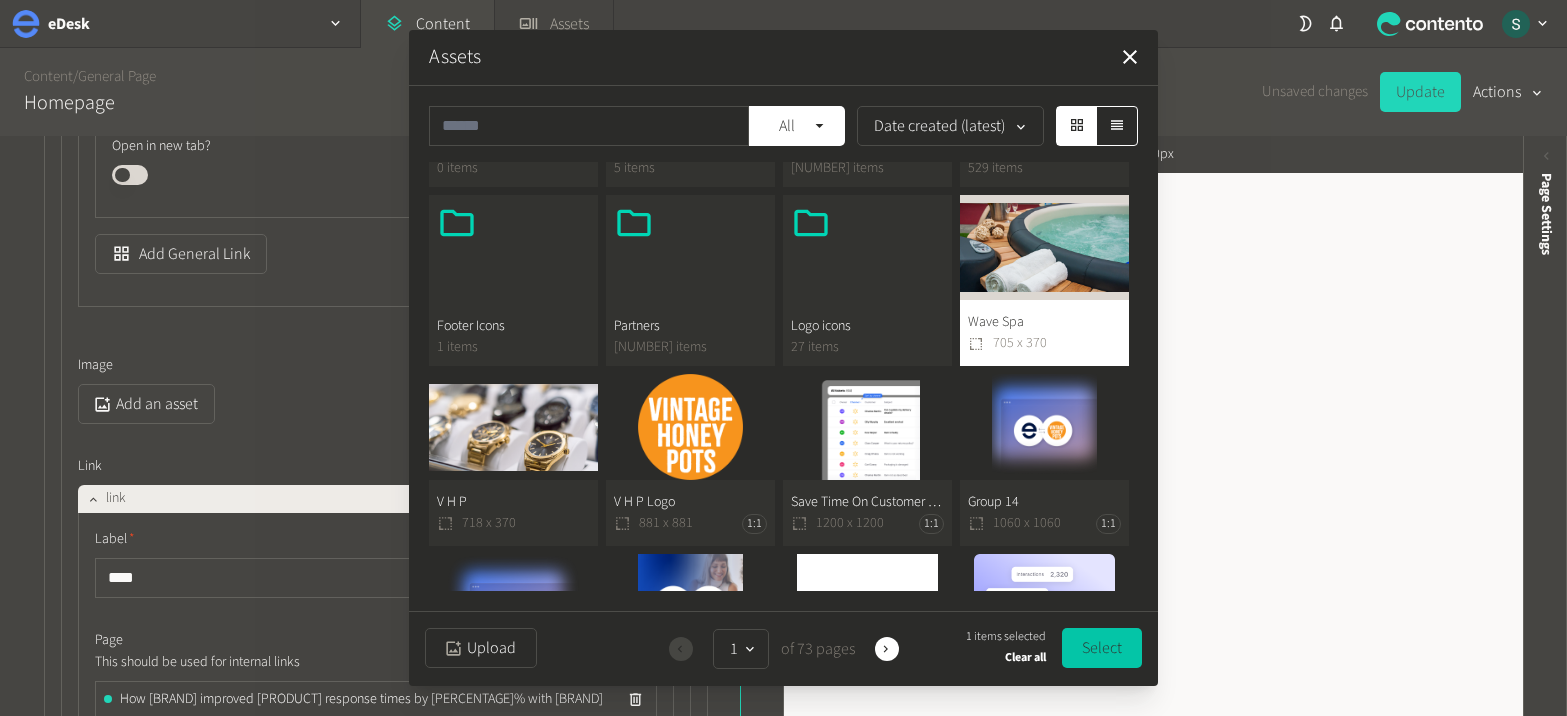 click on "Select" at bounding box center [1102, 648] 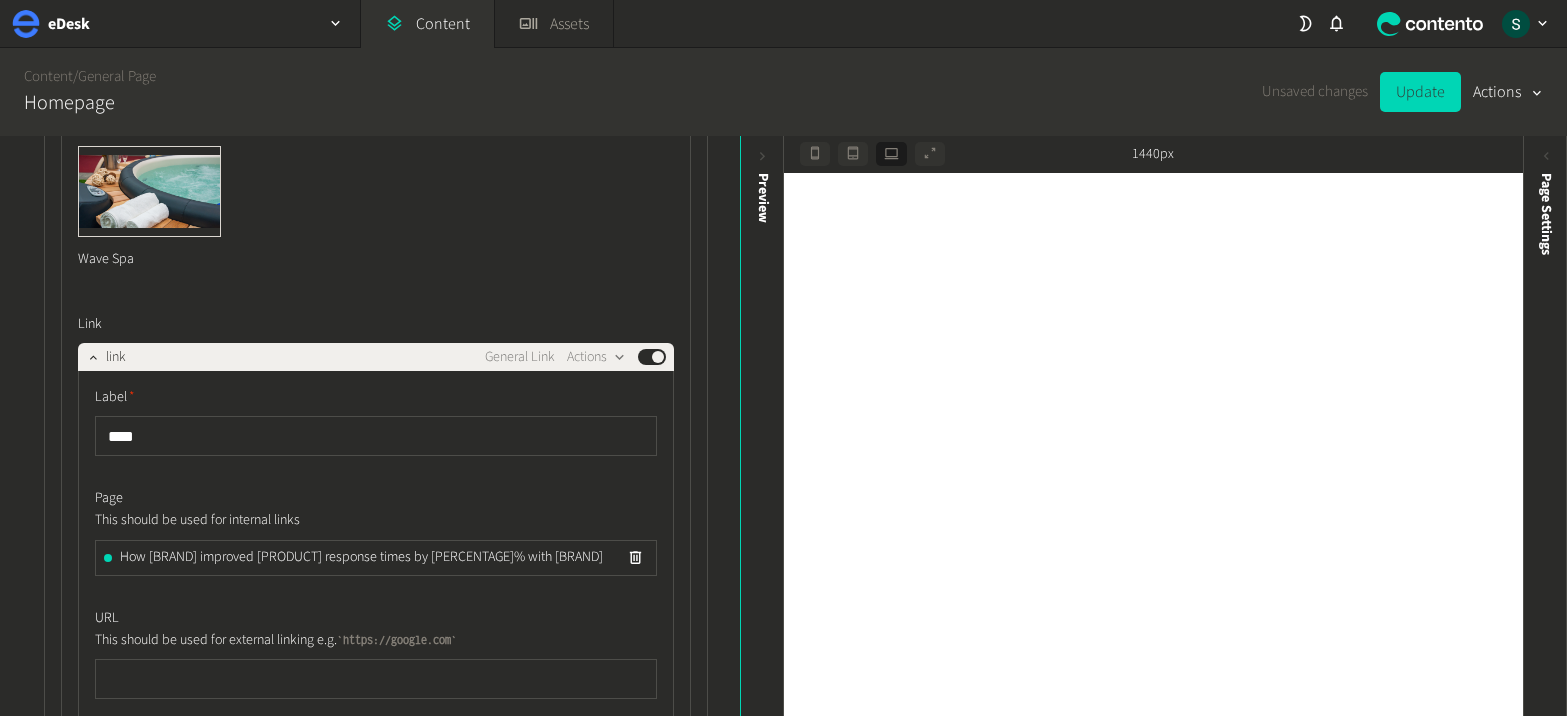 scroll, scrollTop: 34642, scrollLeft: 0, axis: vertical 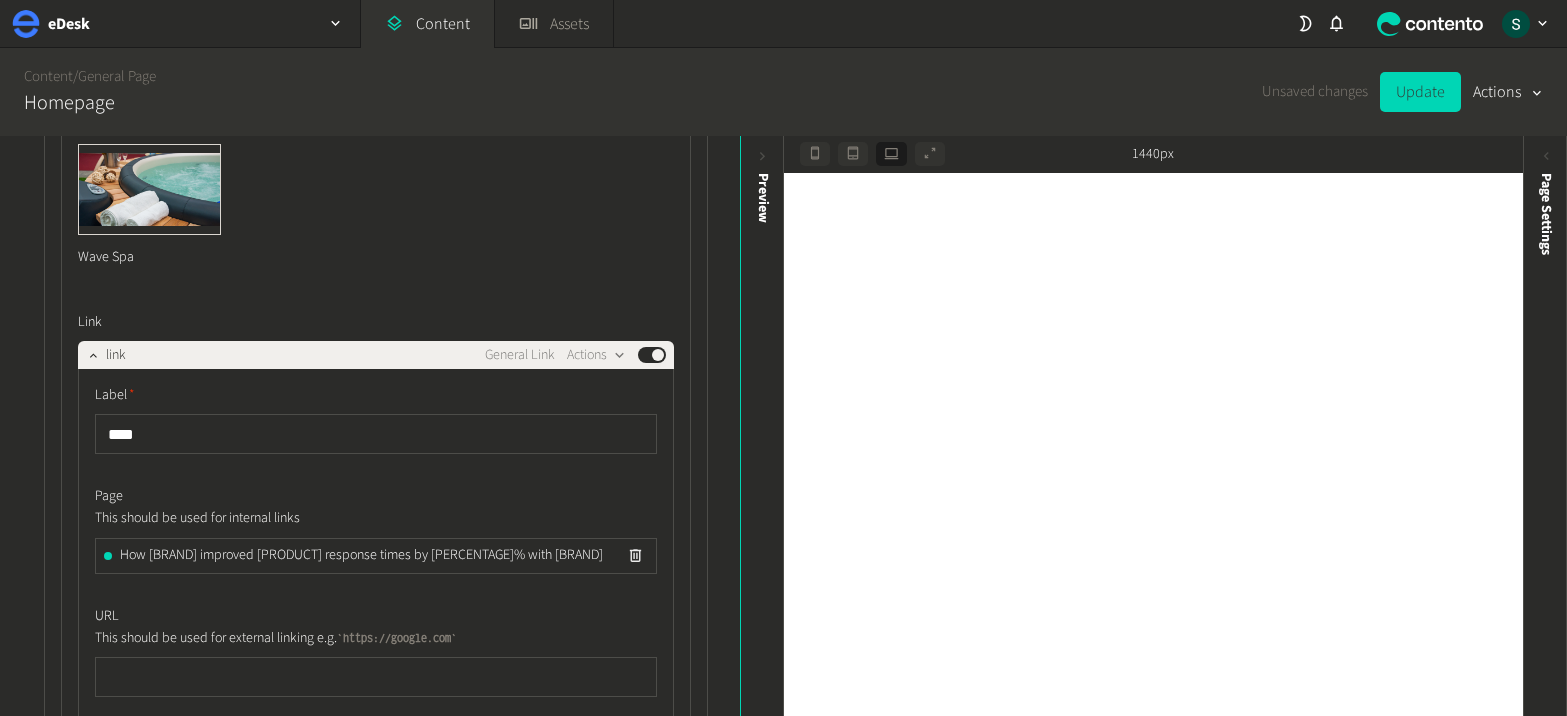 click 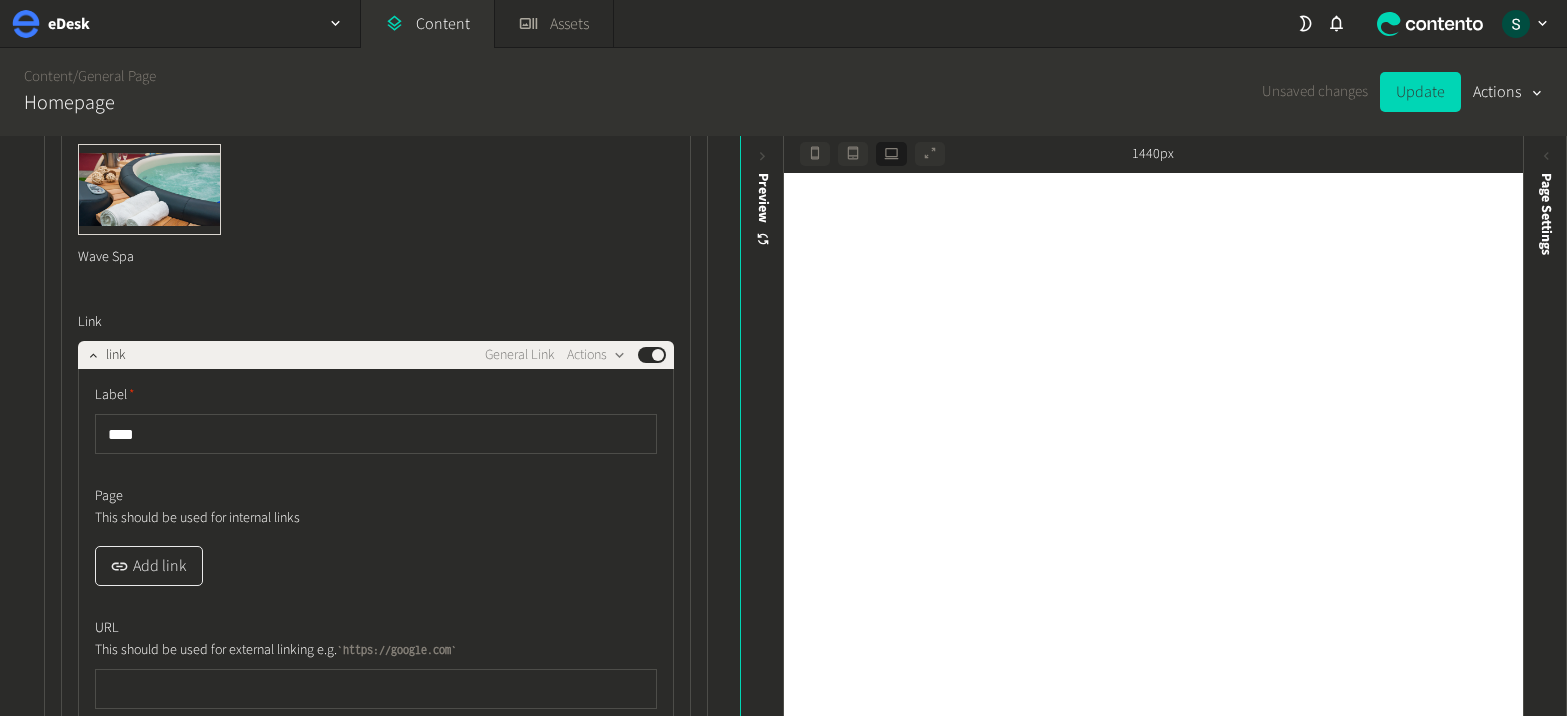 click on "Add link" 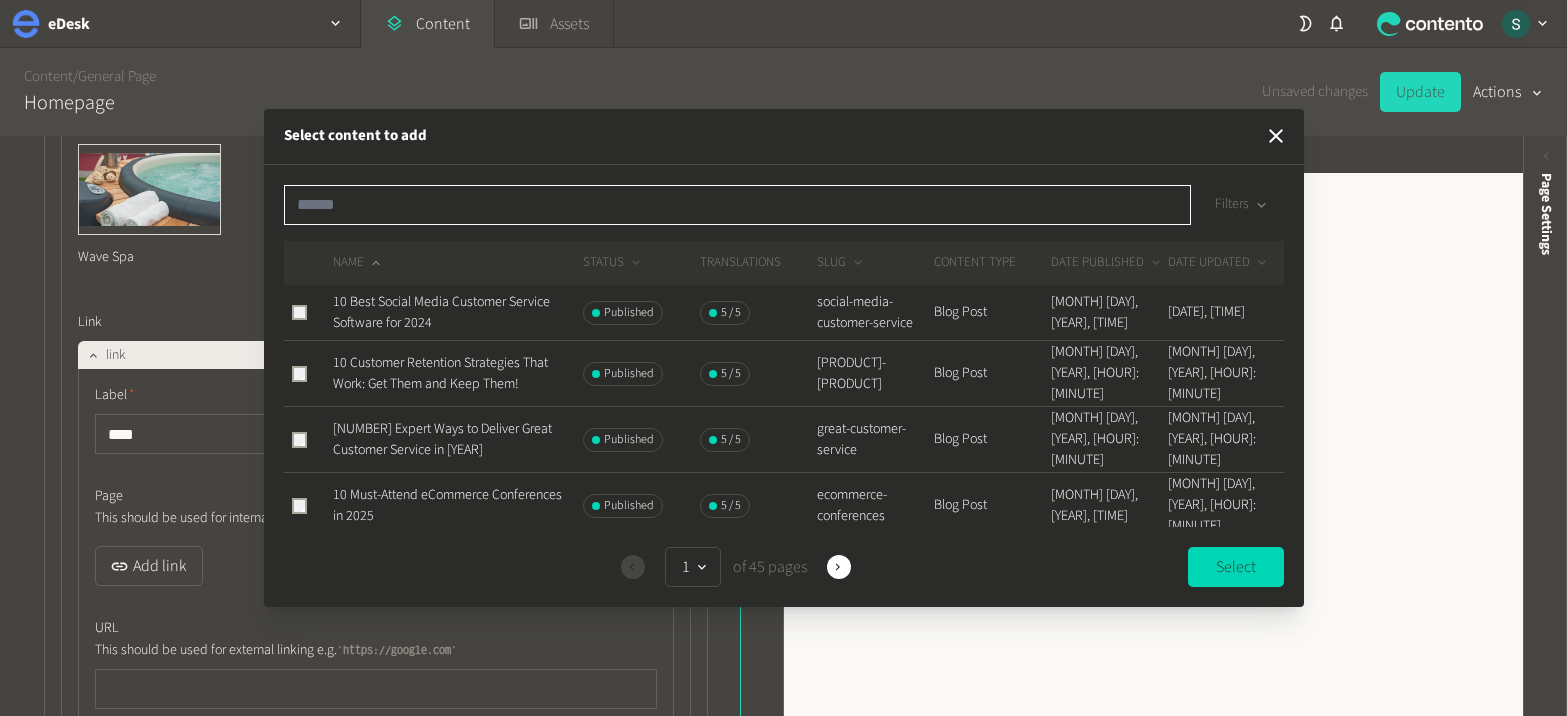 click at bounding box center [737, 205] 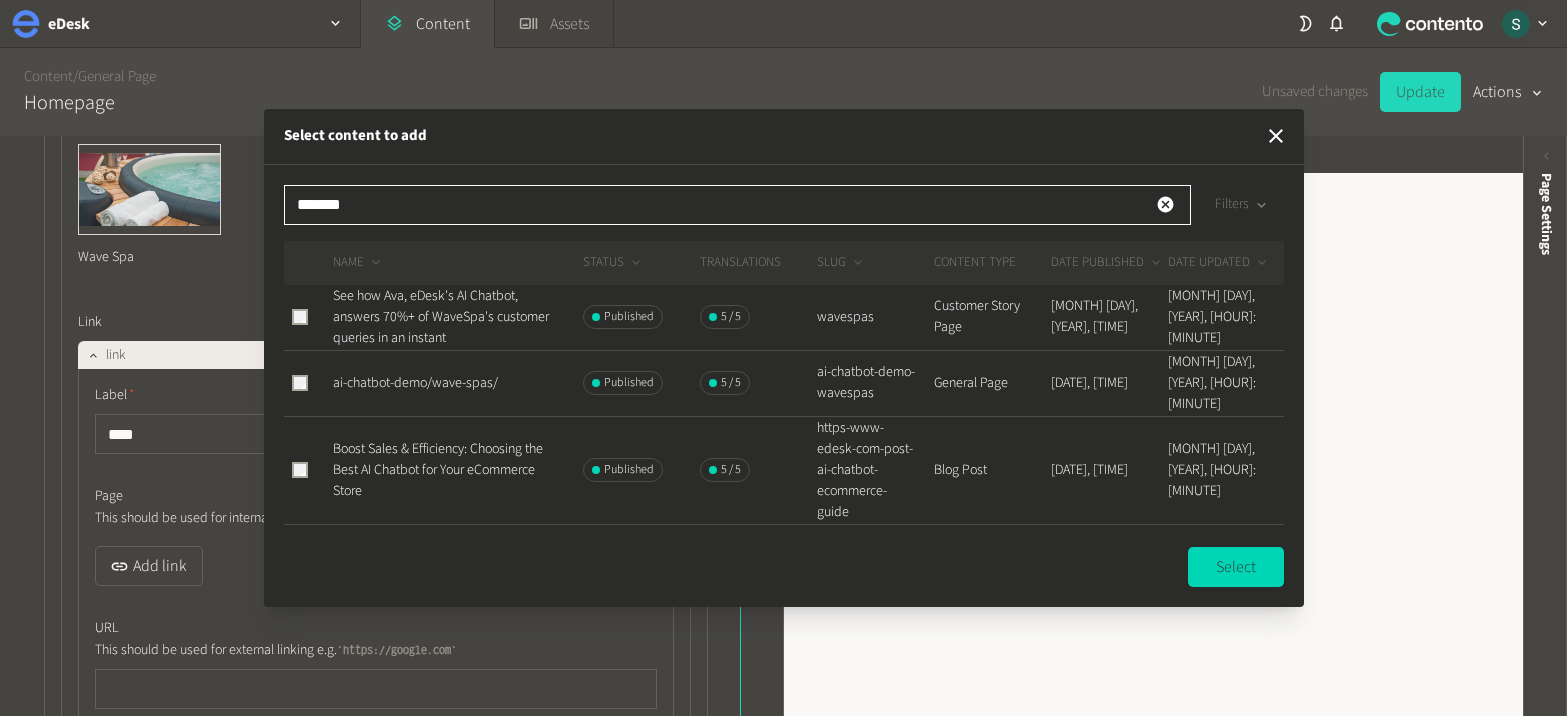 type on "*******" 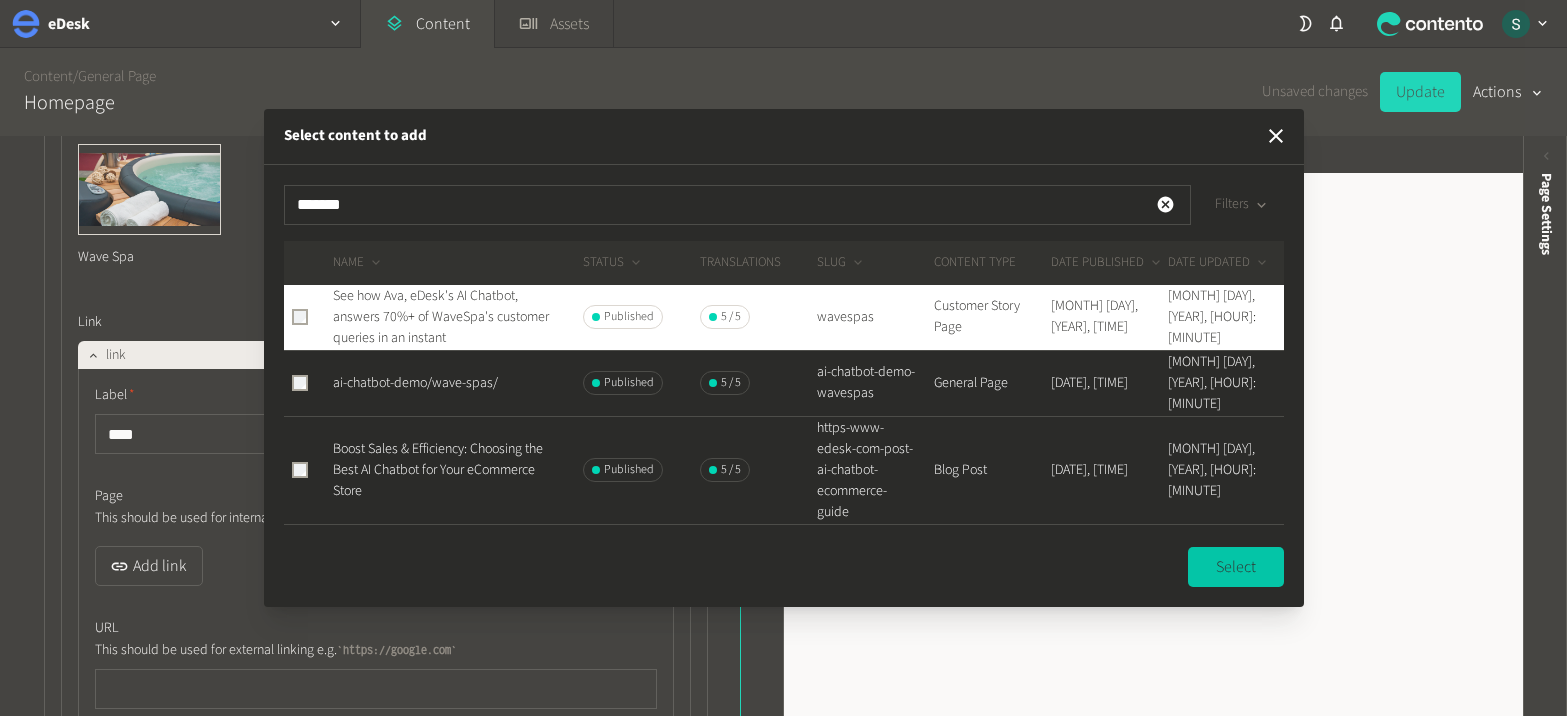 click on "Select" at bounding box center (1236, 567) 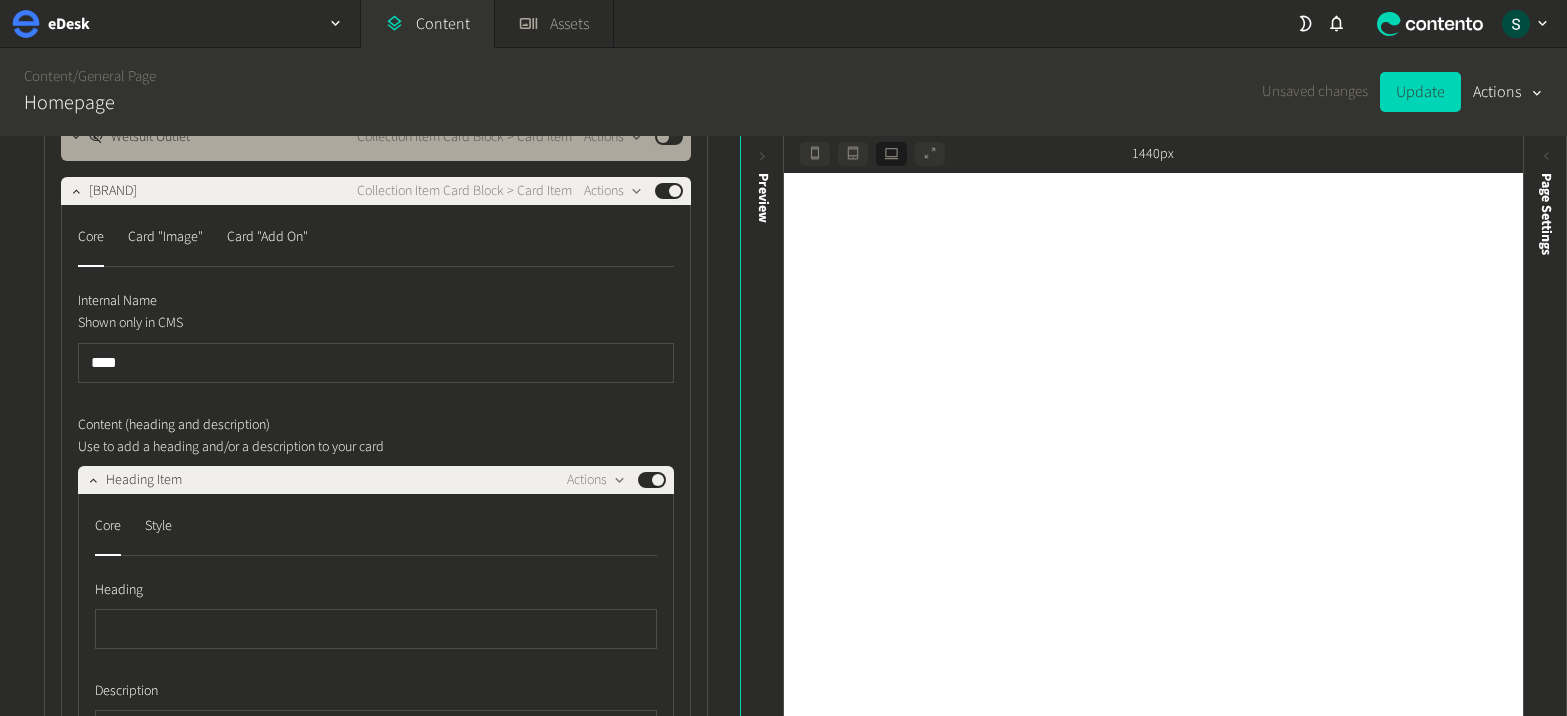 scroll, scrollTop: 33307, scrollLeft: 0, axis: vertical 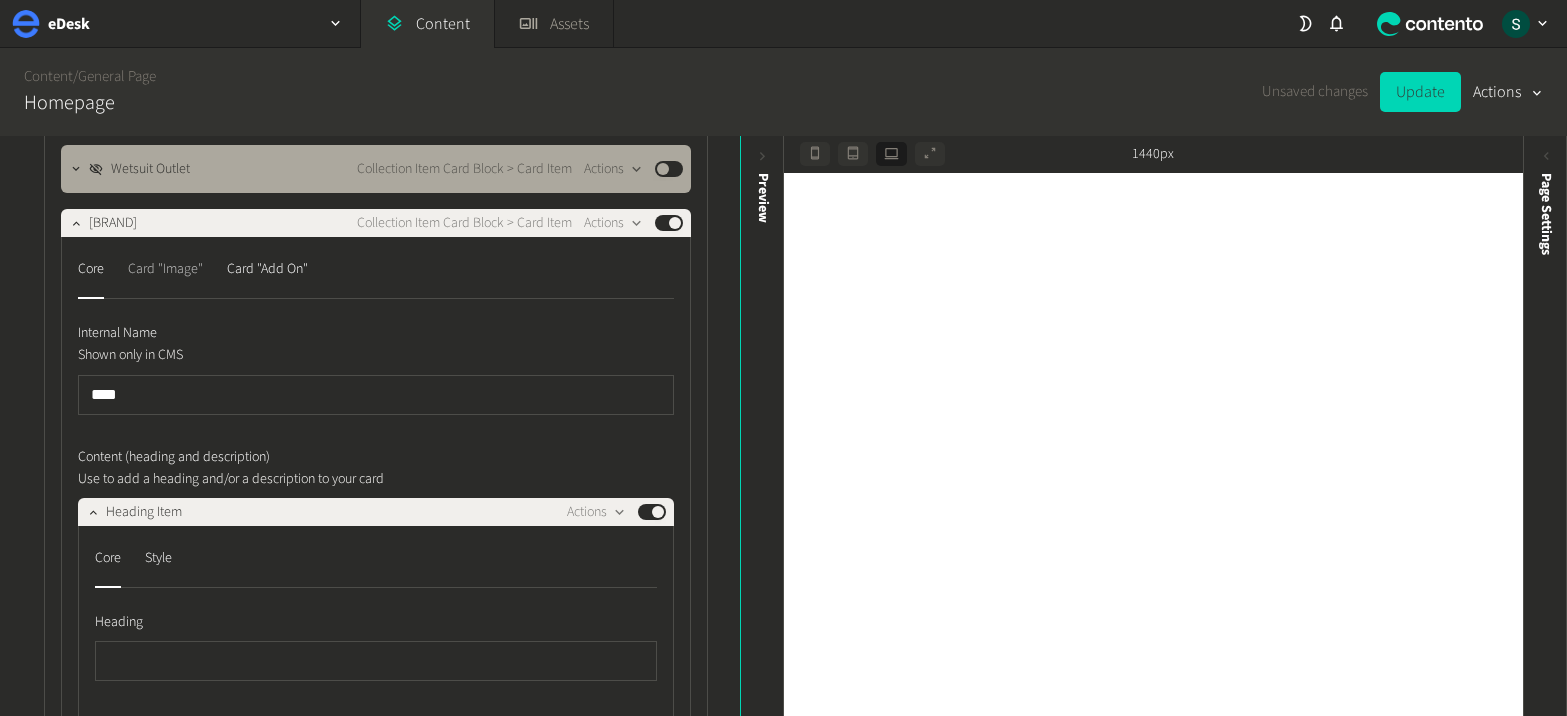 click on "Card "Image"" 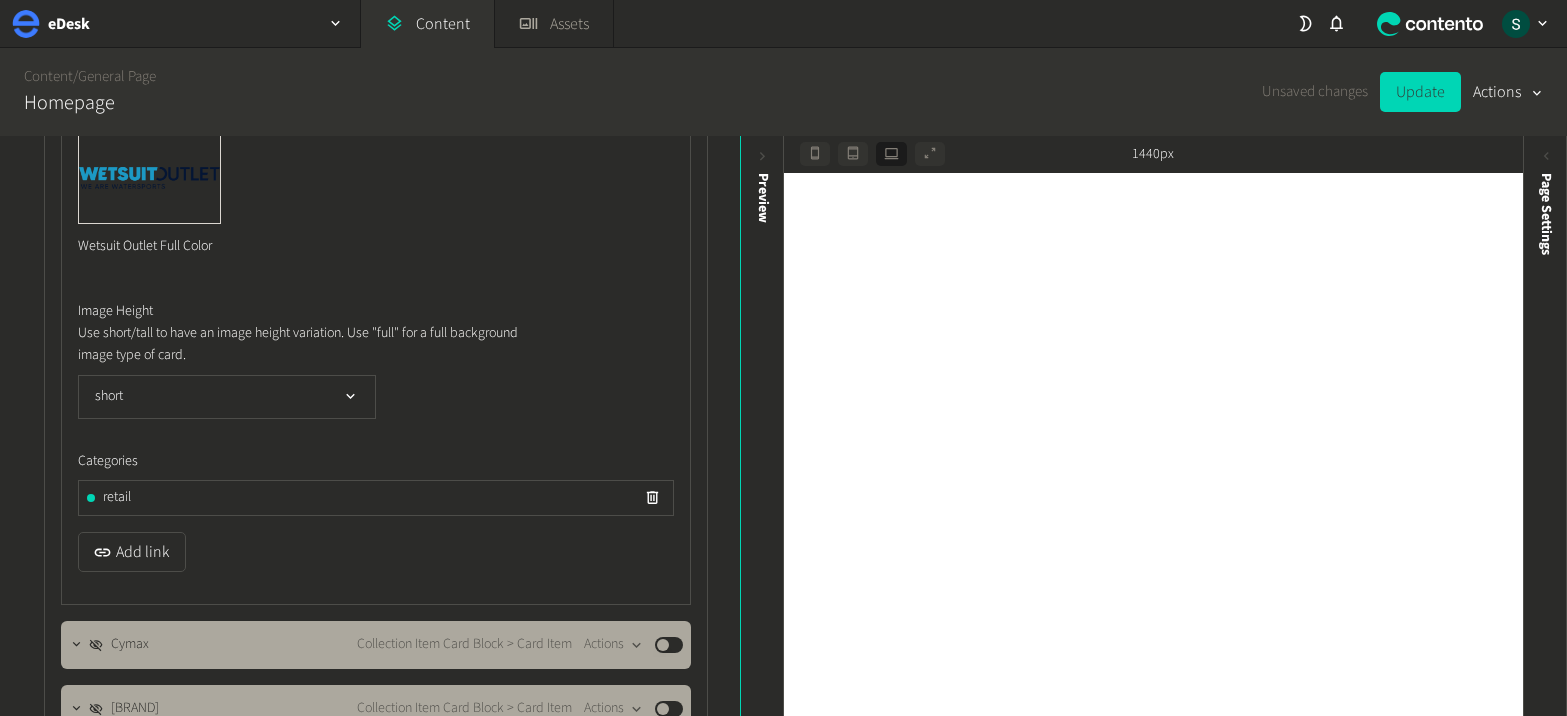 scroll, scrollTop: 33538, scrollLeft: 0, axis: vertical 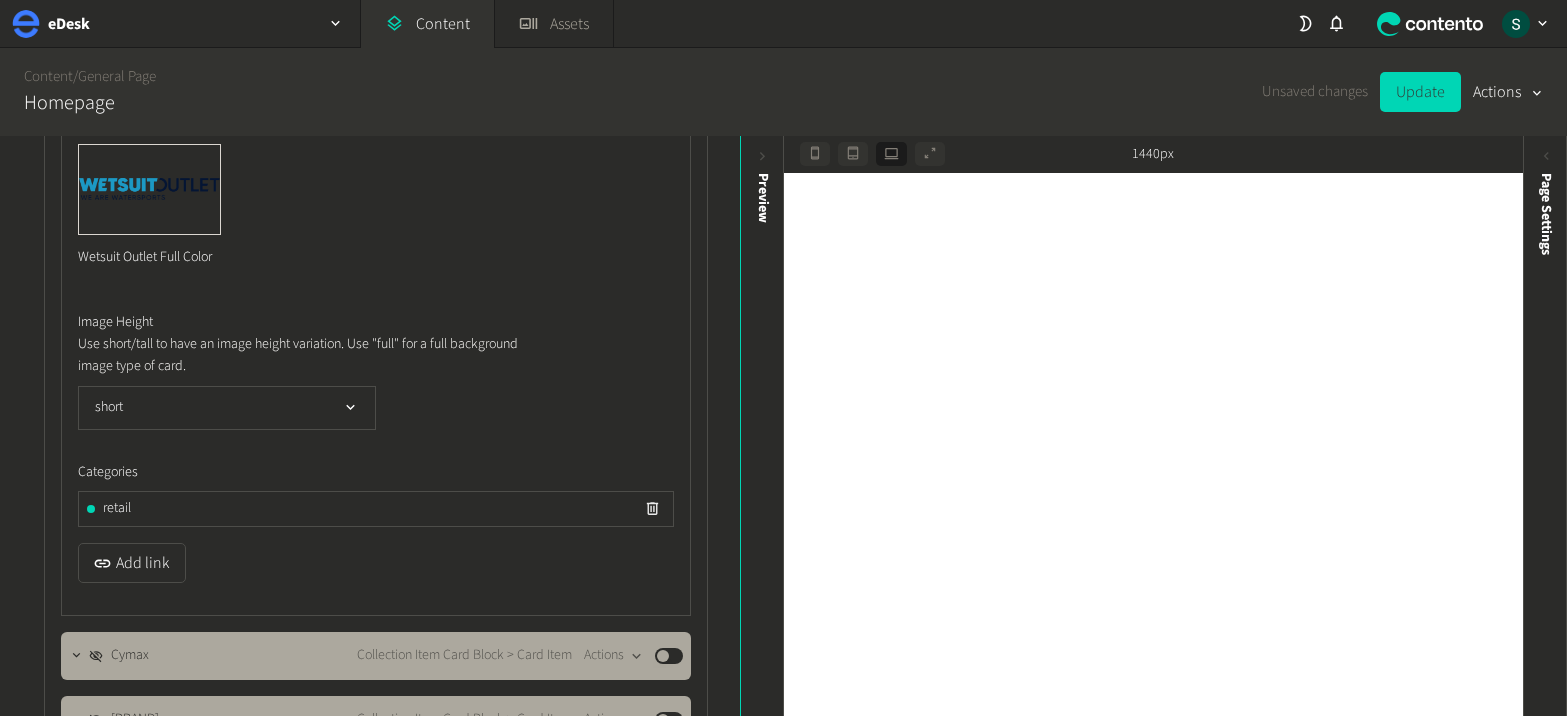 click 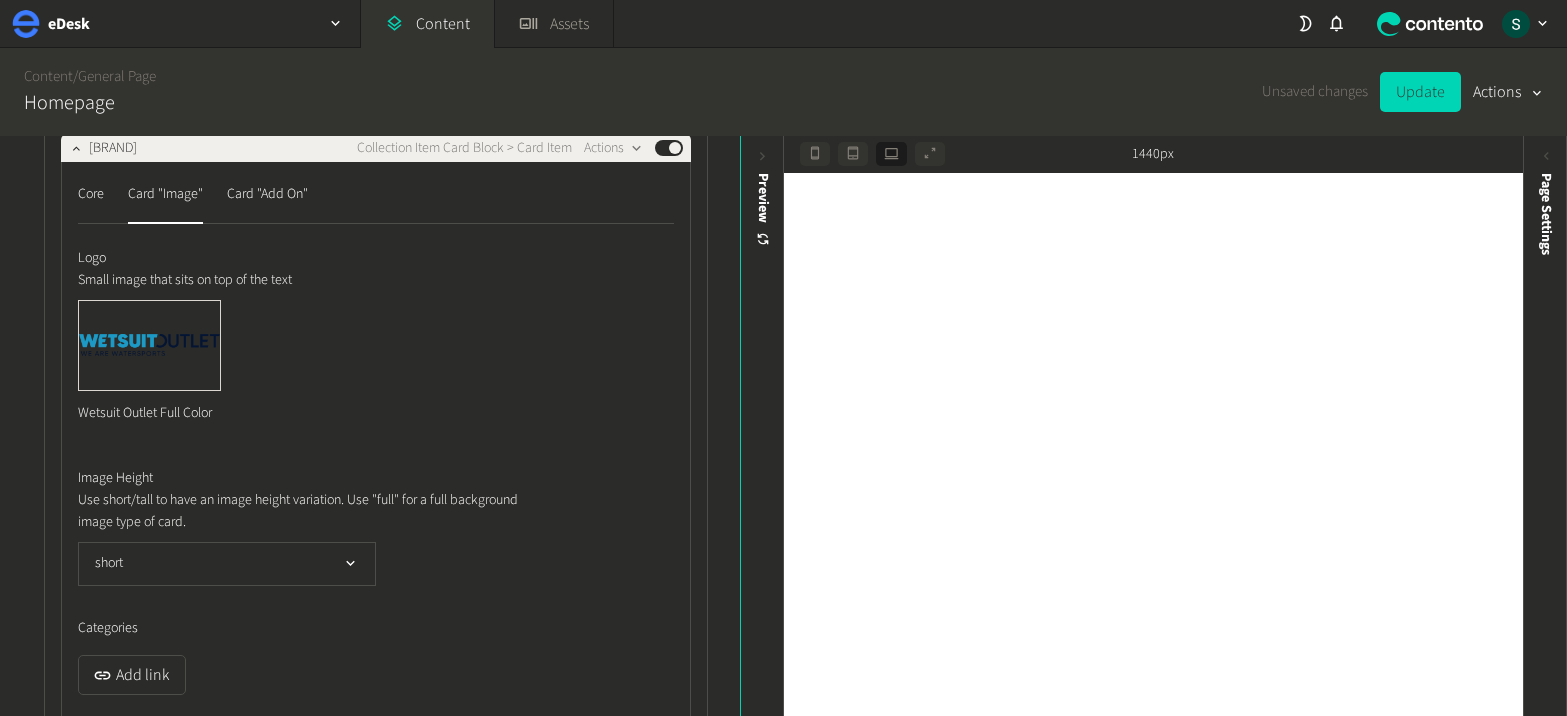 scroll, scrollTop: 33381, scrollLeft: 0, axis: vertical 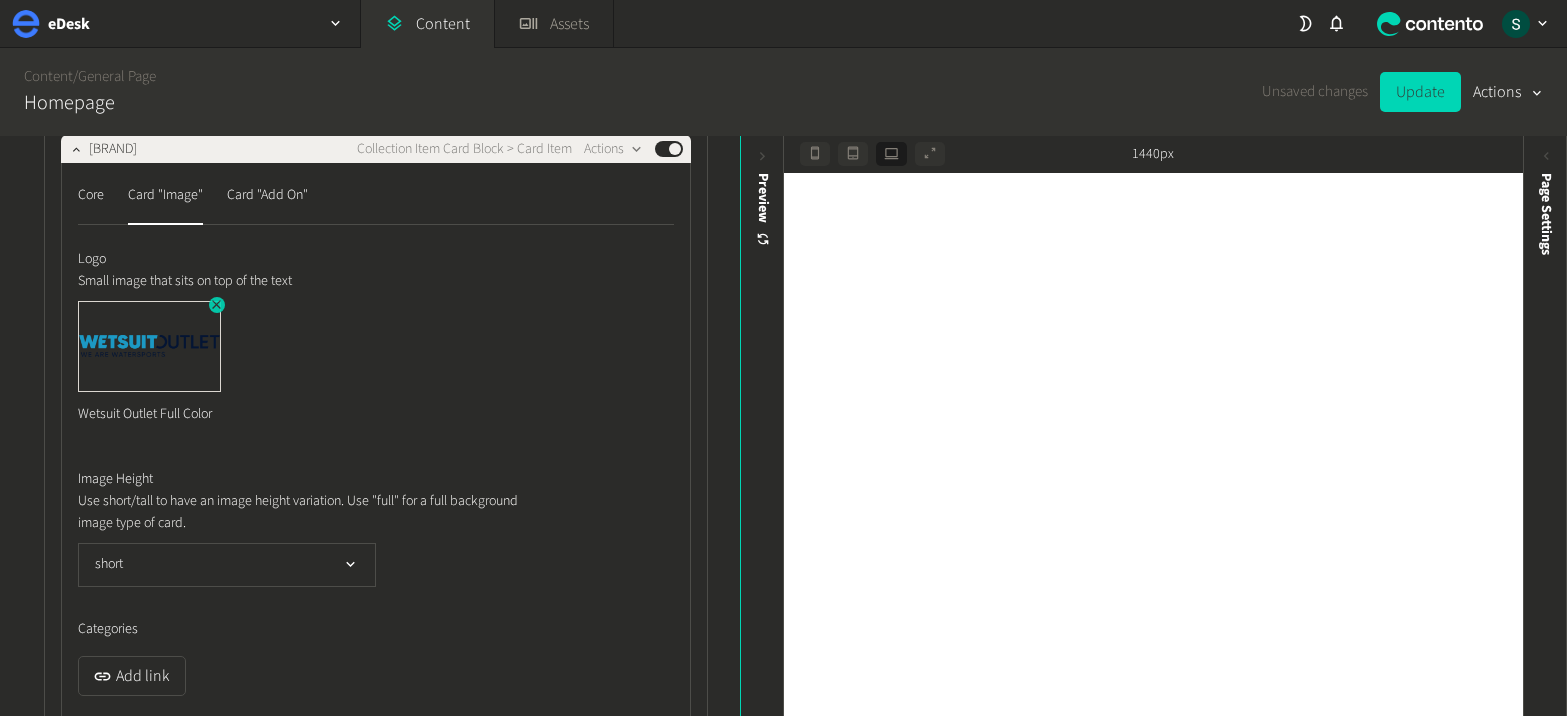 click 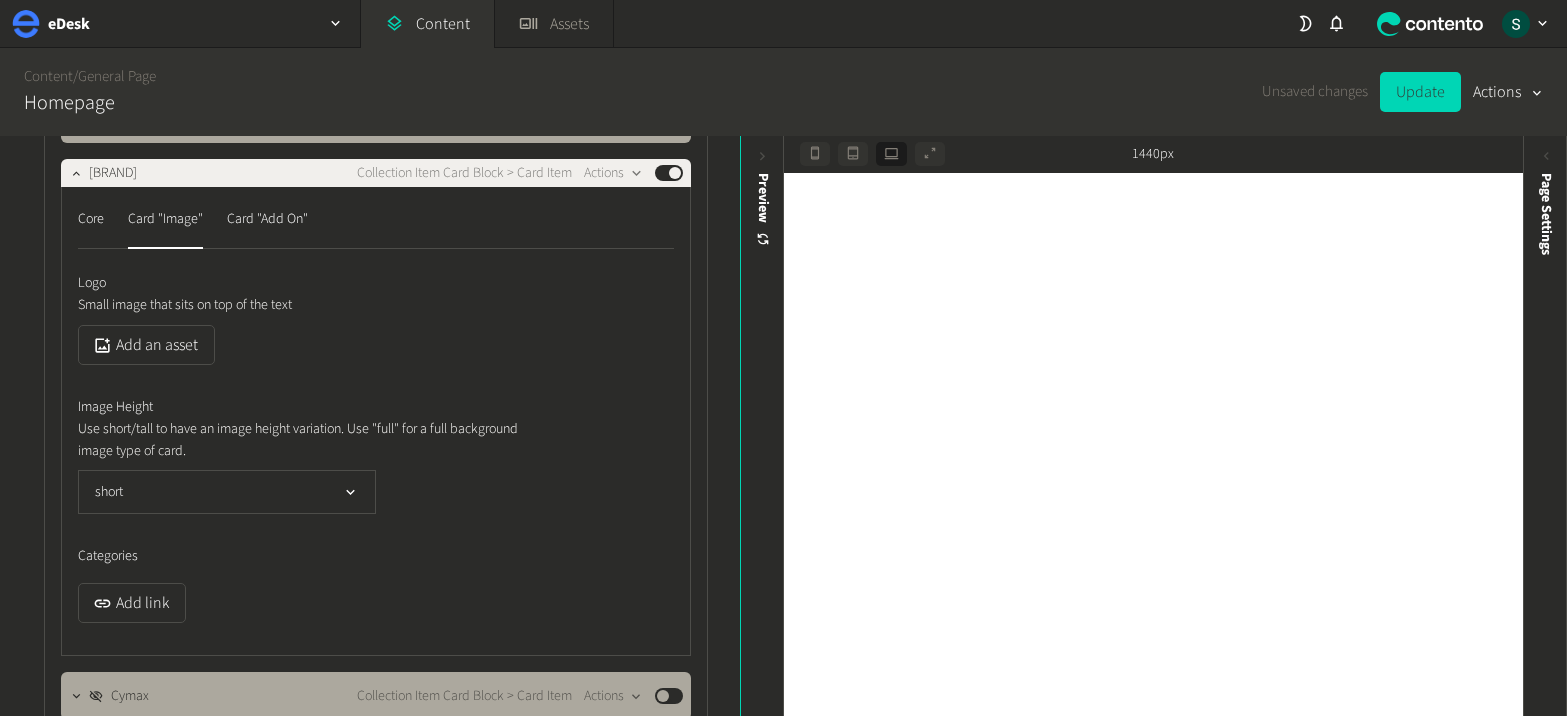scroll, scrollTop: 33347, scrollLeft: 0, axis: vertical 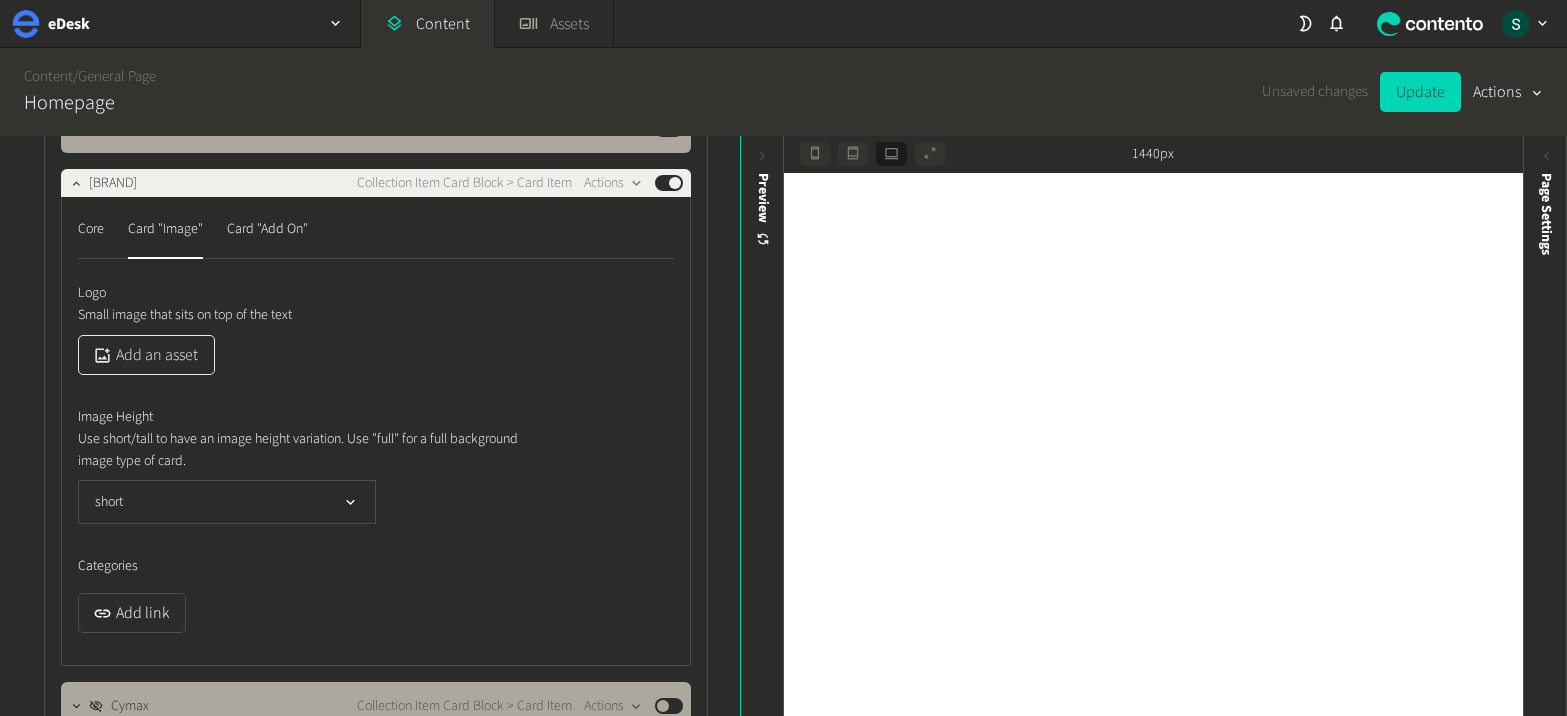 click on "Add an asset" 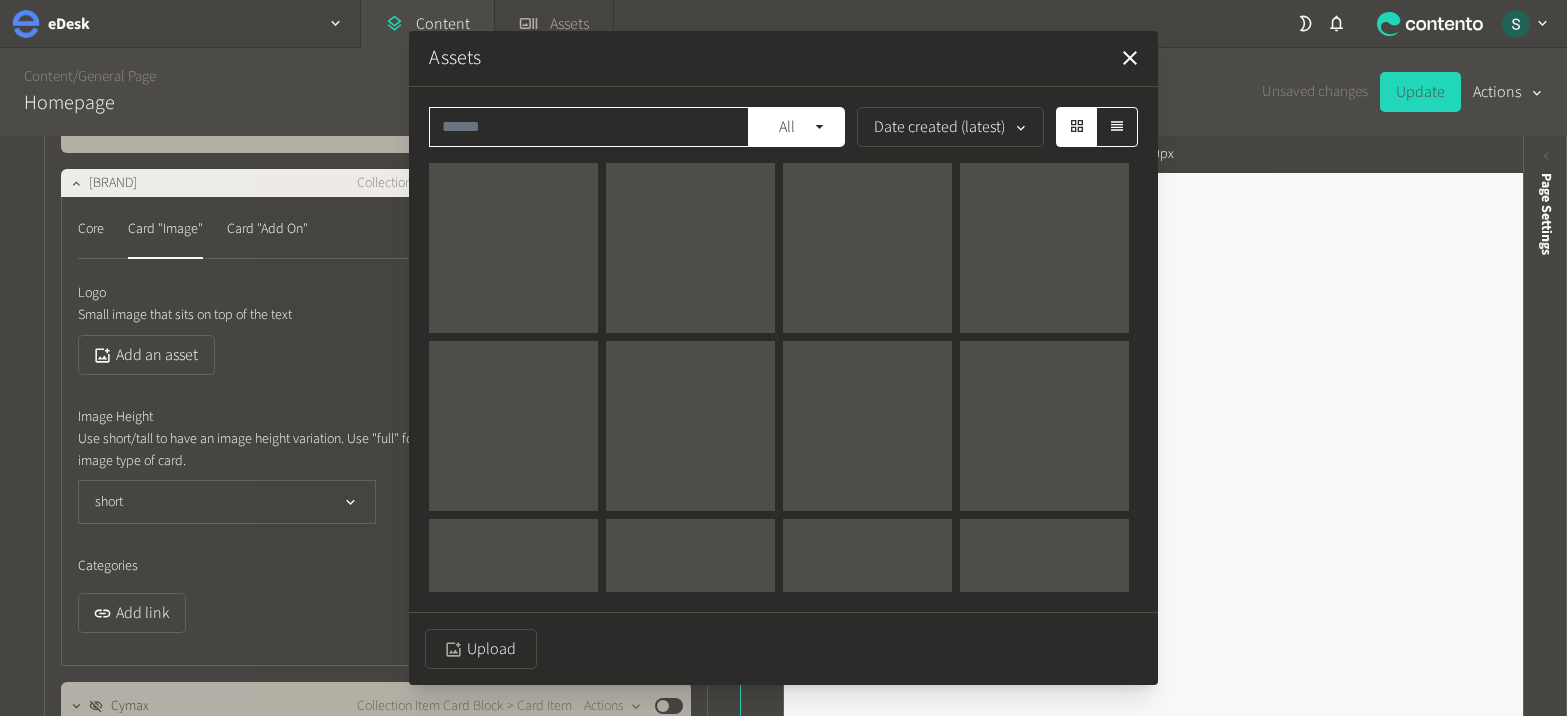 click at bounding box center (589, 127) 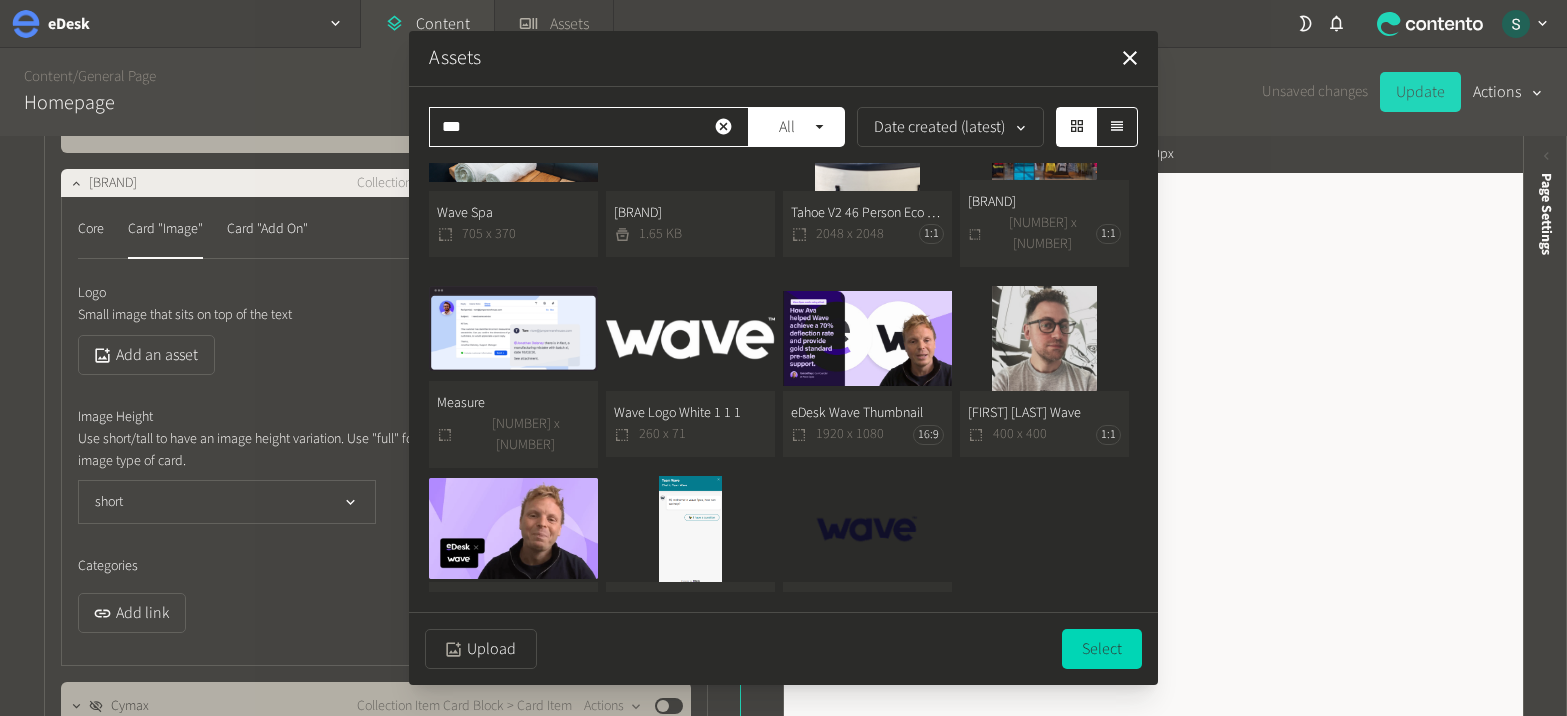 scroll, scrollTop: 96, scrollLeft: 0, axis: vertical 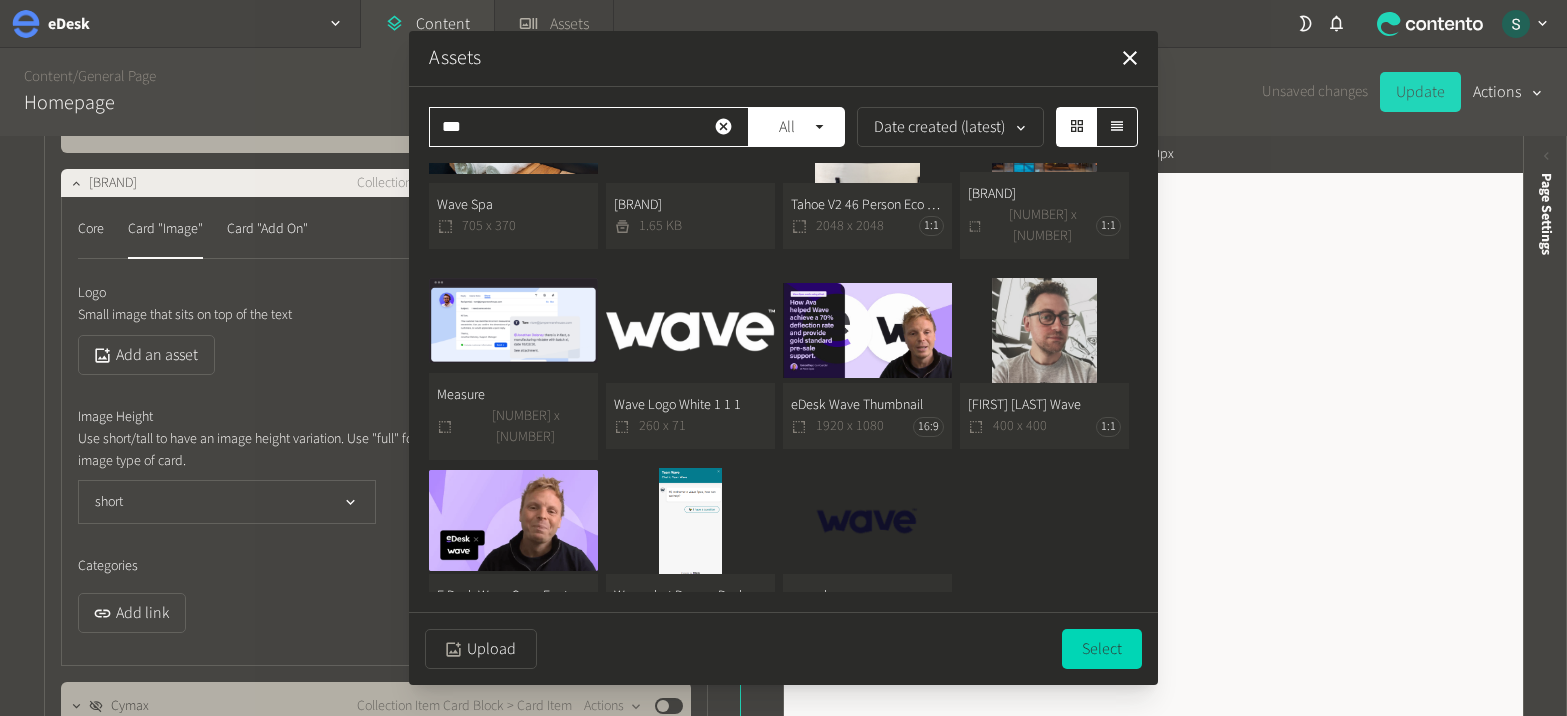 type on "***" 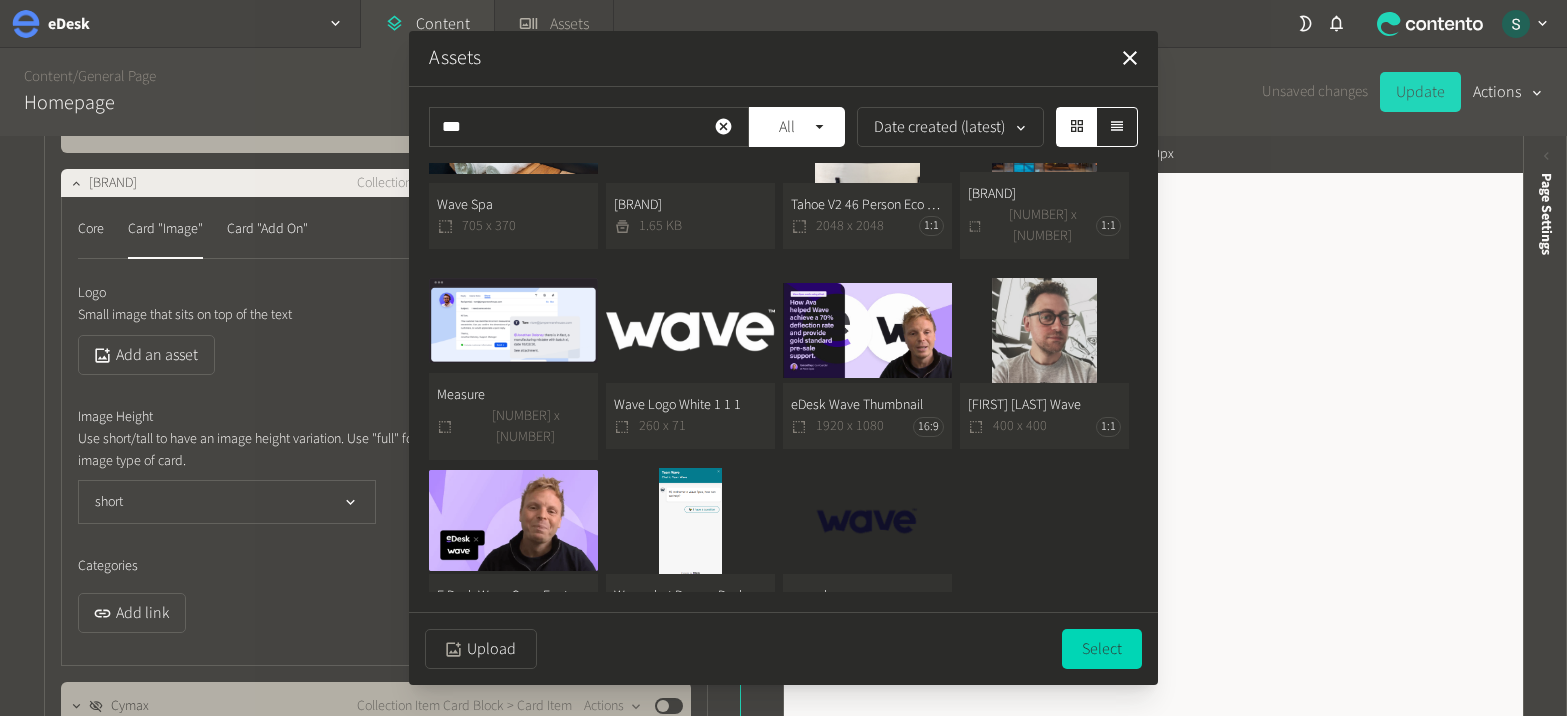 click on "wave logo  144 x 144 1:1" 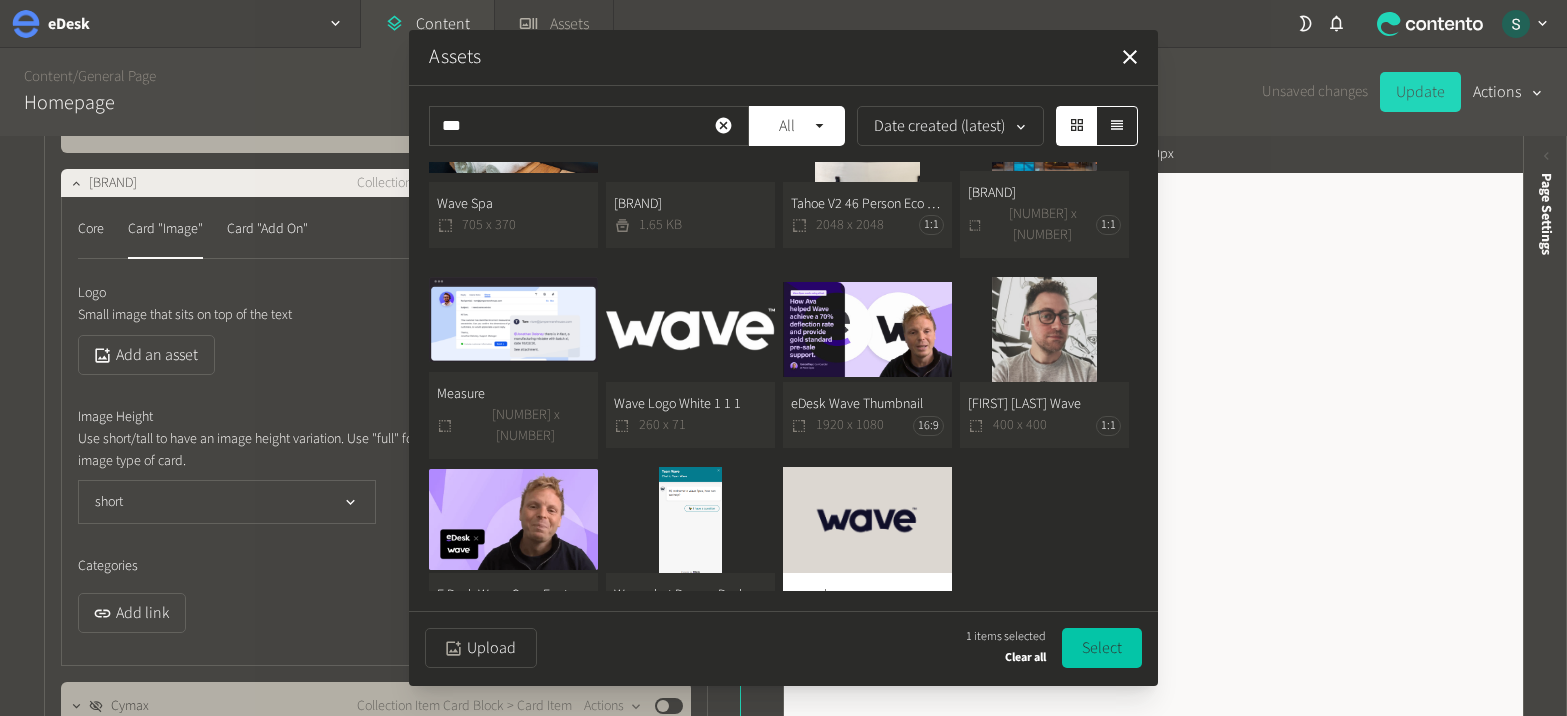 click on "Select" at bounding box center (1102, 648) 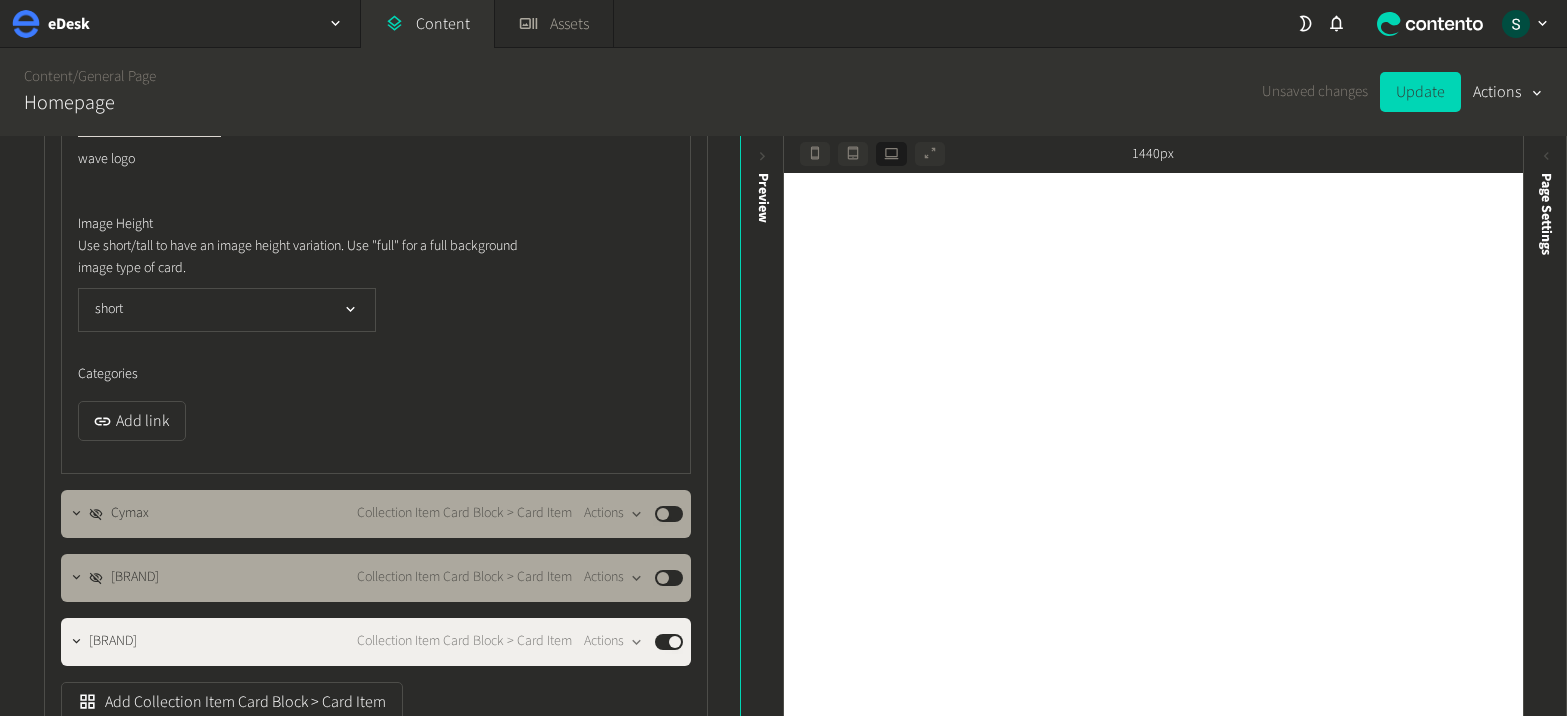 scroll, scrollTop: 33669, scrollLeft: 0, axis: vertical 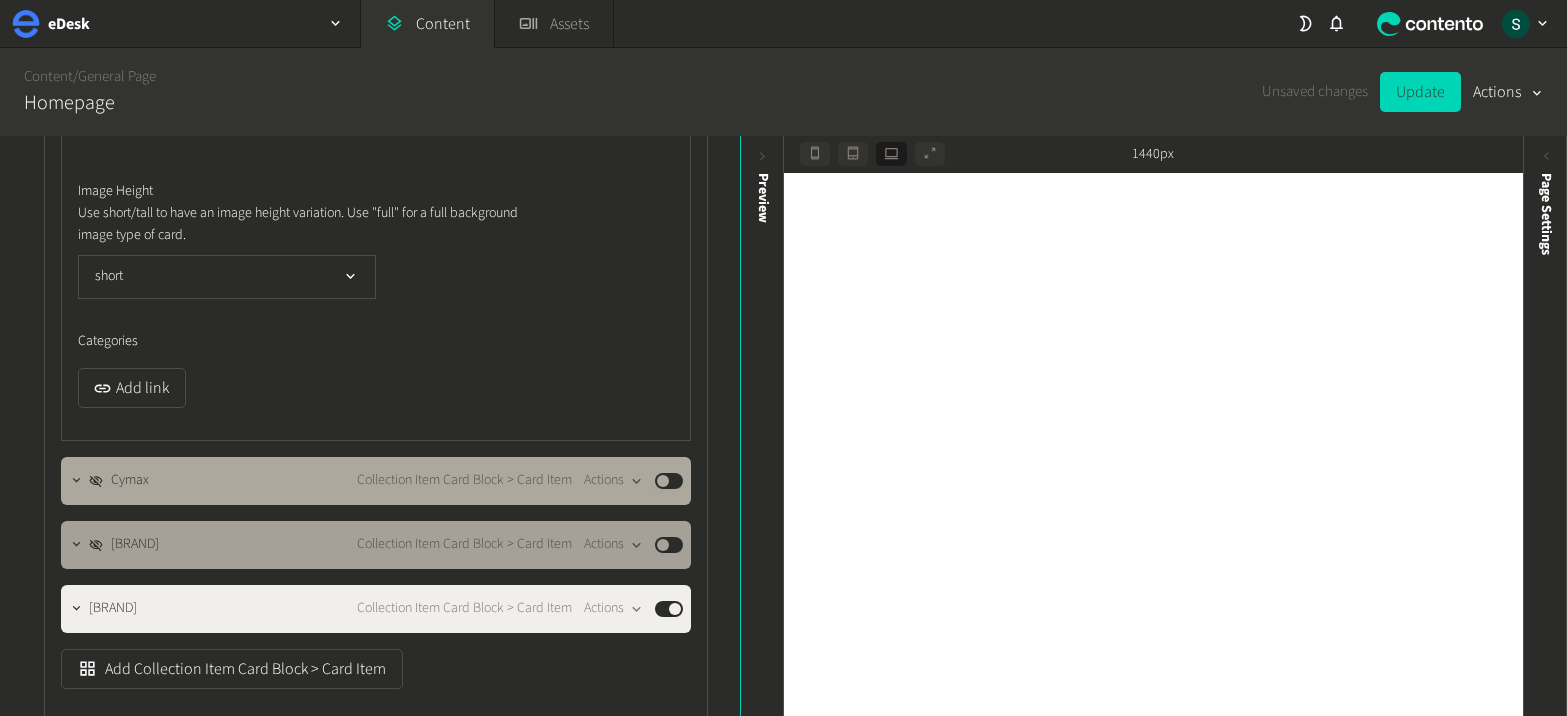 click on "Published" 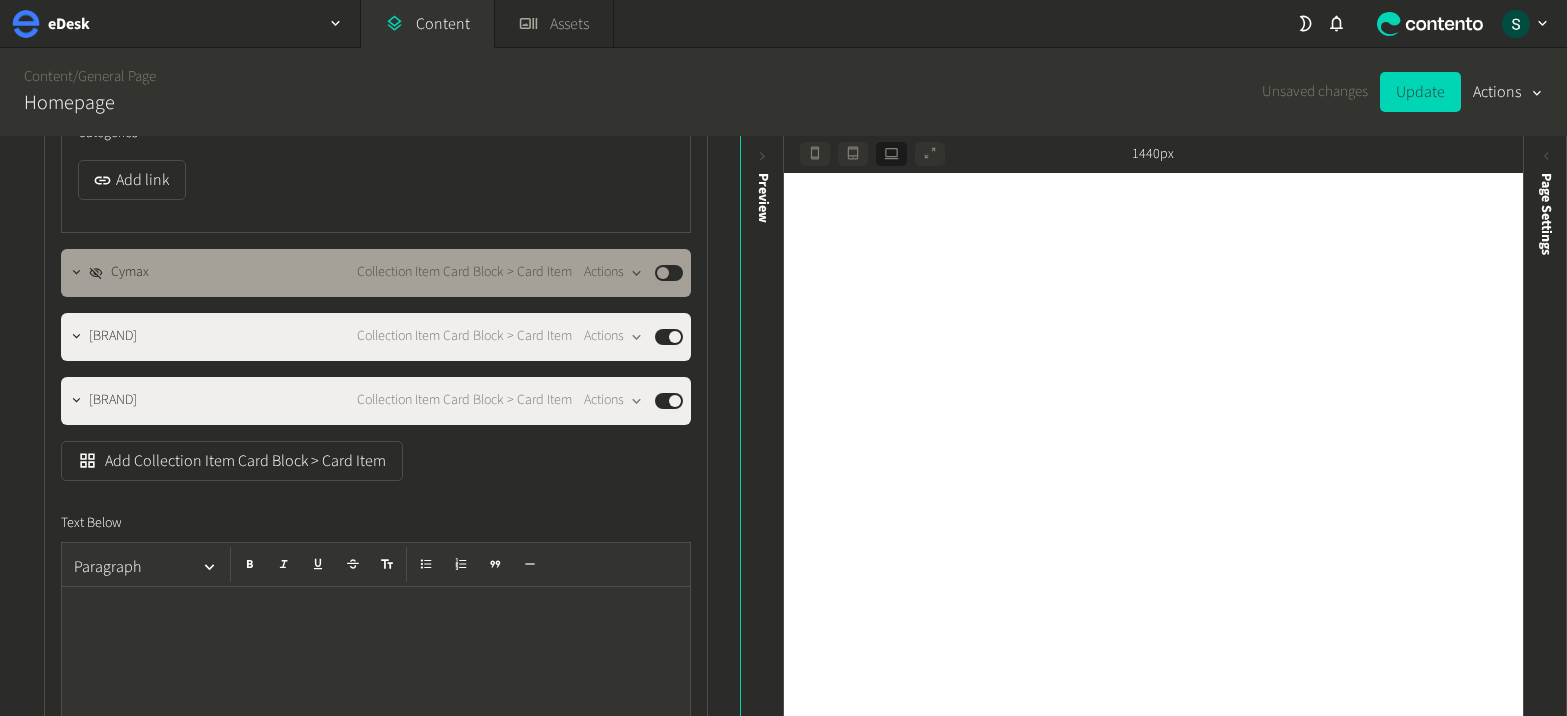 scroll, scrollTop: 33921, scrollLeft: 0, axis: vertical 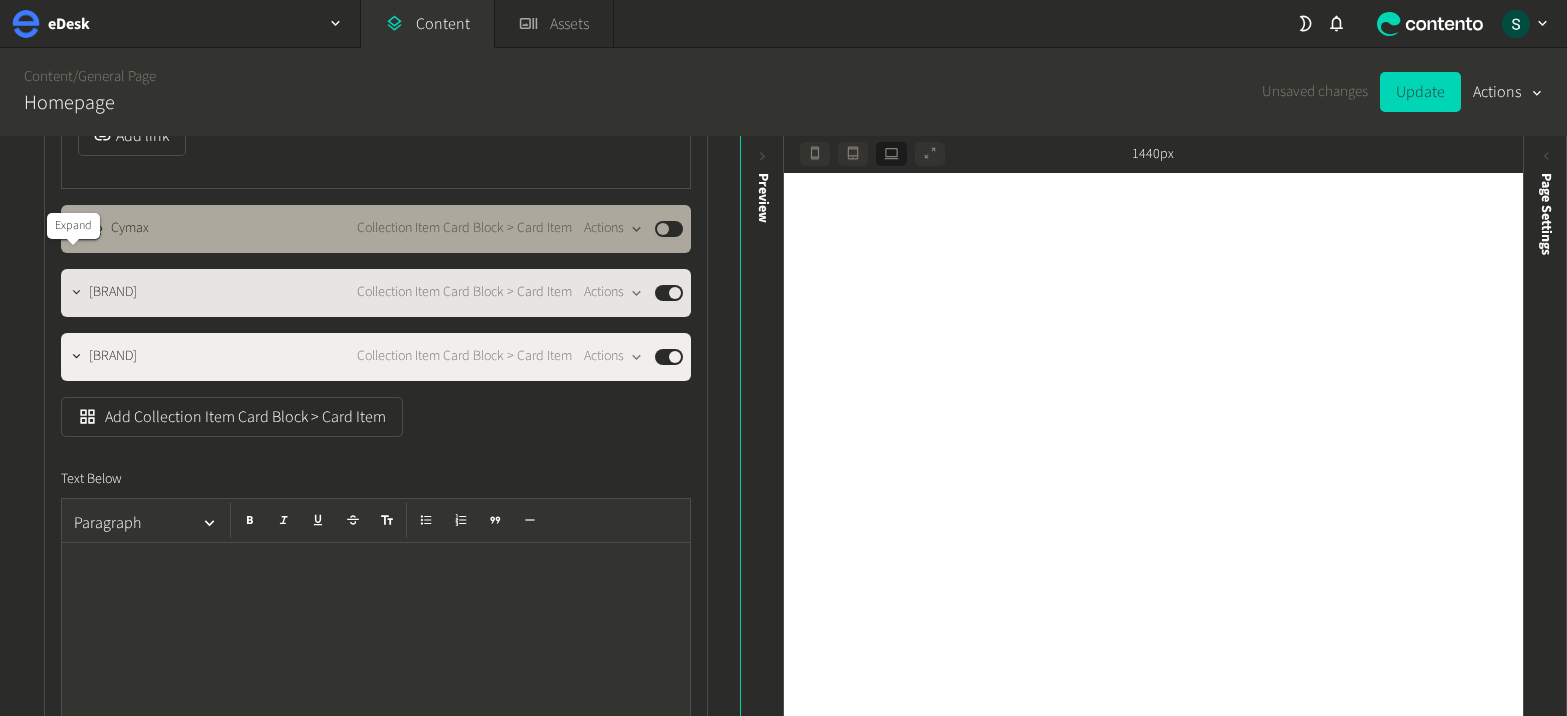 click 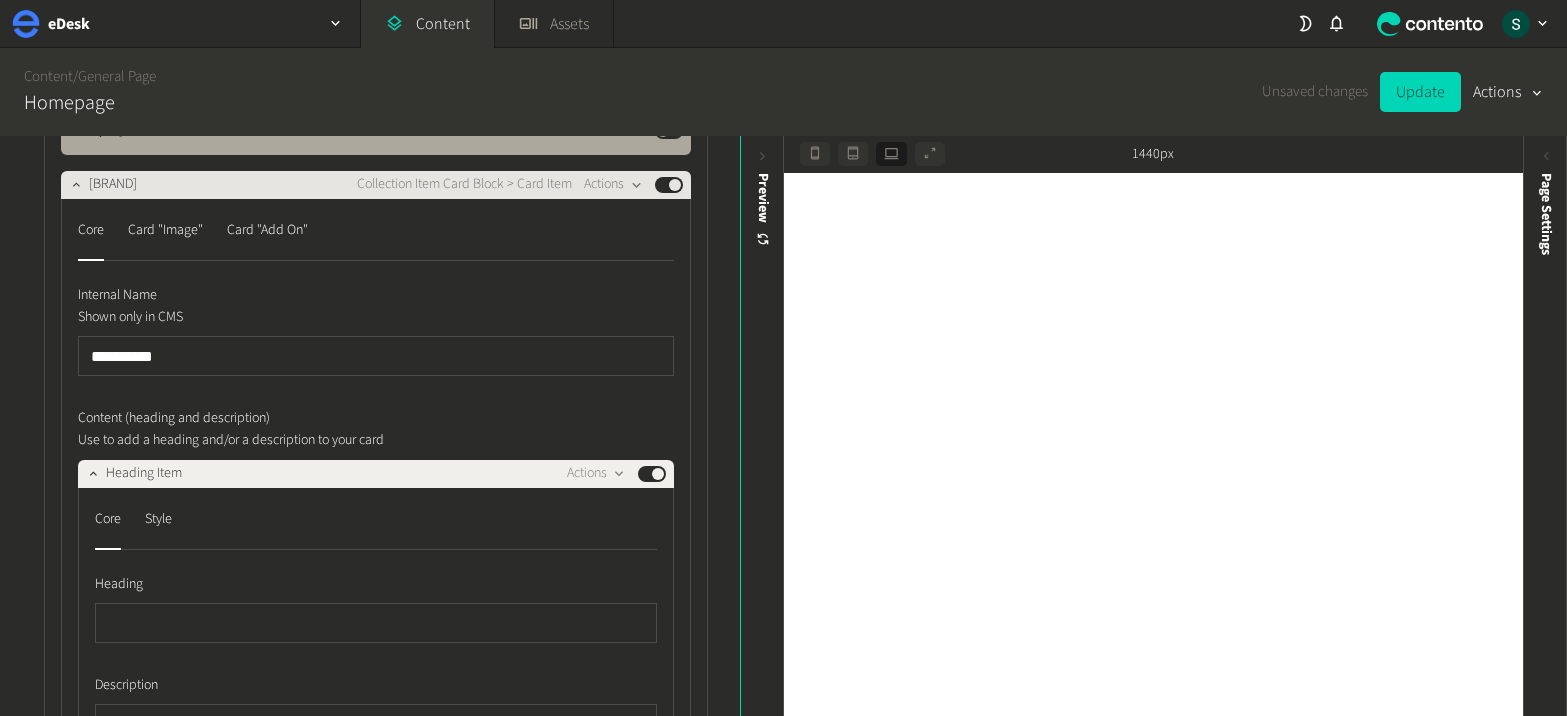 scroll, scrollTop: 34002, scrollLeft: 0, axis: vertical 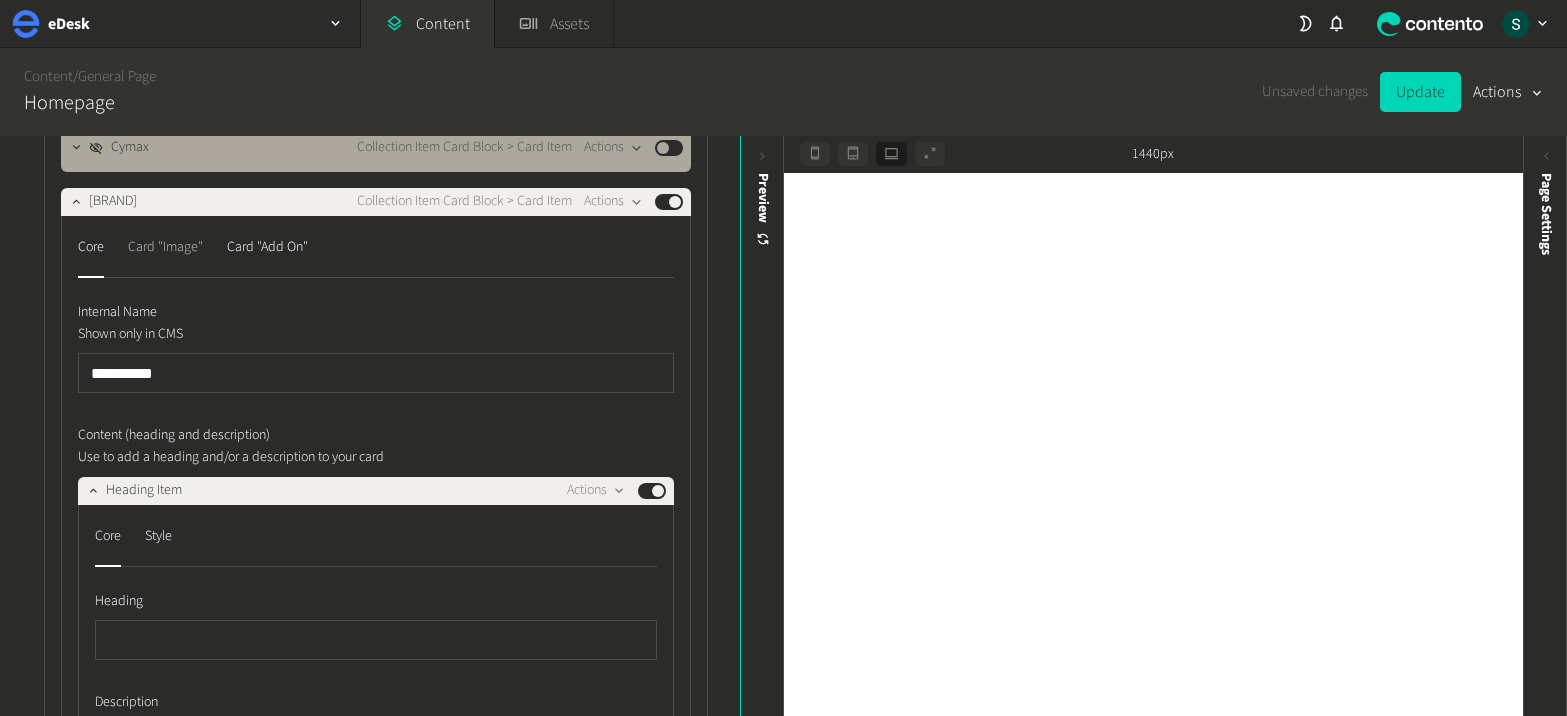click on "Card "Image"" 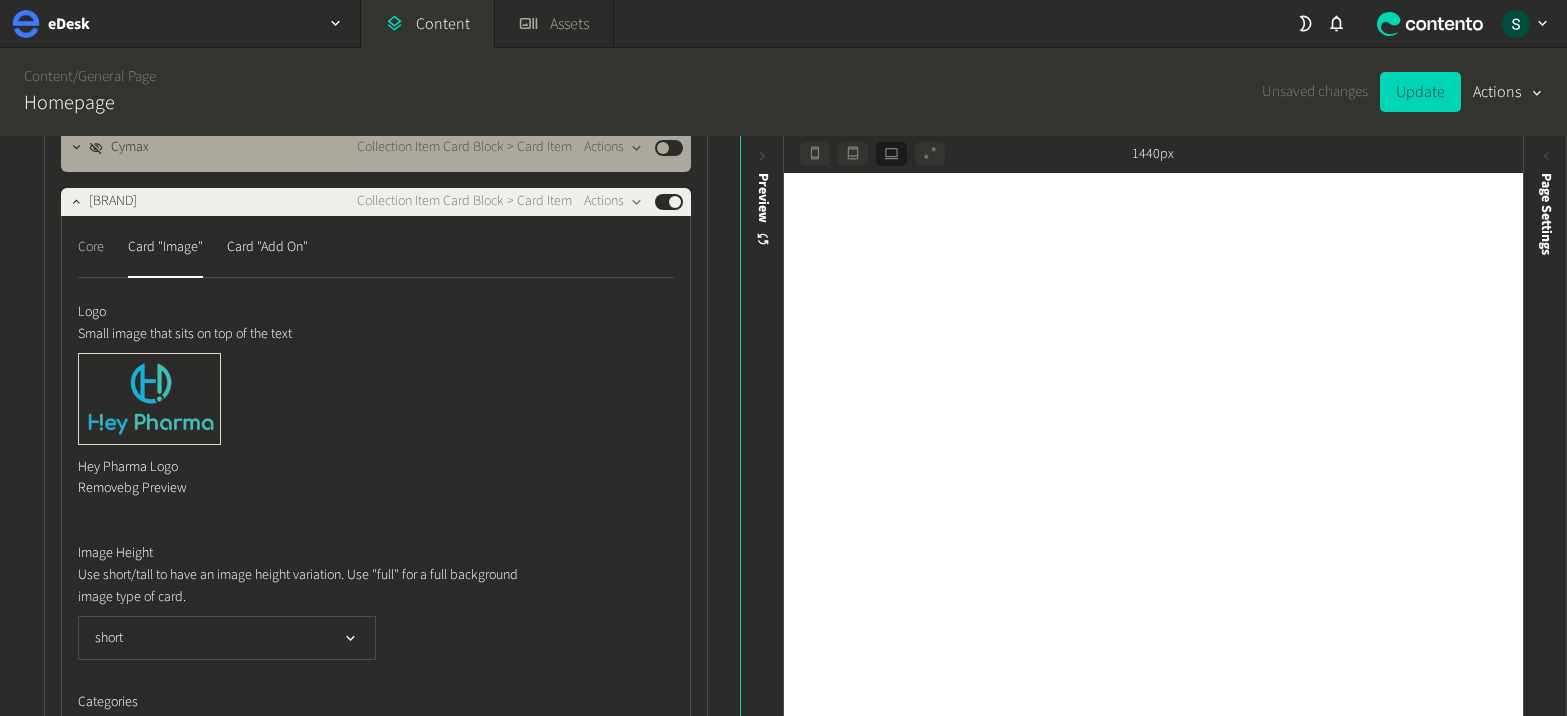 click on "Core" 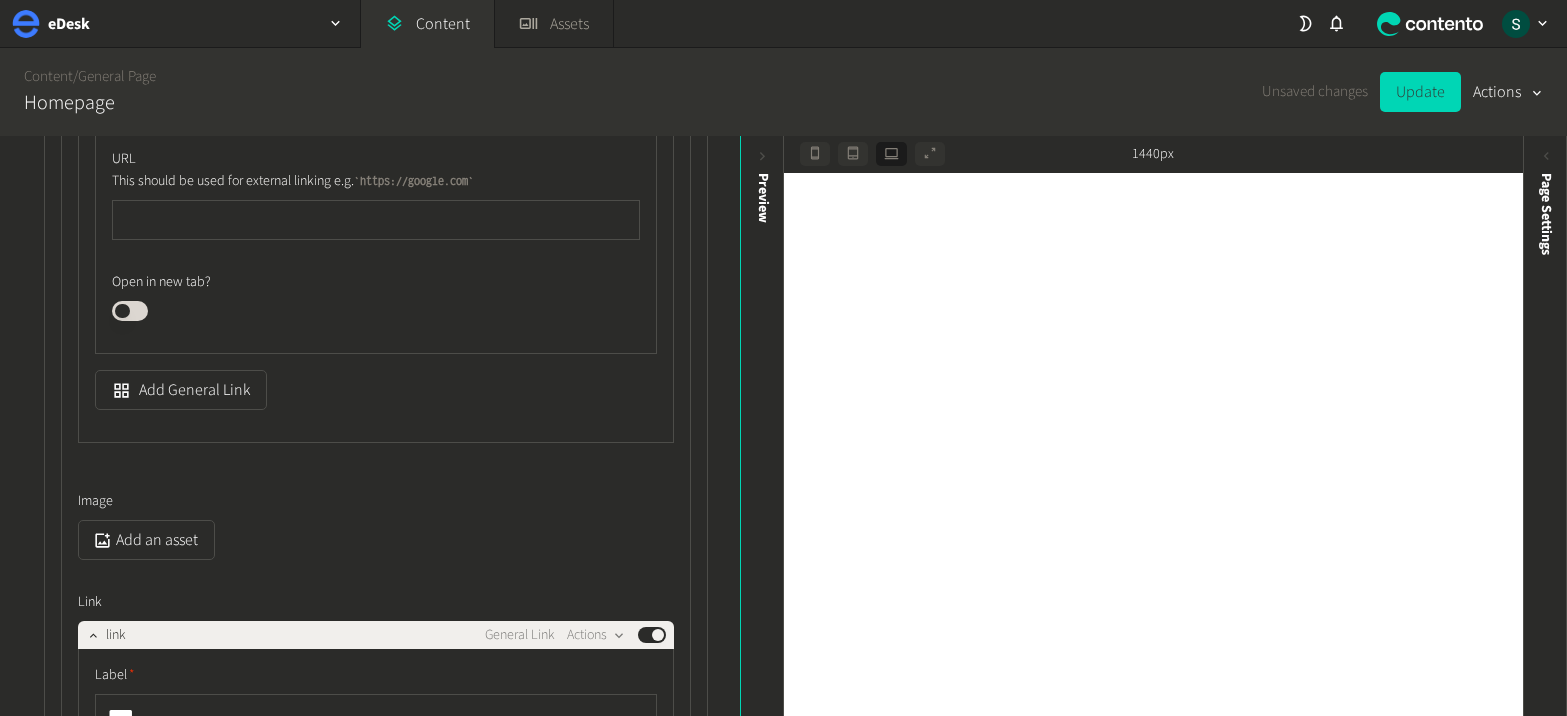 scroll, scrollTop: 34969, scrollLeft: 0, axis: vertical 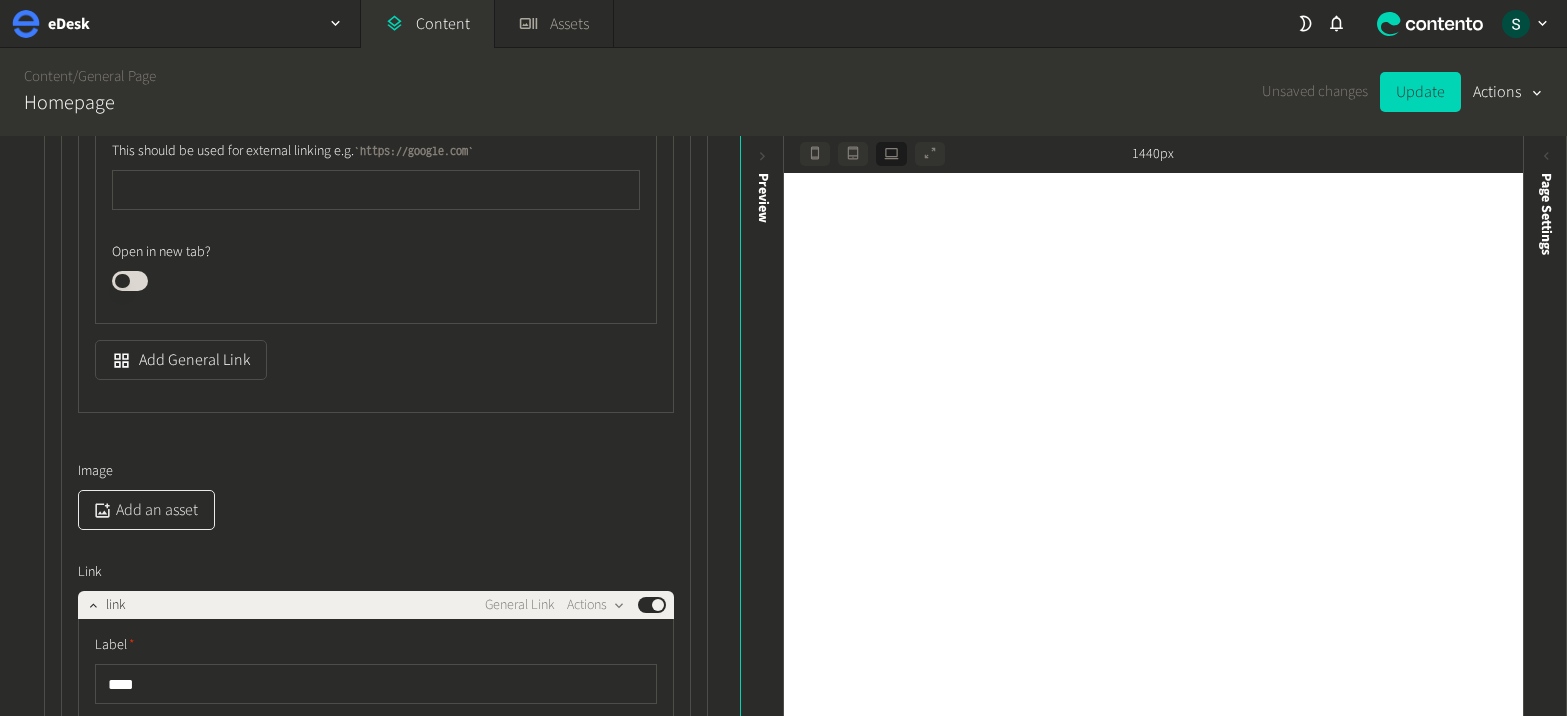 click on "Add an asset" 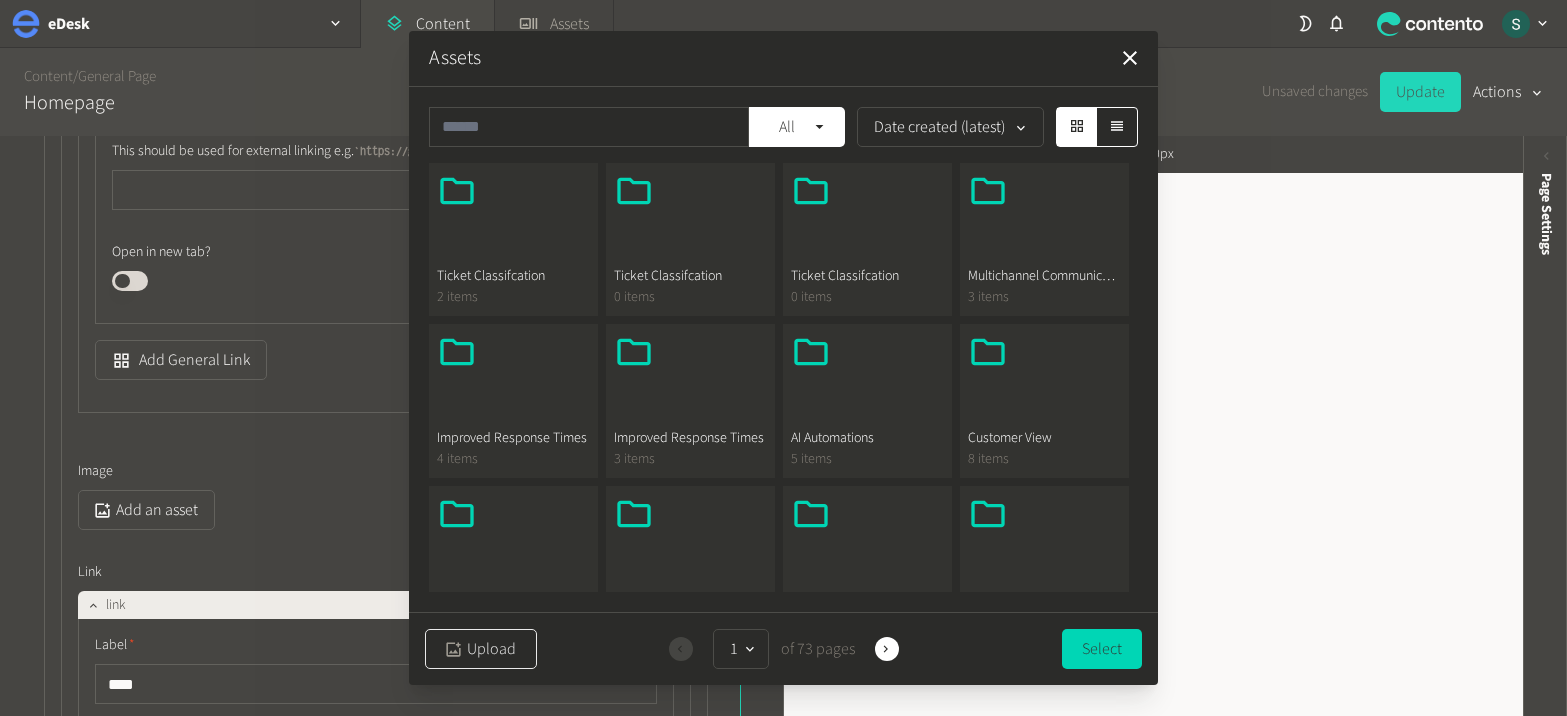 click on "Upload" at bounding box center [481, 649] 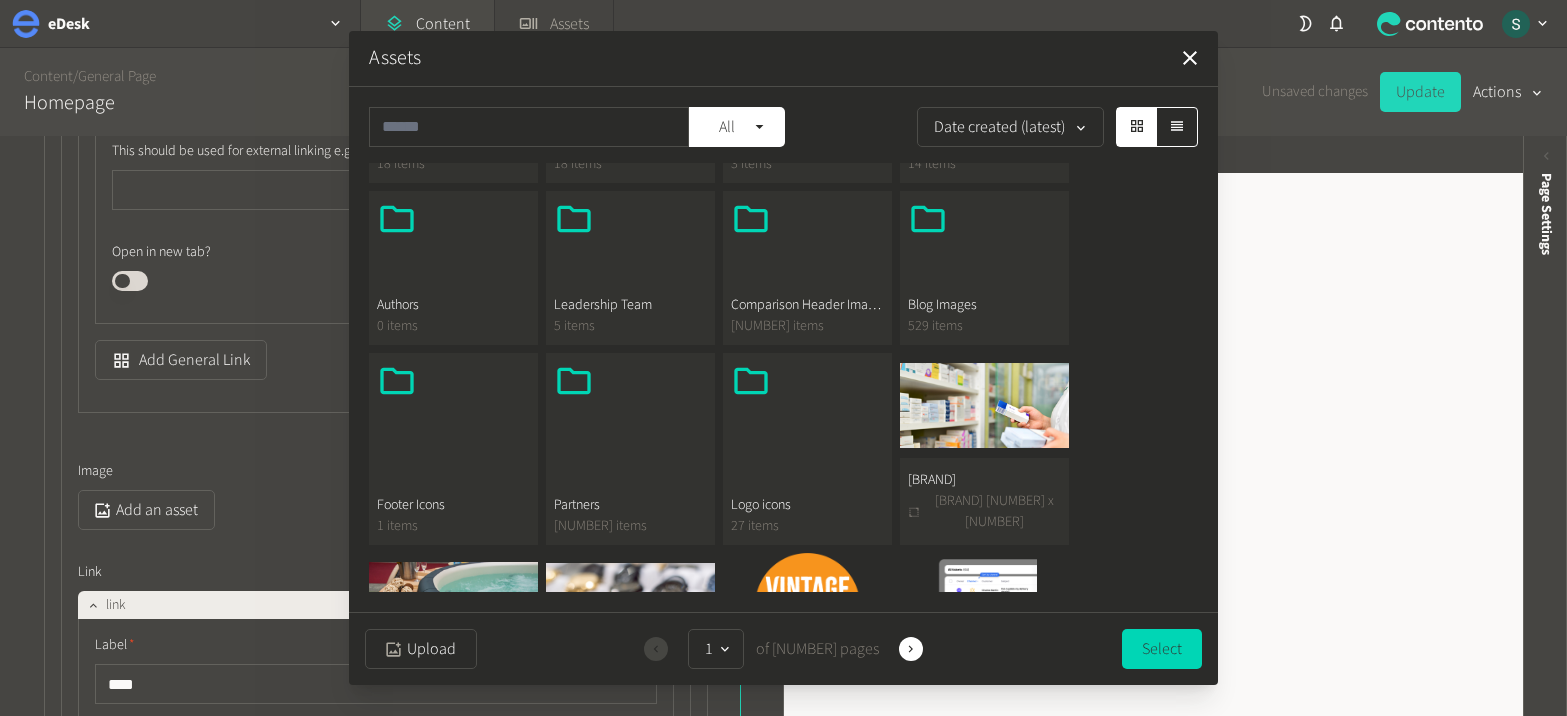 scroll, scrollTop: 639, scrollLeft: 0, axis: vertical 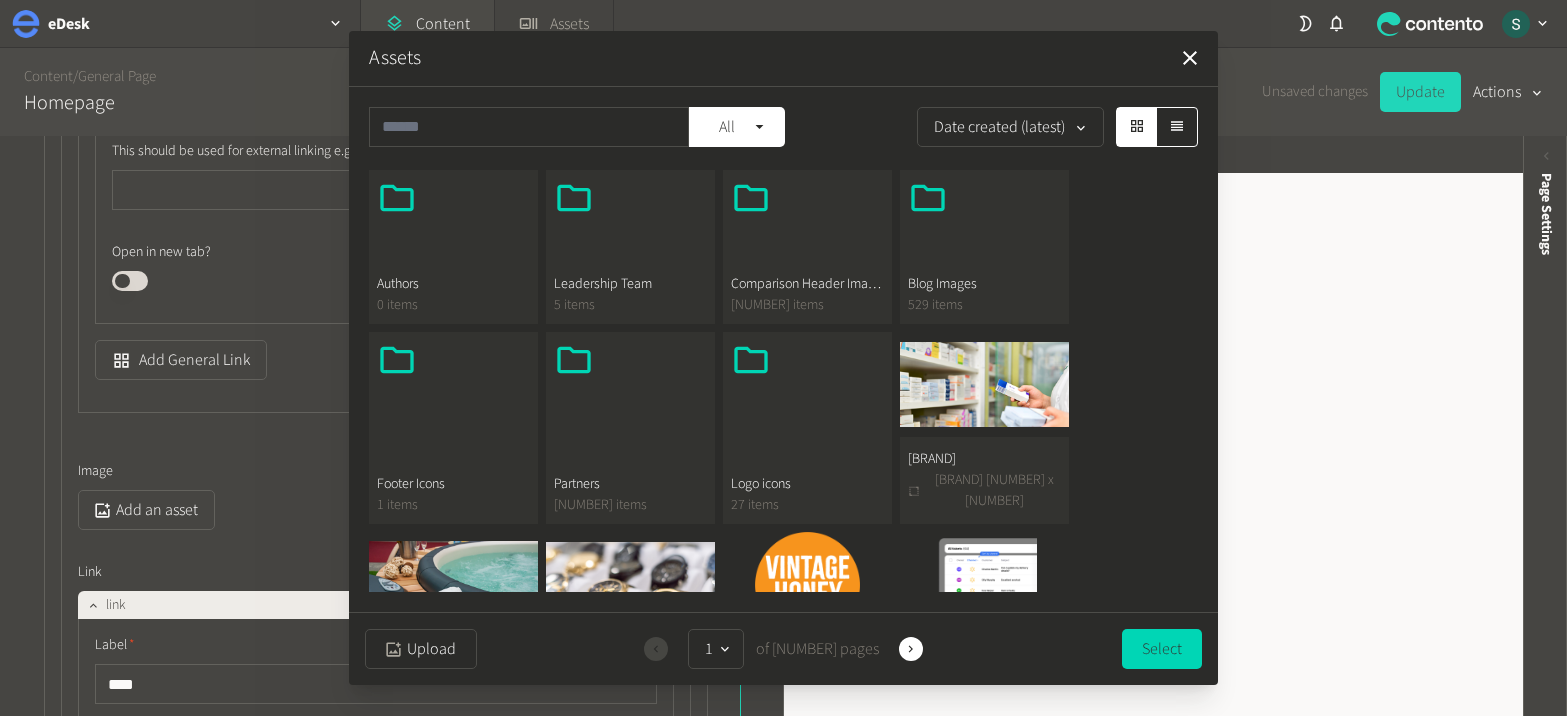 click on "[BRAND] [NUMBER] x [NUMBER]" 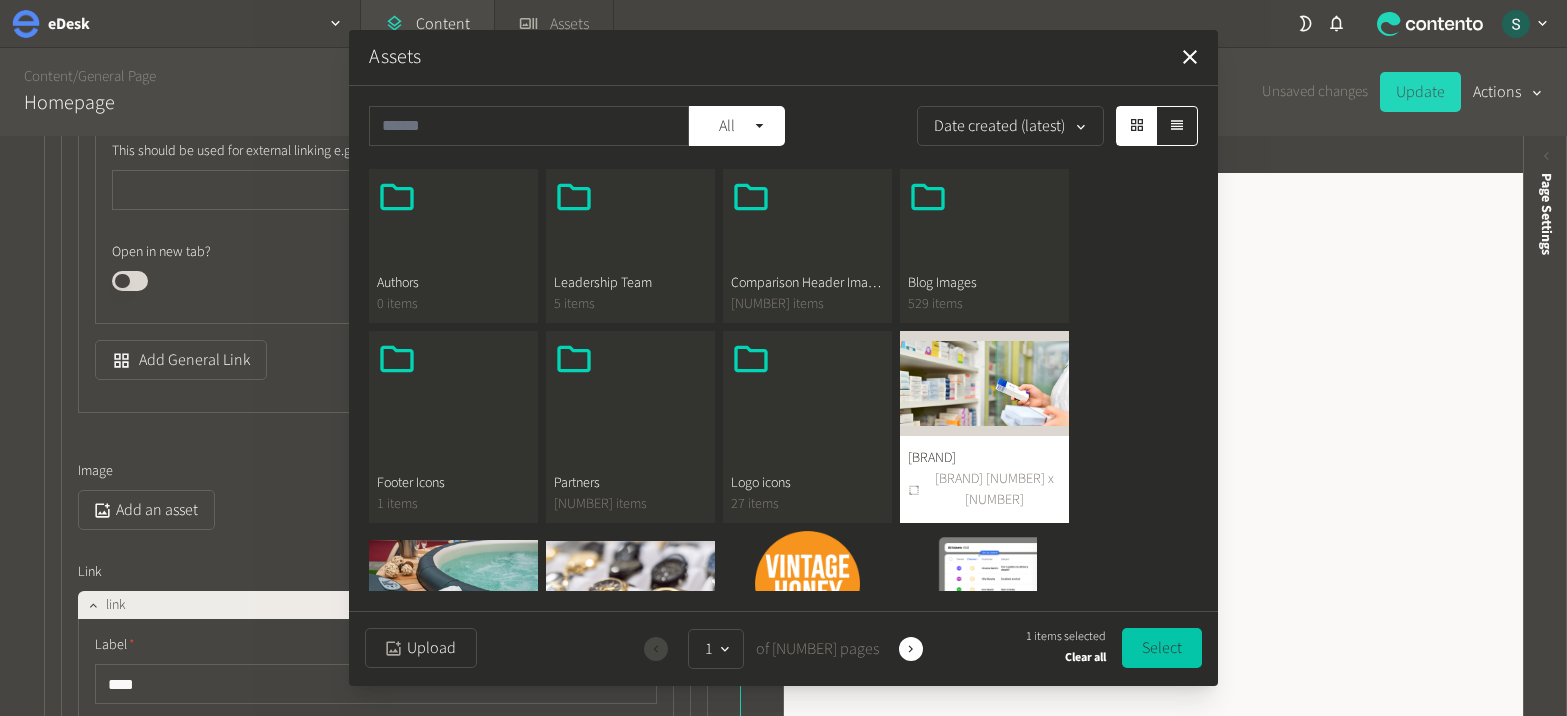 click on "Select" at bounding box center (1162, 648) 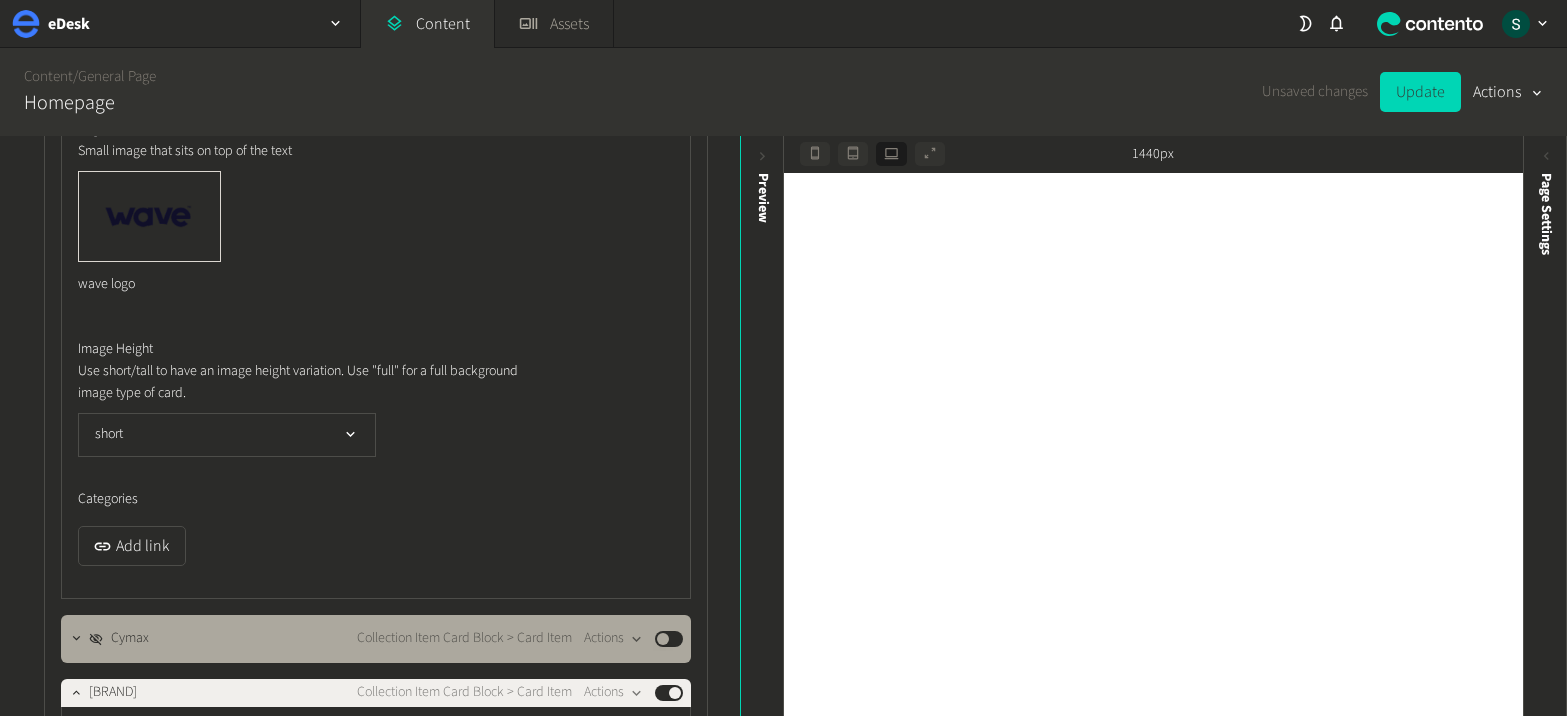 scroll, scrollTop: 33516, scrollLeft: 0, axis: vertical 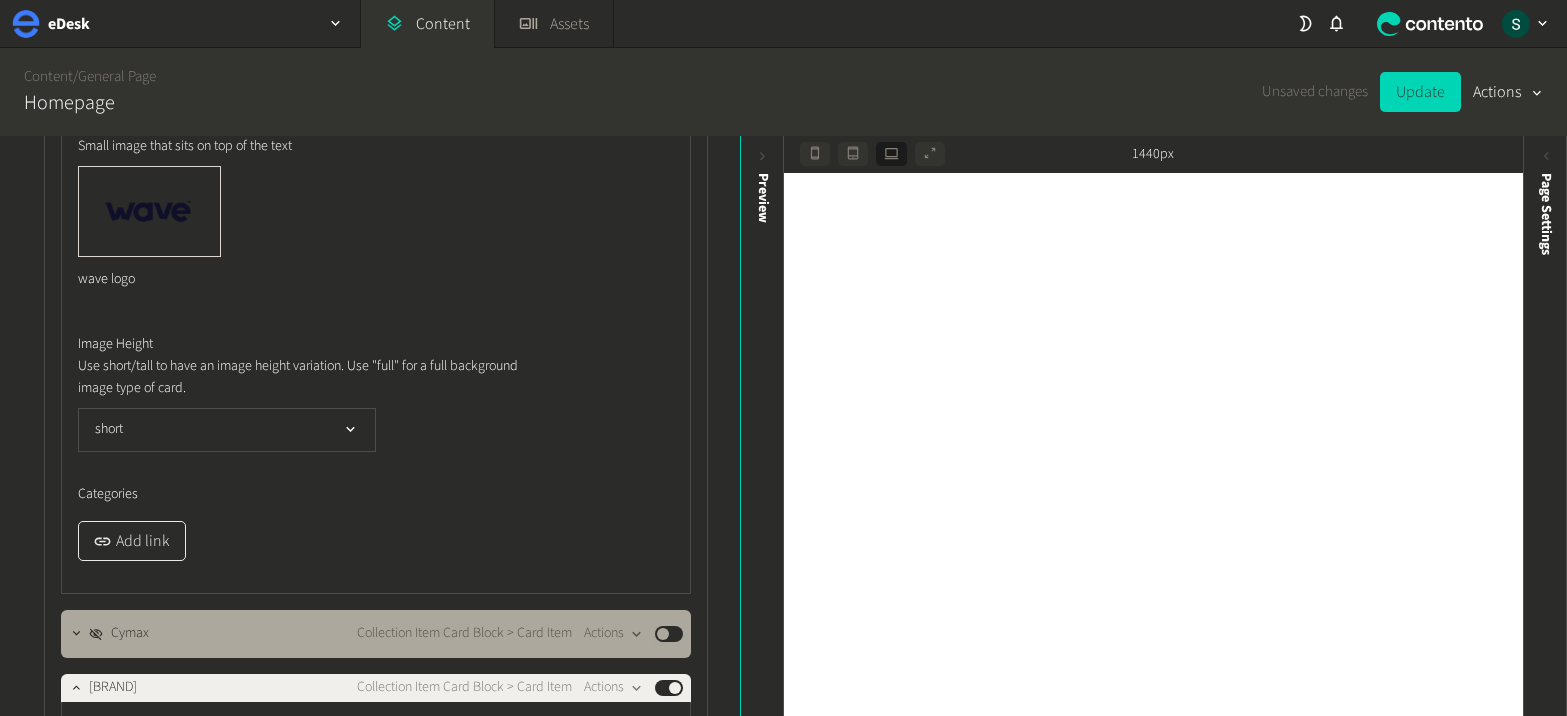 click on "Add link" 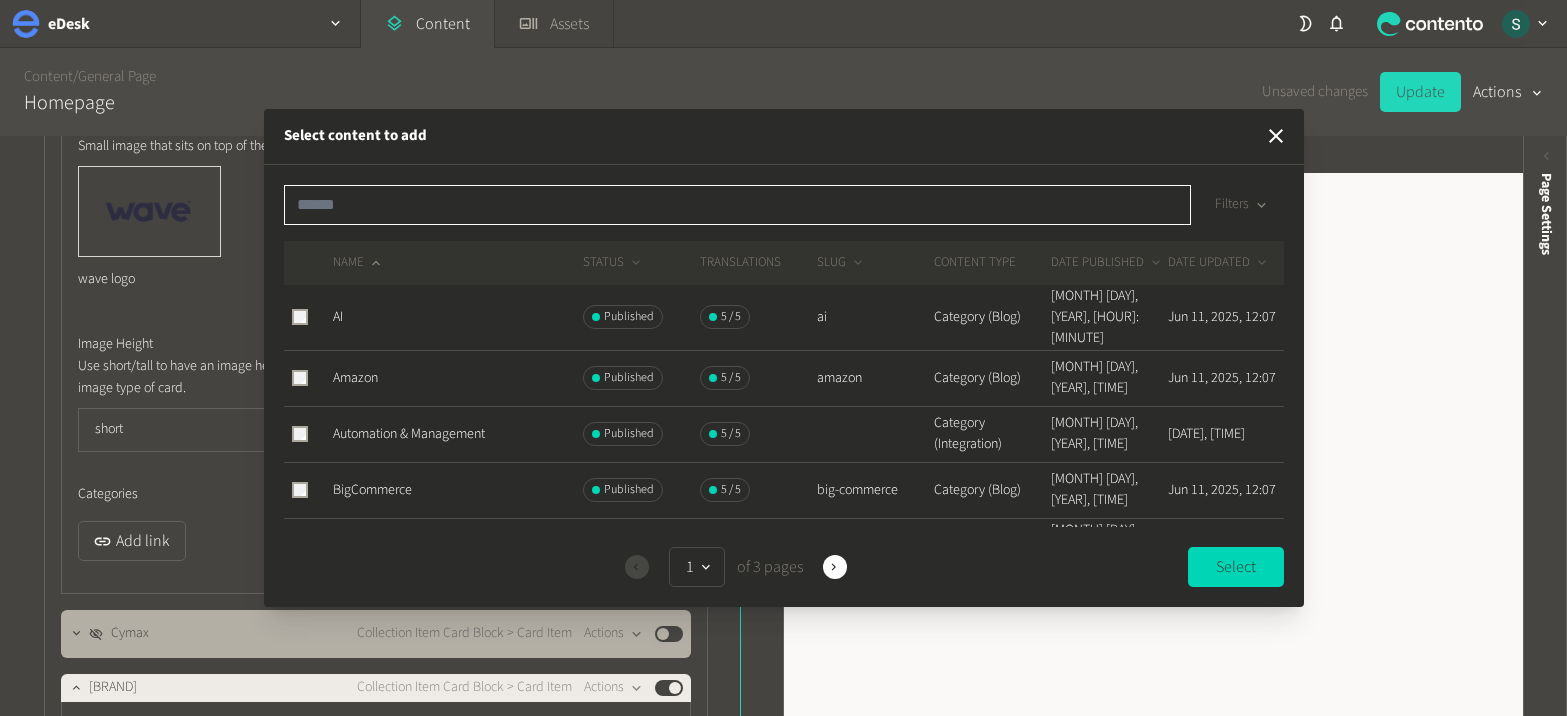 click at bounding box center (737, 205) 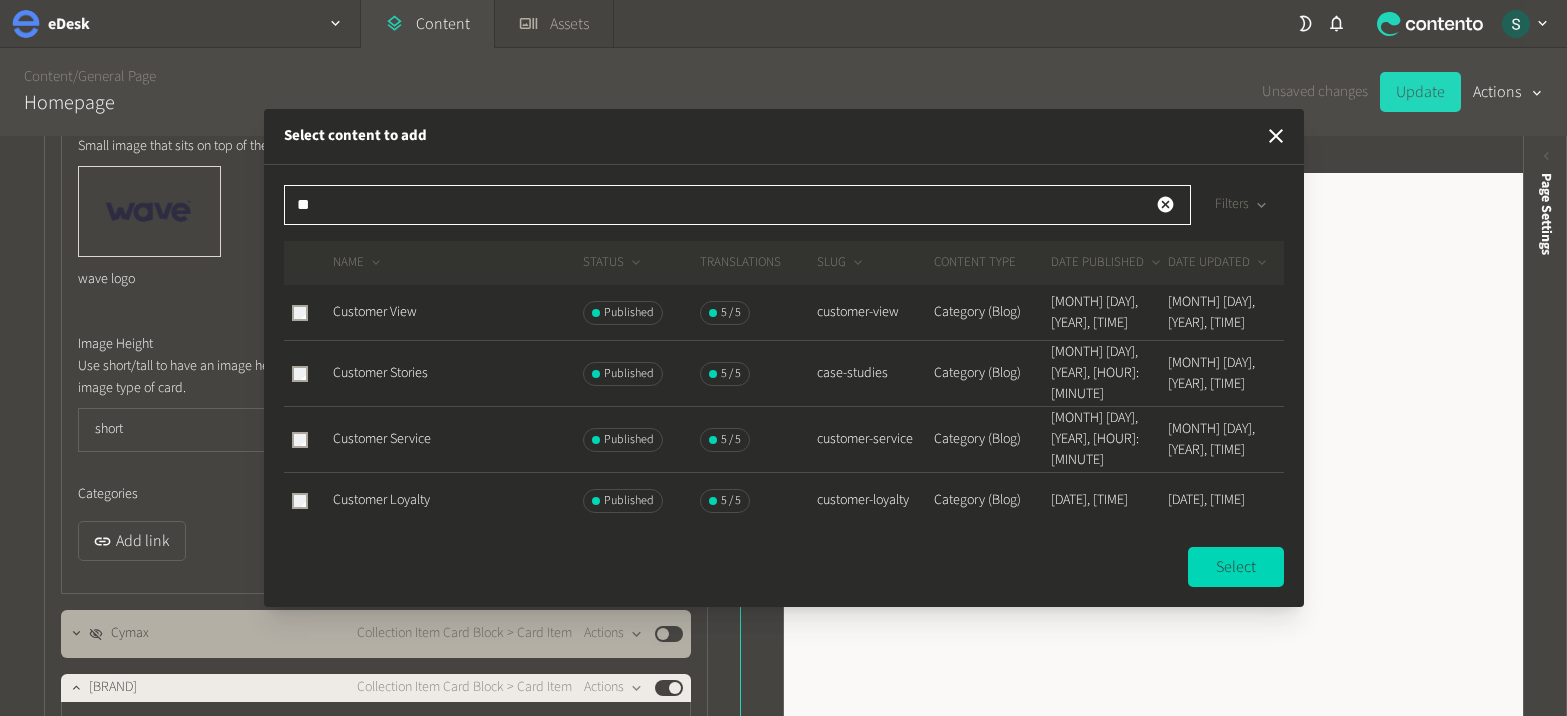 type on "*" 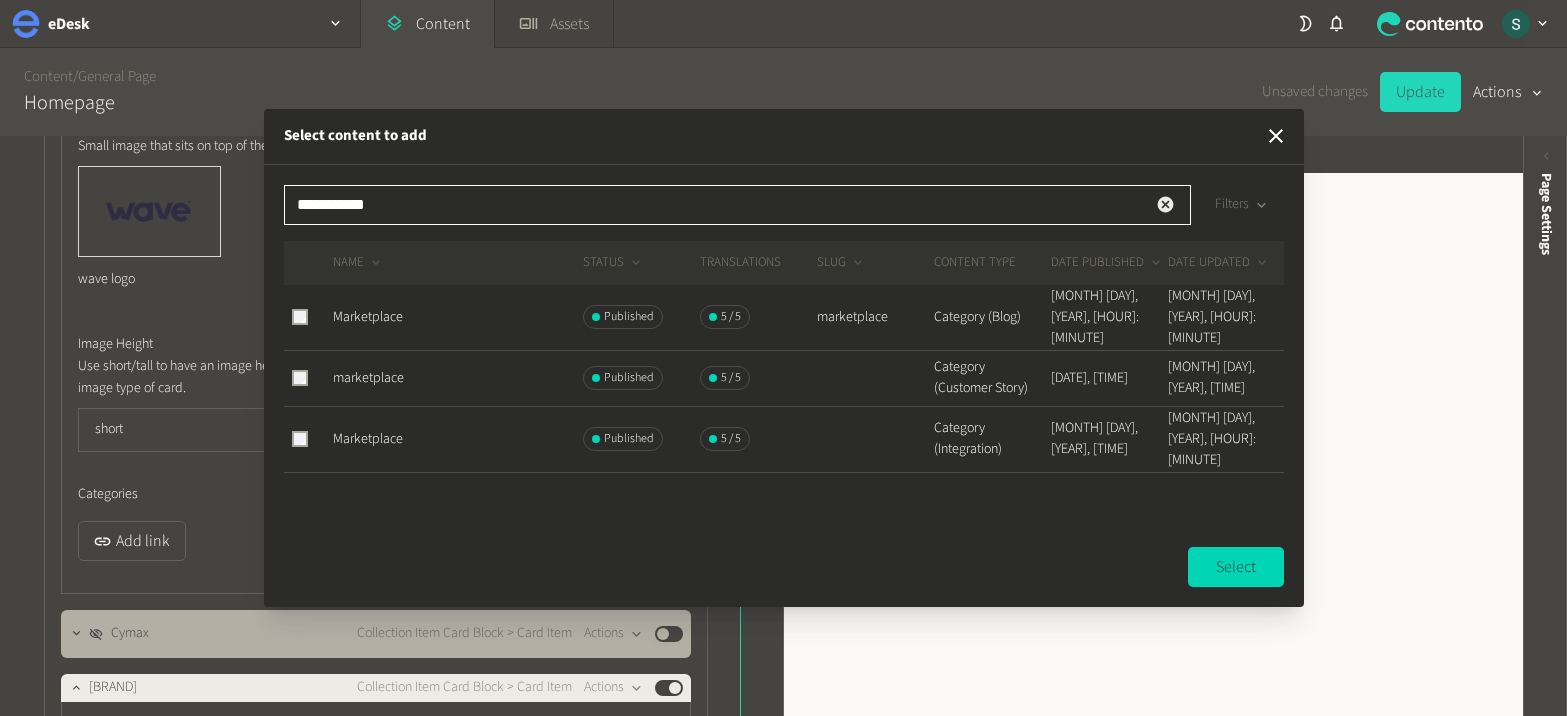 type on "**********" 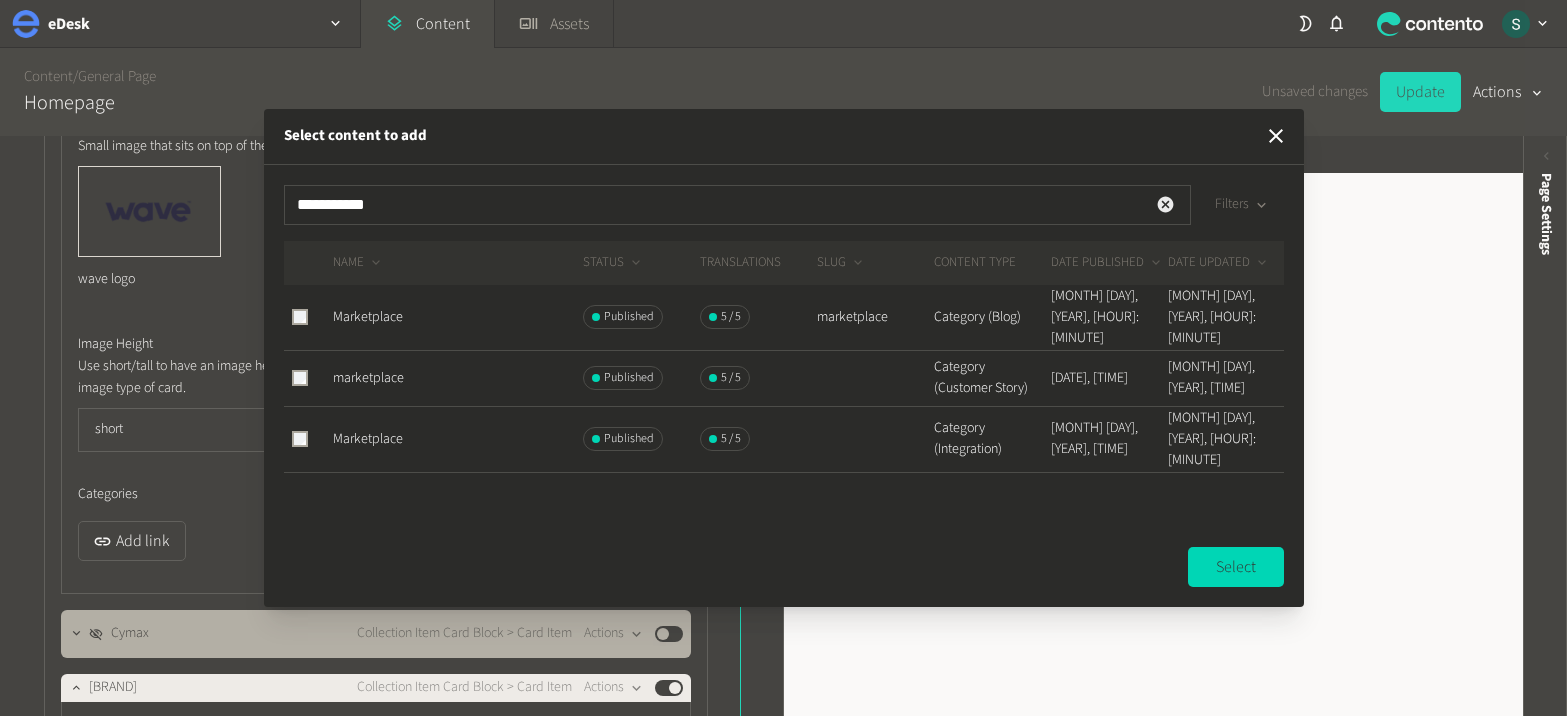 click 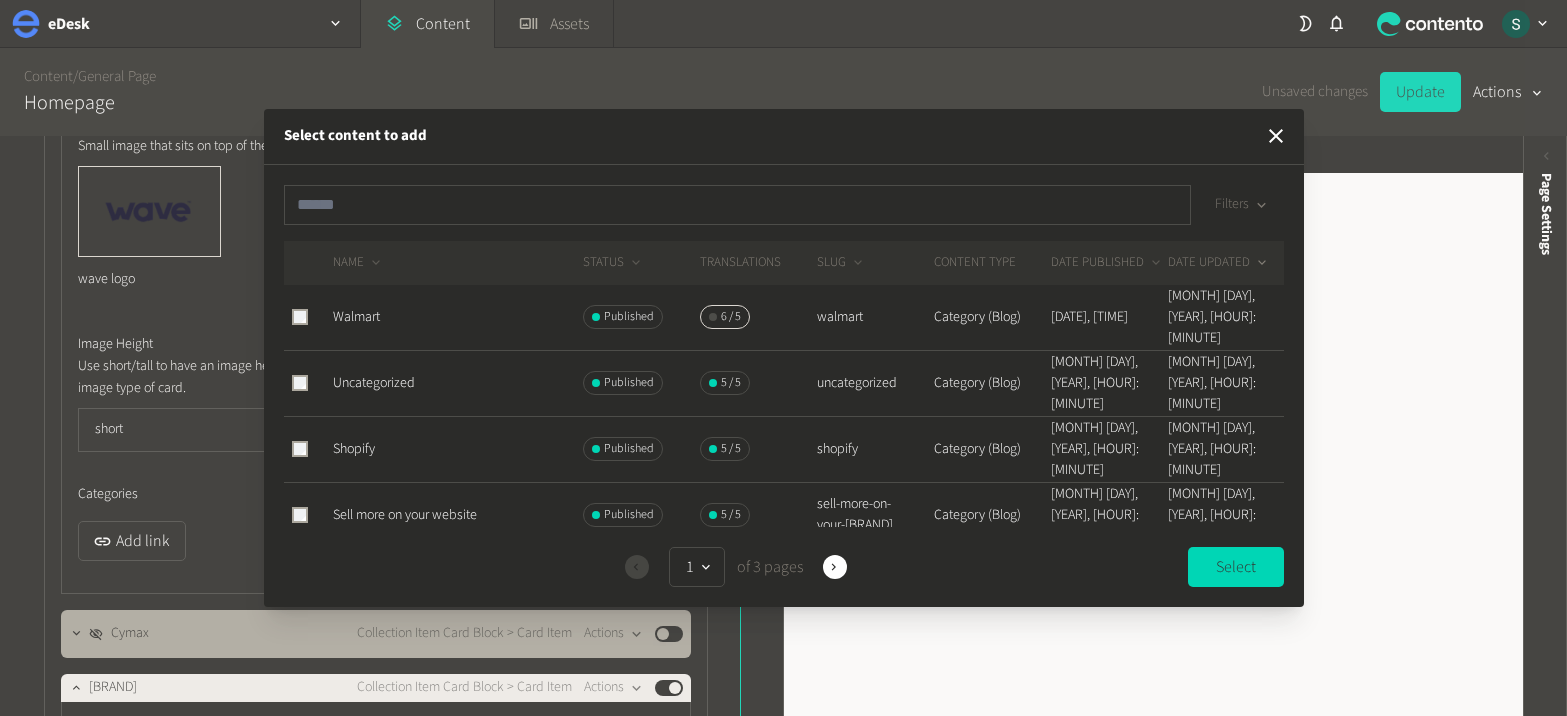 click at bounding box center [1261, 205] 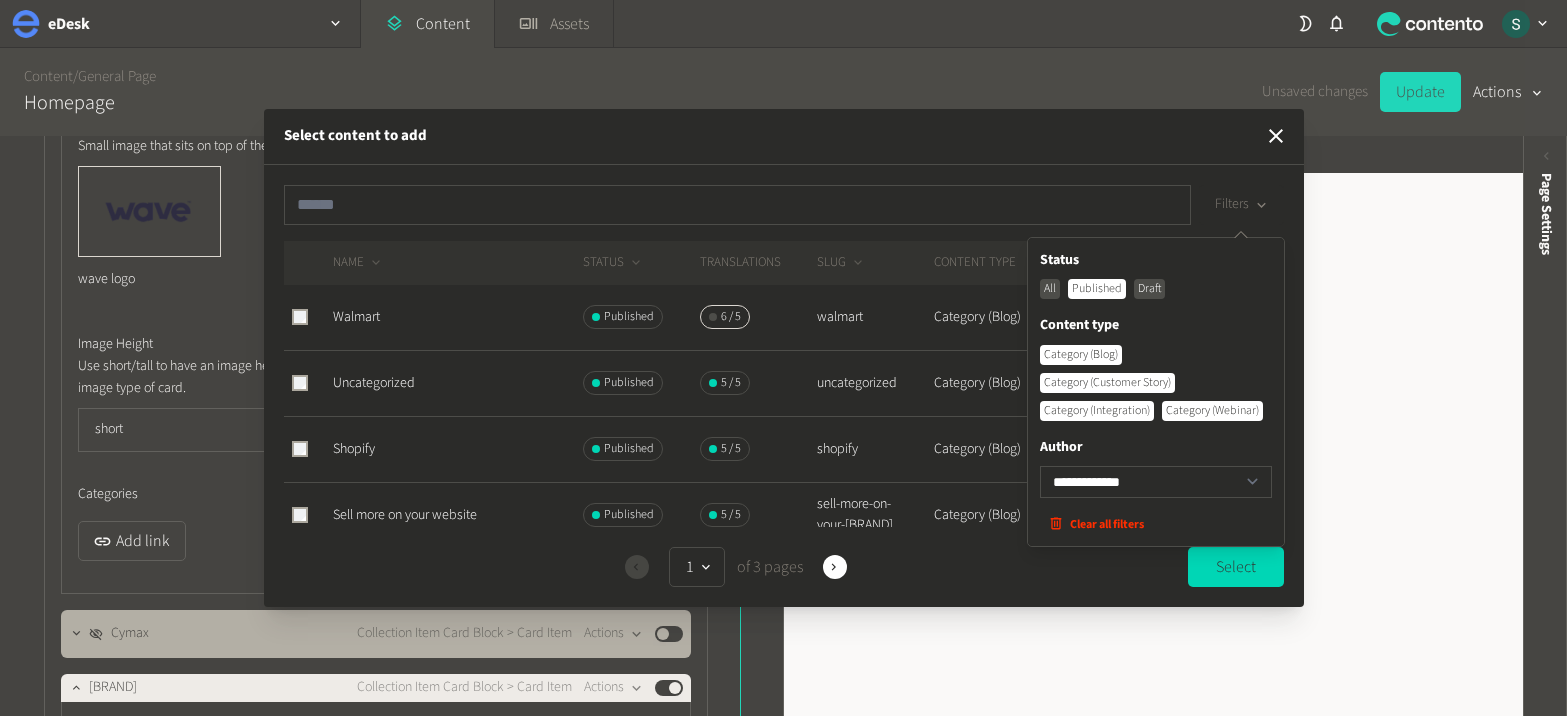 click on "Category (Integration)" at bounding box center (1097, 411) 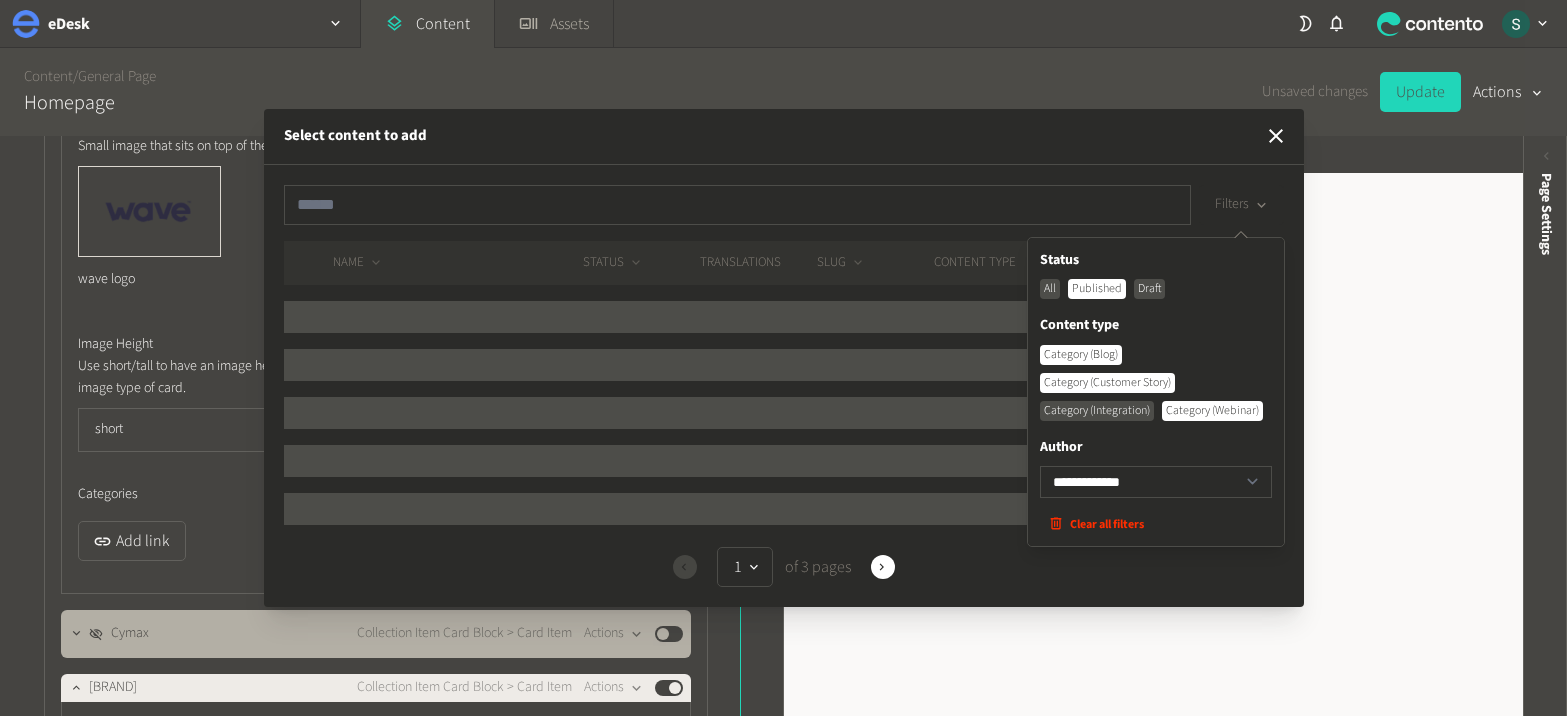 click on "Category (Blog)" at bounding box center (1081, 355) 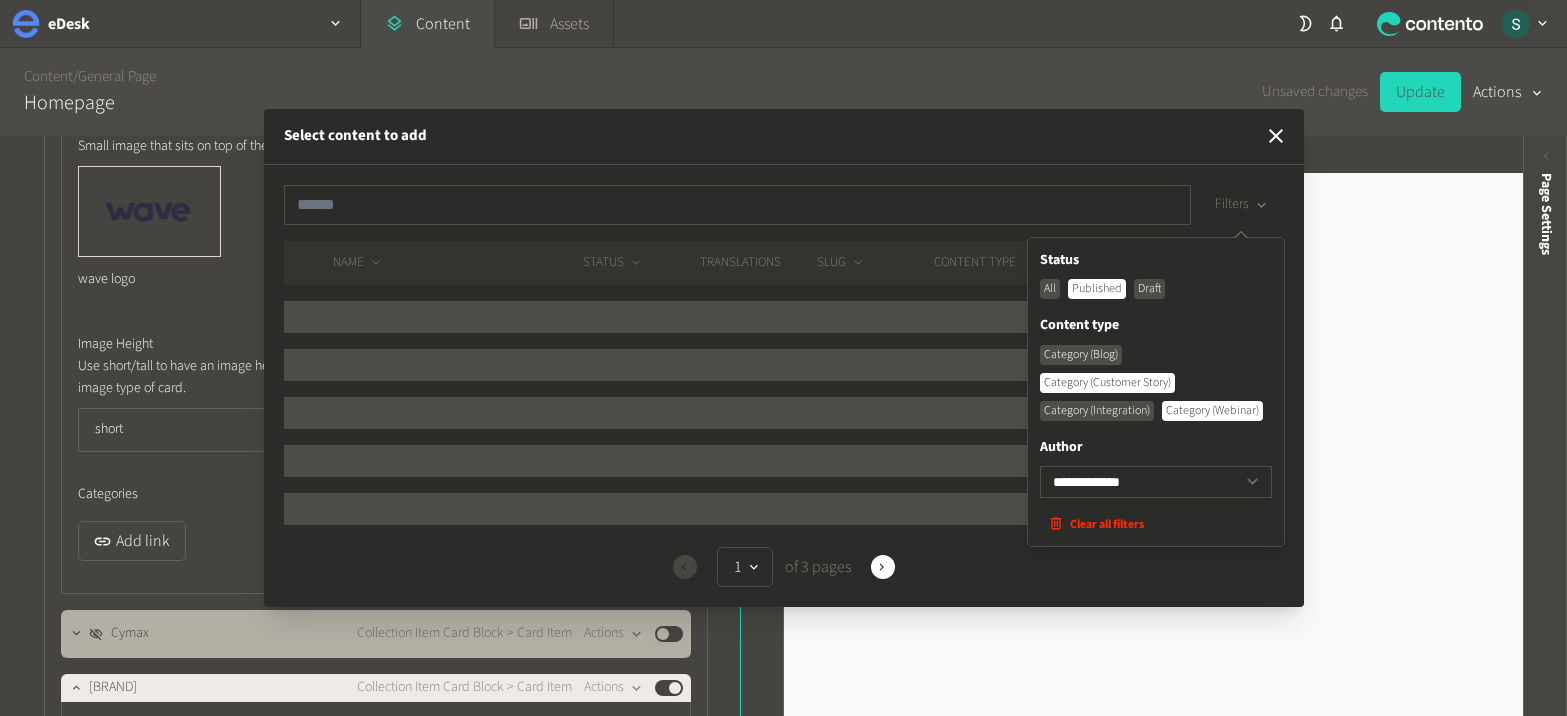 click on "Category (Webinar)" at bounding box center [1212, 411] 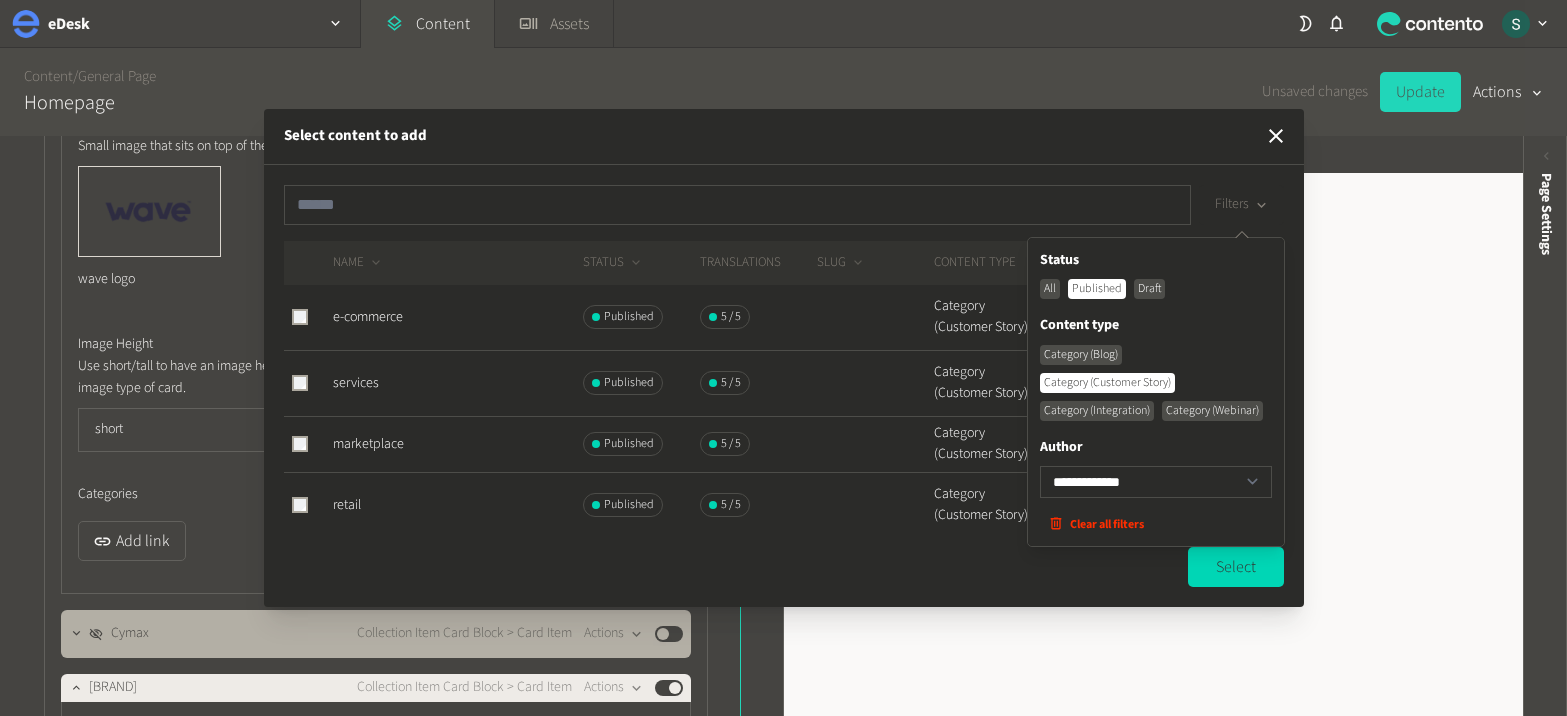 click on "**********" 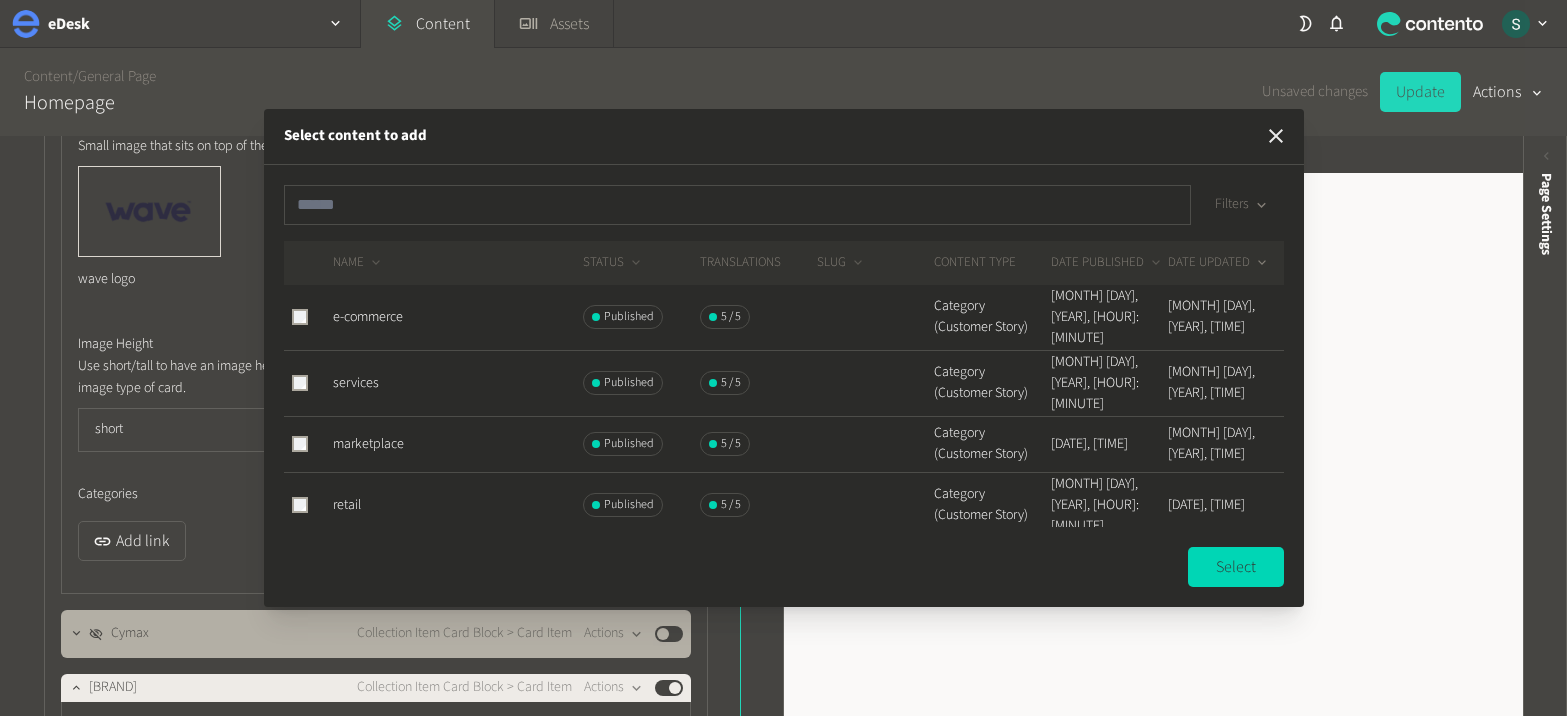 click 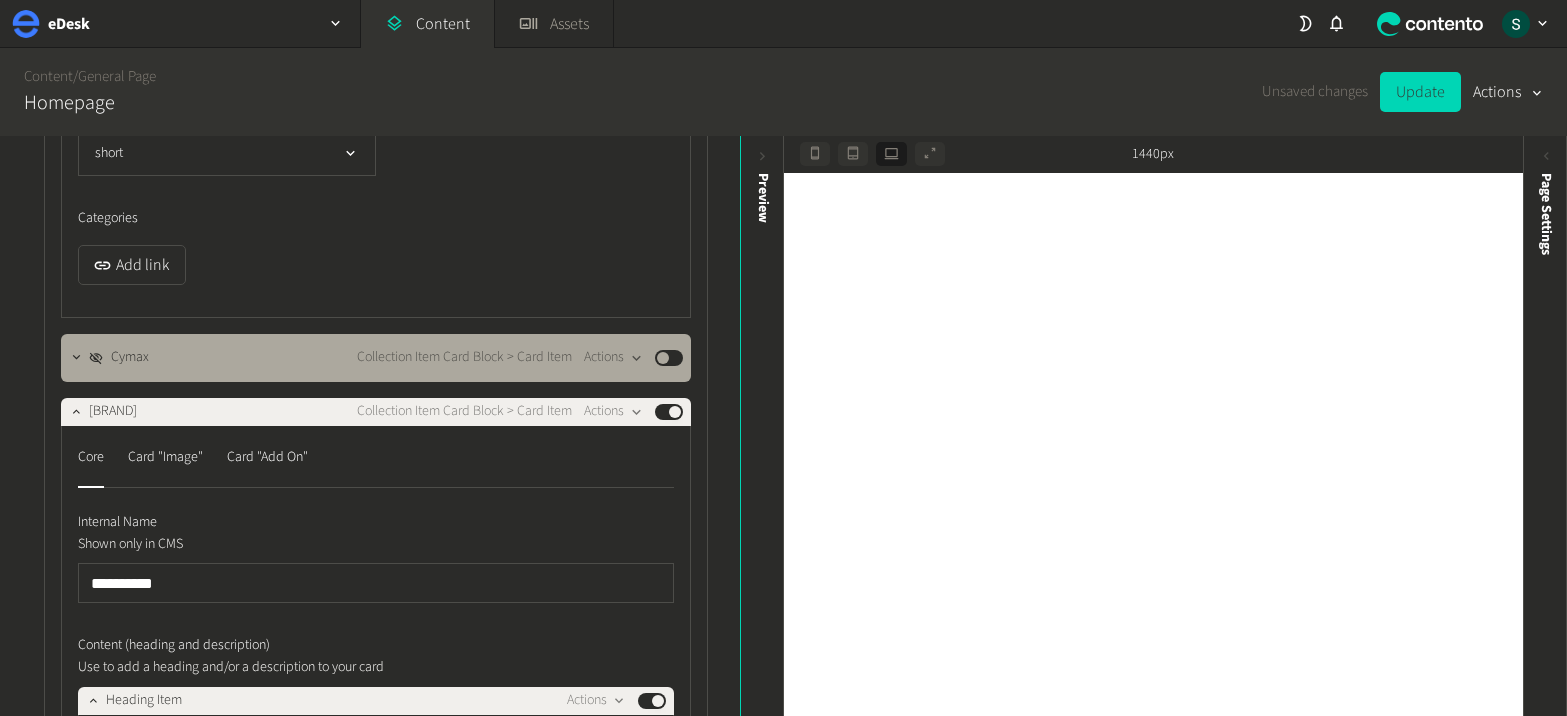 scroll, scrollTop: 33855, scrollLeft: 0, axis: vertical 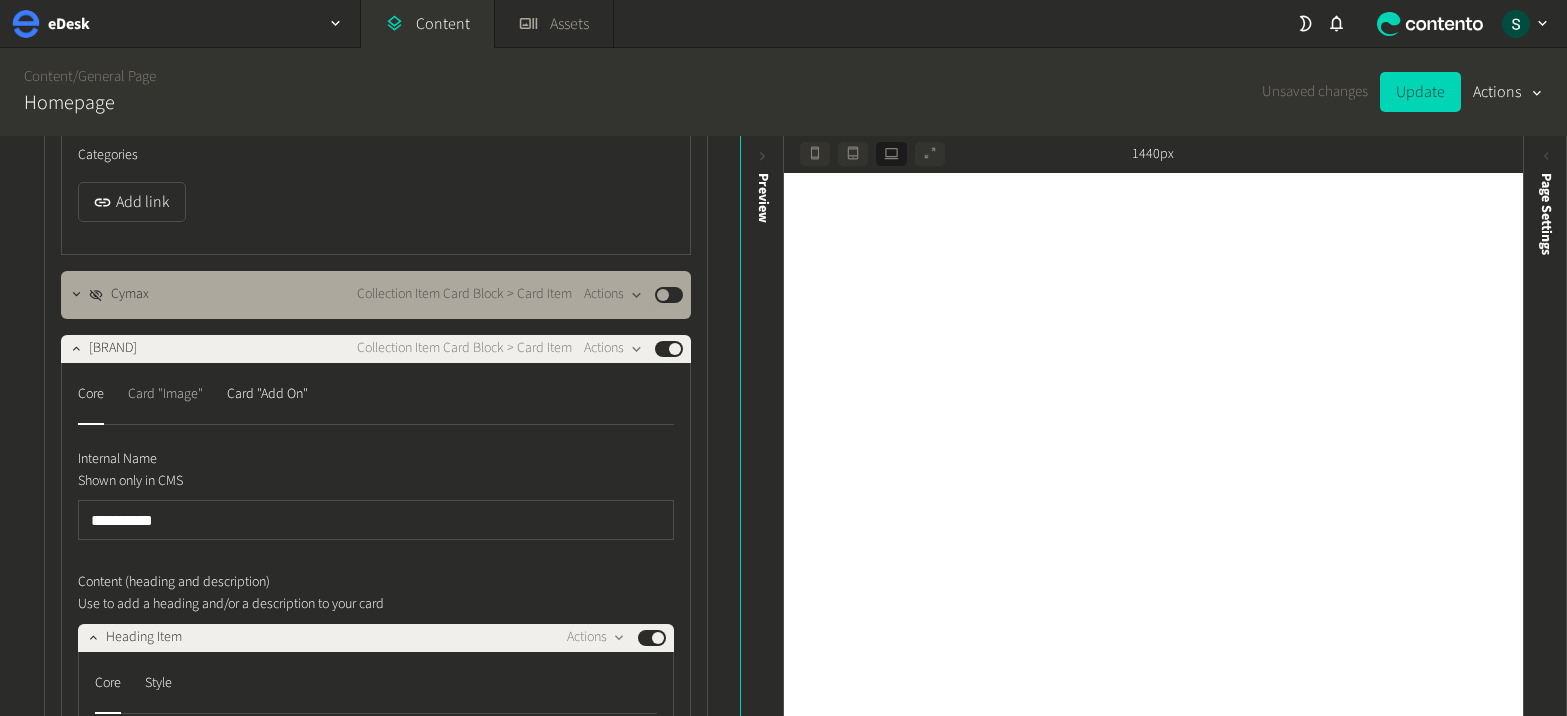 click on "Card "Image"" 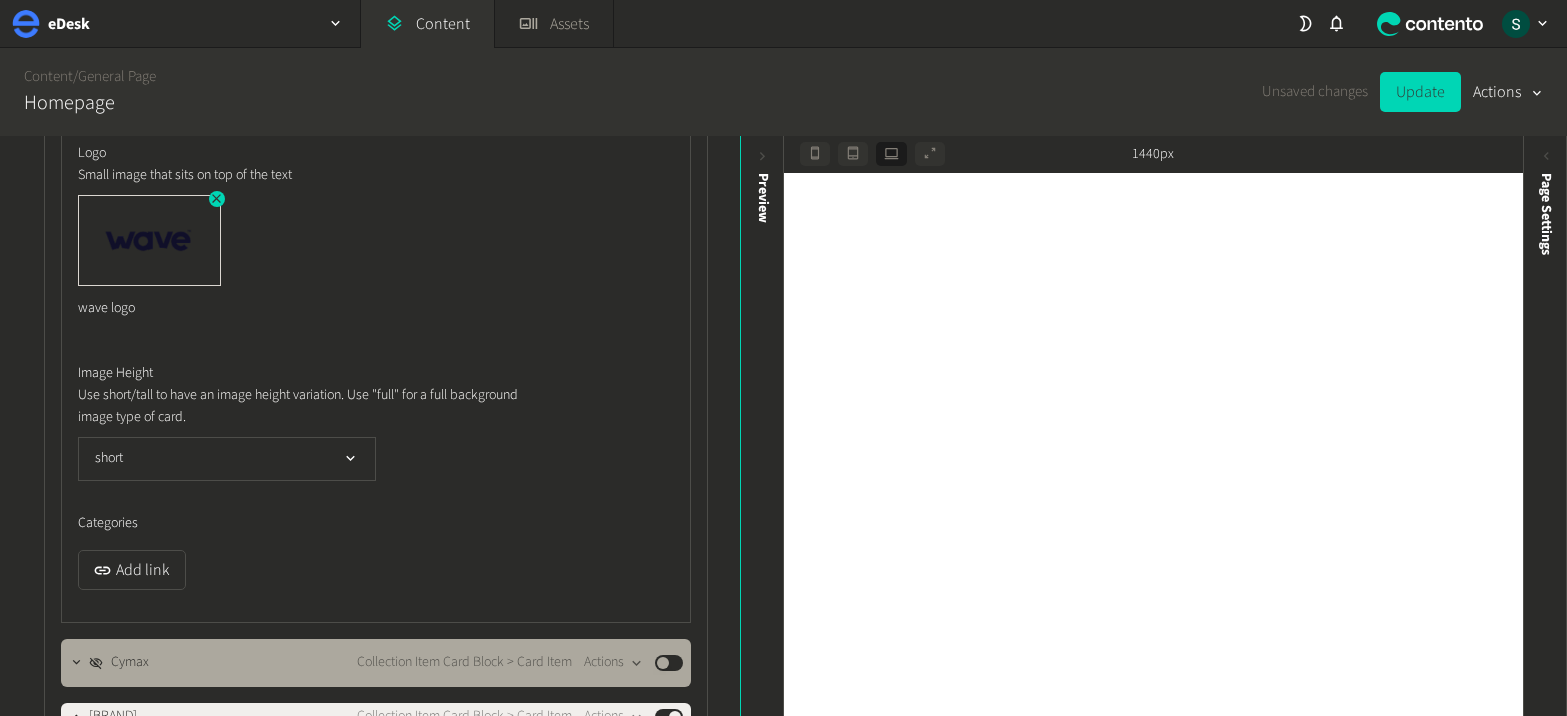 scroll, scrollTop: 33461, scrollLeft: 0, axis: vertical 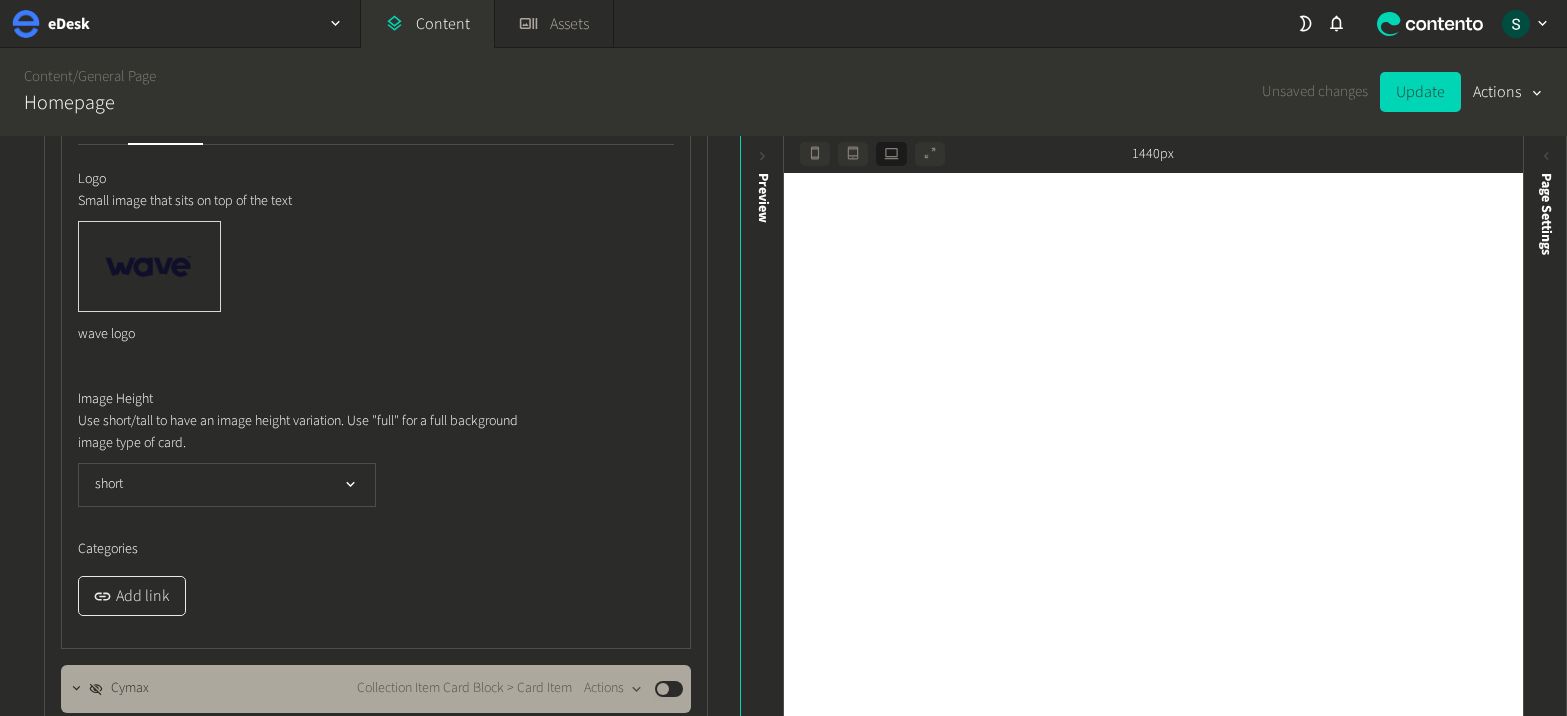 click on "Add link" 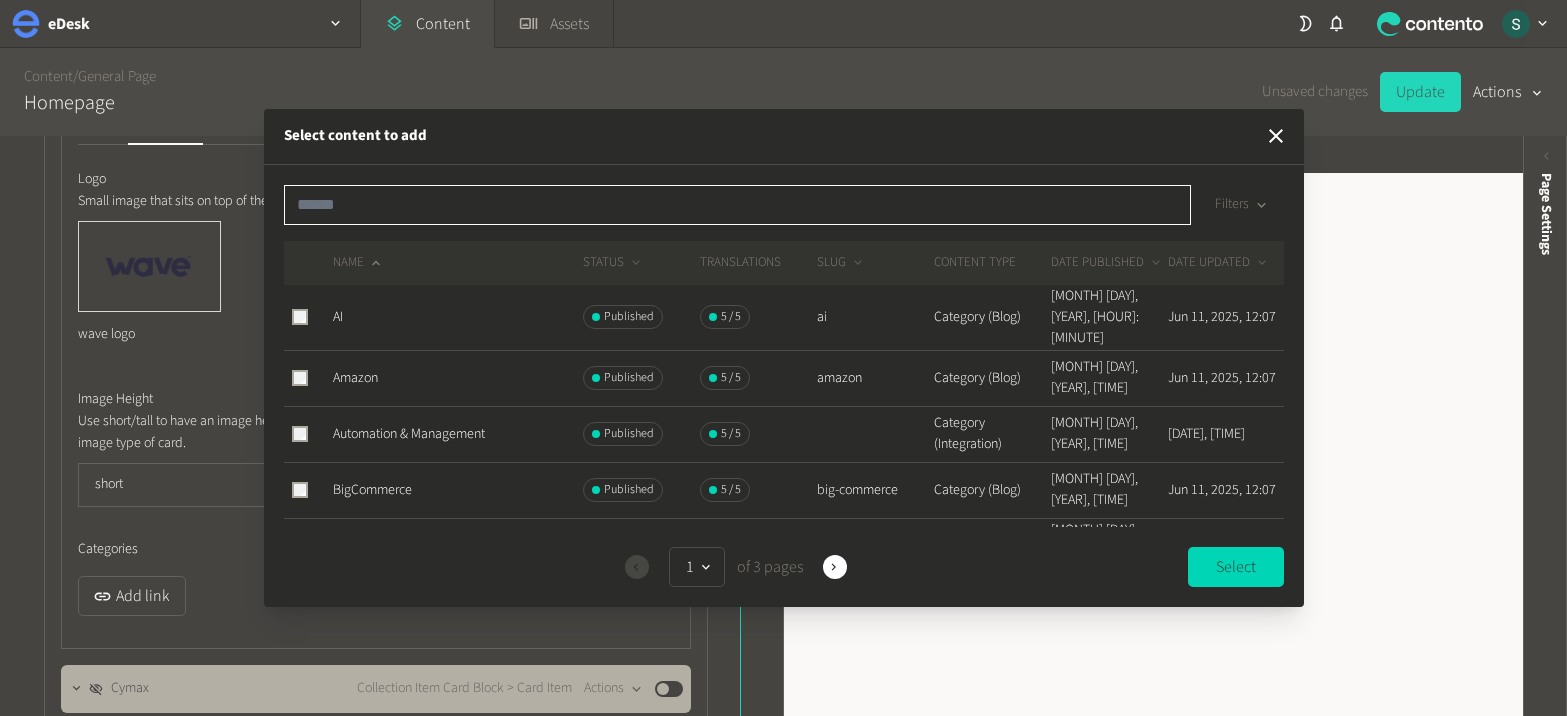 click at bounding box center (737, 205) 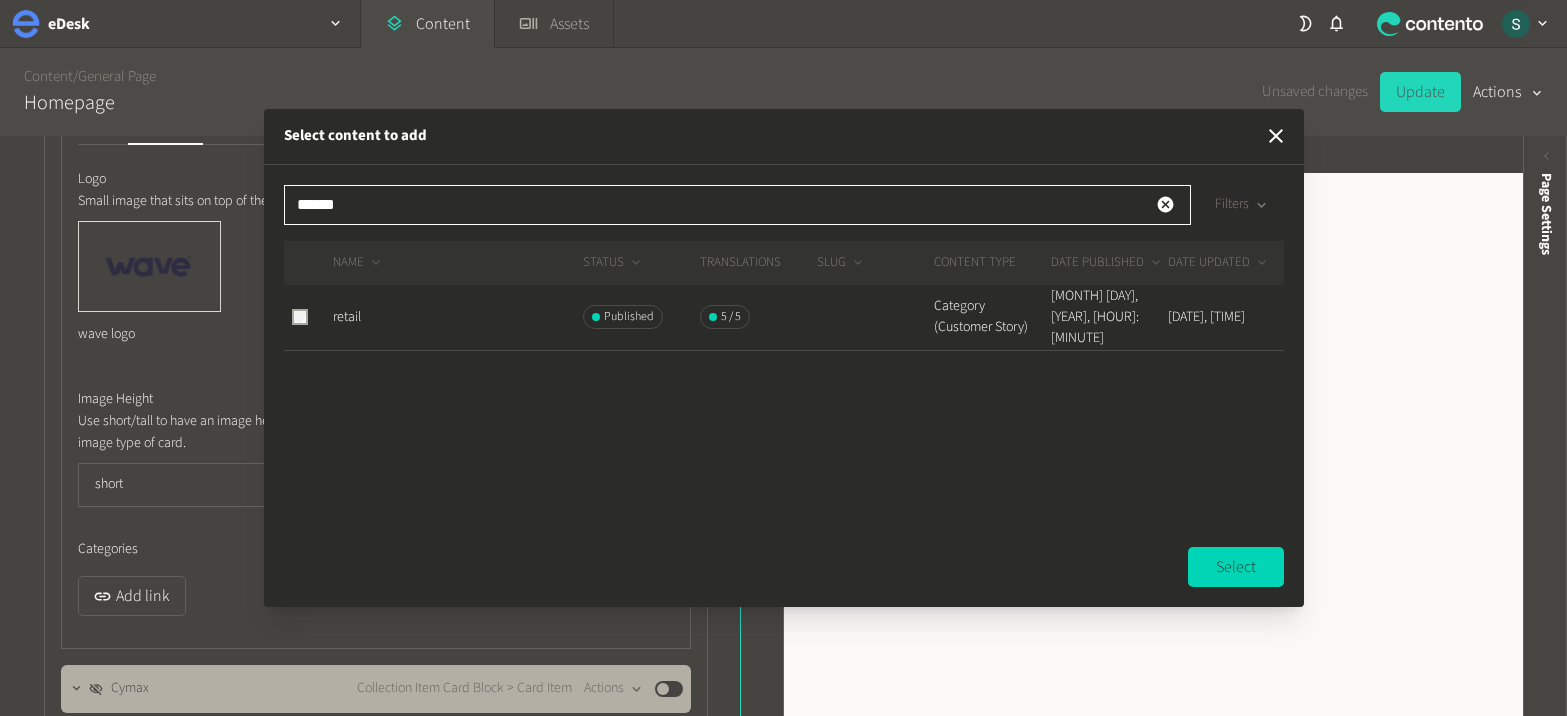 type on "******" 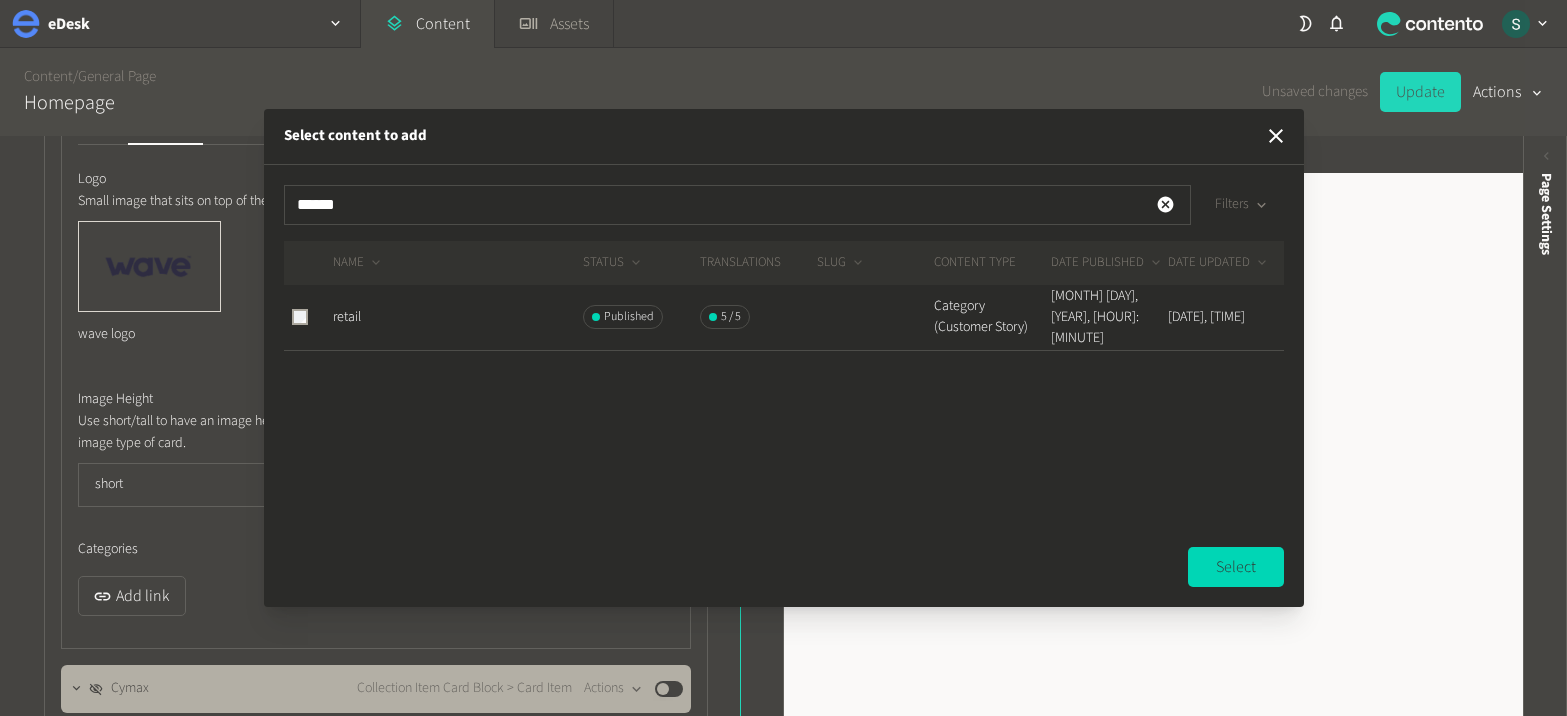click on "retail" at bounding box center [457, 318] 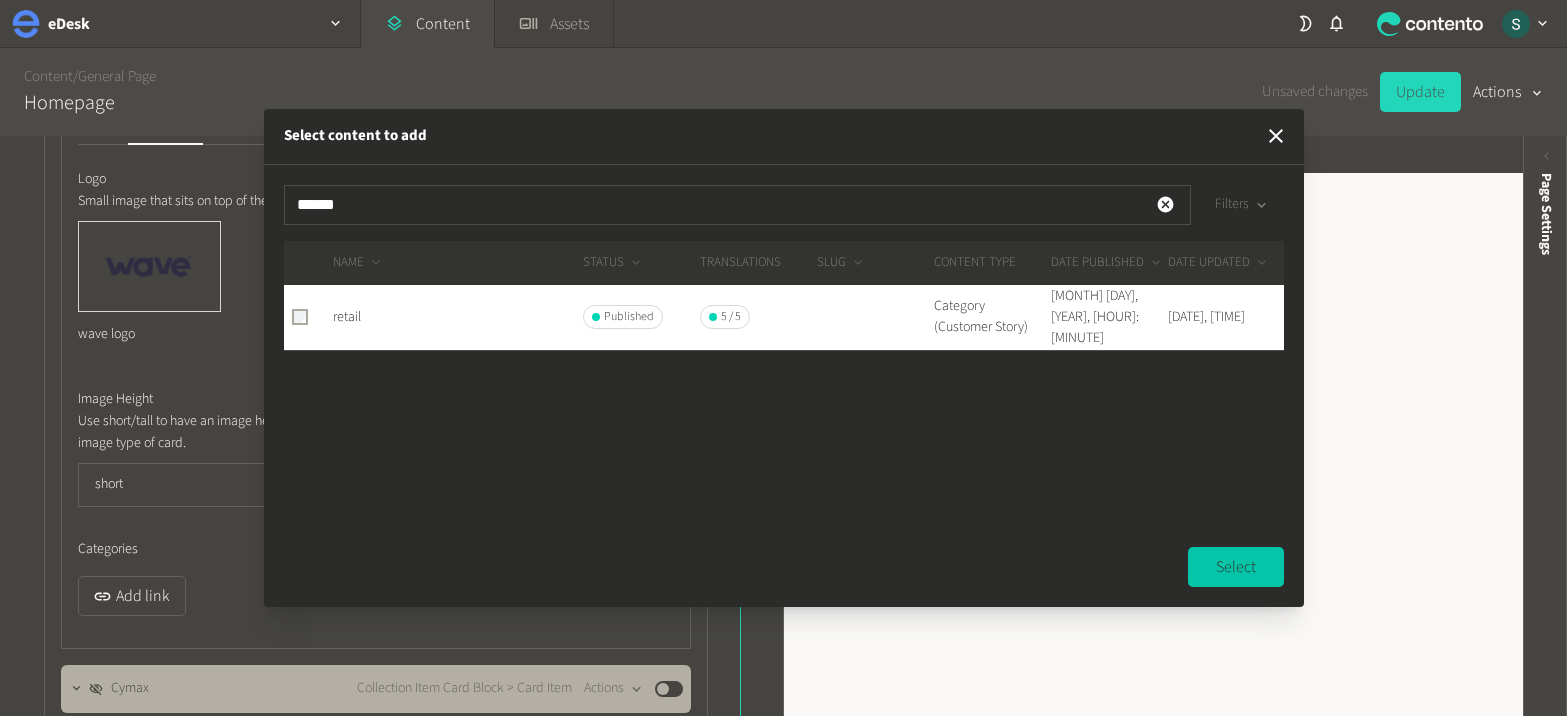 click on "Select" at bounding box center (1236, 567) 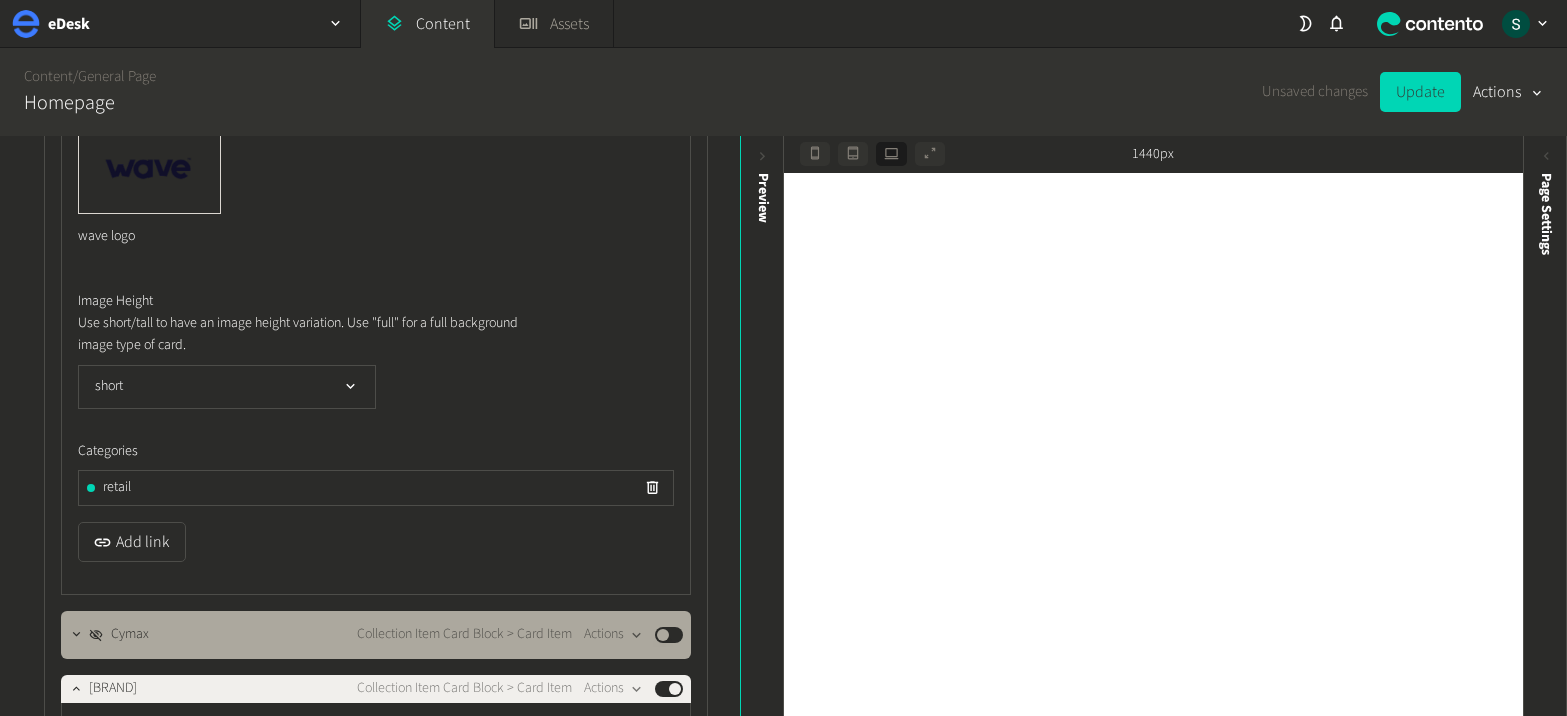 scroll, scrollTop: 33779, scrollLeft: 0, axis: vertical 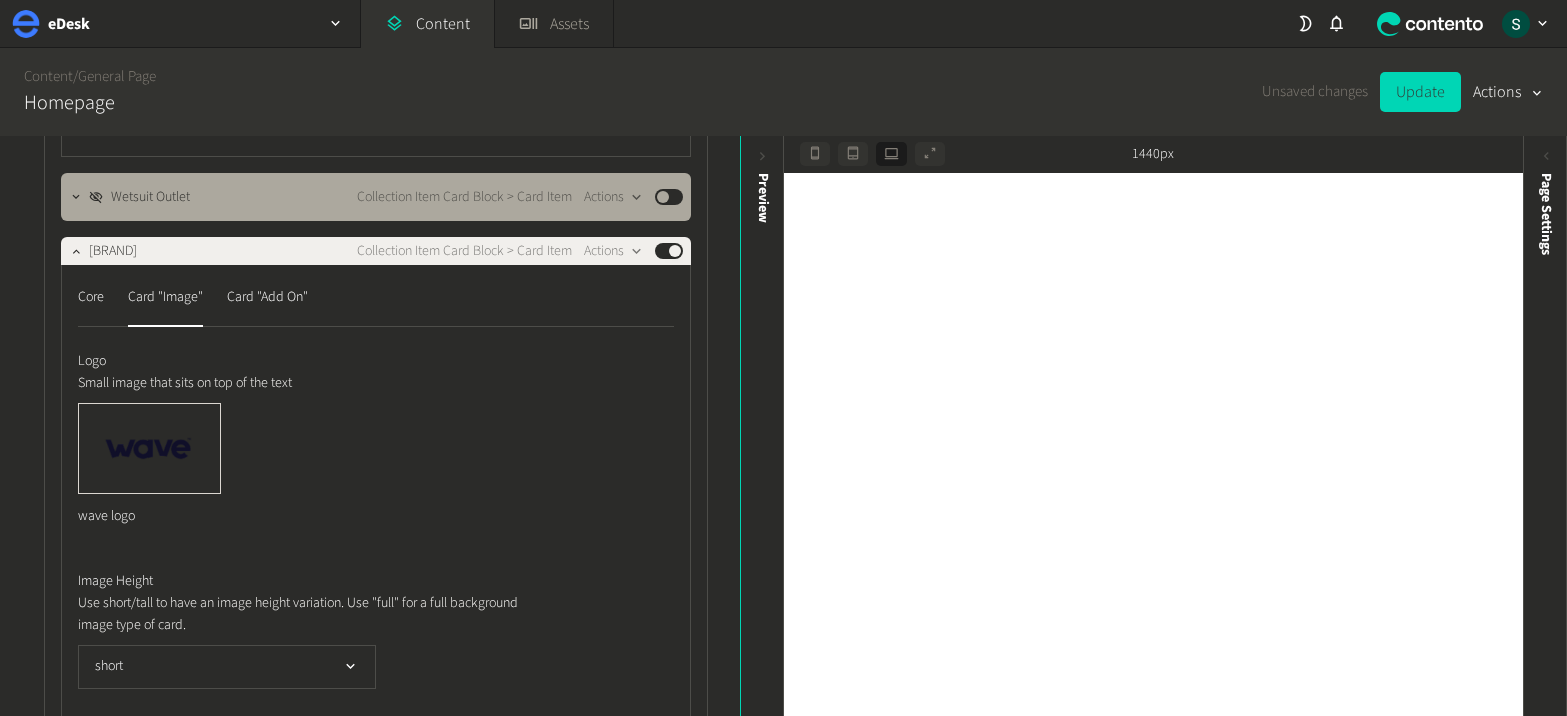 click on "wave logo" 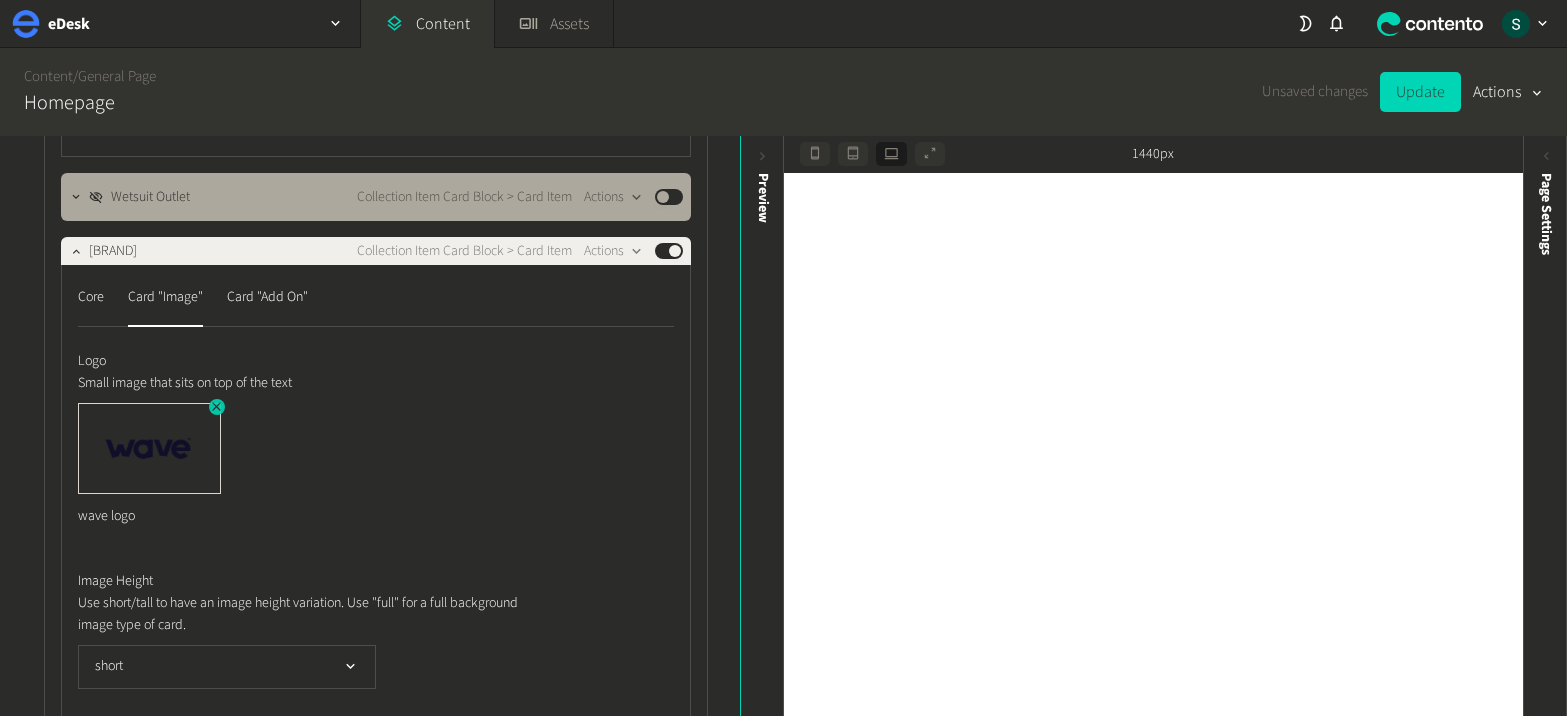 click 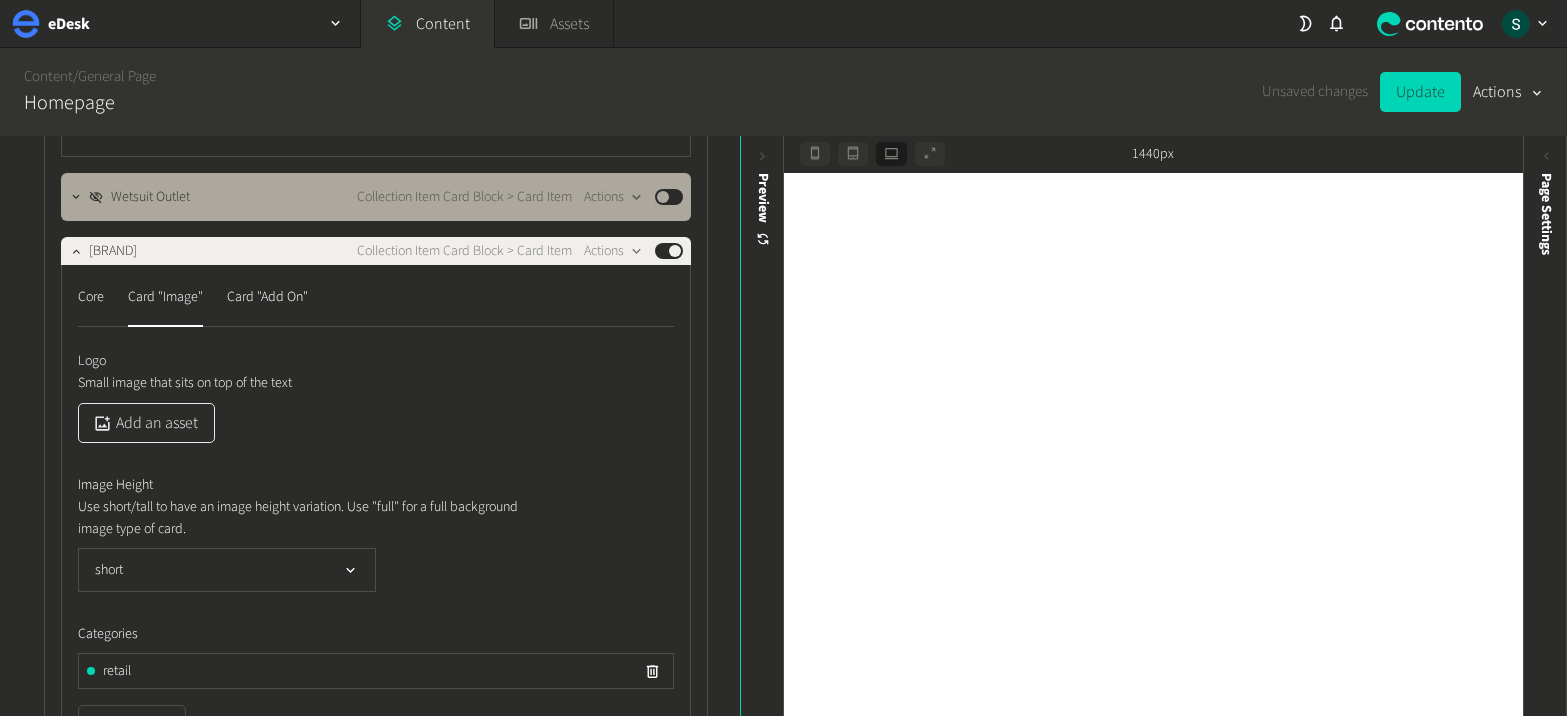 click on "Add an asset" 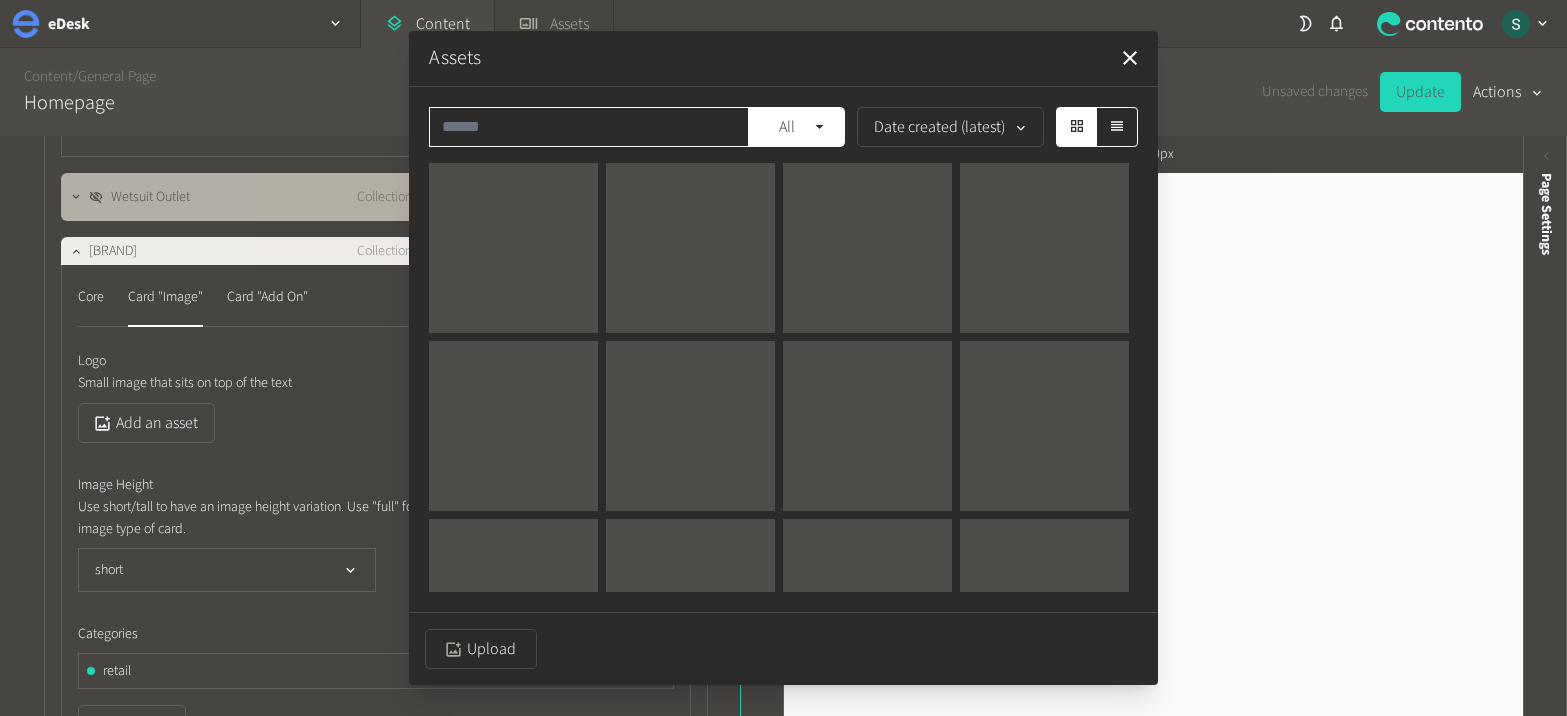 click at bounding box center (589, 127) 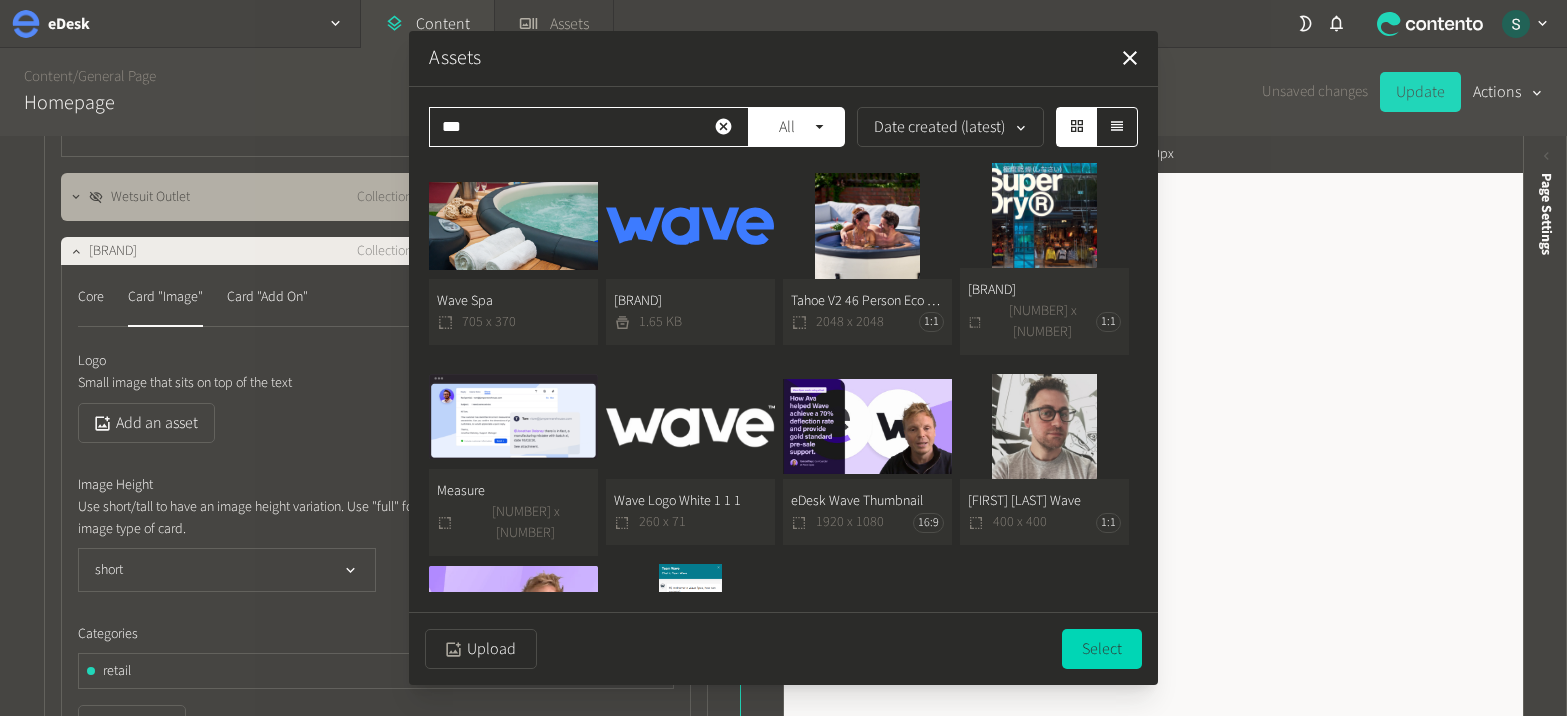 type on "***" 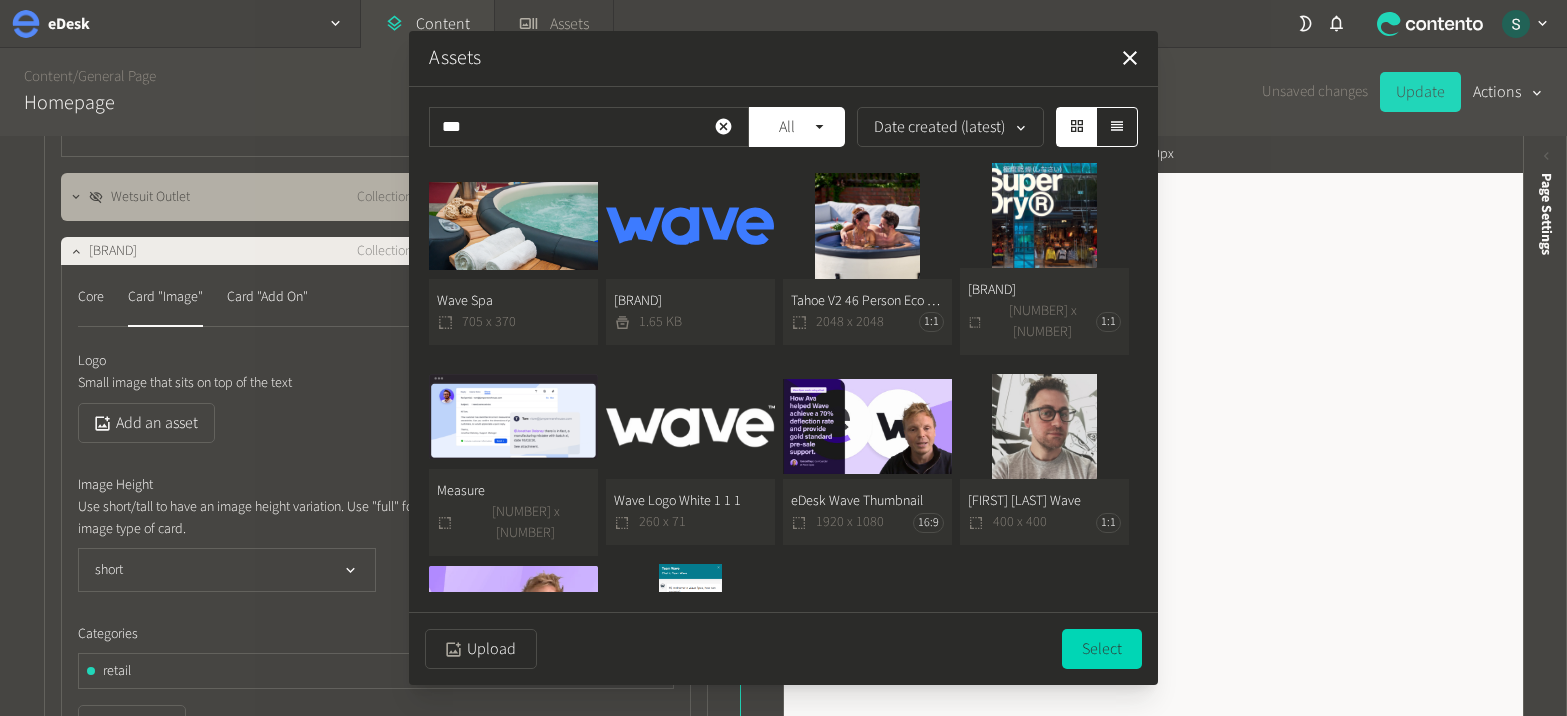 click on "Wave  1.65 KB" 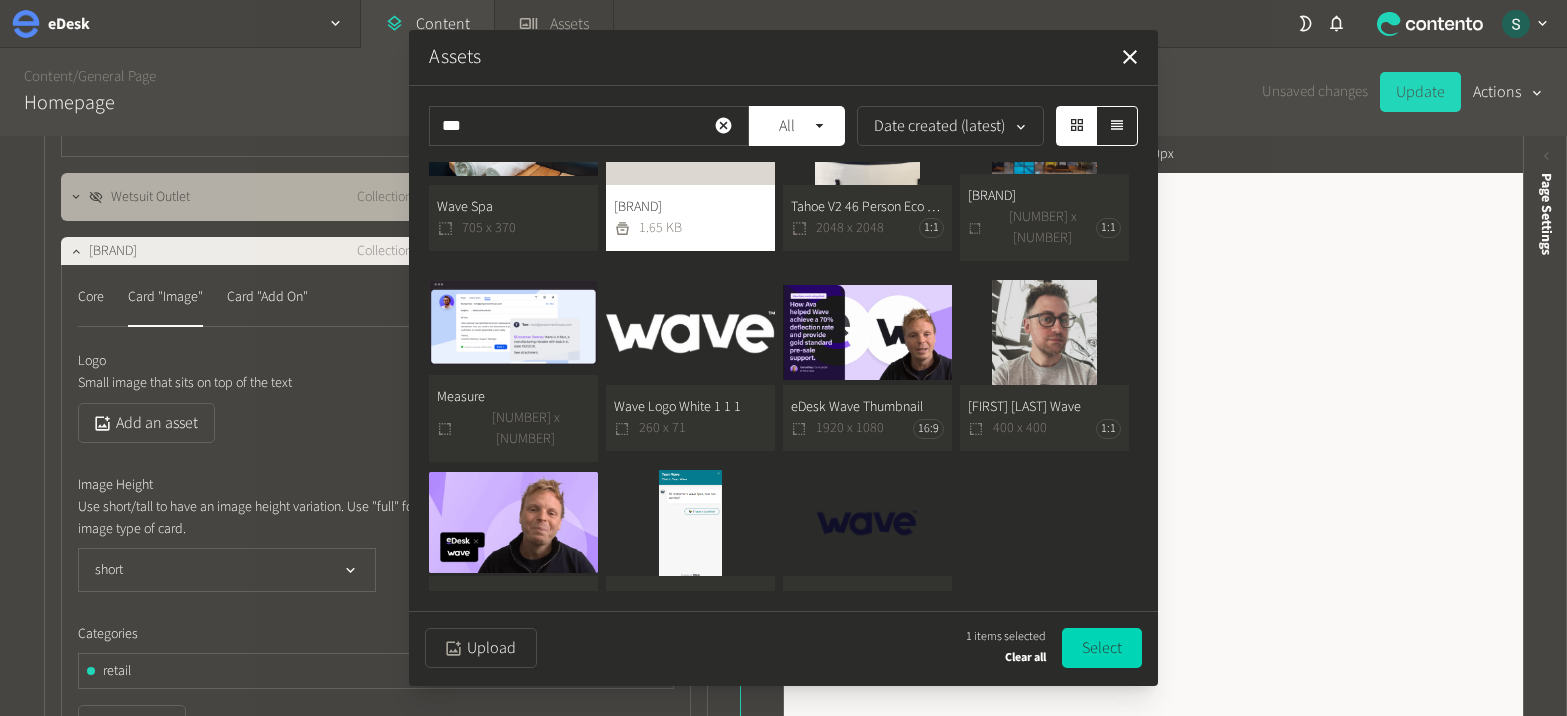 scroll, scrollTop: 96, scrollLeft: 0, axis: vertical 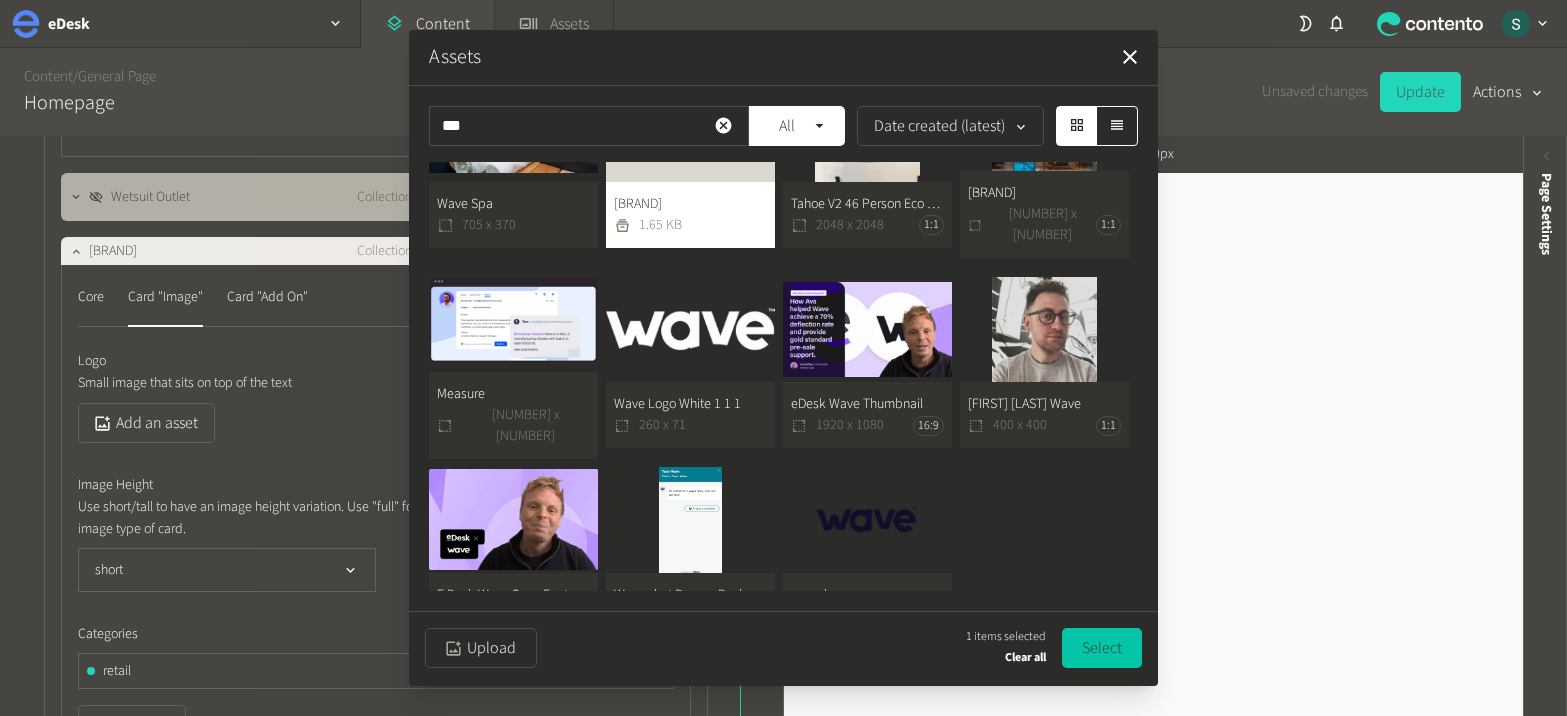 click on "Select" at bounding box center (1102, 648) 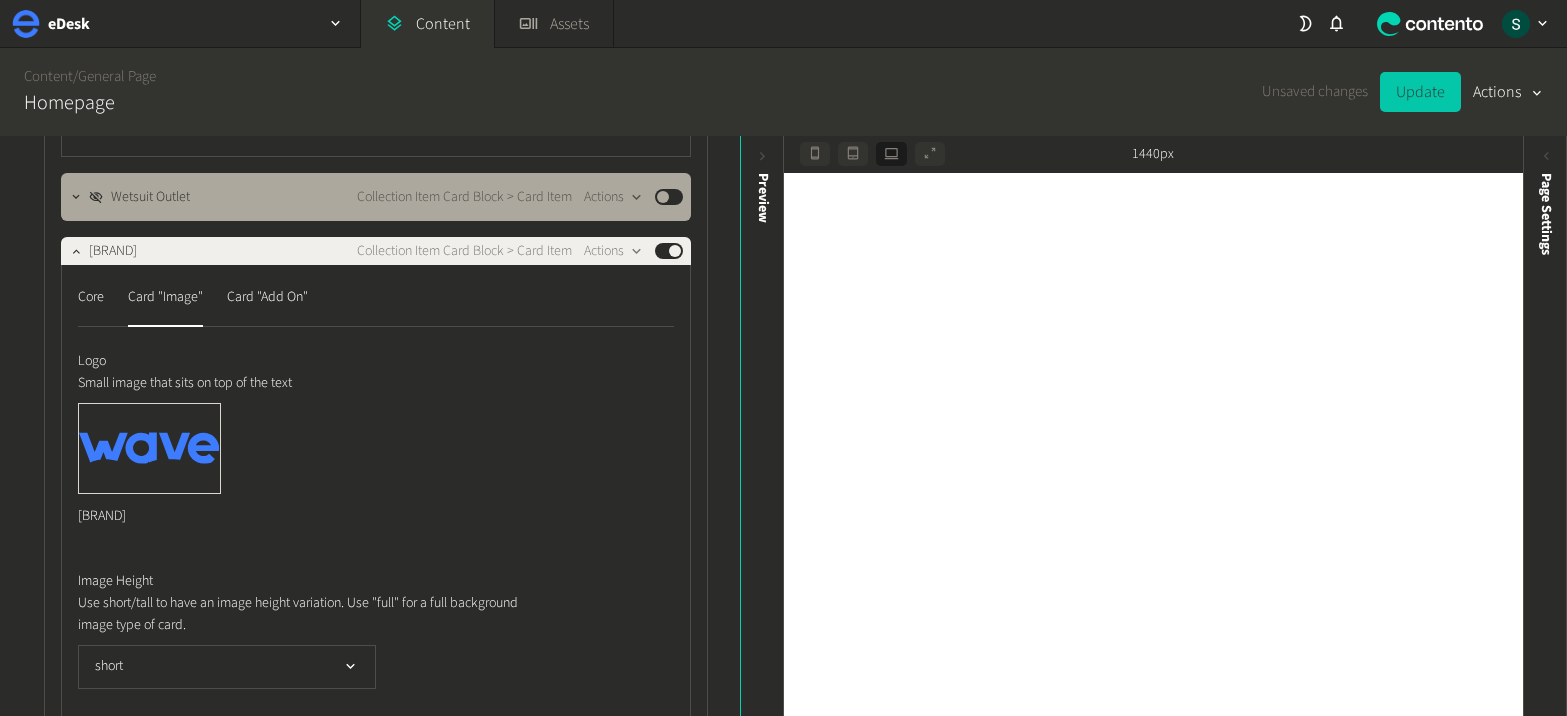 click on "Update" 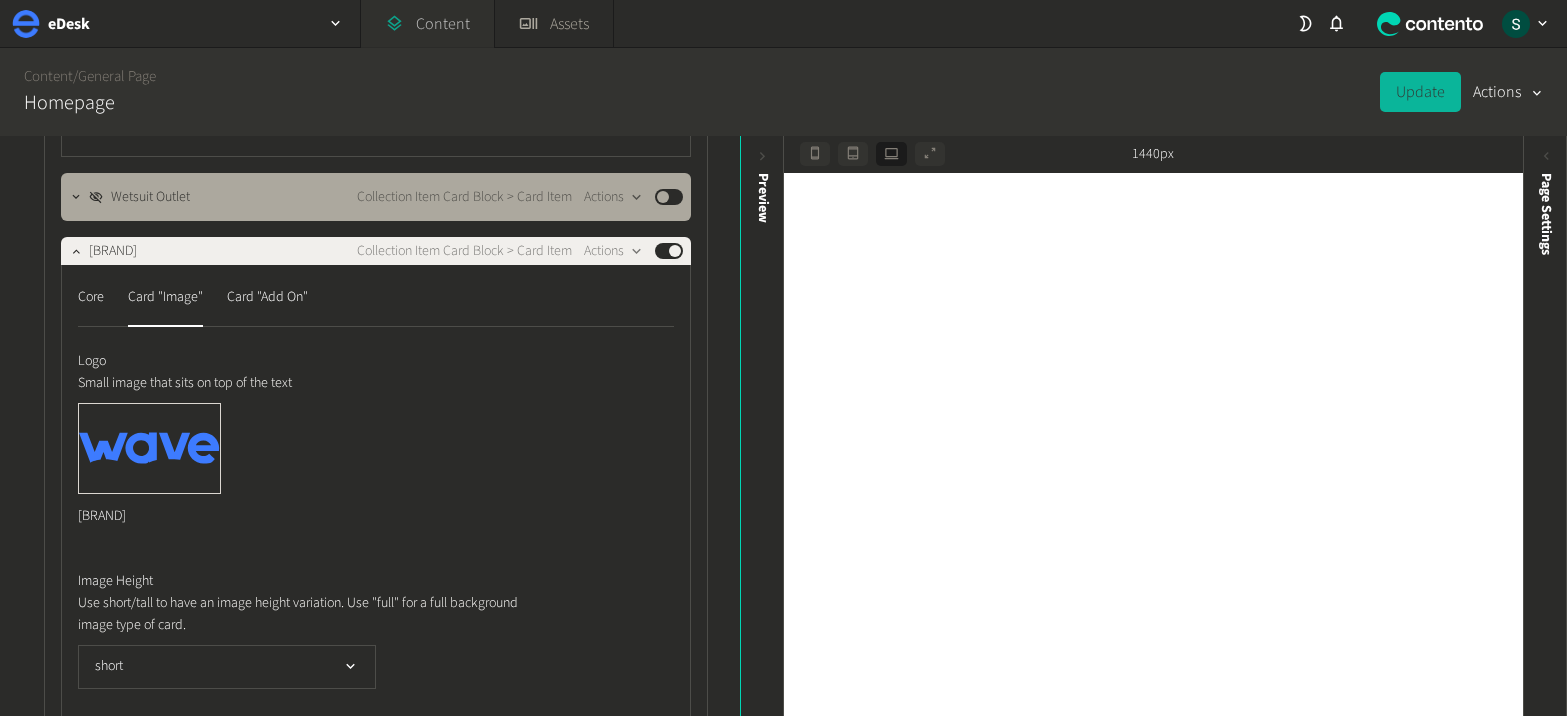 click on "Content" 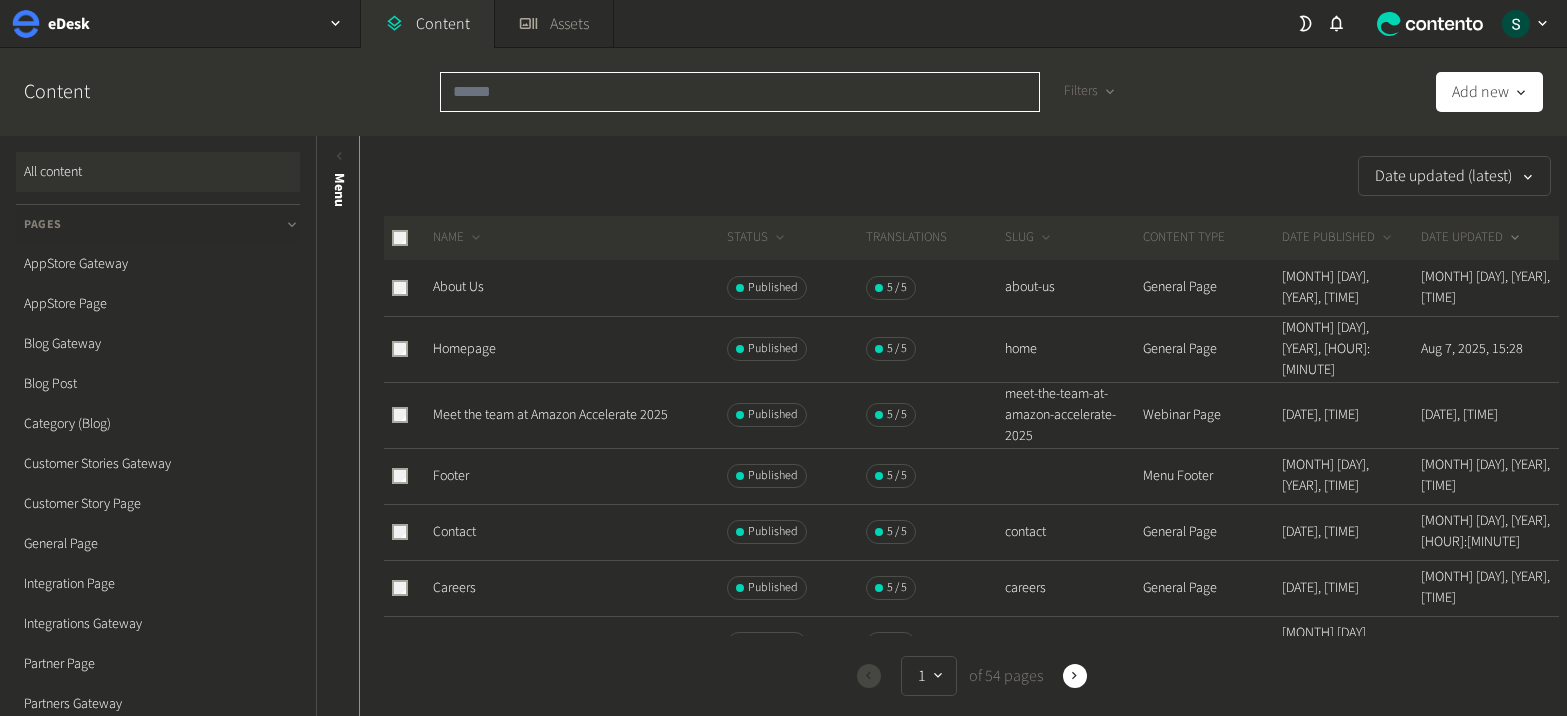 click 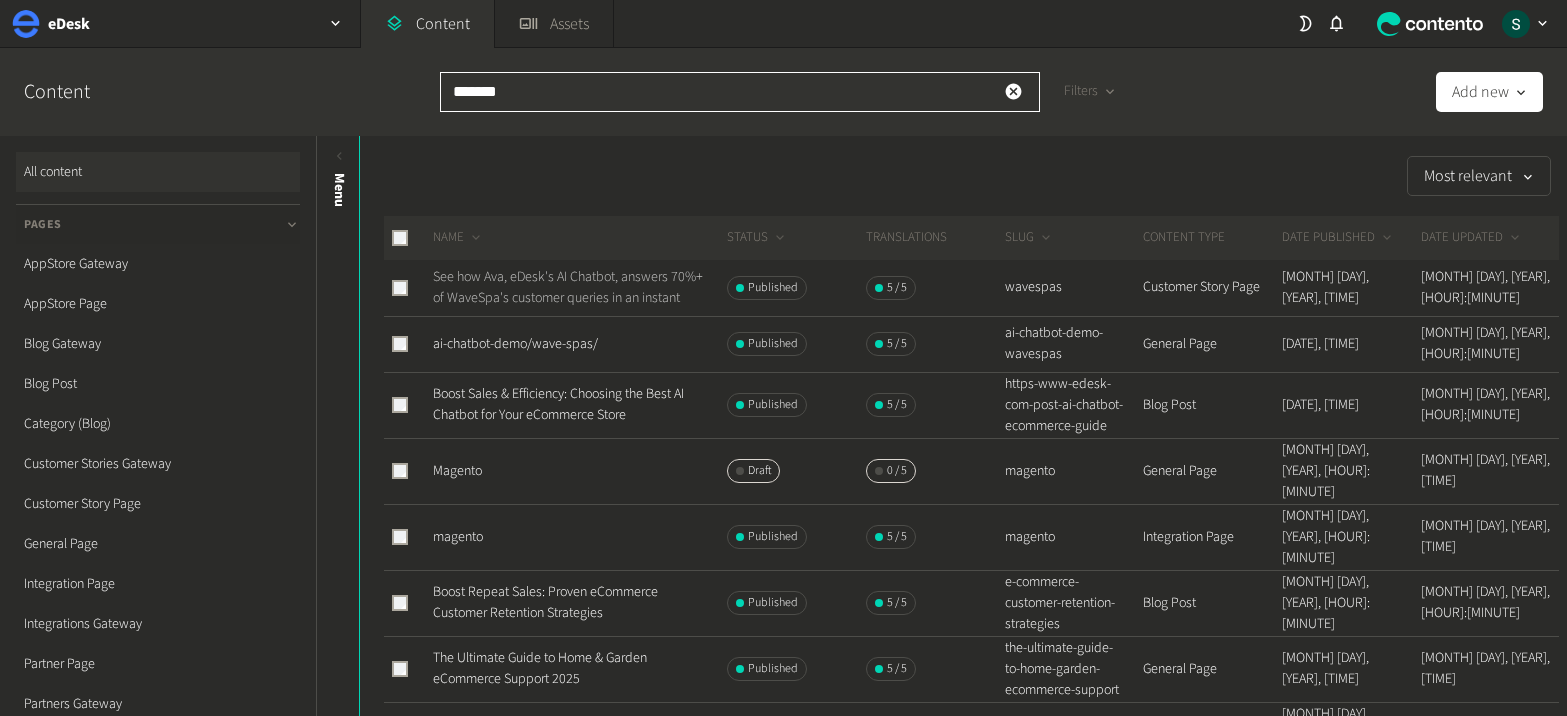 type on "*******" 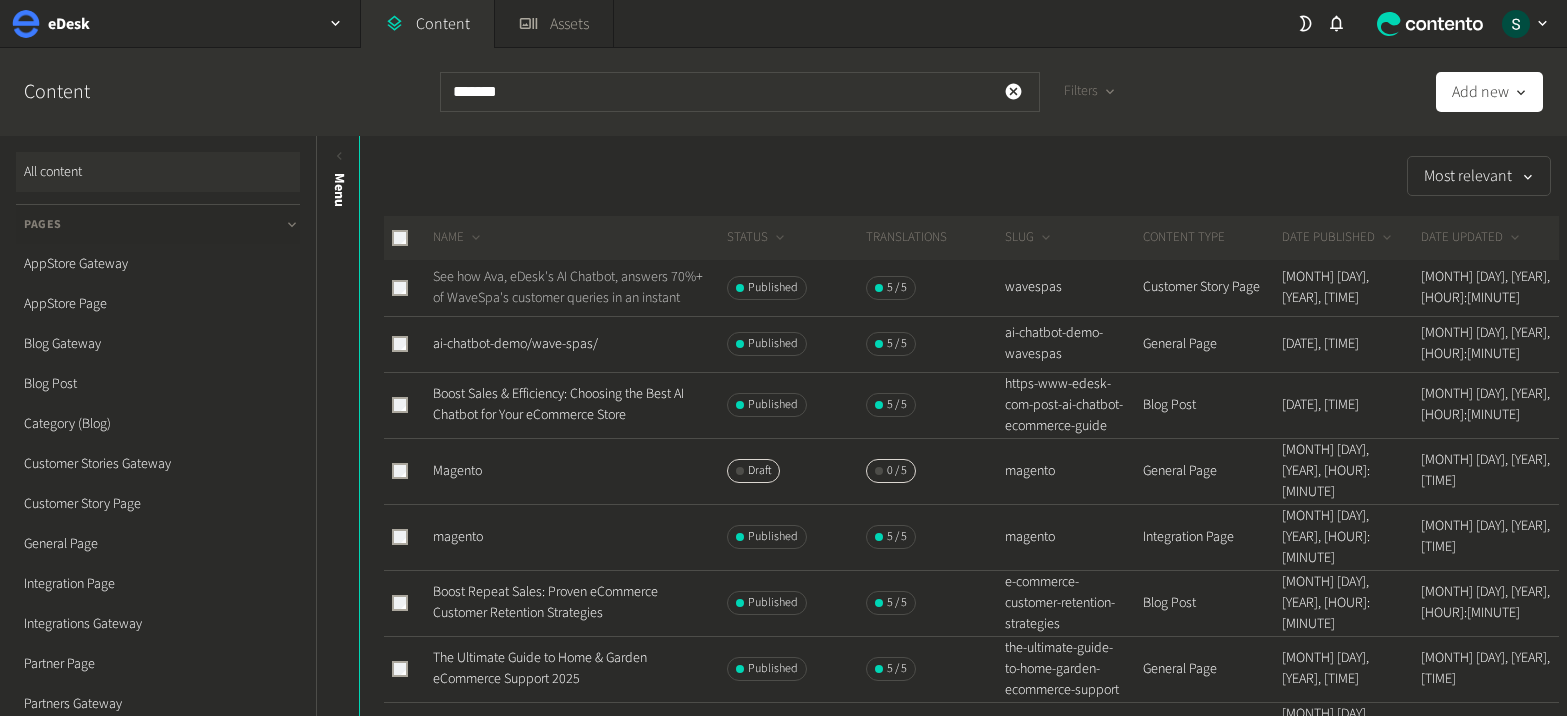 click on "See how Ava, eDesk's AI Chatbot, answers 70%+ of WaveSpa's customer queries in an instant" 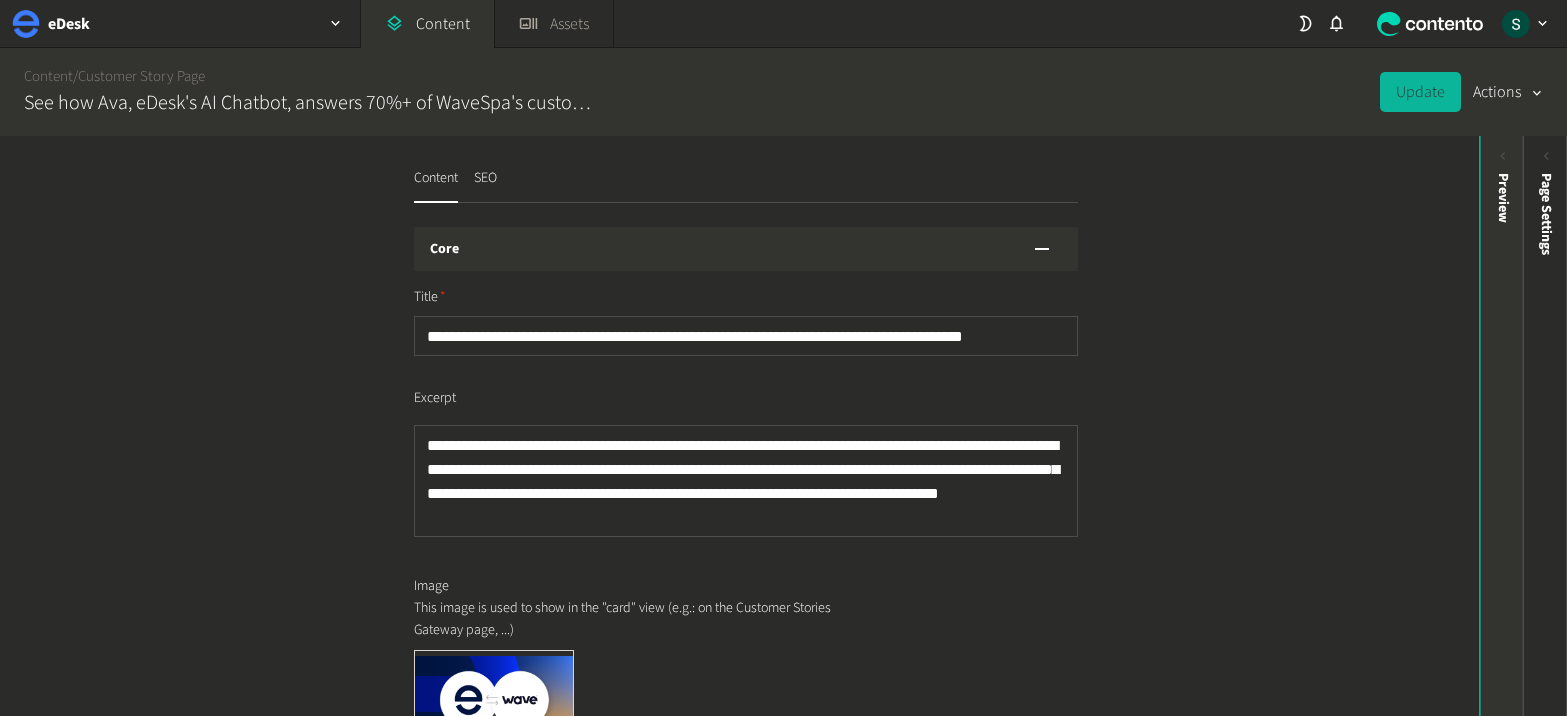 click on "Preview" 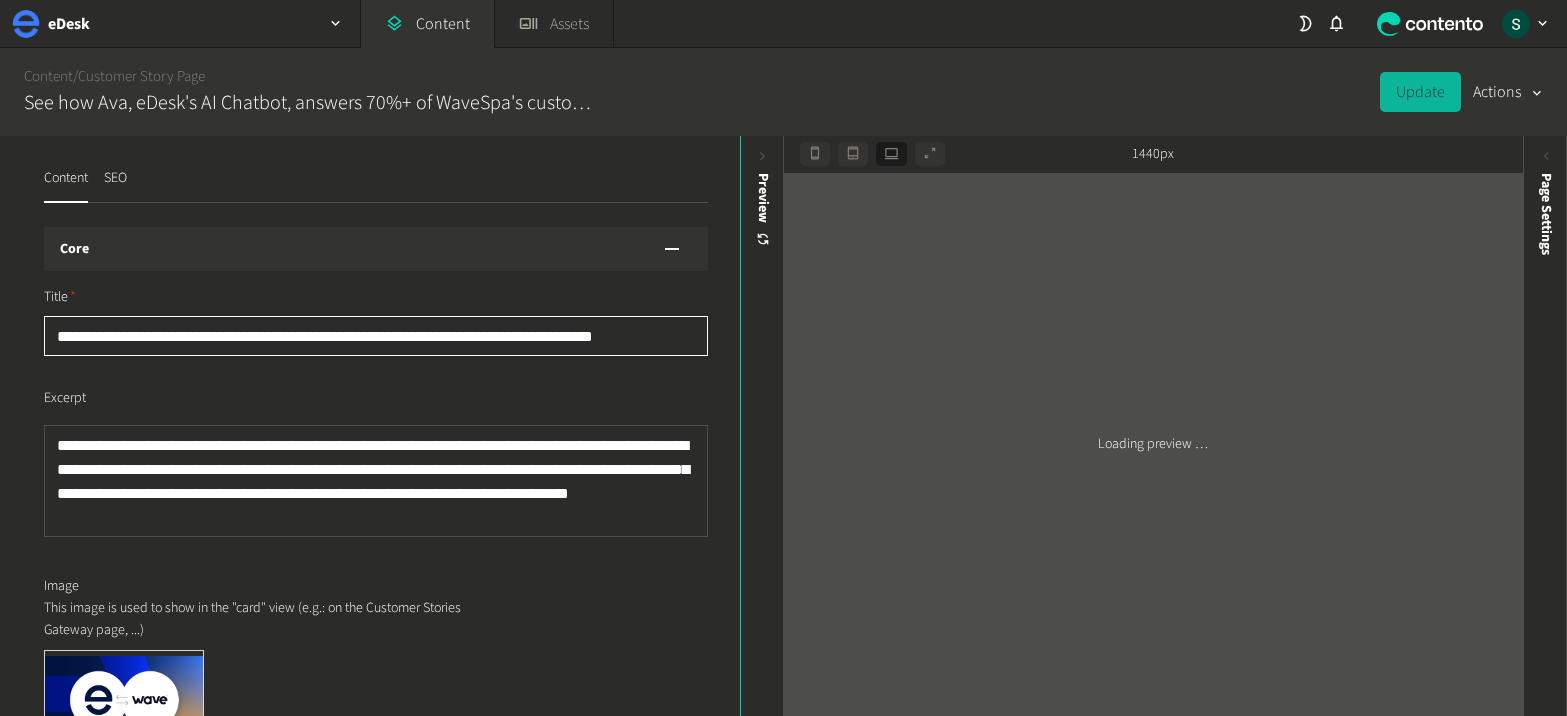 drag, startPoint x: 144, startPoint y: 336, endPoint x: 113, endPoint y: 336, distance: 31 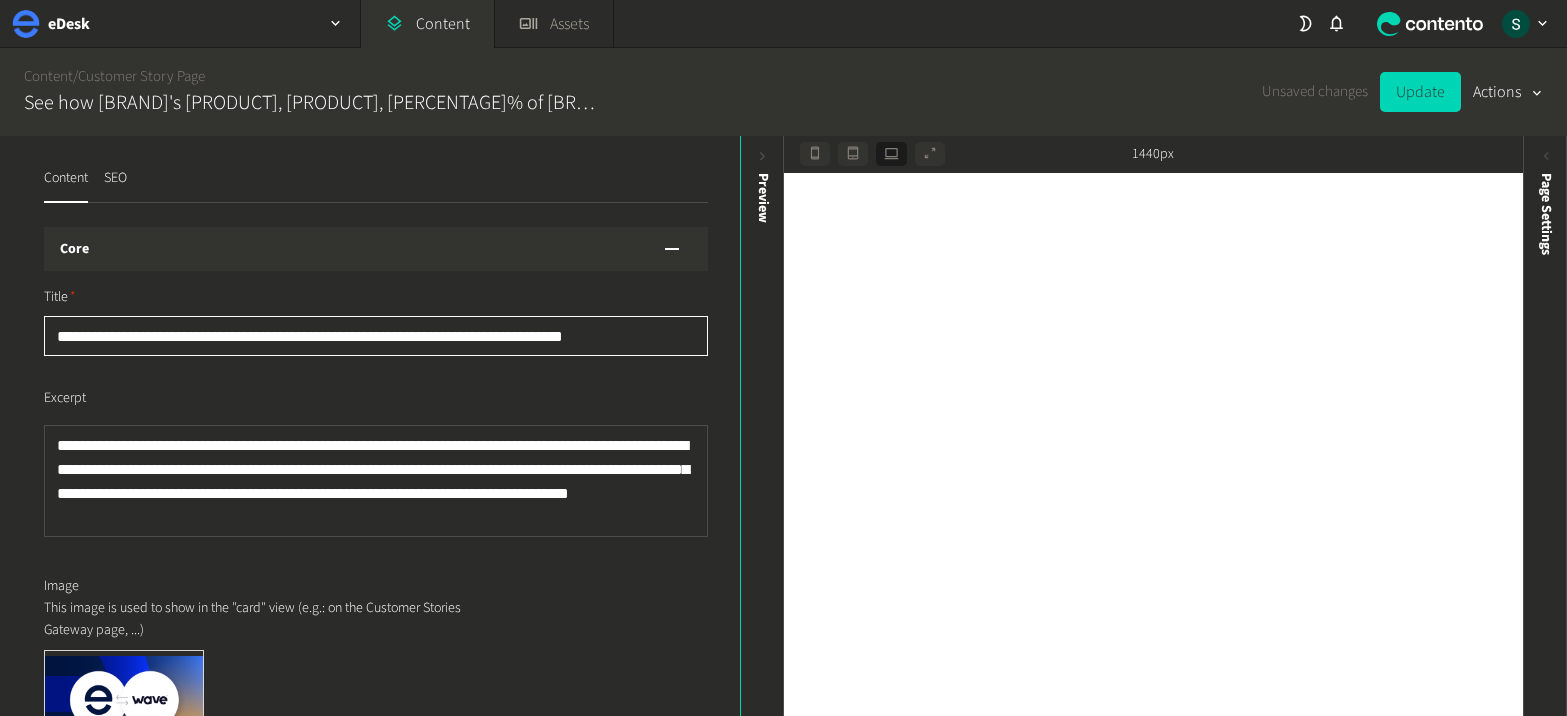 click on "**********" 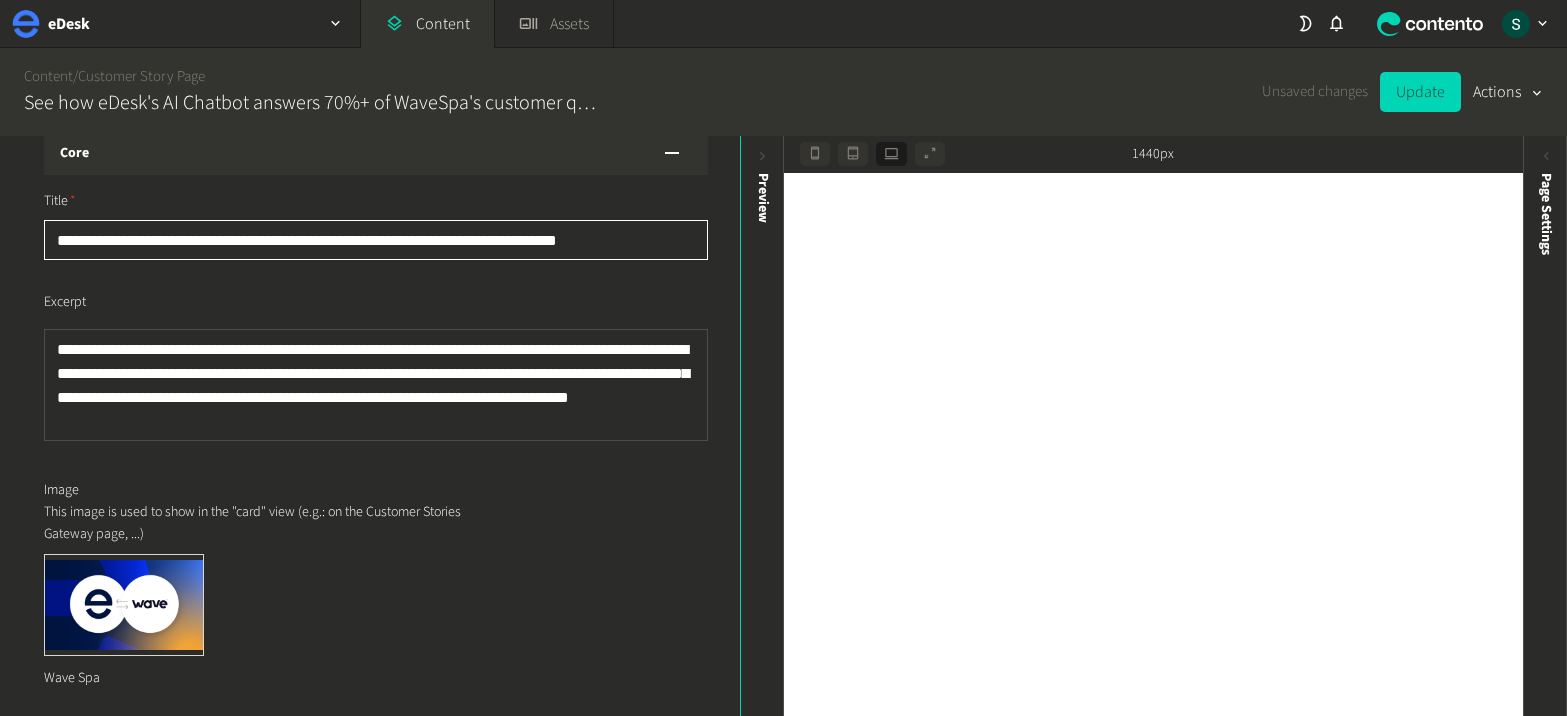 scroll, scrollTop: 99, scrollLeft: 0, axis: vertical 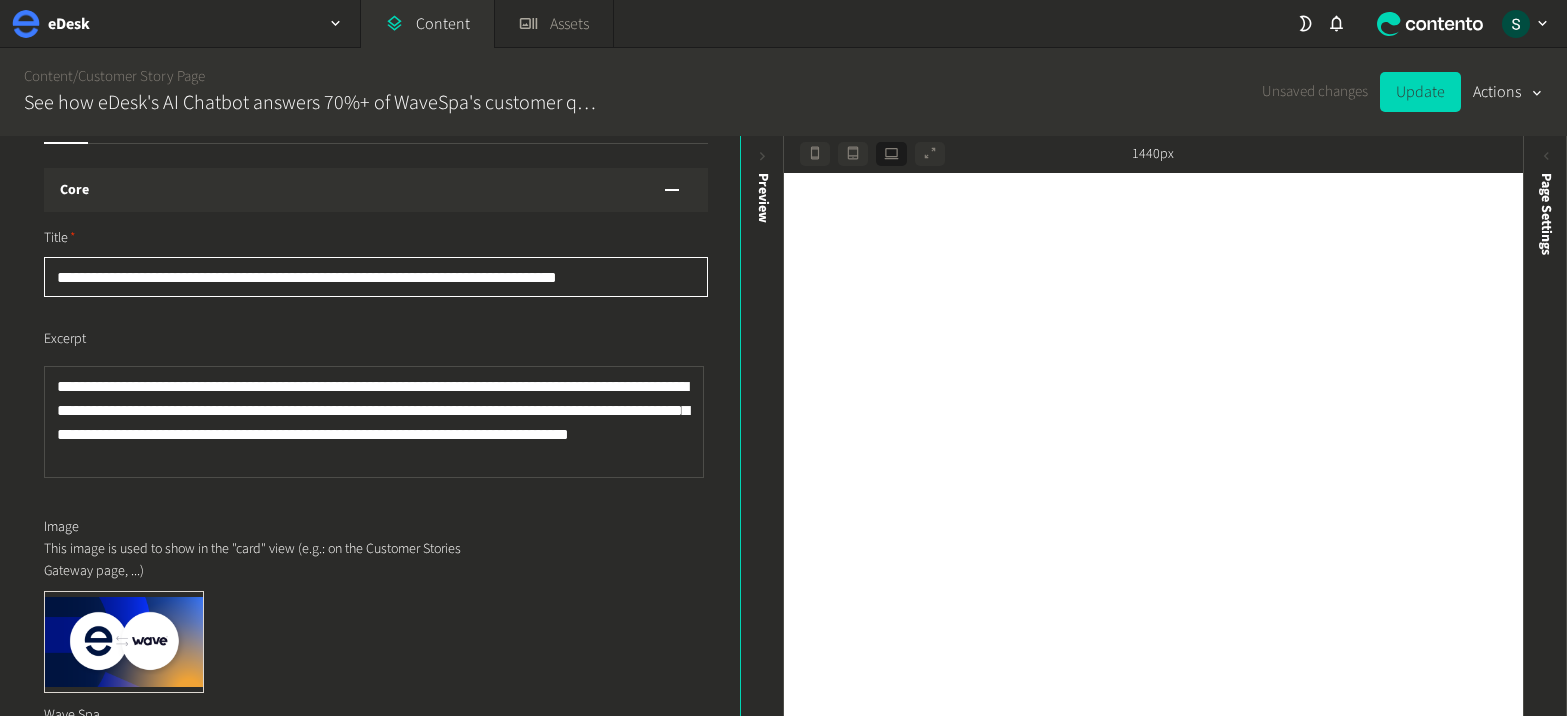 type on "**********" 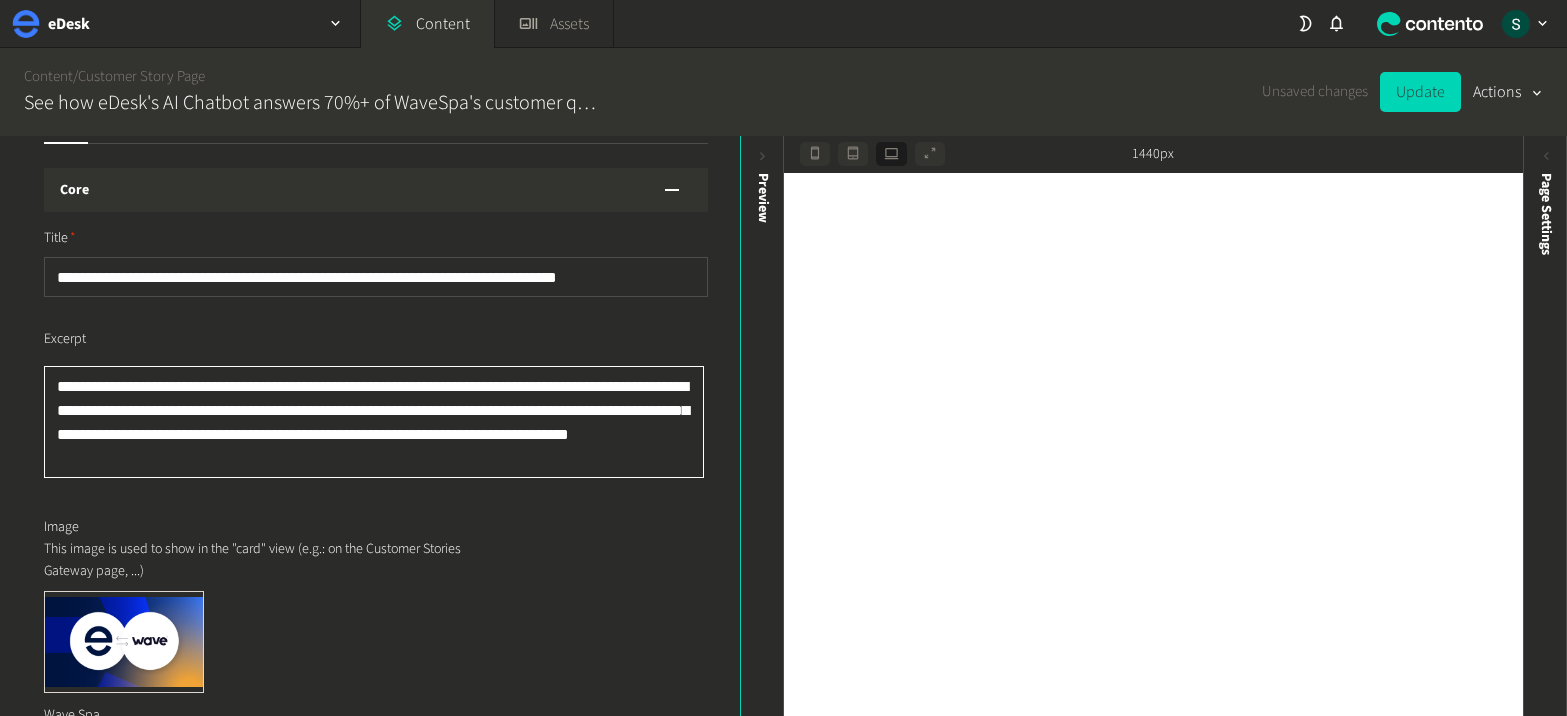 click on "**********" 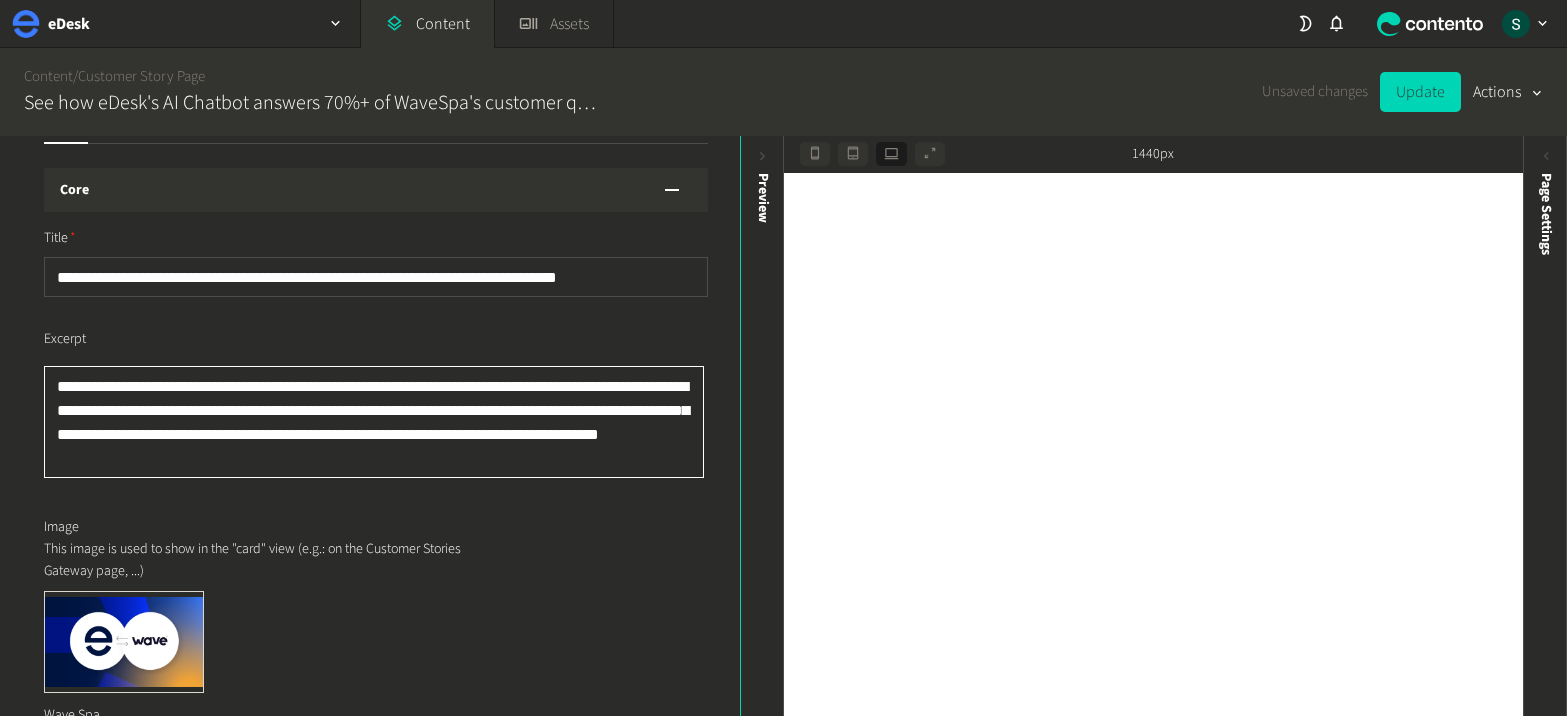 click on "**********" 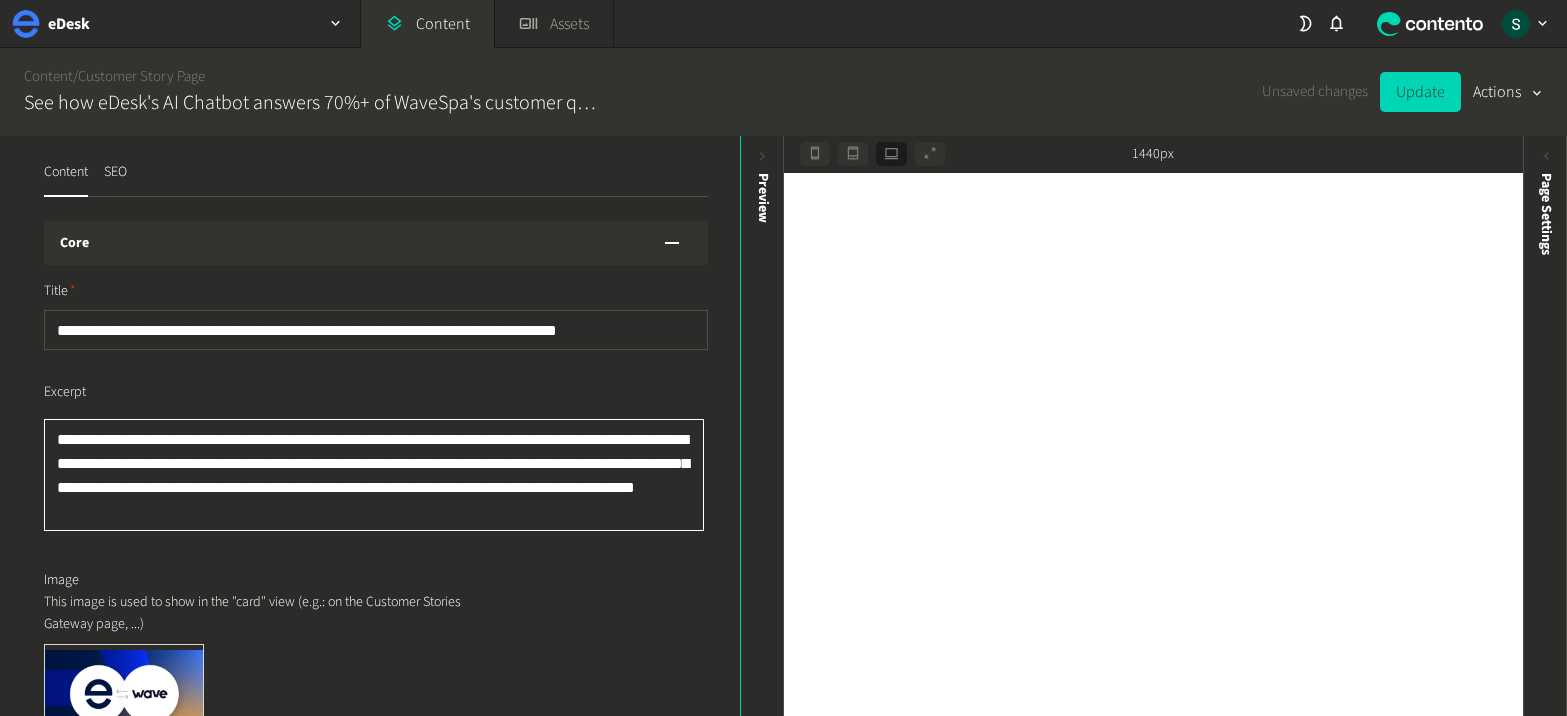 scroll, scrollTop: 0, scrollLeft: 0, axis: both 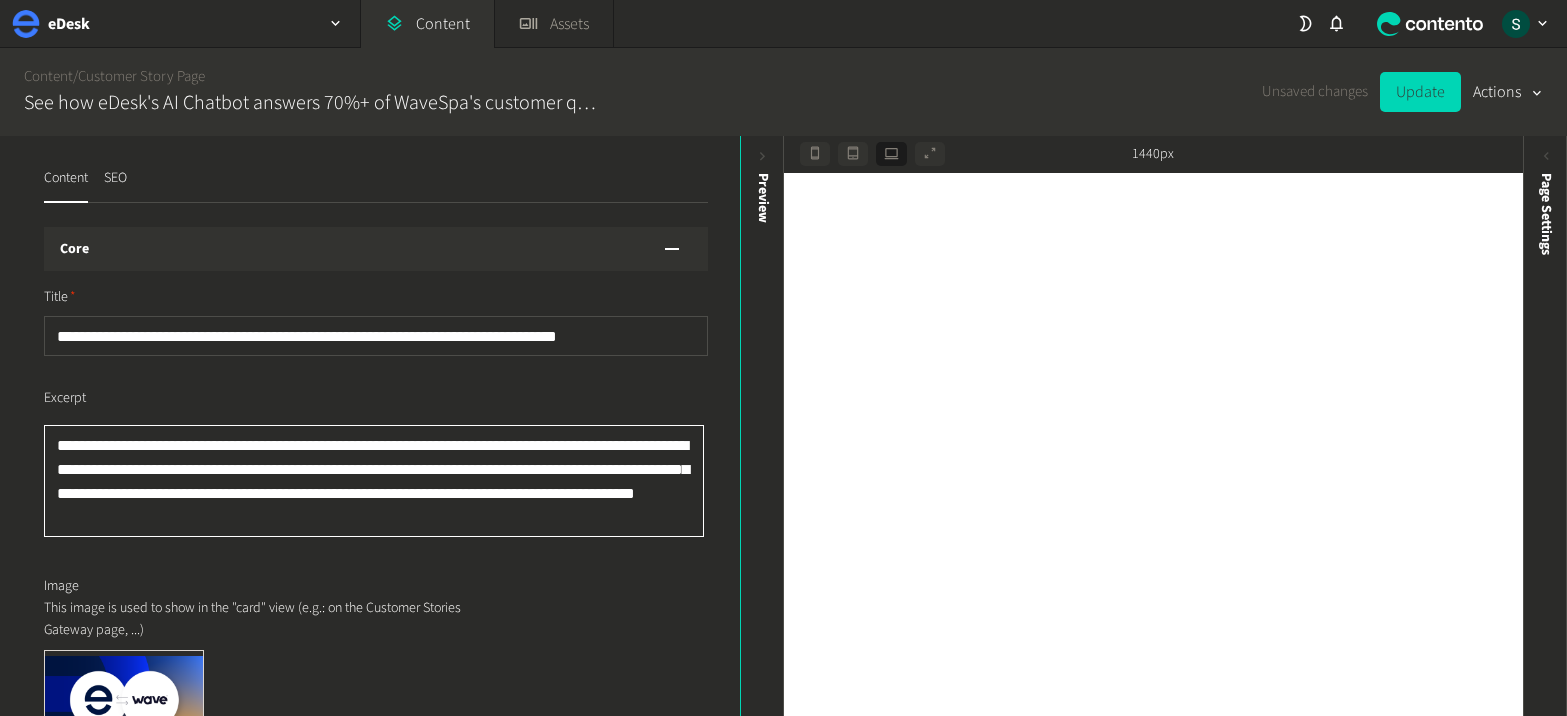 type on "**********" 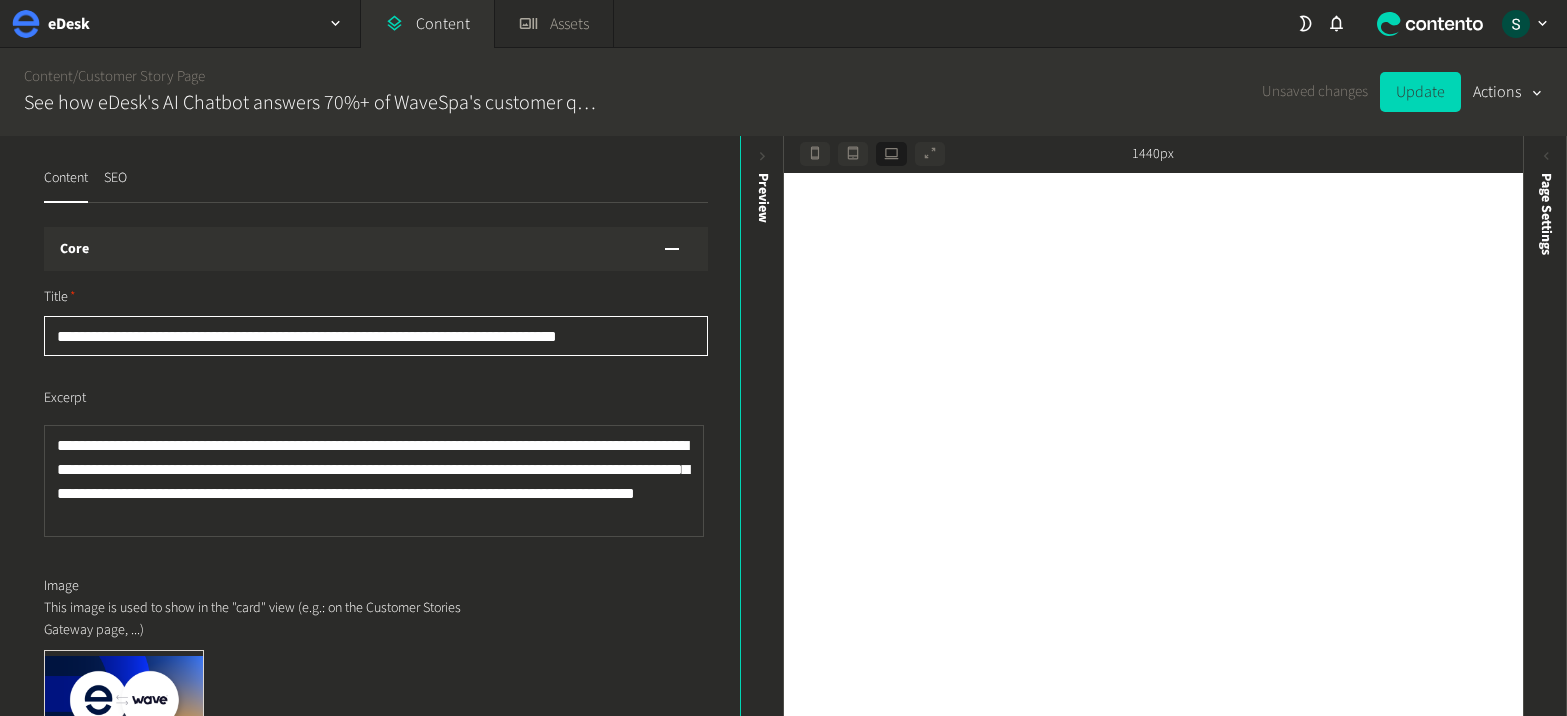 click on "**********" 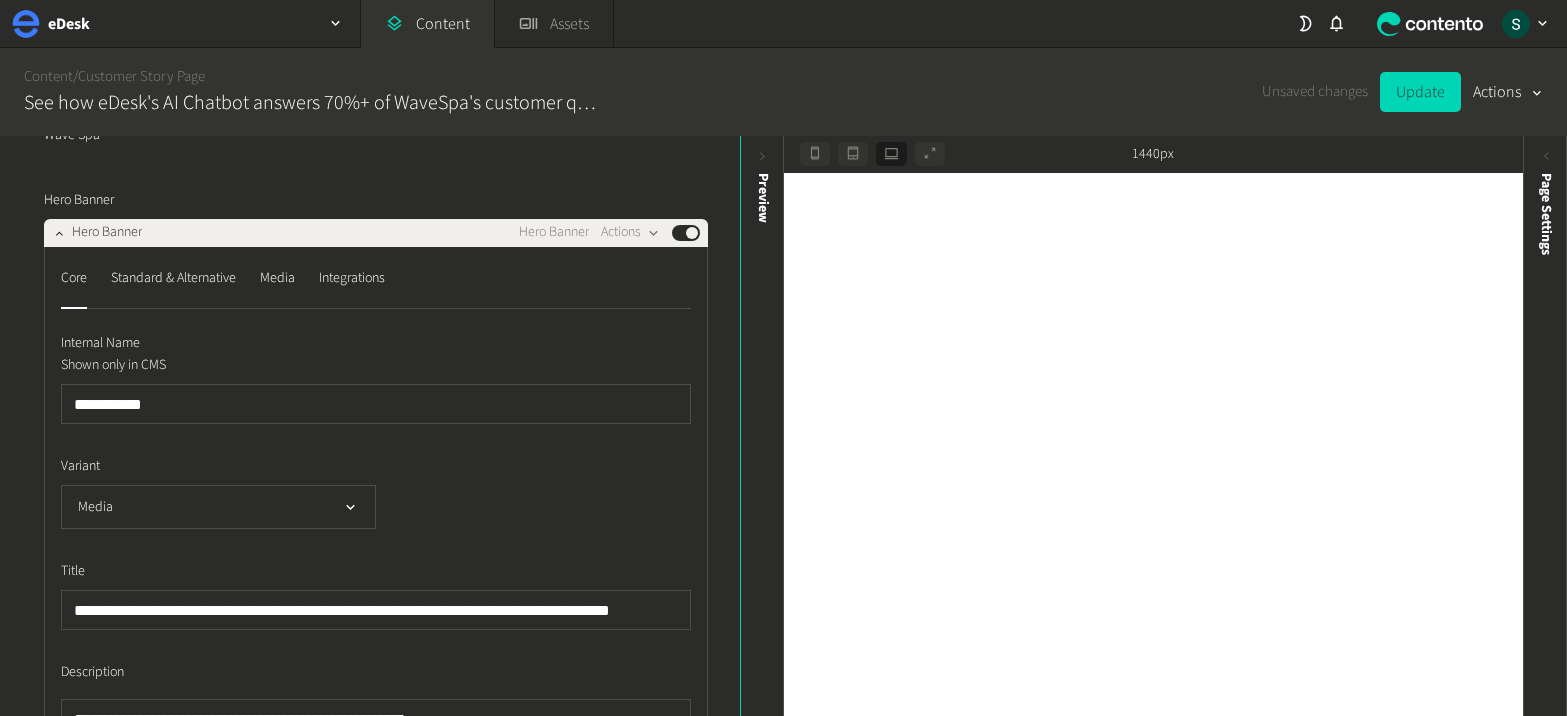 scroll, scrollTop: 729, scrollLeft: 0, axis: vertical 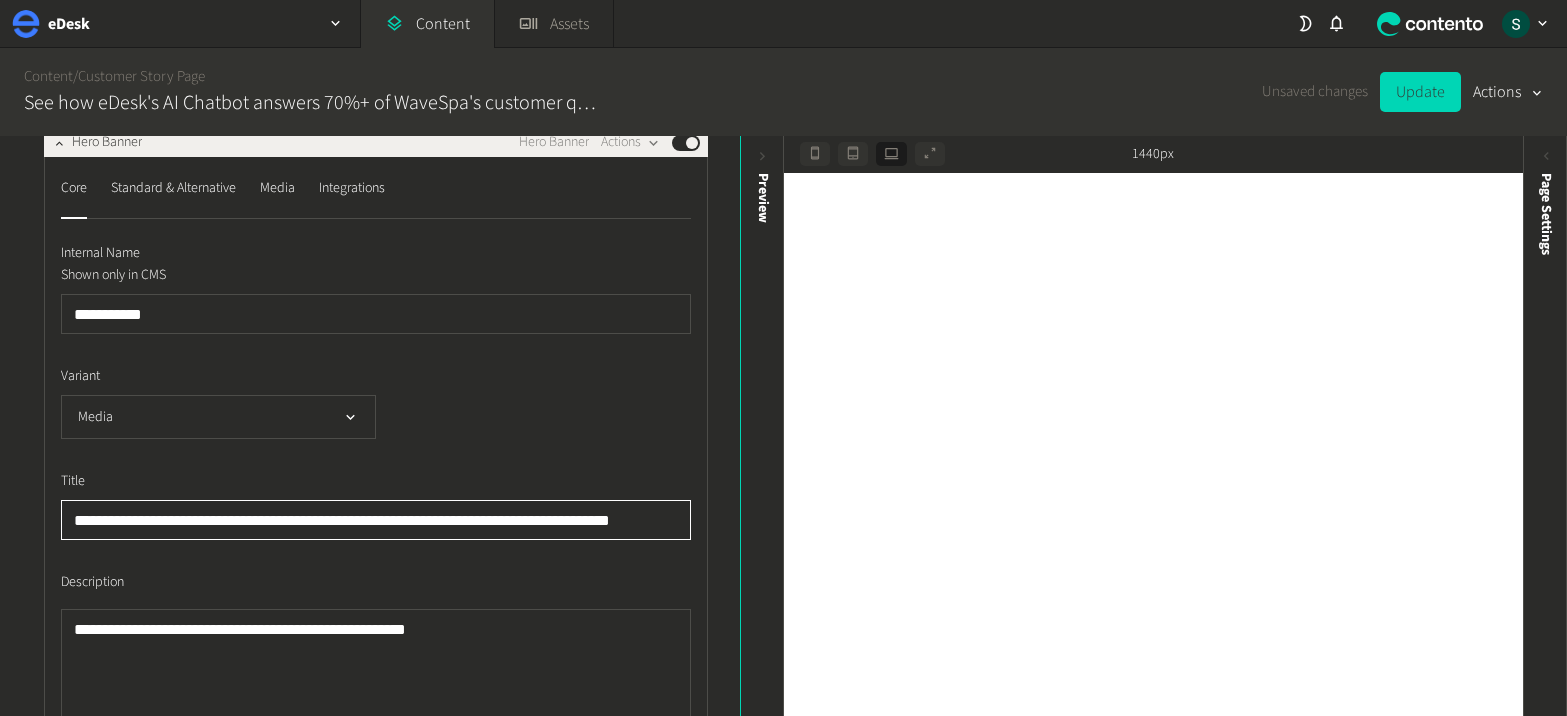 drag, startPoint x: 162, startPoint y: 521, endPoint x: 132, endPoint y: 523, distance: 30.066593 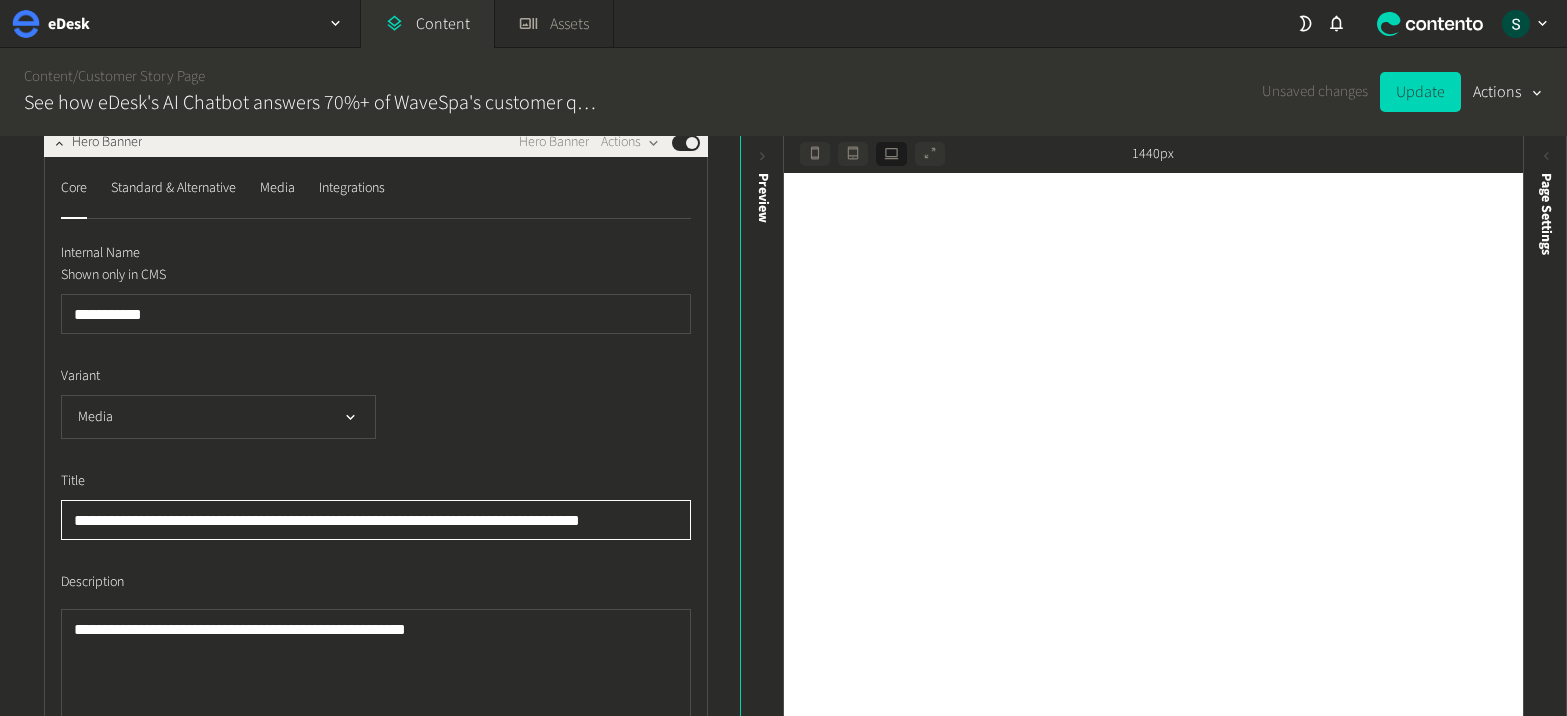 click on "**********" 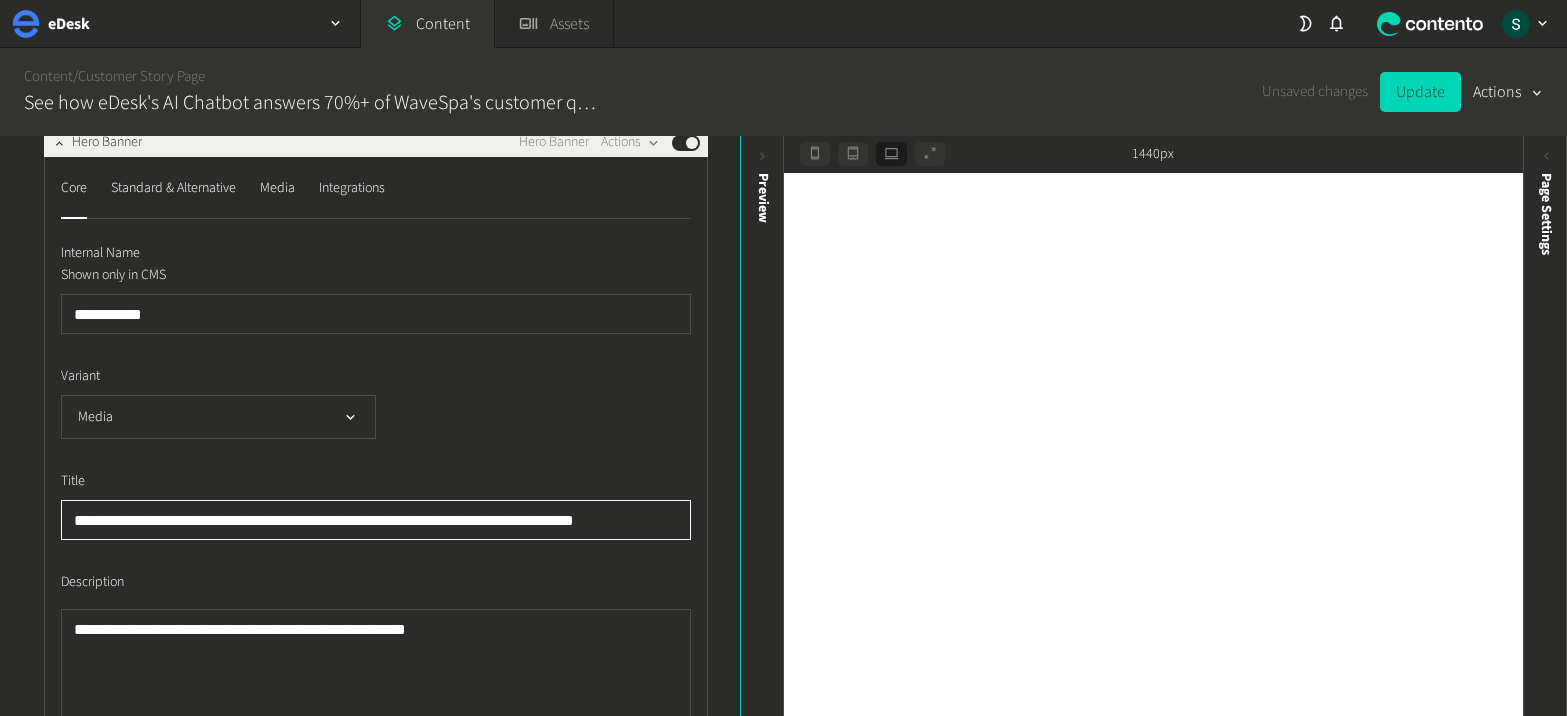 click on "**********" 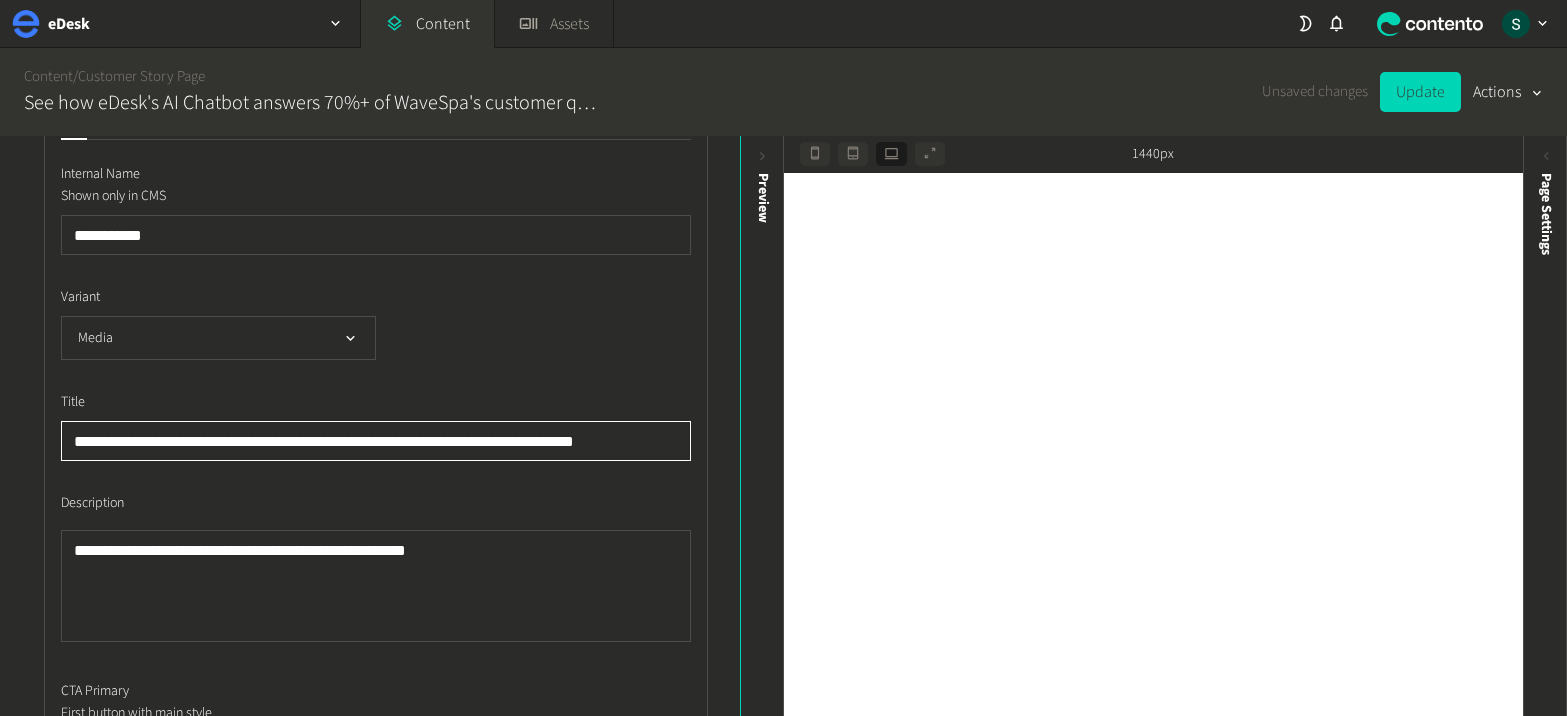 scroll, scrollTop: 812, scrollLeft: 0, axis: vertical 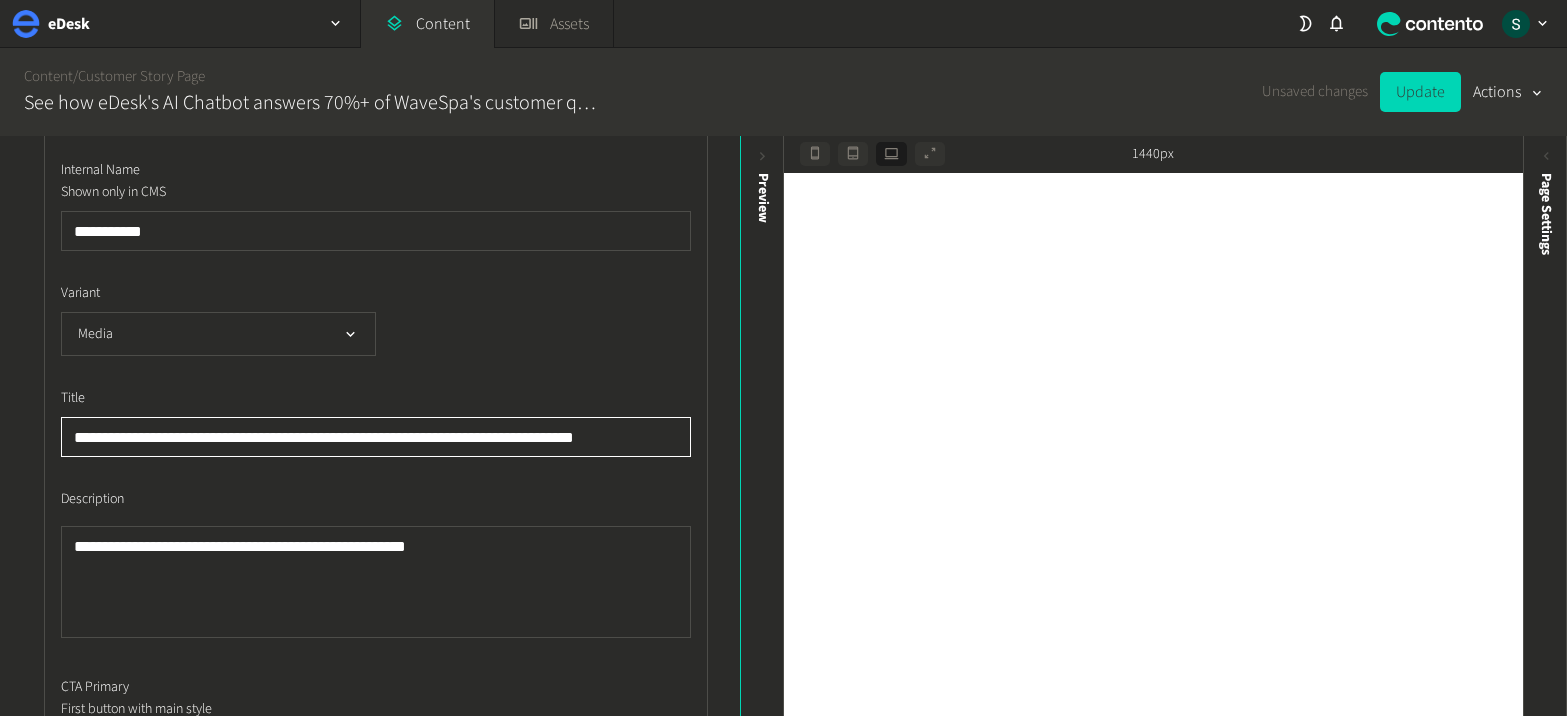 type on "**********" 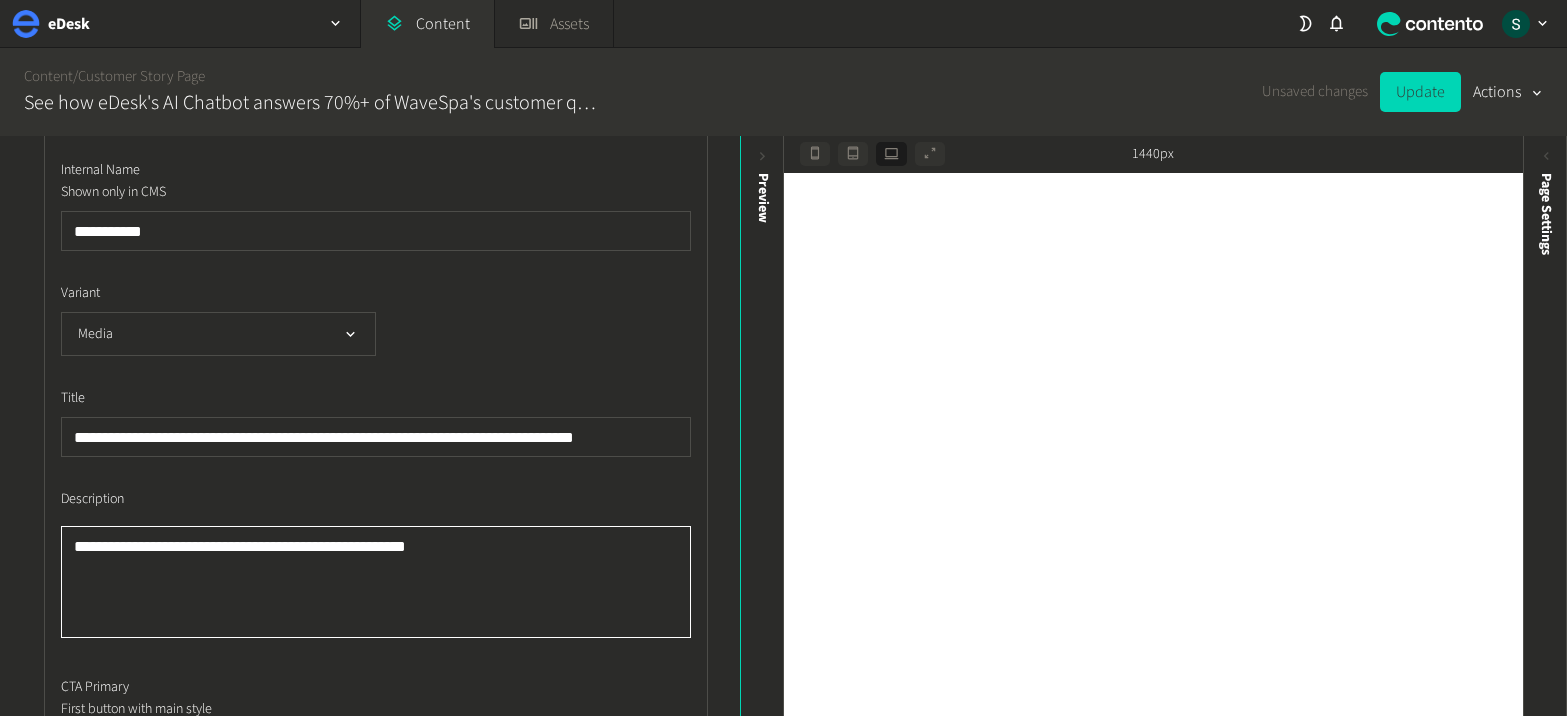 click on "**********" 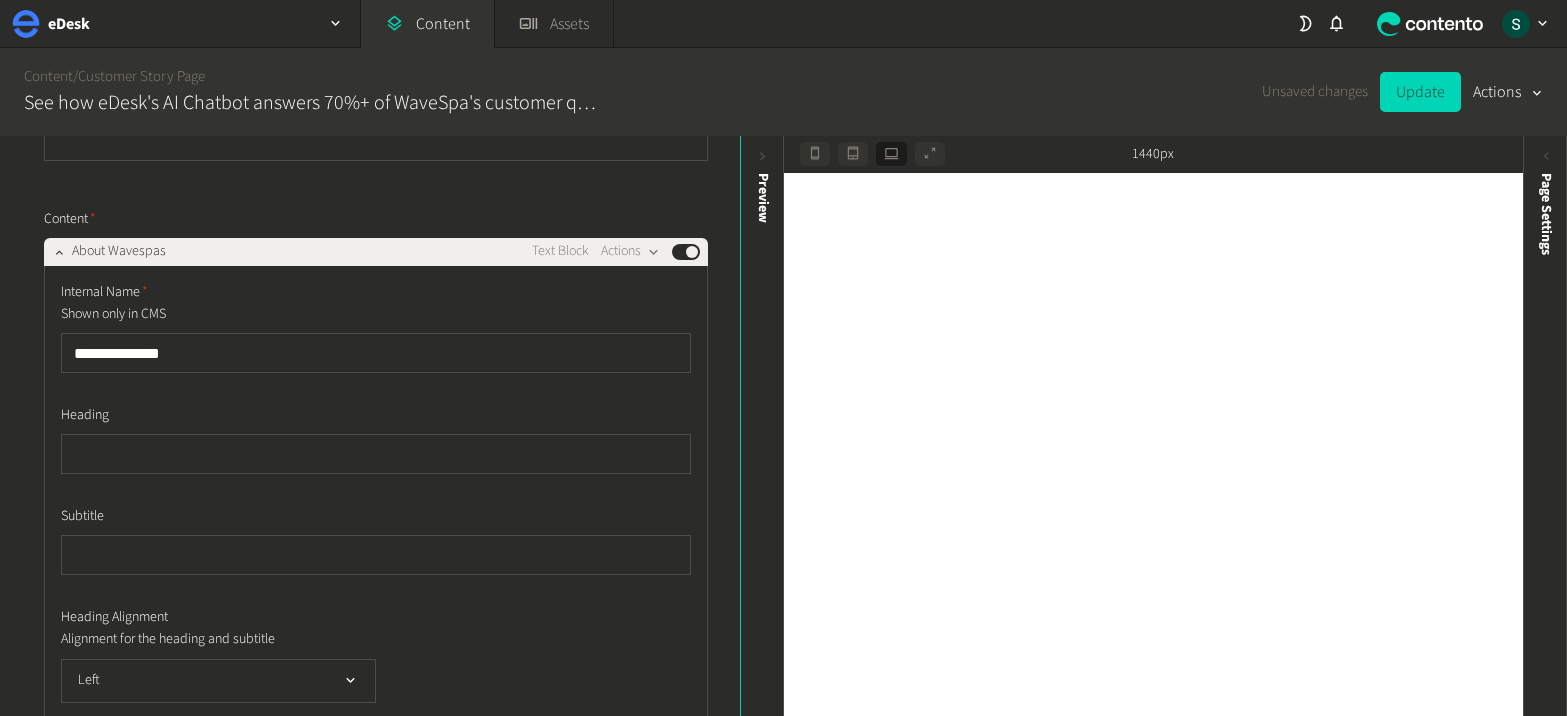 scroll, scrollTop: 2693, scrollLeft: 0, axis: vertical 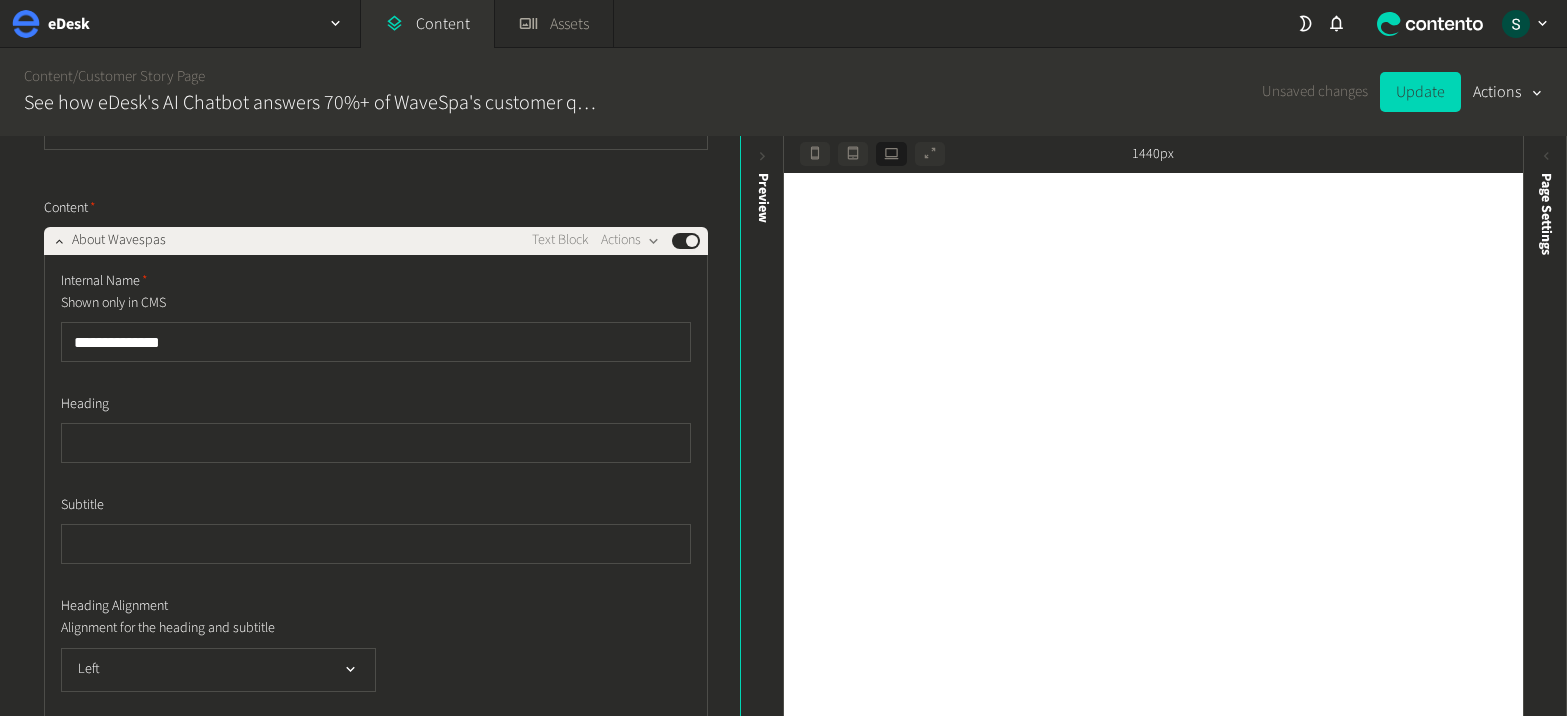 type on "**********" 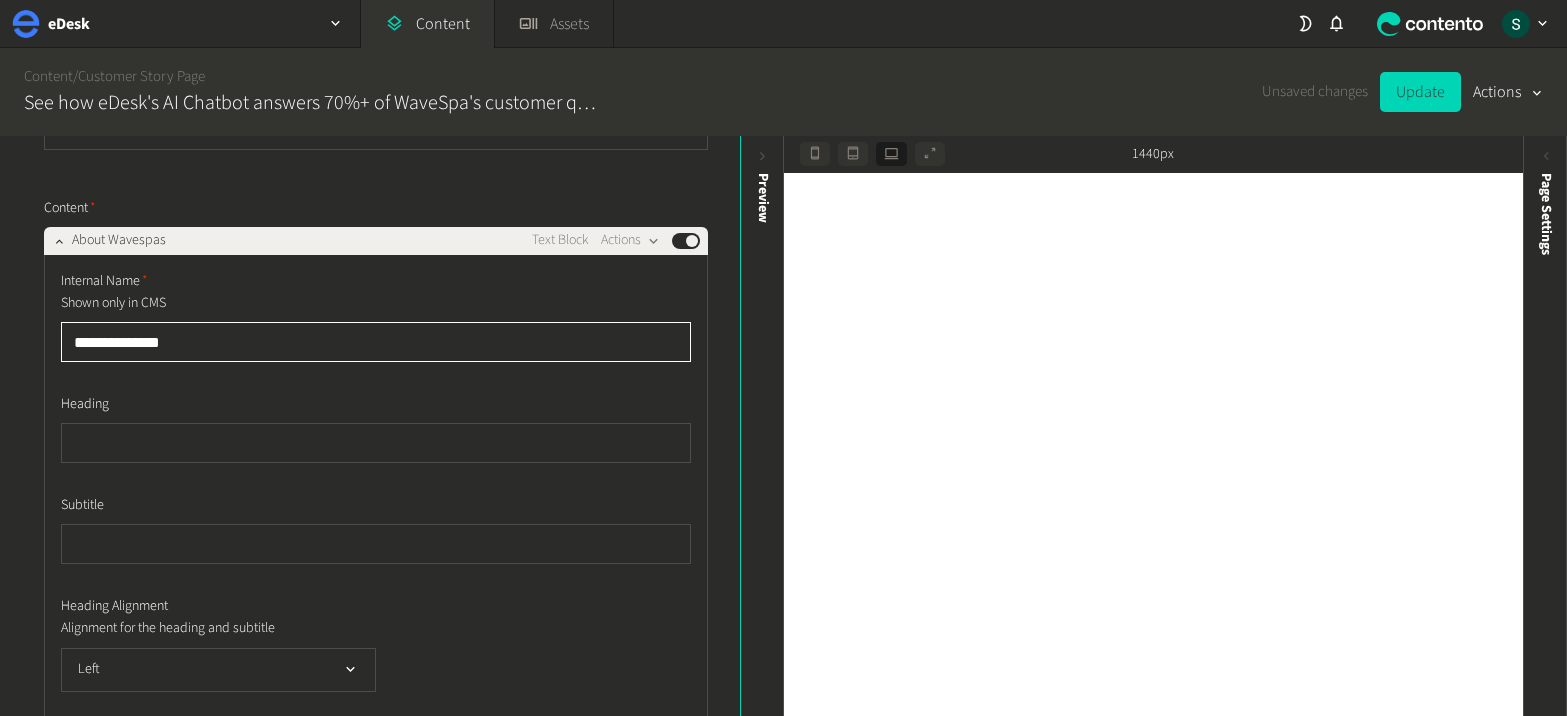 click on "**********" 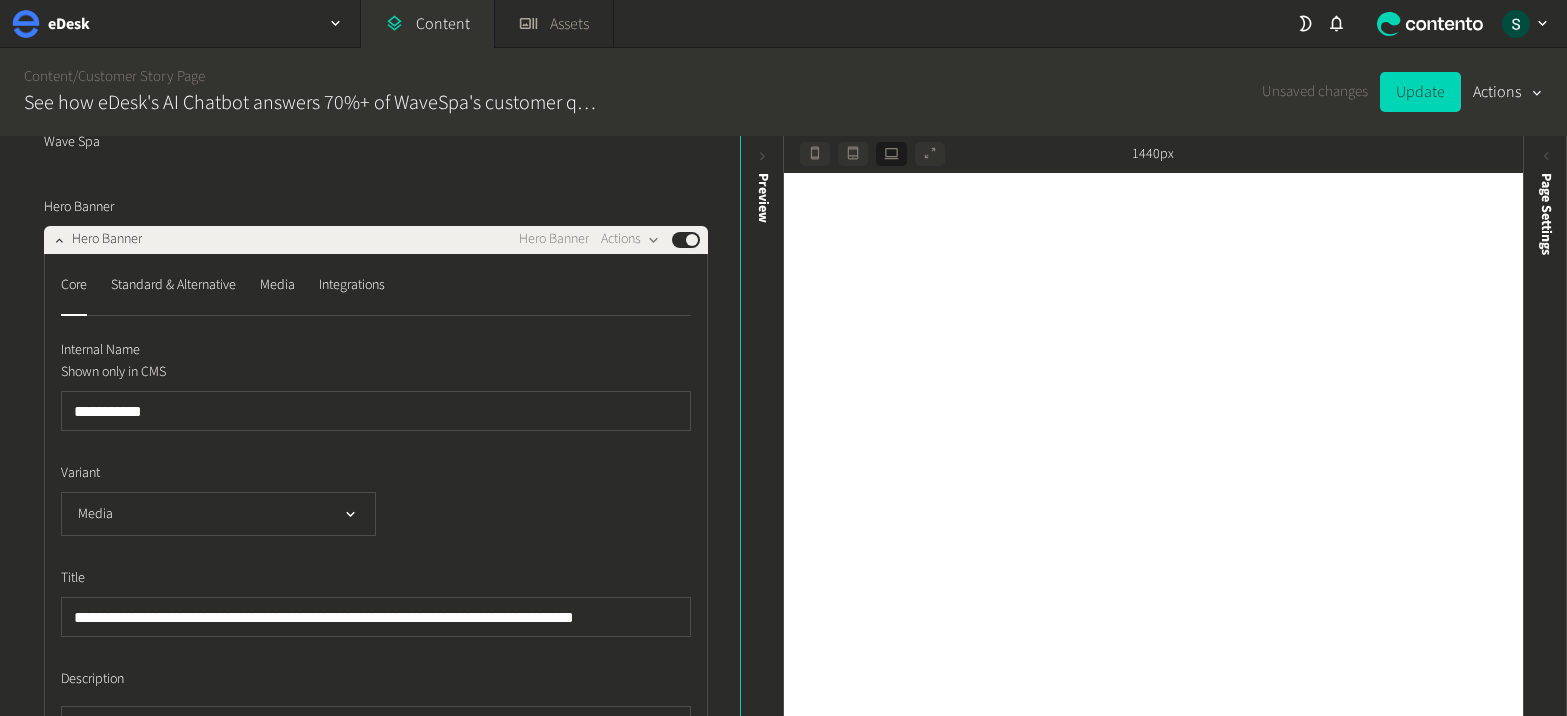 scroll, scrollTop: 617, scrollLeft: 0, axis: vertical 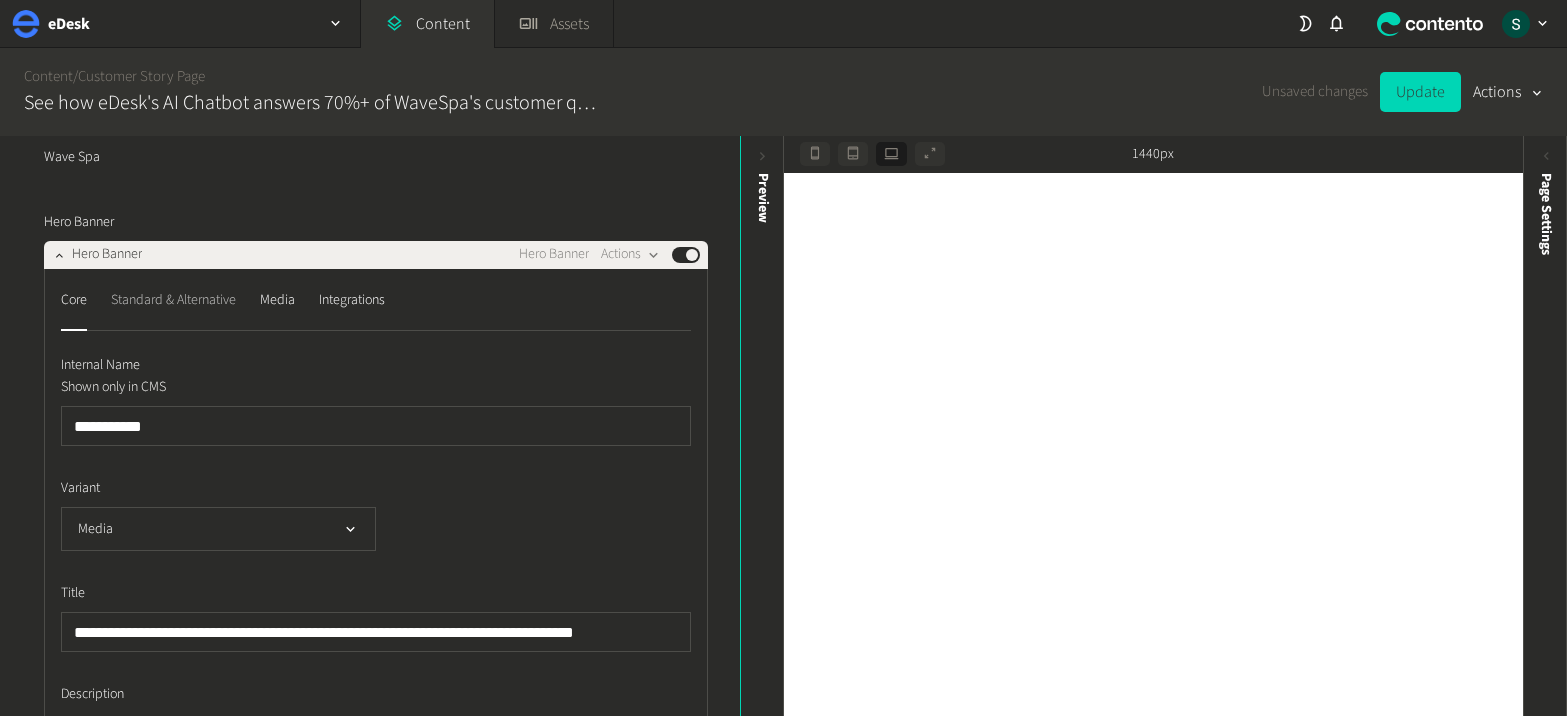 click on "Standard & Alternative" 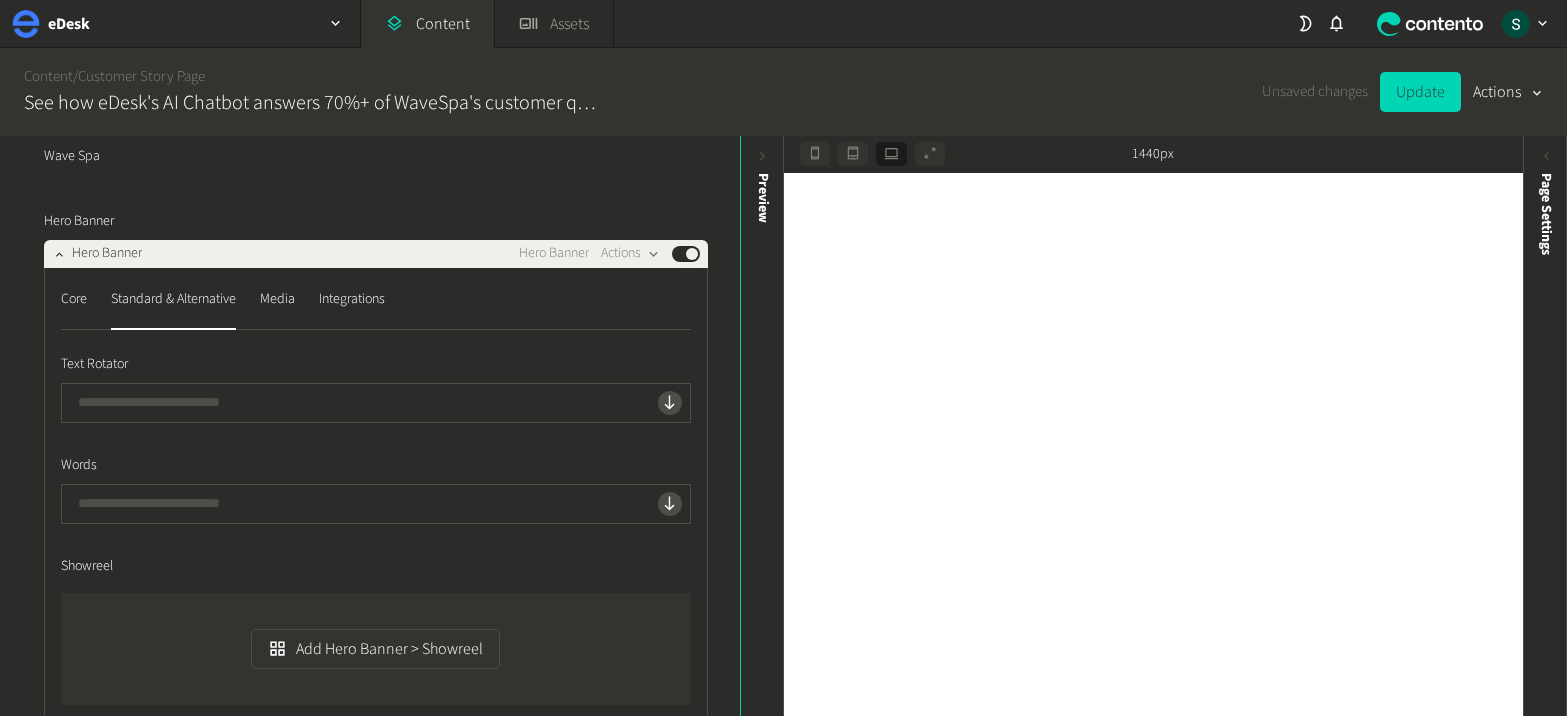 scroll, scrollTop: 614, scrollLeft: 0, axis: vertical 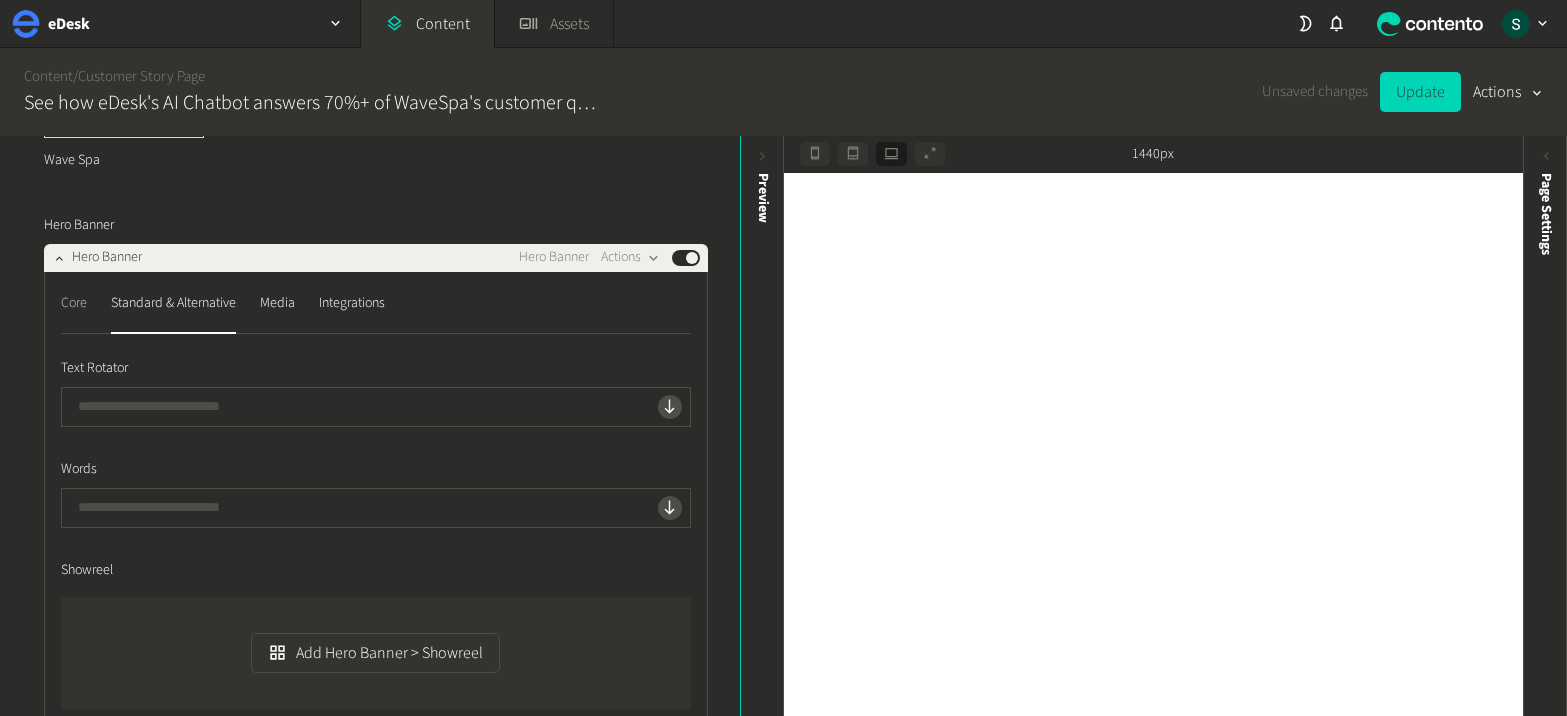 click on "Core" 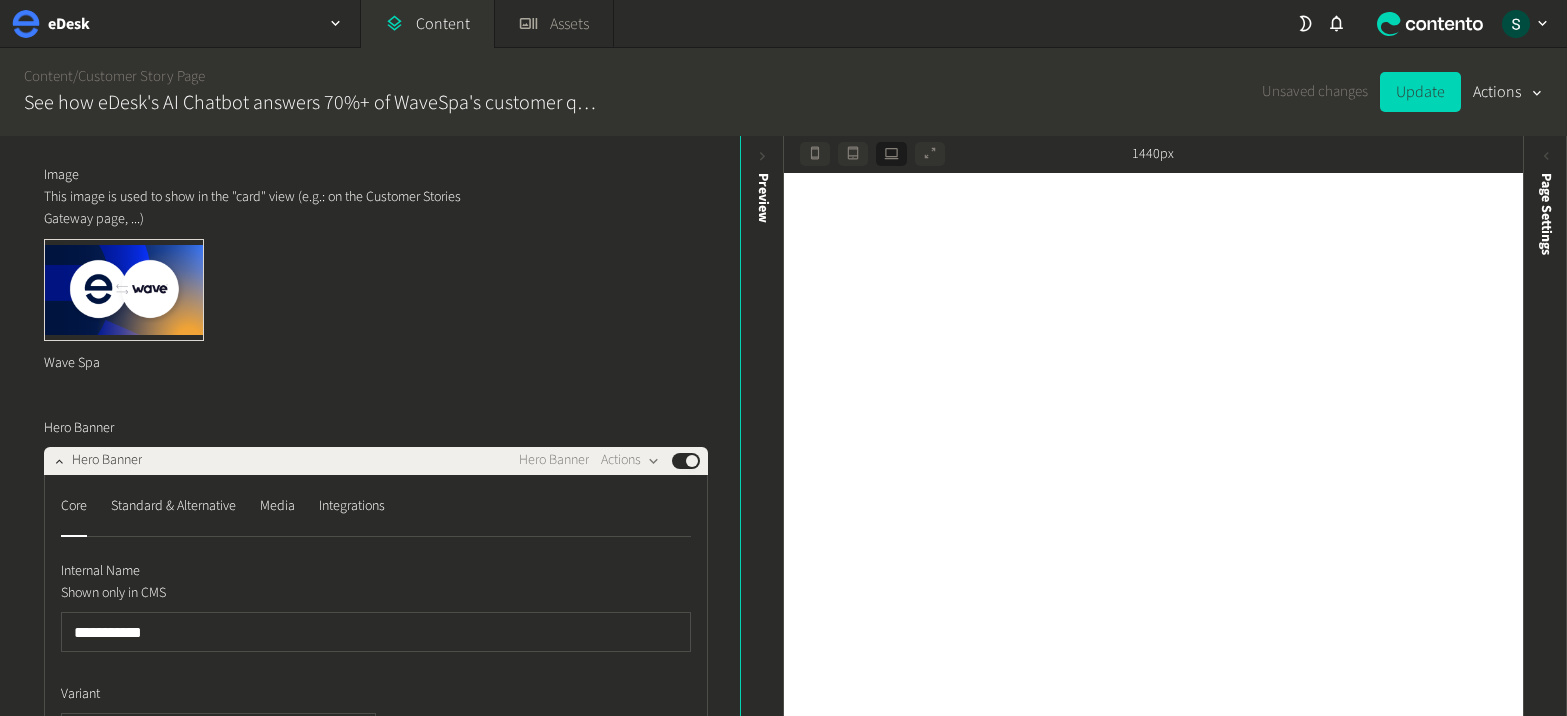 scroll, scrollTop: 15, scrollLeft: 0, axis: vertical 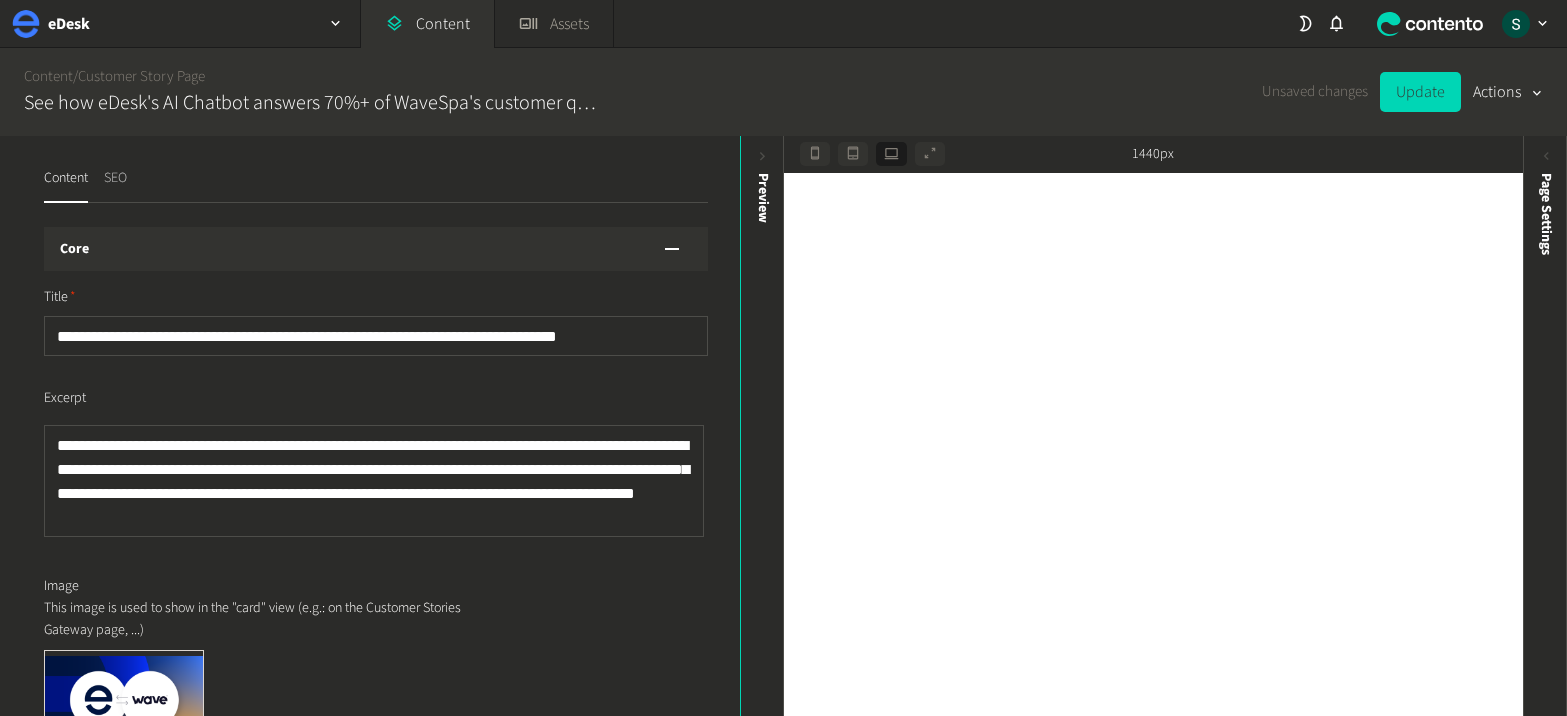click on "SEO" 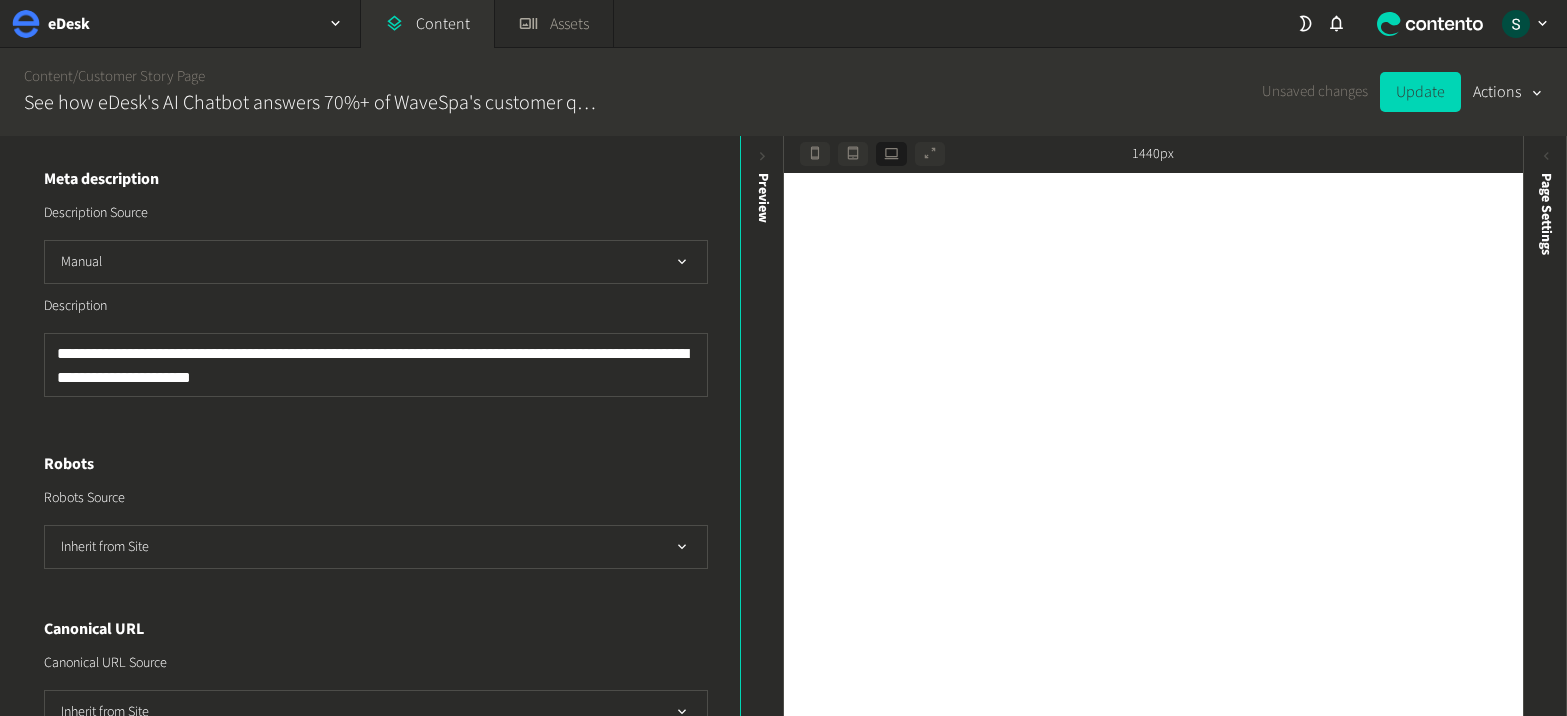 scroll, scrollTop: 673, scrollLeft: 0, axis: vertical 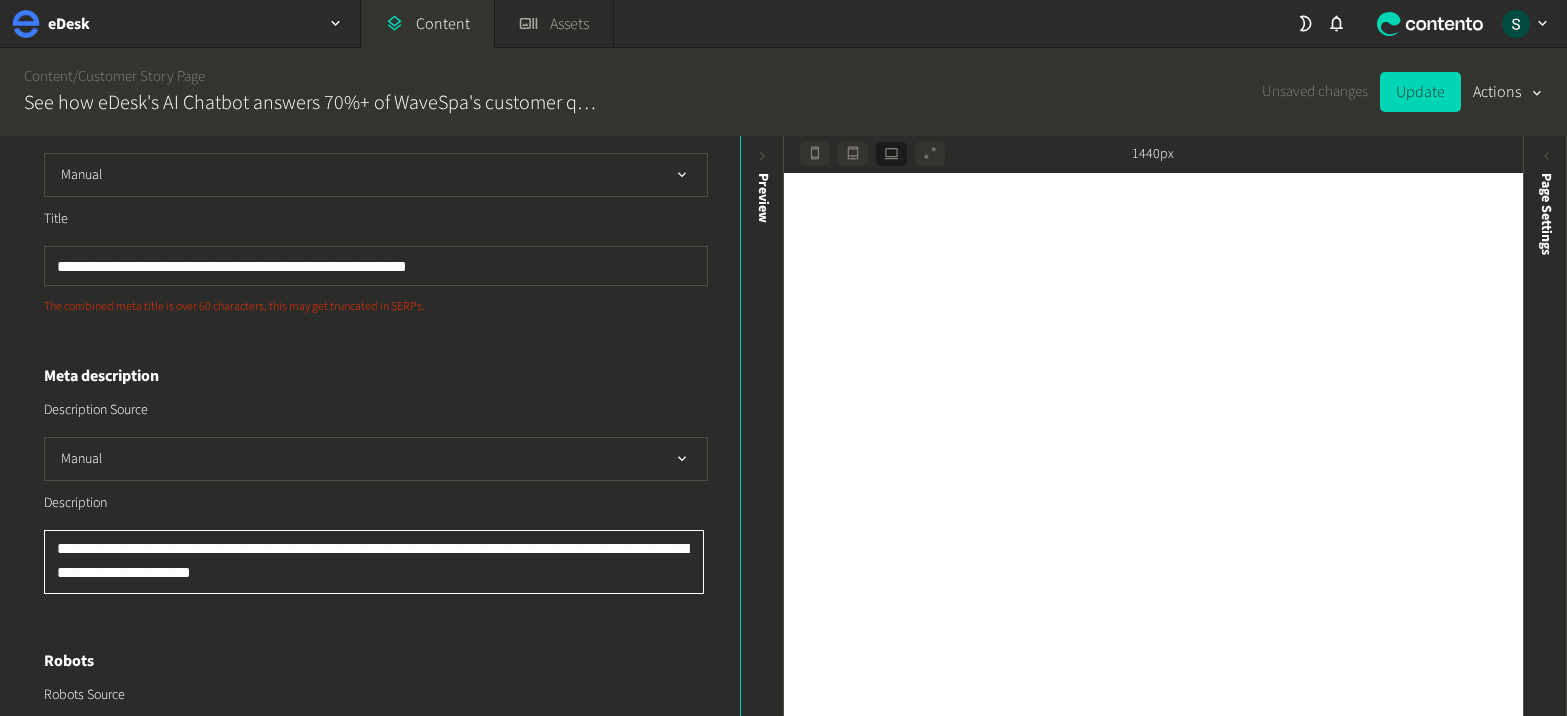 drag, startPoint x: 303, startPoint y: 556, endPoint x: 268, endPoint y: 557, distance: 35.014282 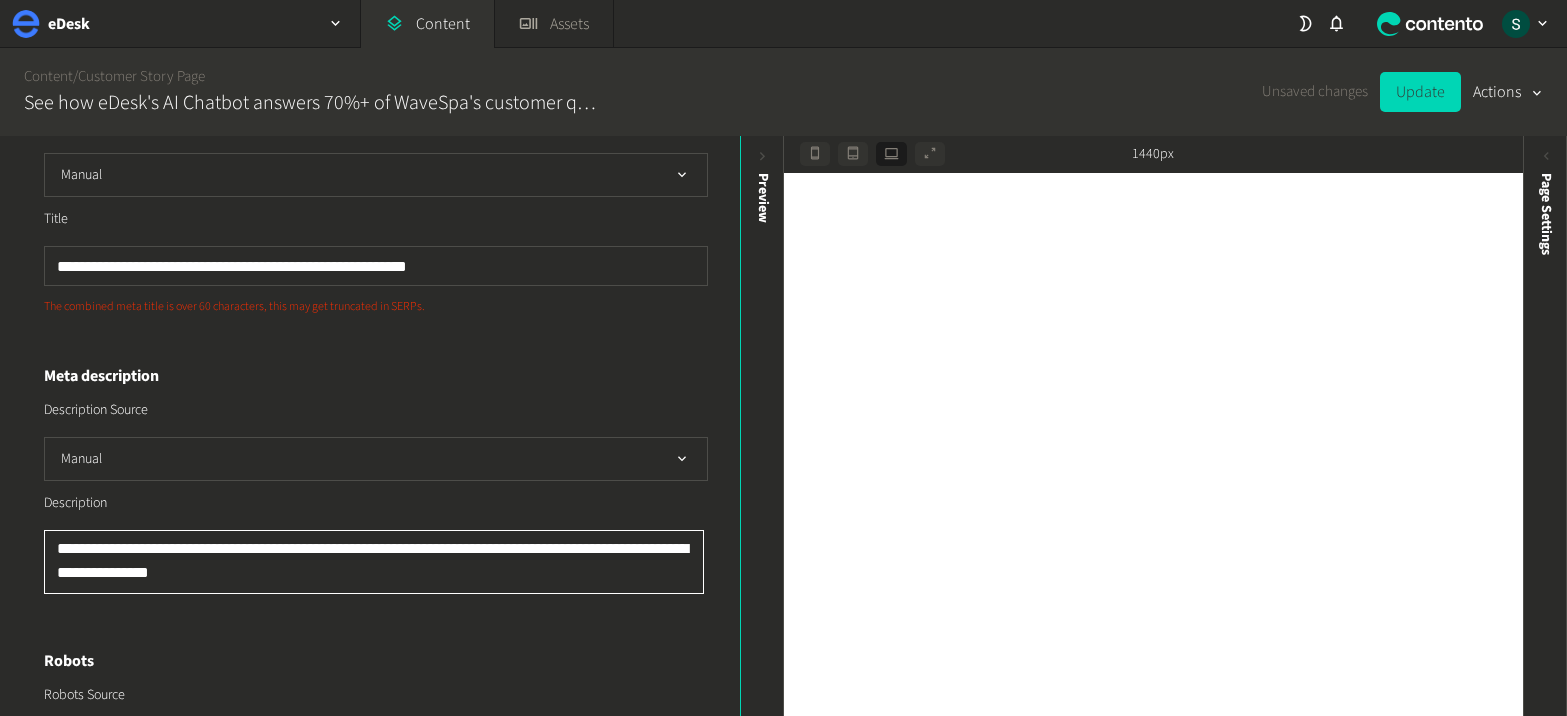 type on "**********" 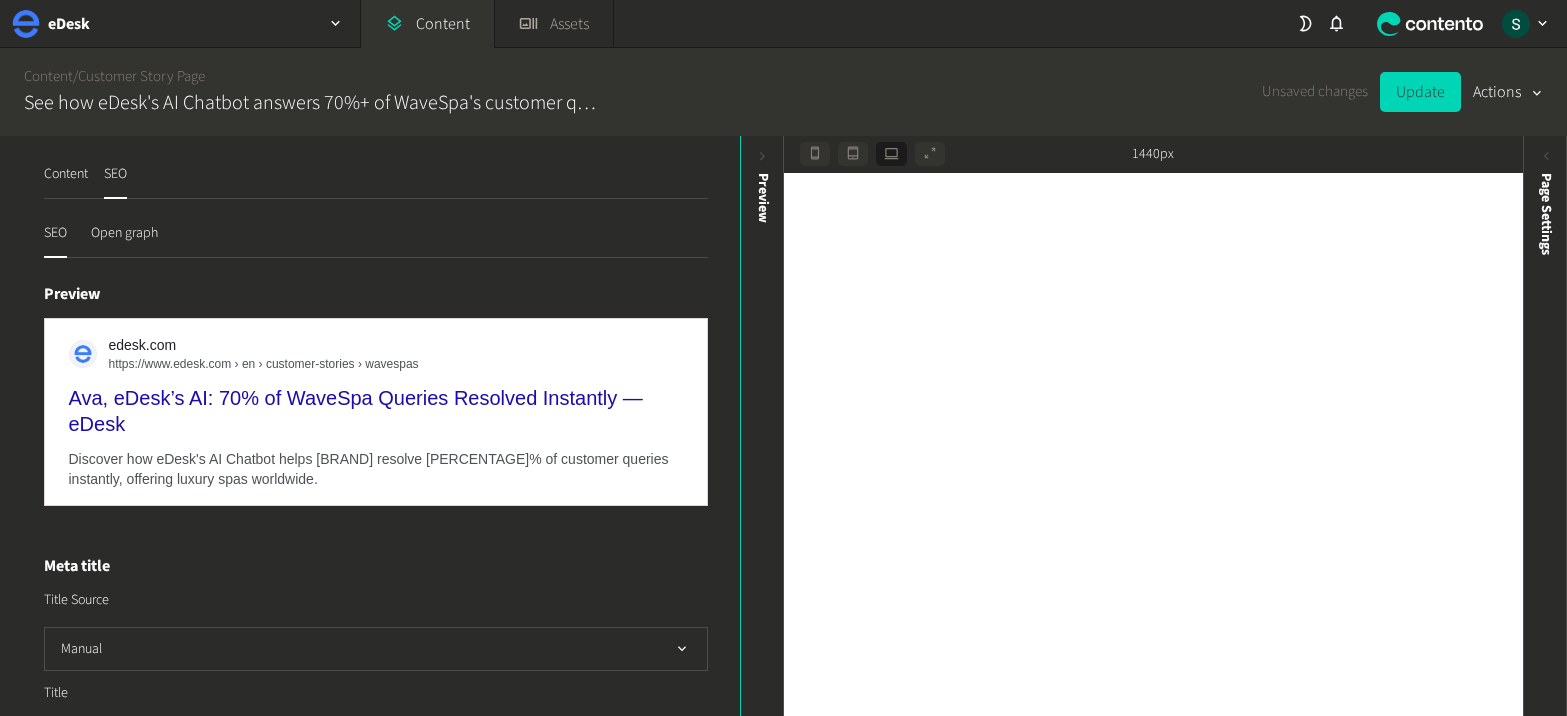 scroll, scrollTop: 0, scrollLeft: 0, axis: both 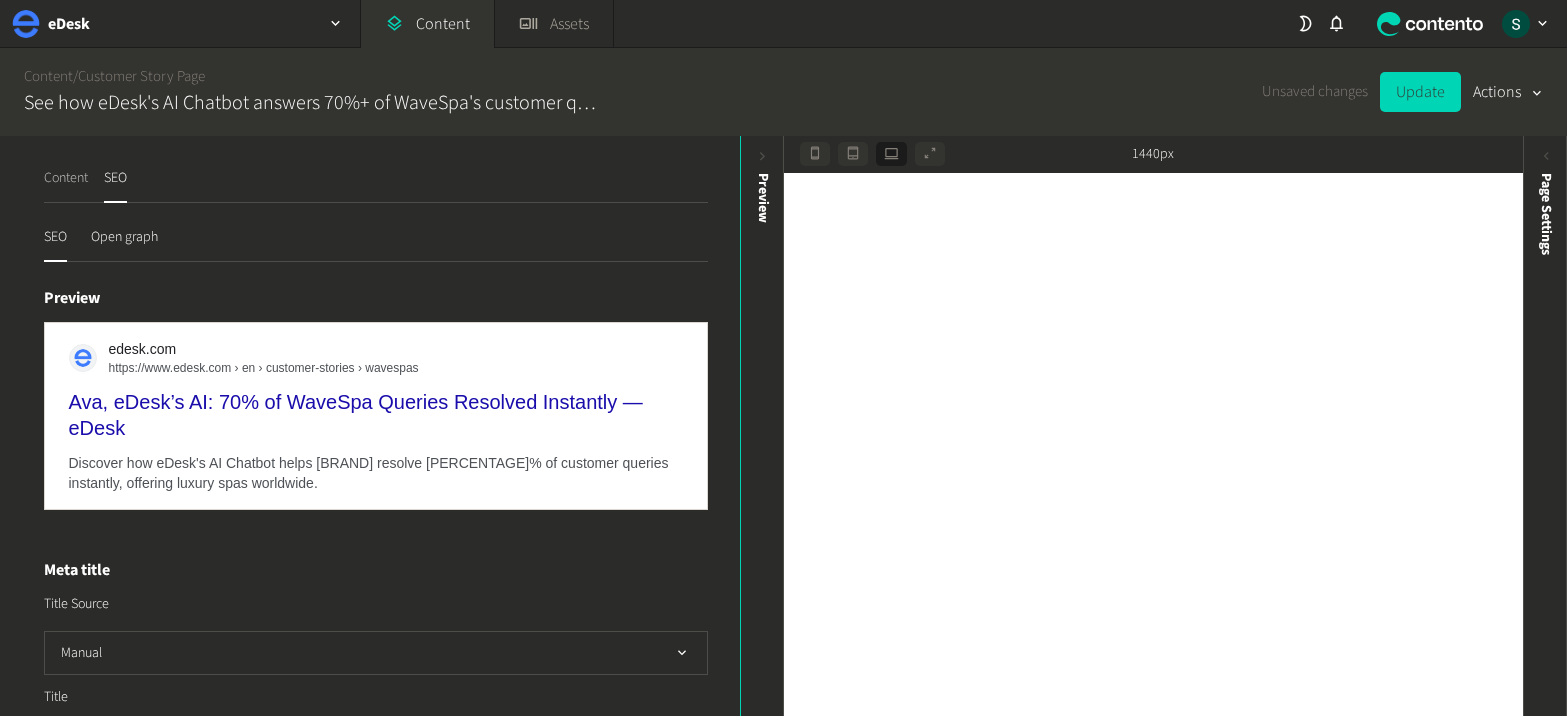 click on "Content" 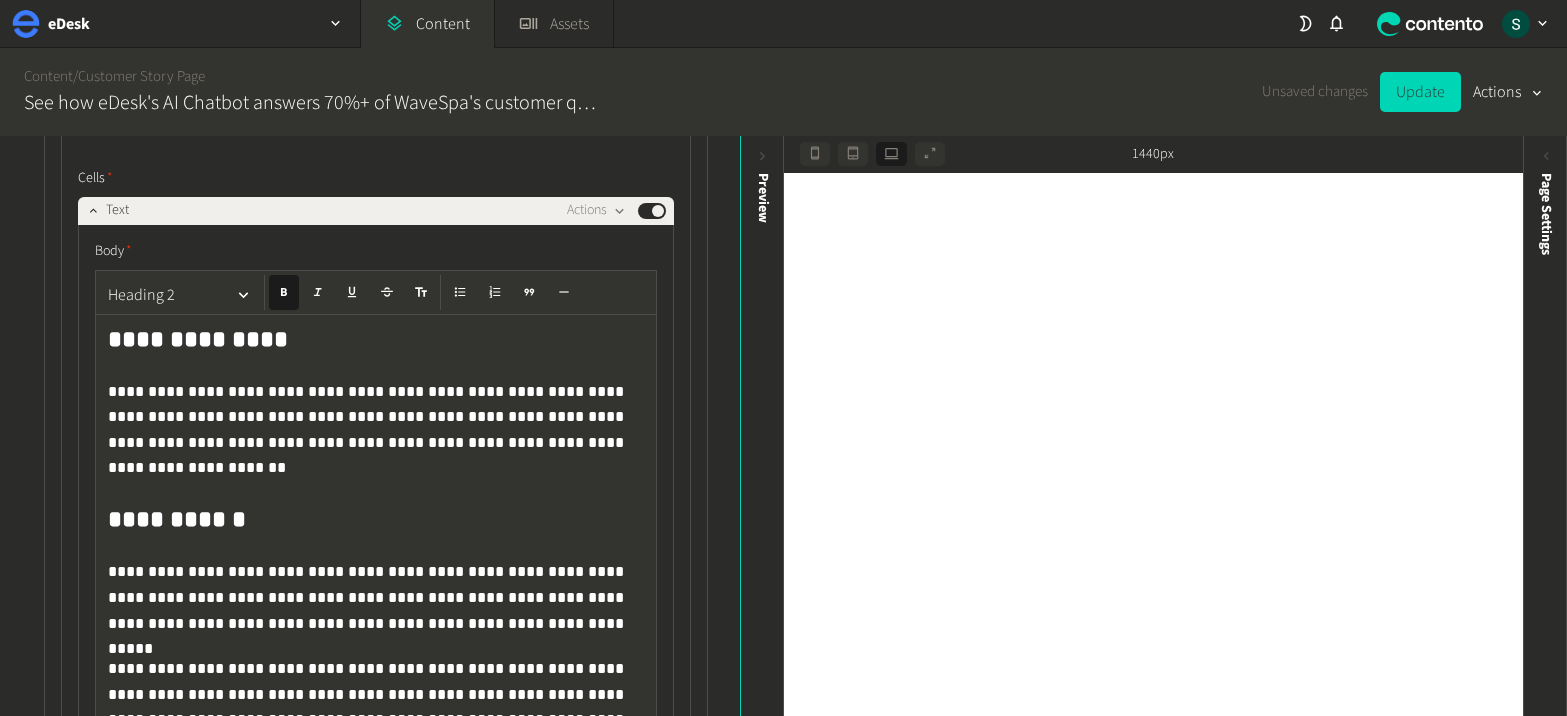 scroll, scrollTop: 3423, scrollLeft: 0, axis: vertical 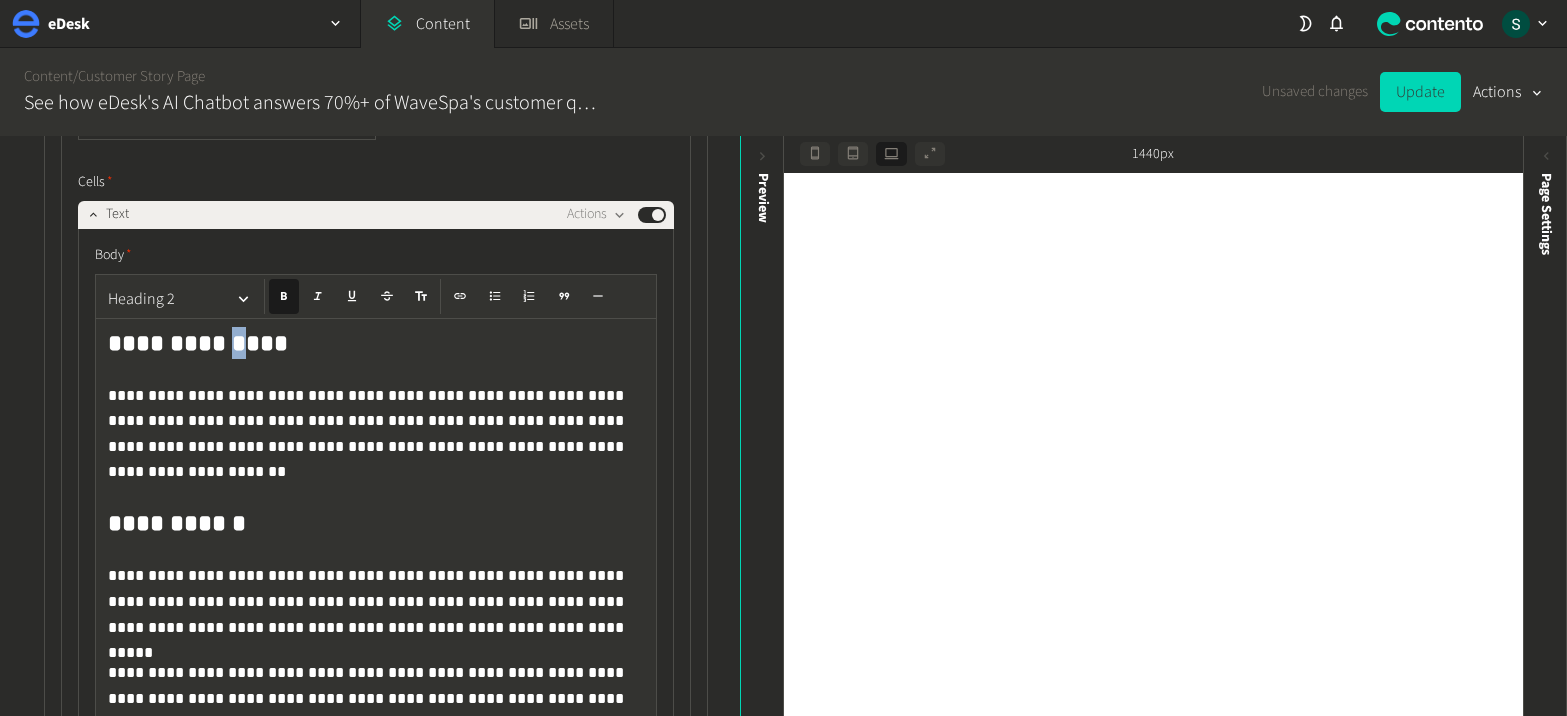 click on "**********" 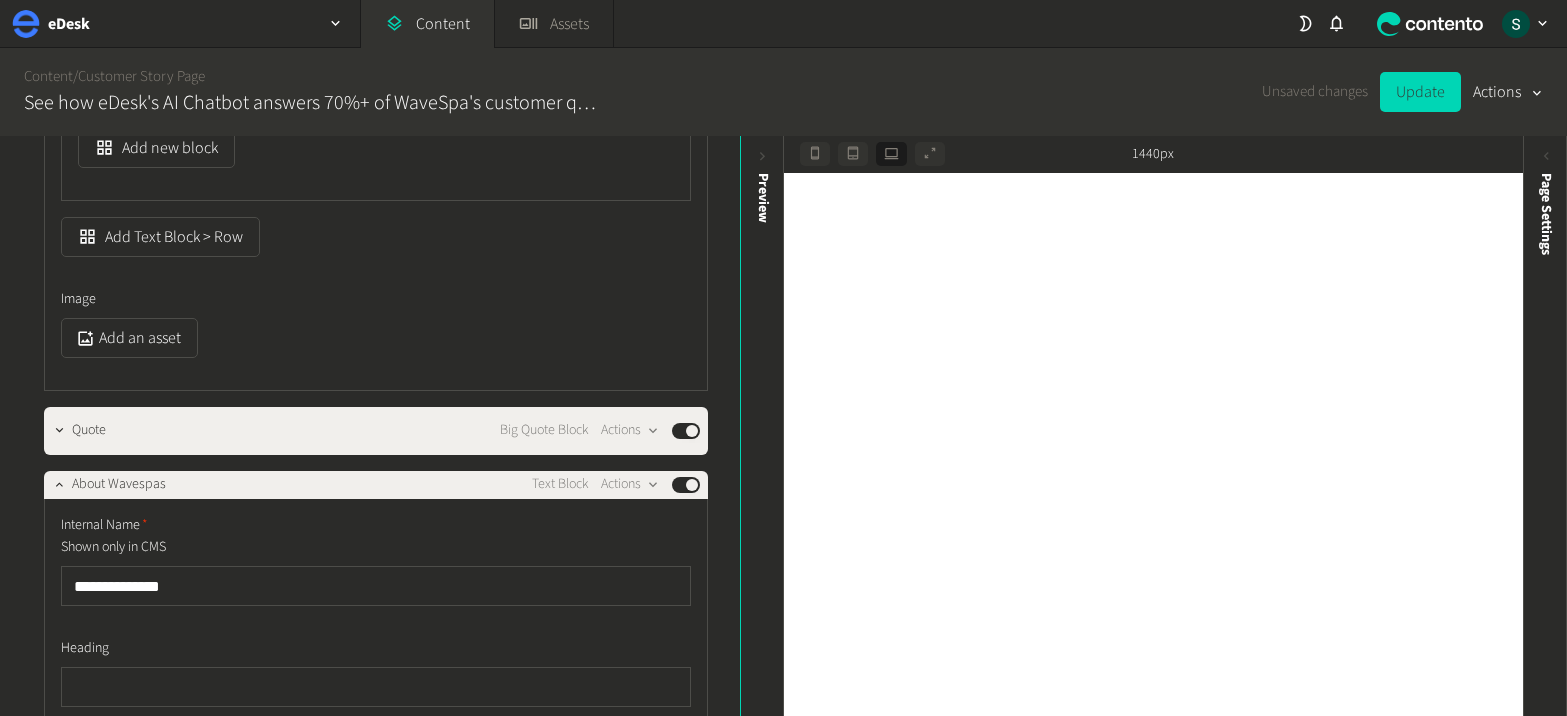 scroll, scrollTop: 4121, scrollLeft: 0, axis: vertical 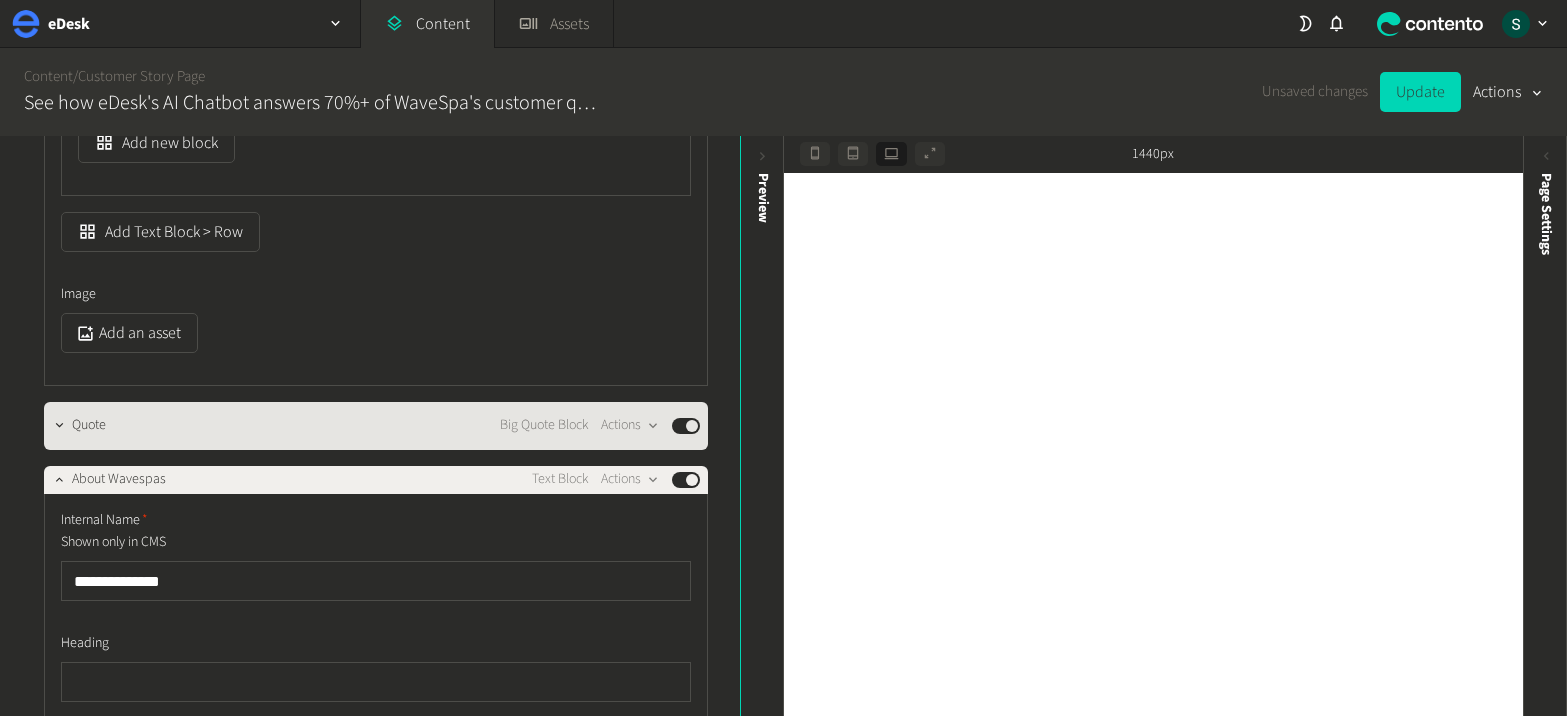 click on "Quote Big Quote Block  Actions  Published" 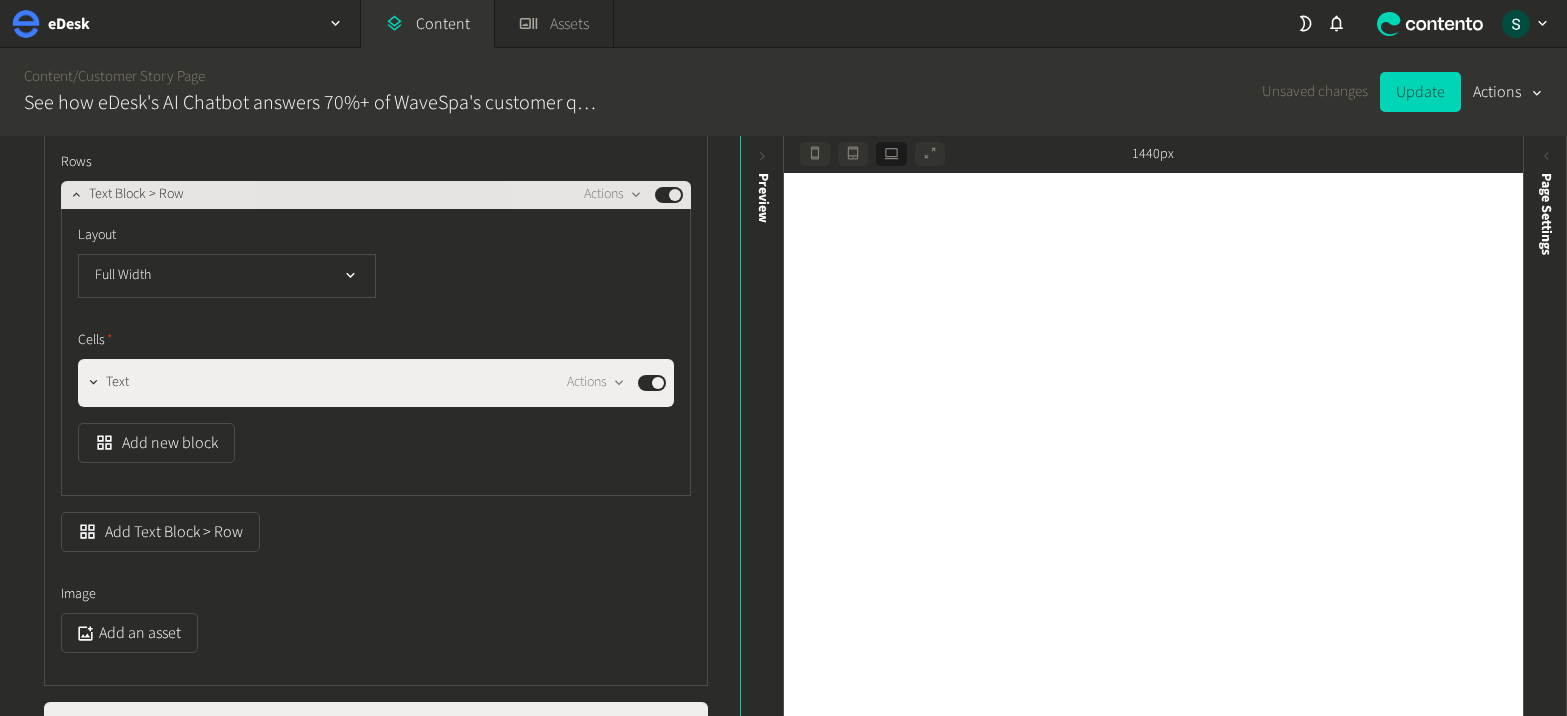 scroll, scrollTop: 6060, scrollLeft: 0, axis: vertical 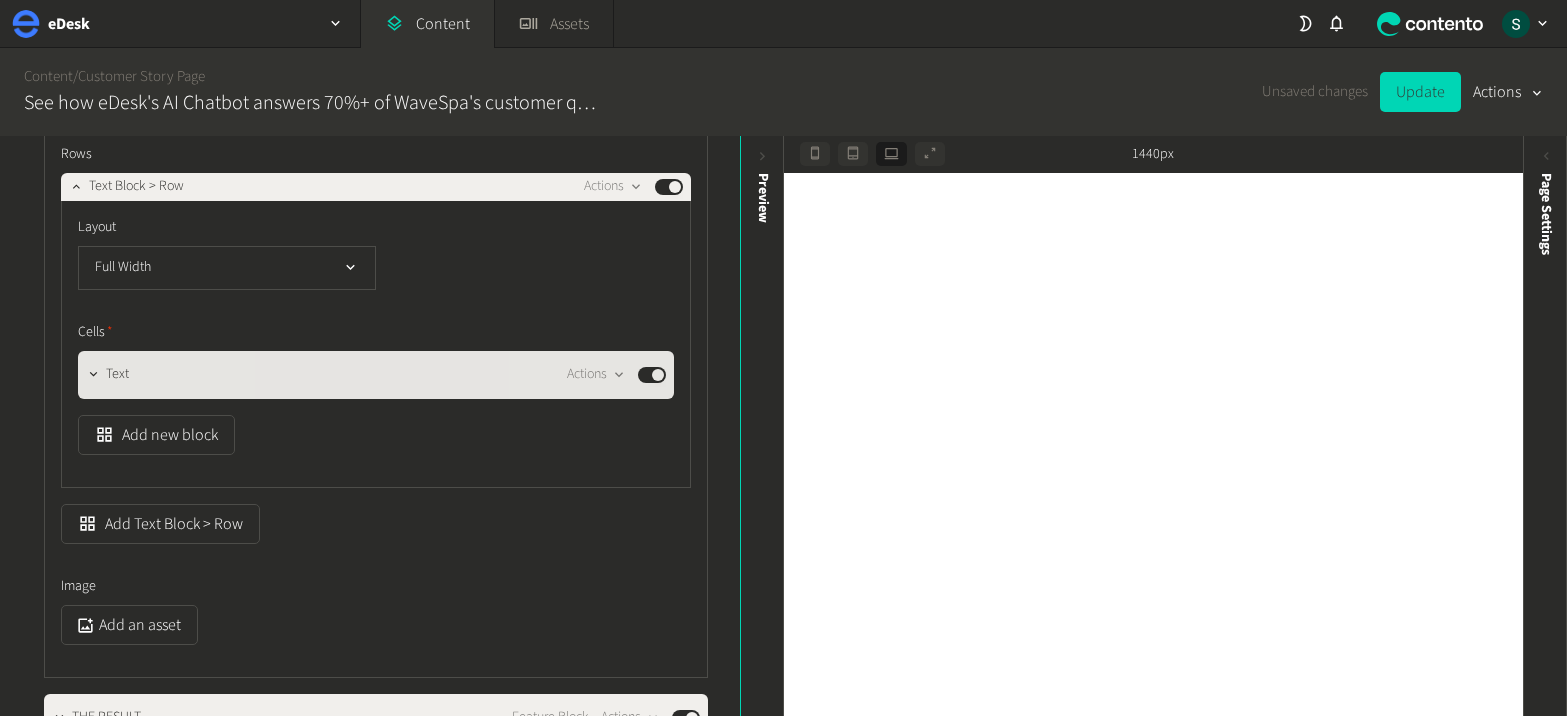 click on "Text  Actions  Published" 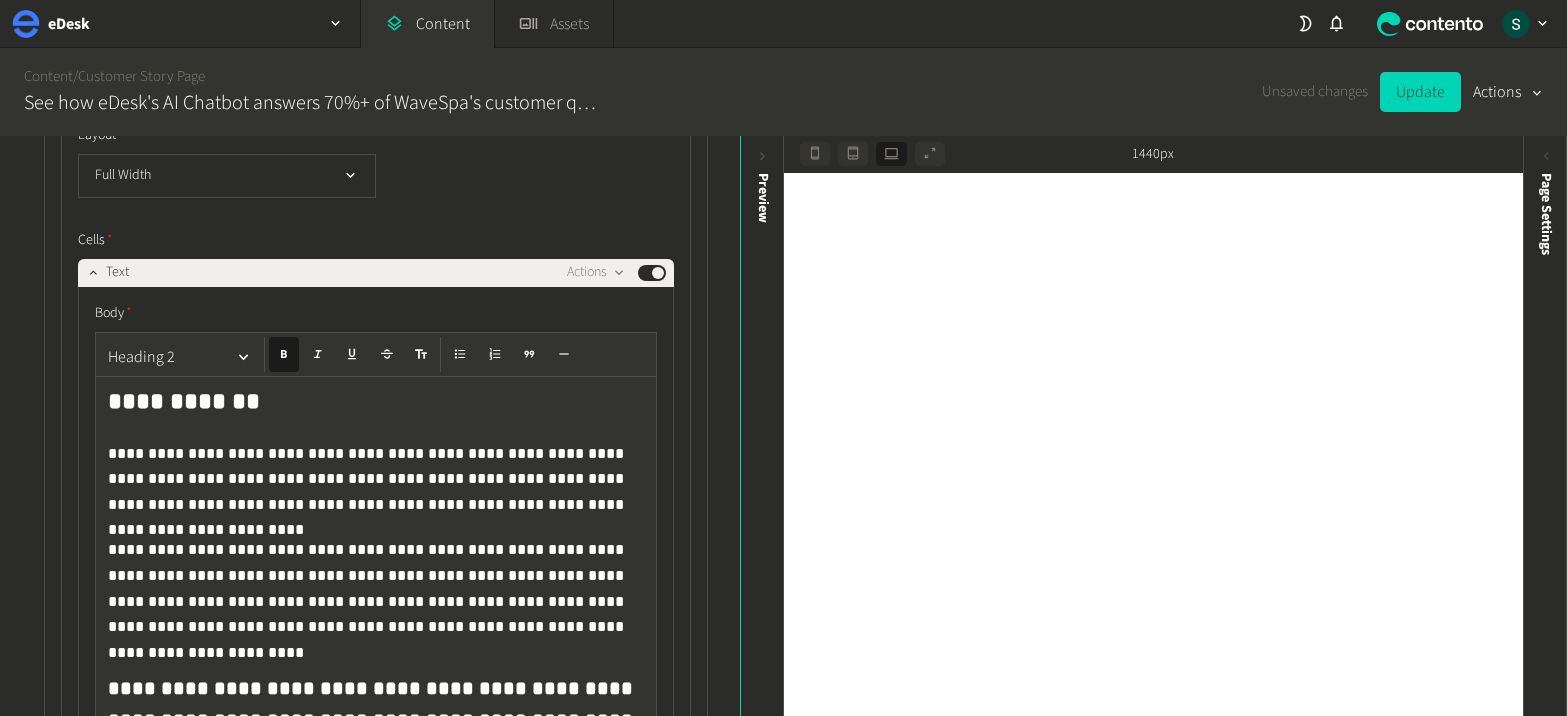 scroll, scrollTop: 6170, scrollLeft: 0, axis: vertical 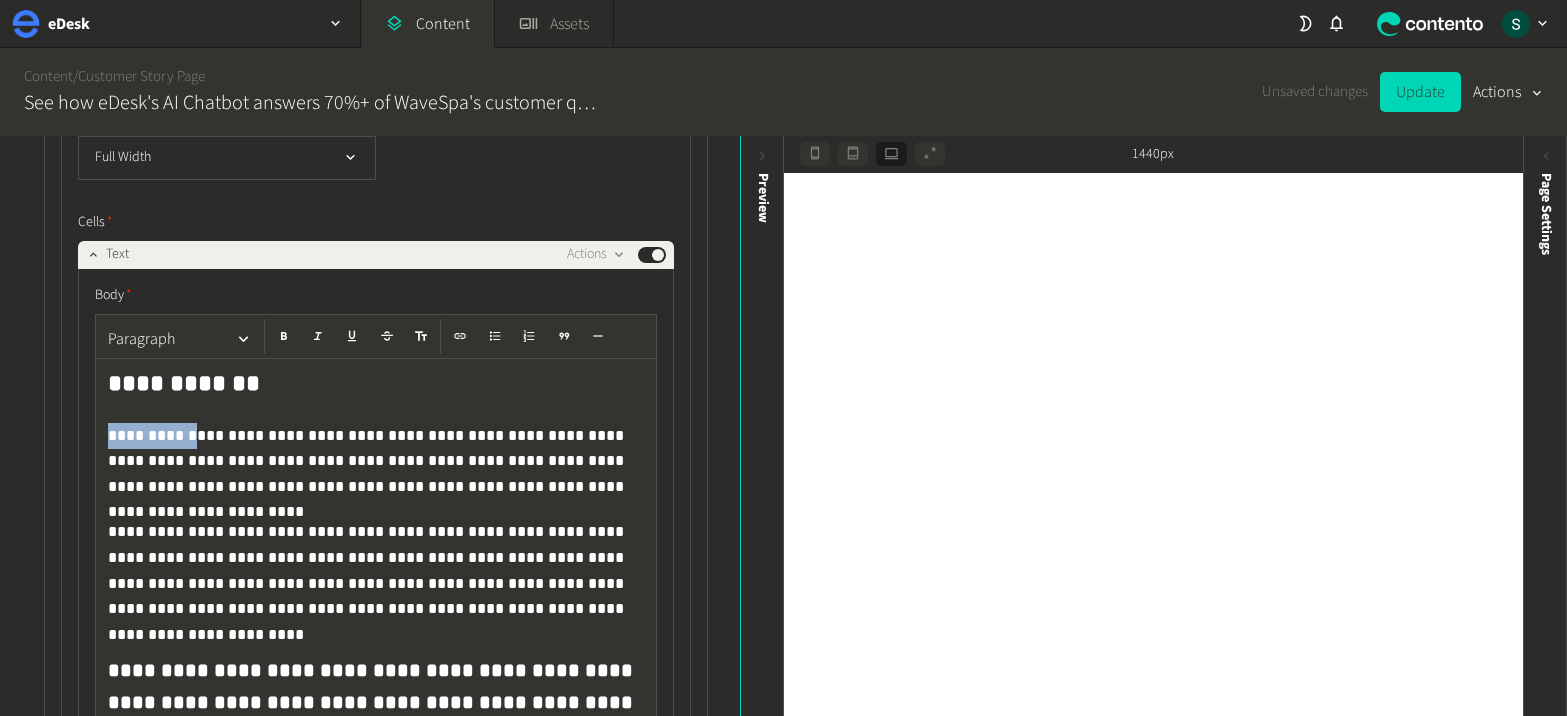 drag, startPoint x: 173, startPoint y: 426, endPoint x: 101, endPoint y: 427, distance: 72.00694 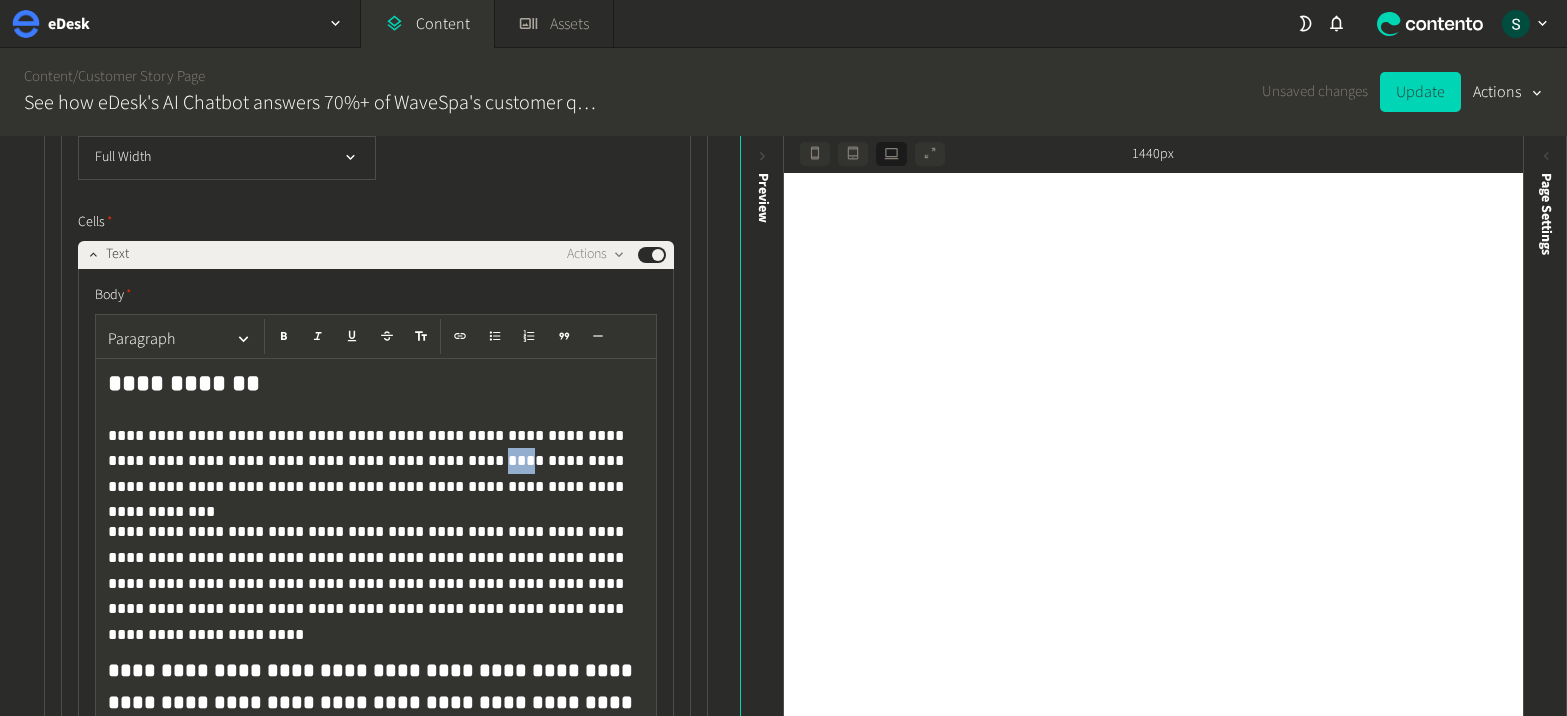 drag, startPoint x: 365, startPoint y: 459, endPoint x: 385, endPoint y: 461, distance: 20.09975 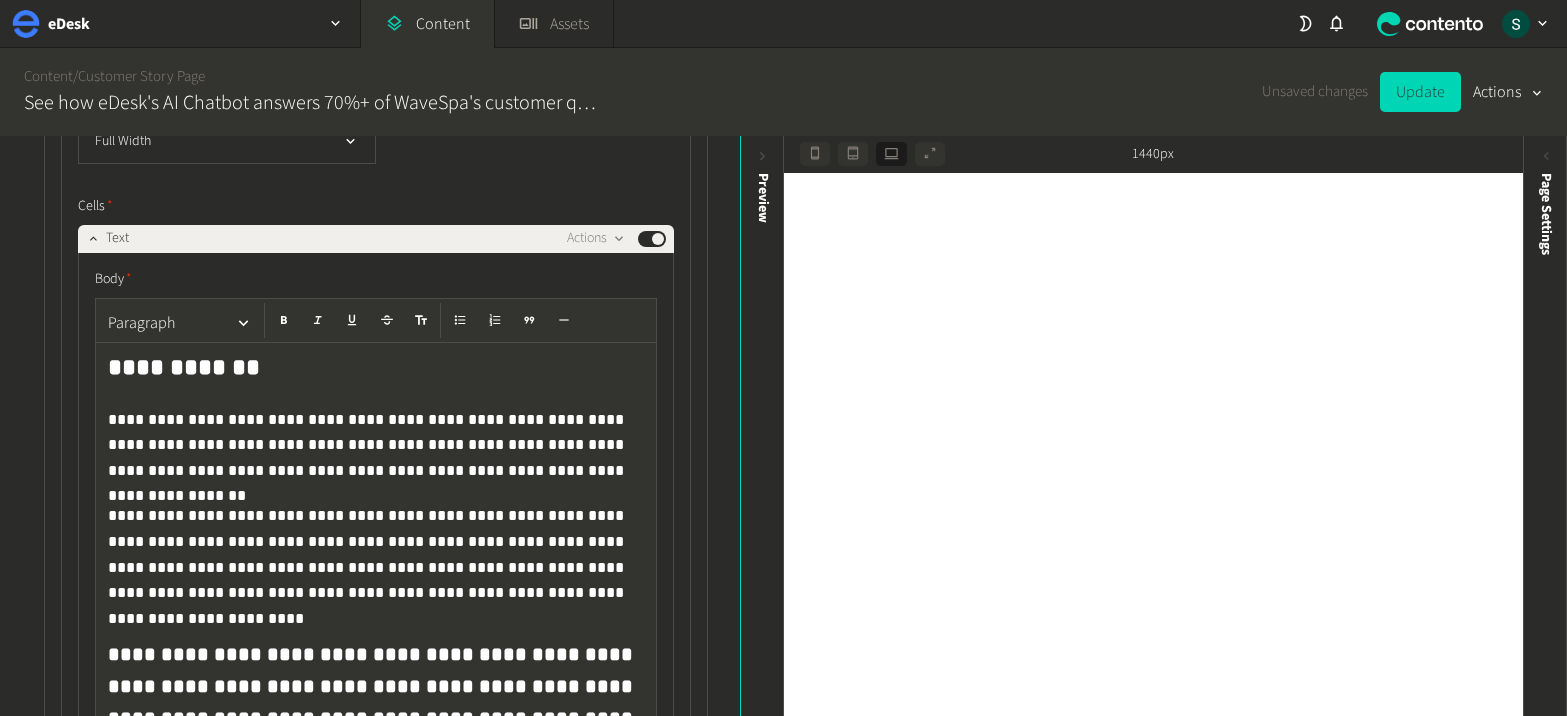 scroll, scrollTop: 6190, scrollLeft: 0, axis: vertical 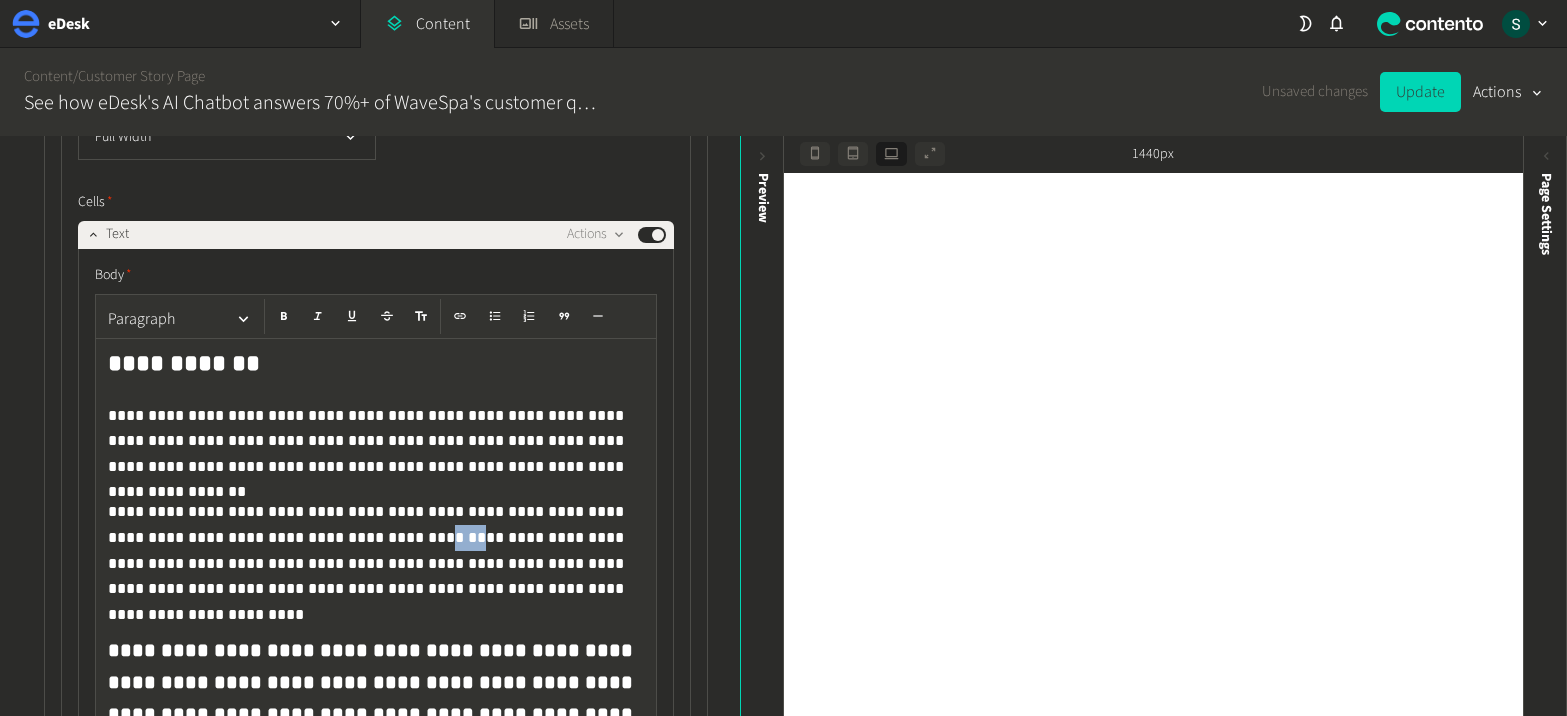drag, startPoint x: 293, startPoint y: 531, endPoint x: 316, endPoint y: 532, distance: 23.021729 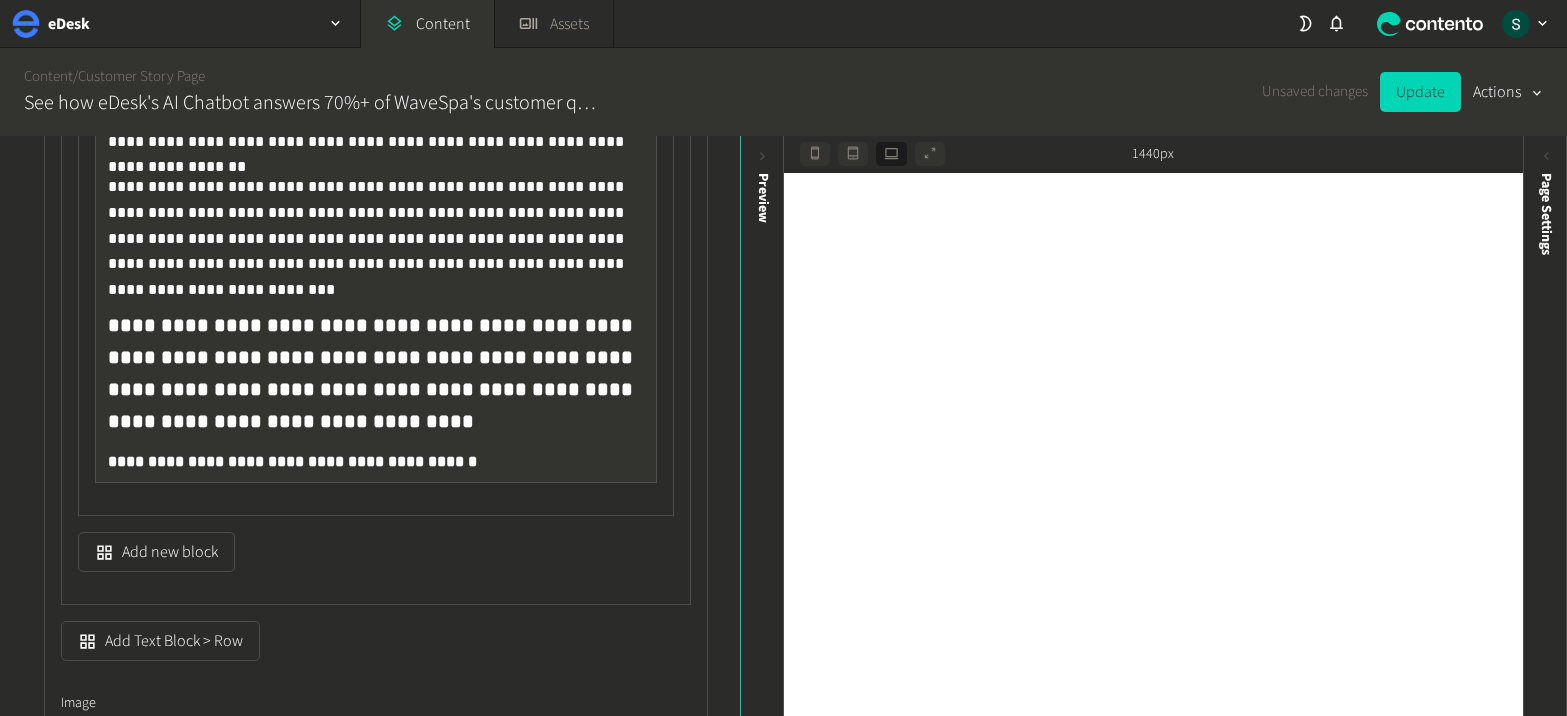 scroll, scrollTop: 6523, scrollLeft: 0, axis: vertical 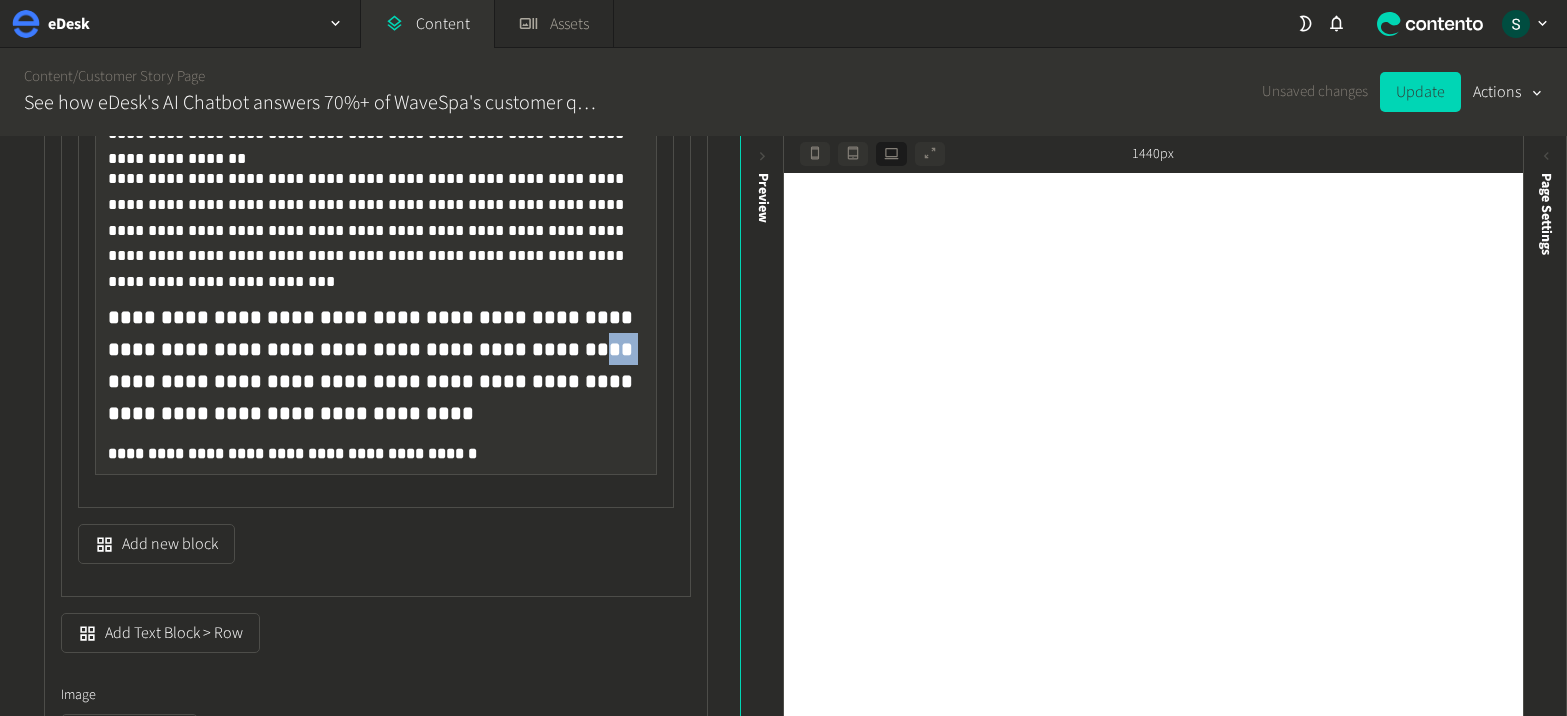 drag, startPoint x: 451, startPoint y: 348, endPoint x: 481, endPoint y: 348, distance: 30 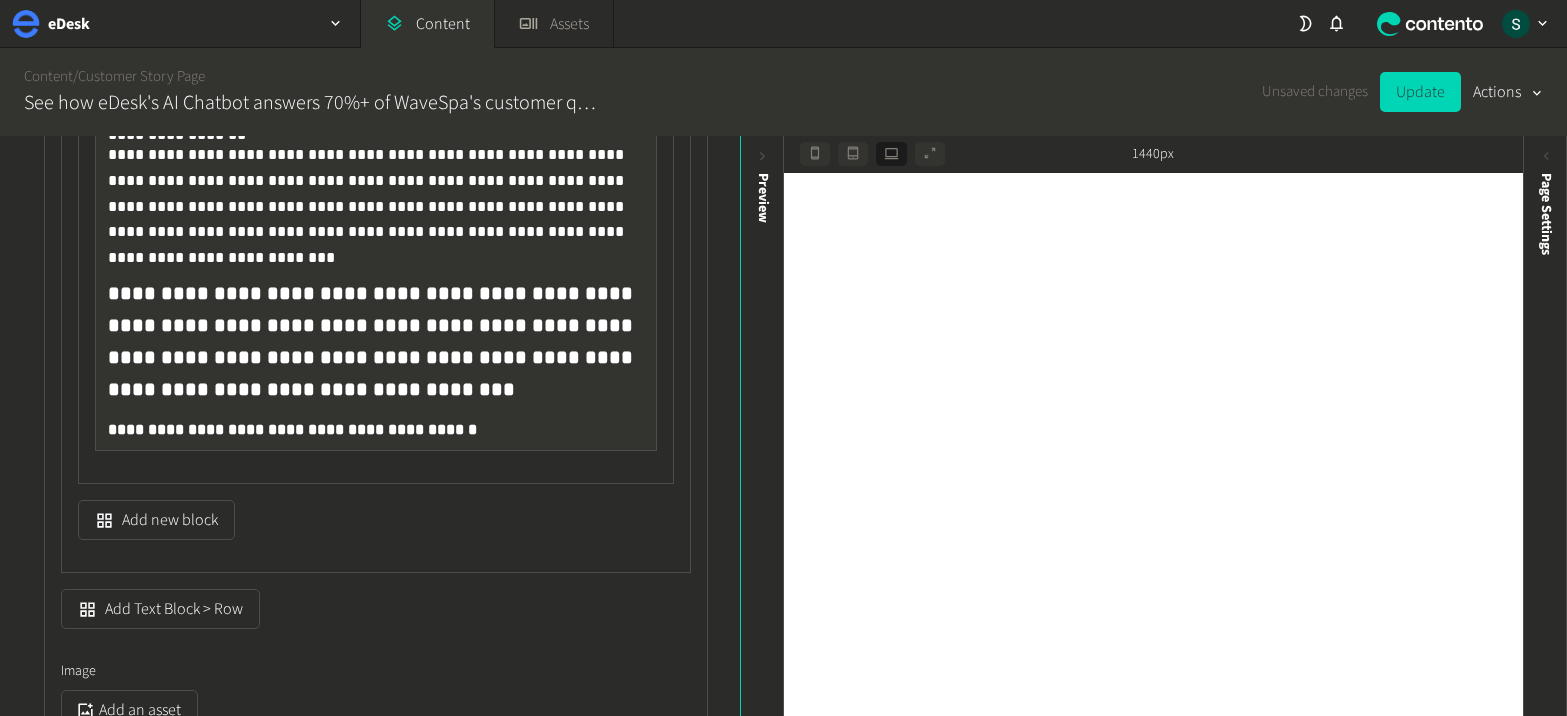 scroll, scrollTop: 6558, scrollLeft: 0, axis: vertical 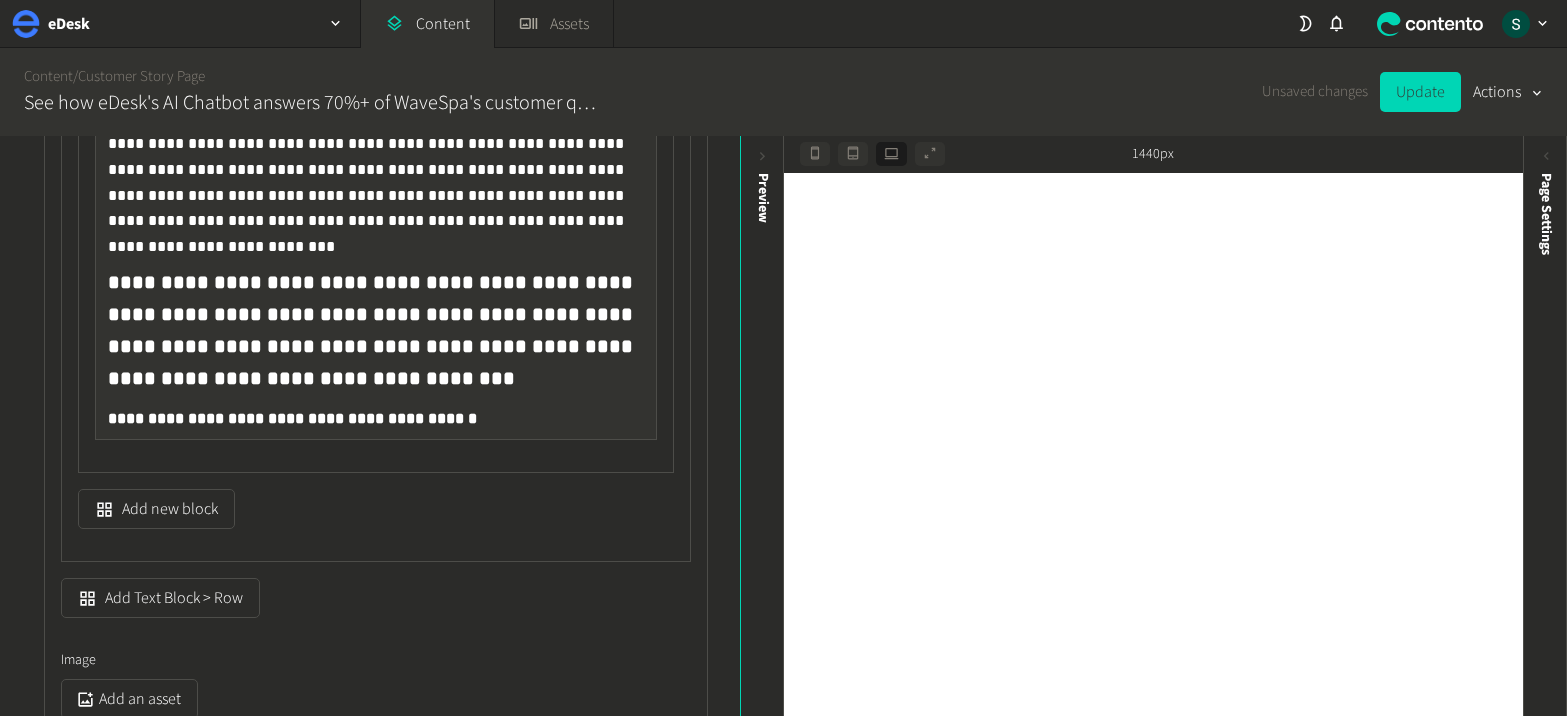 click on "**********" 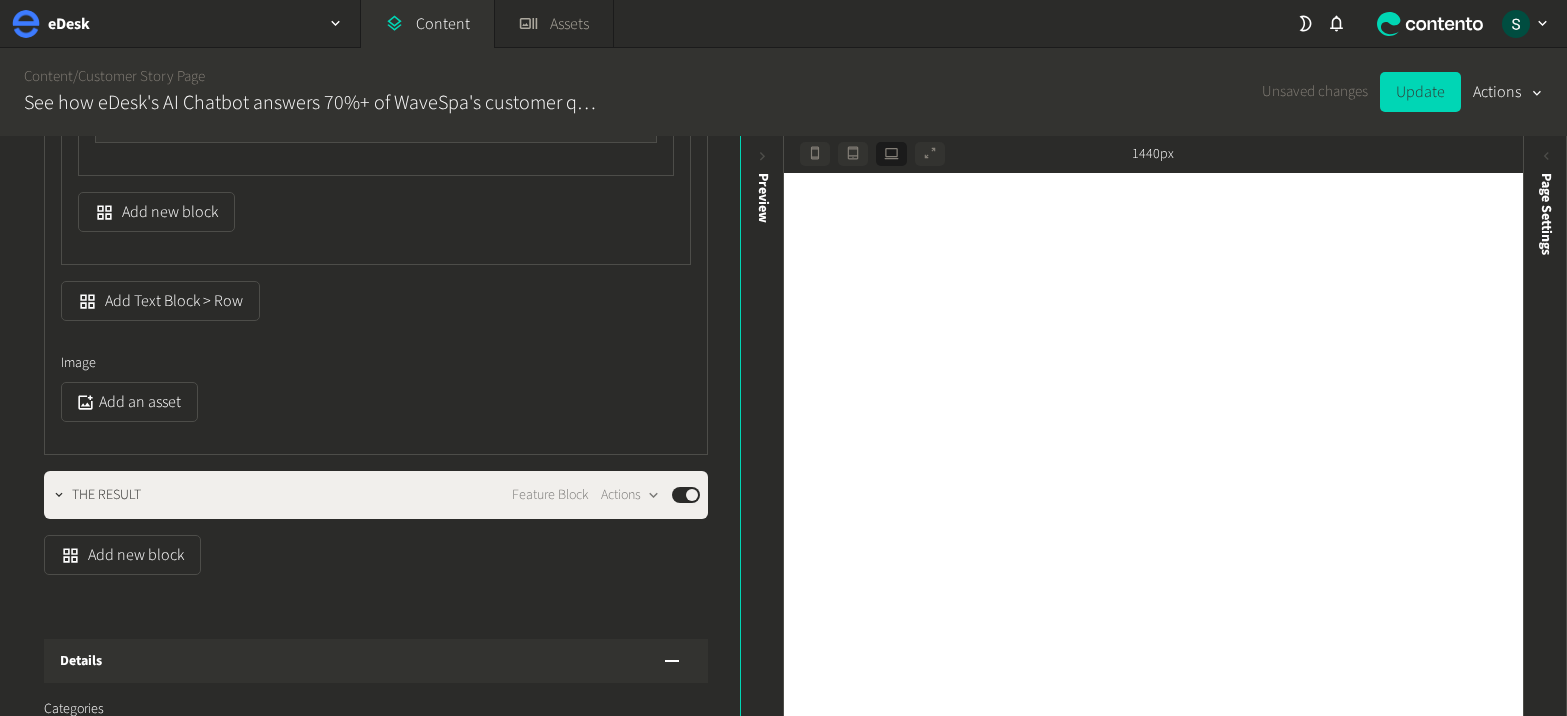 scroll, scrollTop: 6923, scrollLeft: 0, axis: vertical 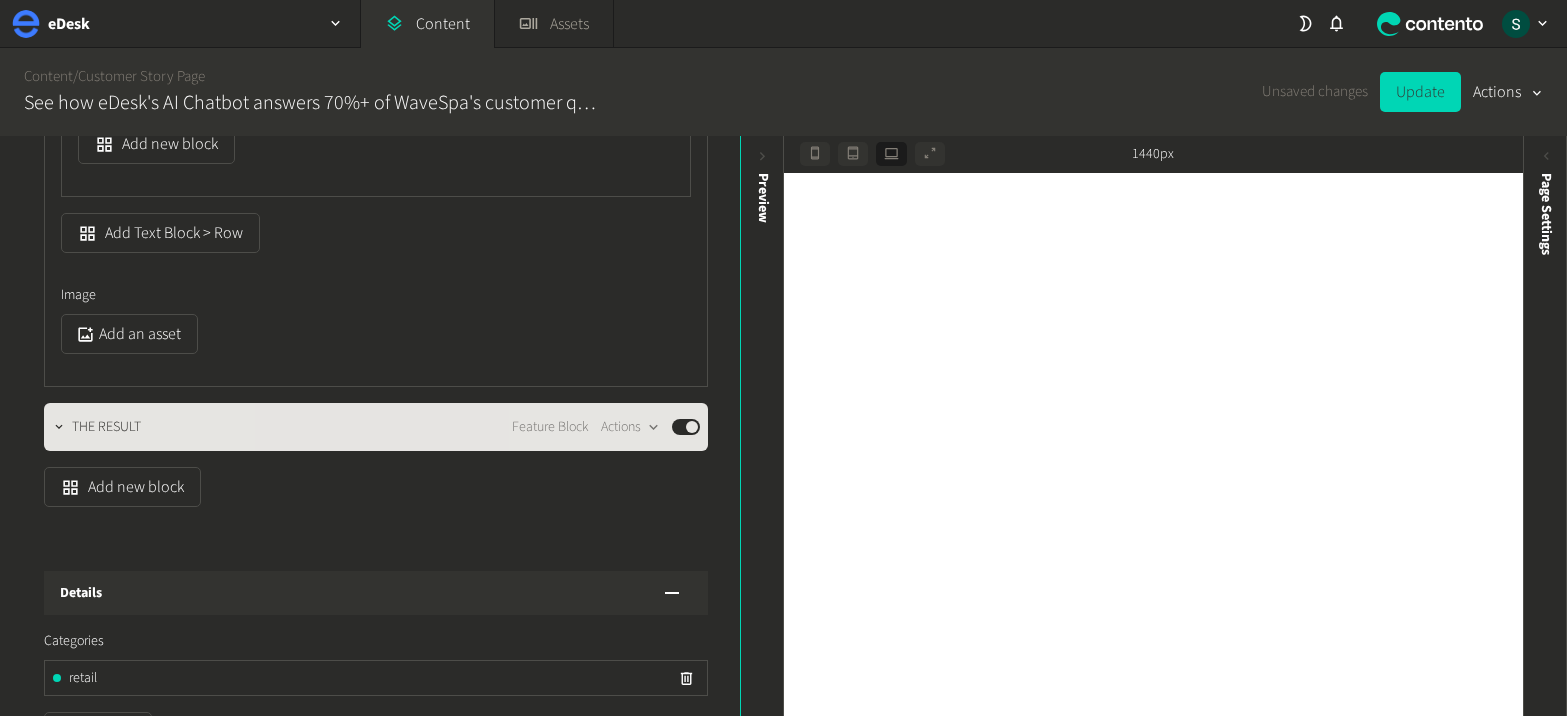 click on "THE RESULT" 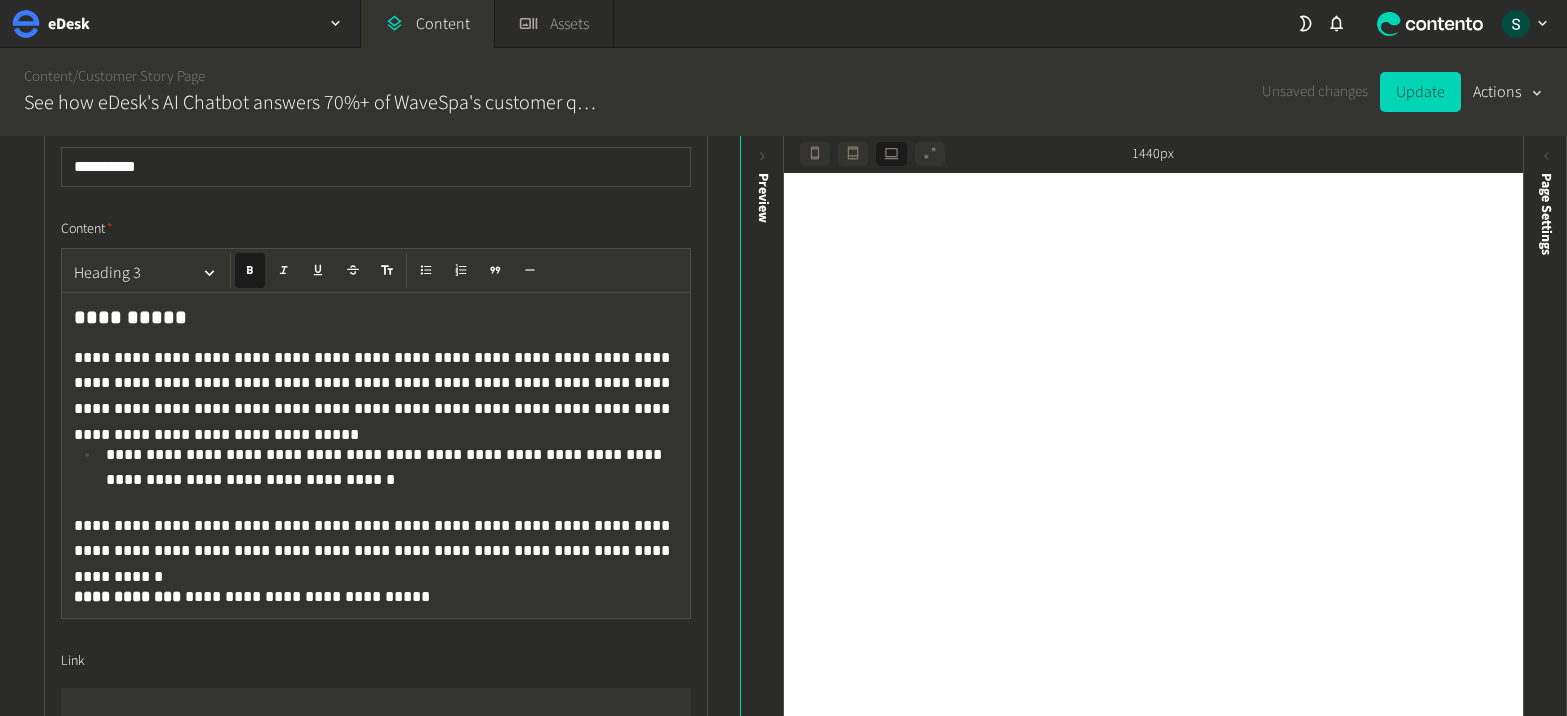 scroll, scrollTop: 7279, scrollLeft: 0, axis: vertical 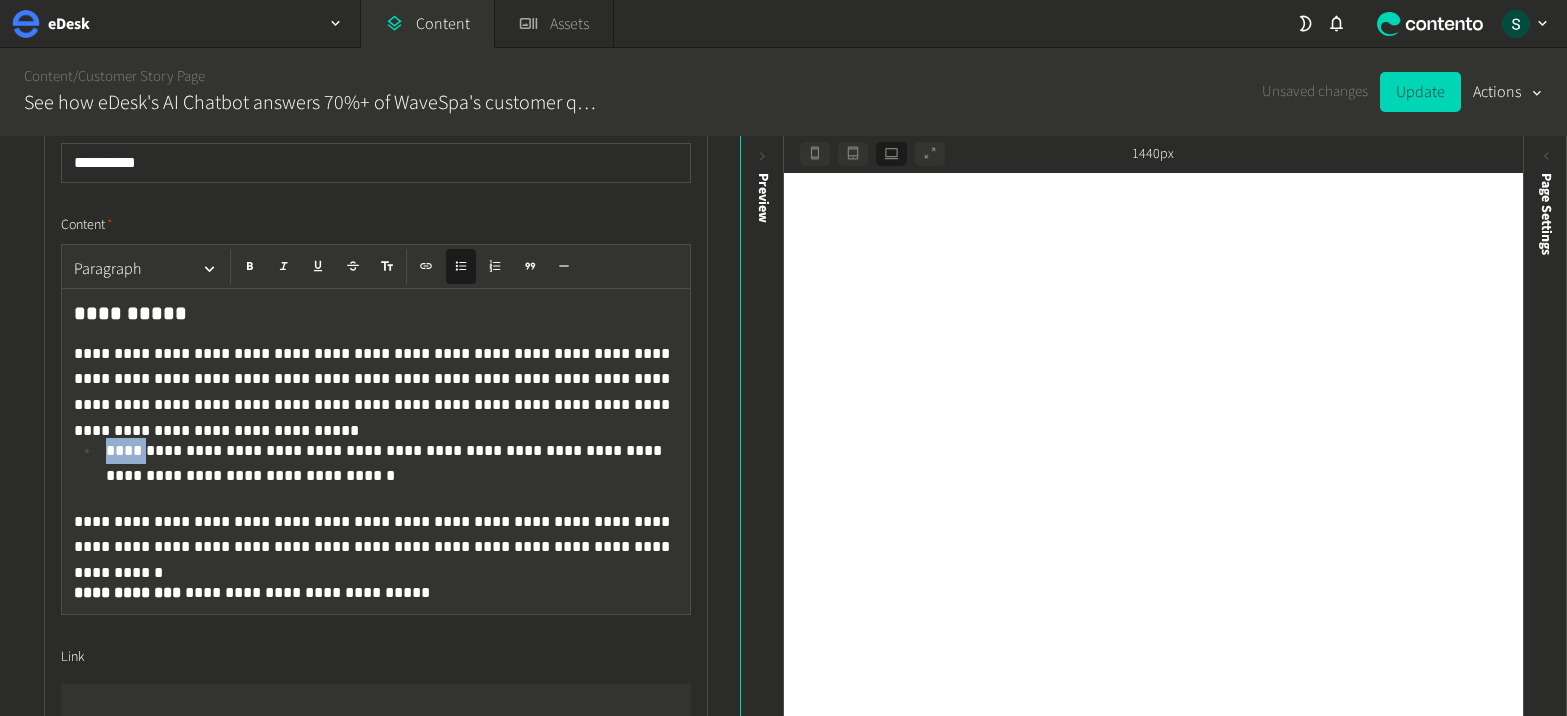 drag, startPoint x: 133, startPoint y: 443, endPoint x: 105, endPoint y: 441, distance: 28.071337 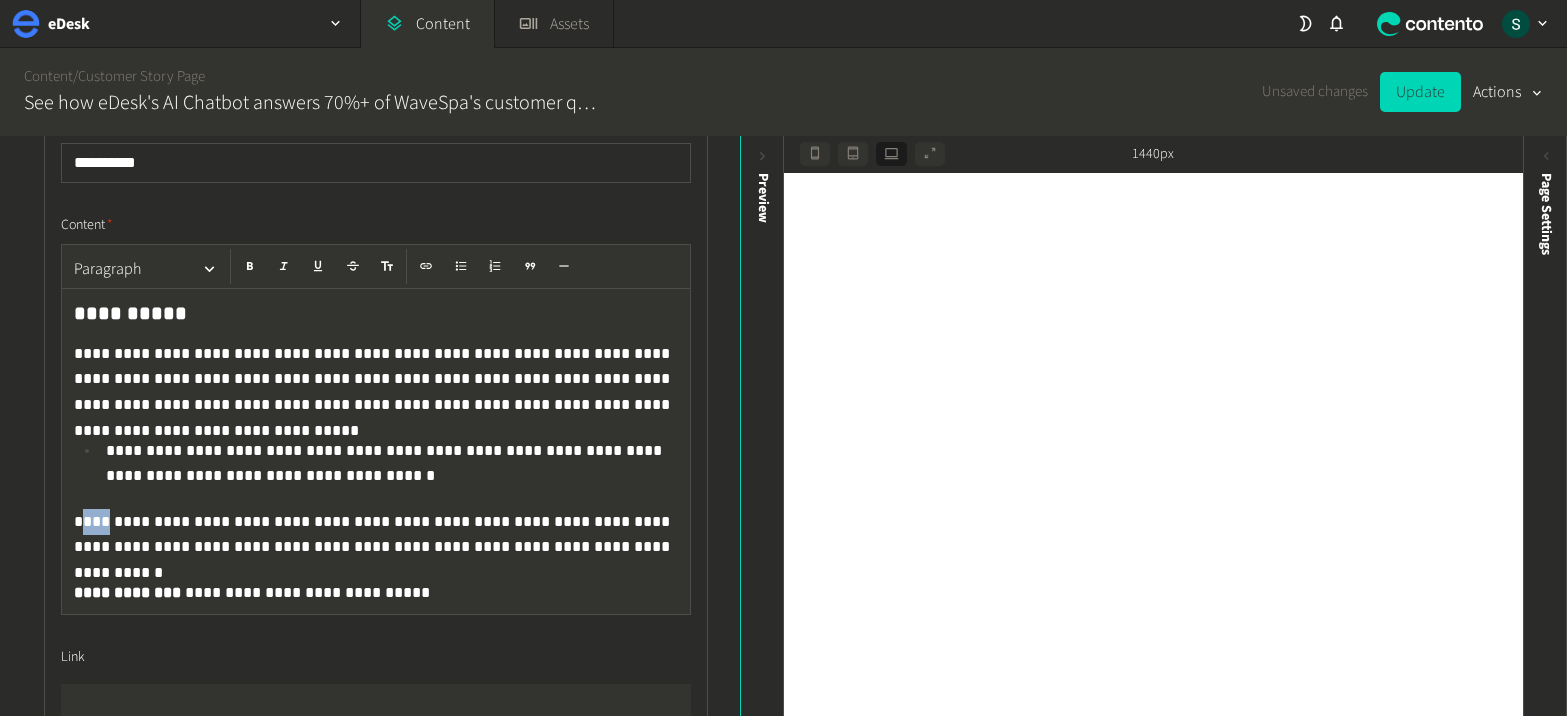 drag, startPoint x: 98, startPoint y: 518, endPoint x: 79, endPoint y: 520, distance: 19.104973 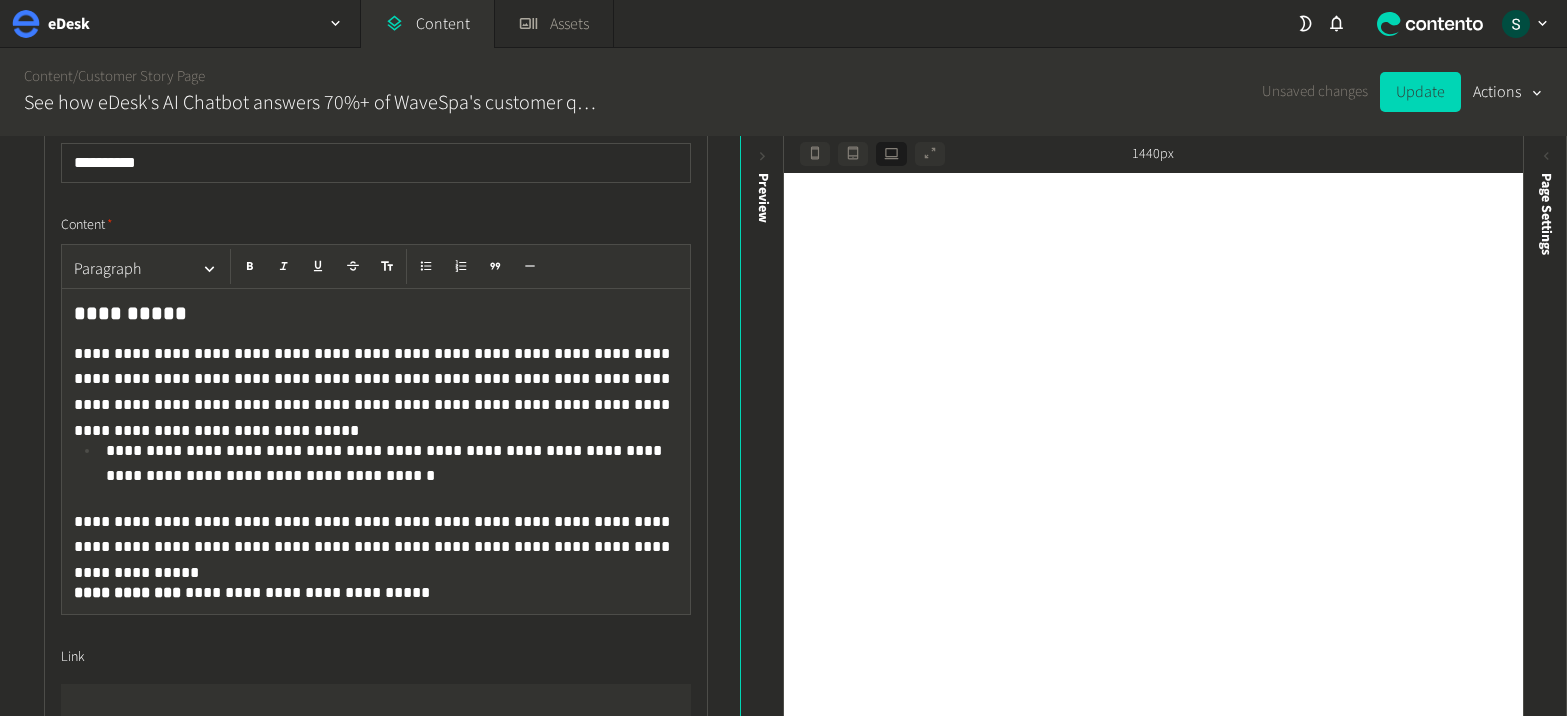 click on "**********" 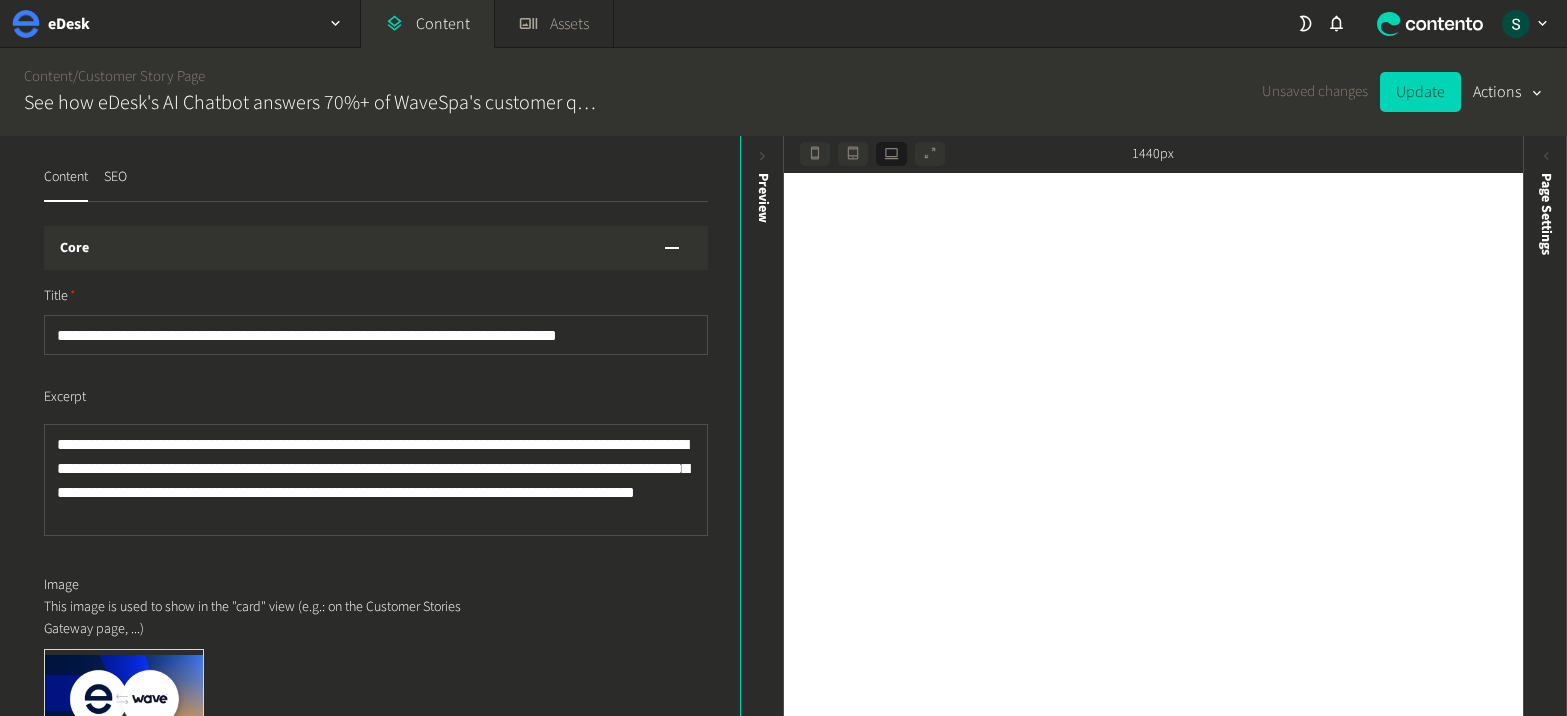 scroll, scrollTop: 0, scrollLeft: 0, axis: both 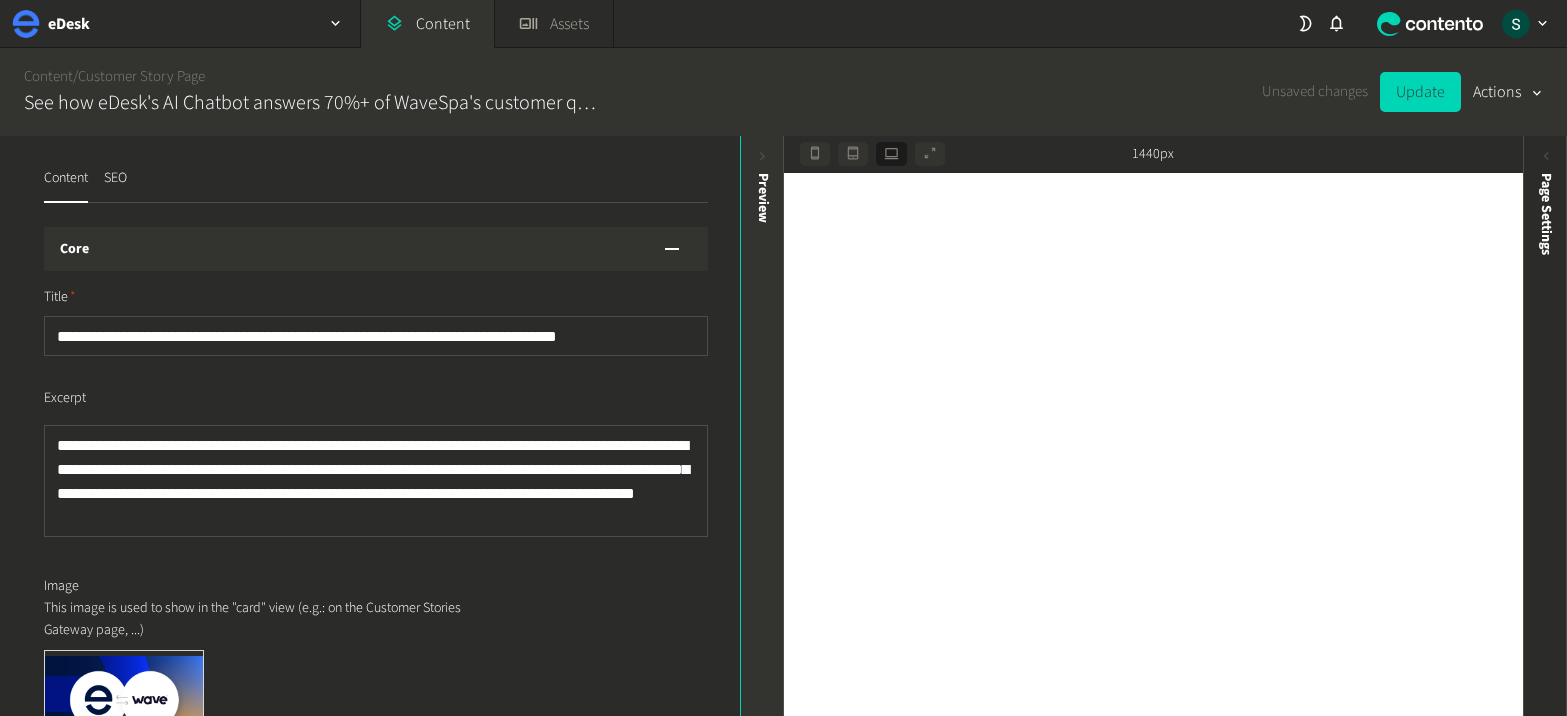 click on "Preview" 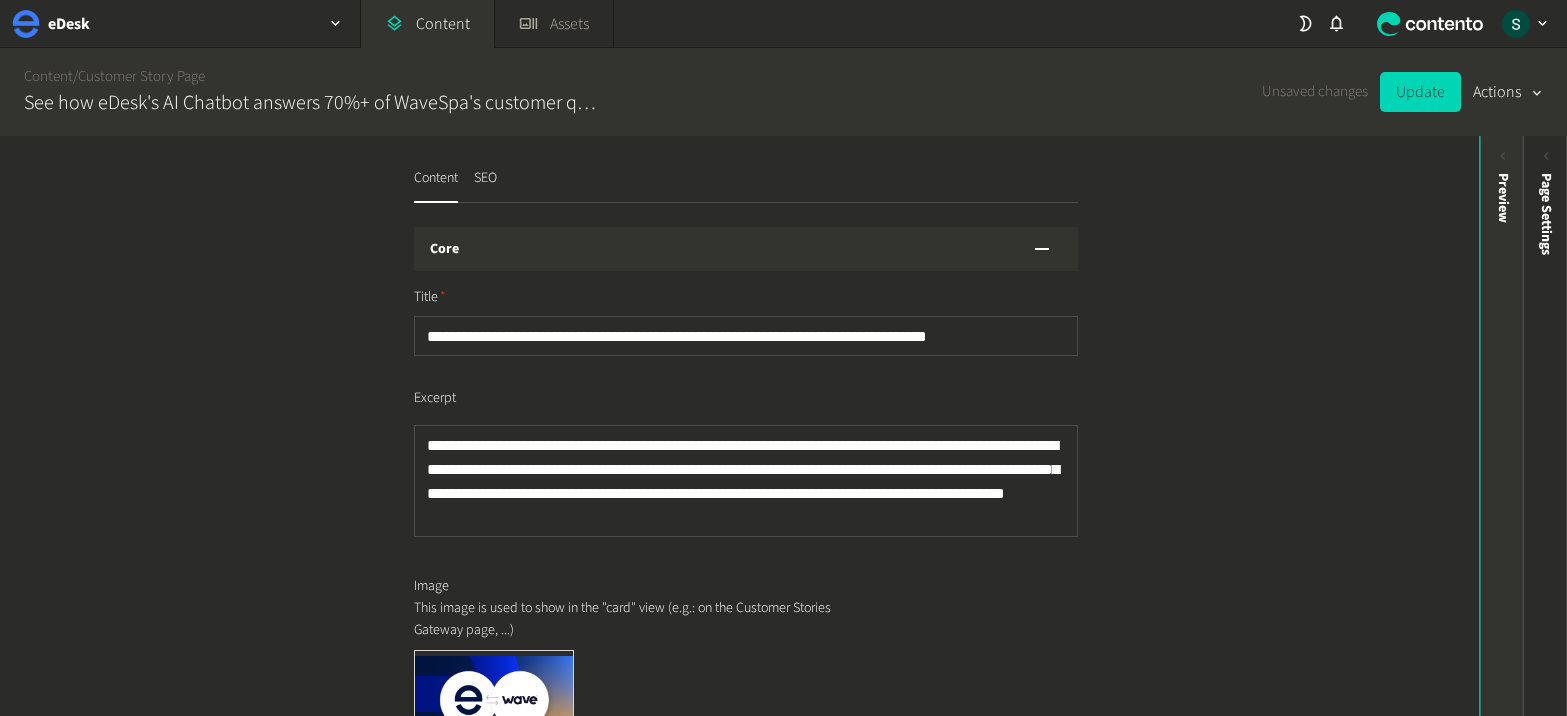 click on "Preview" 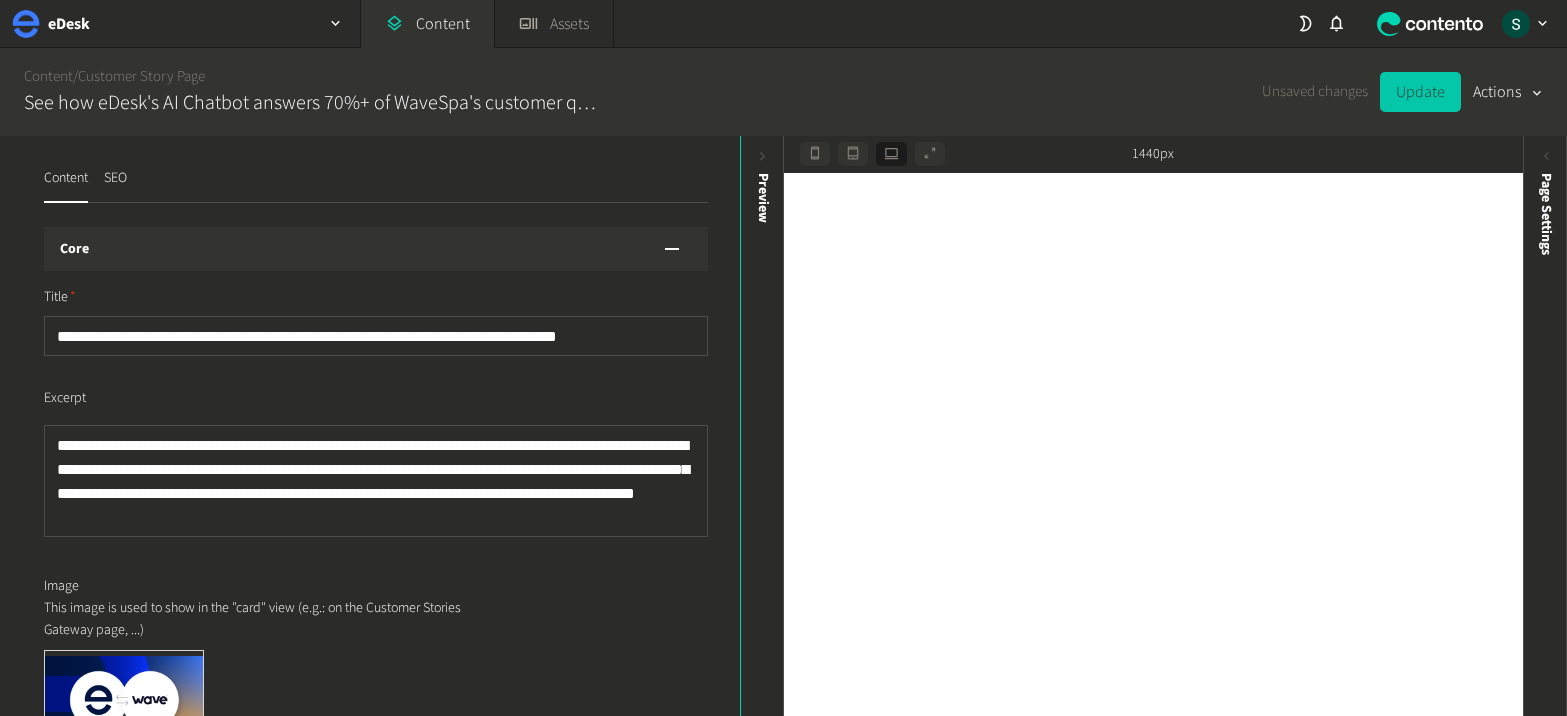 click on "Update" 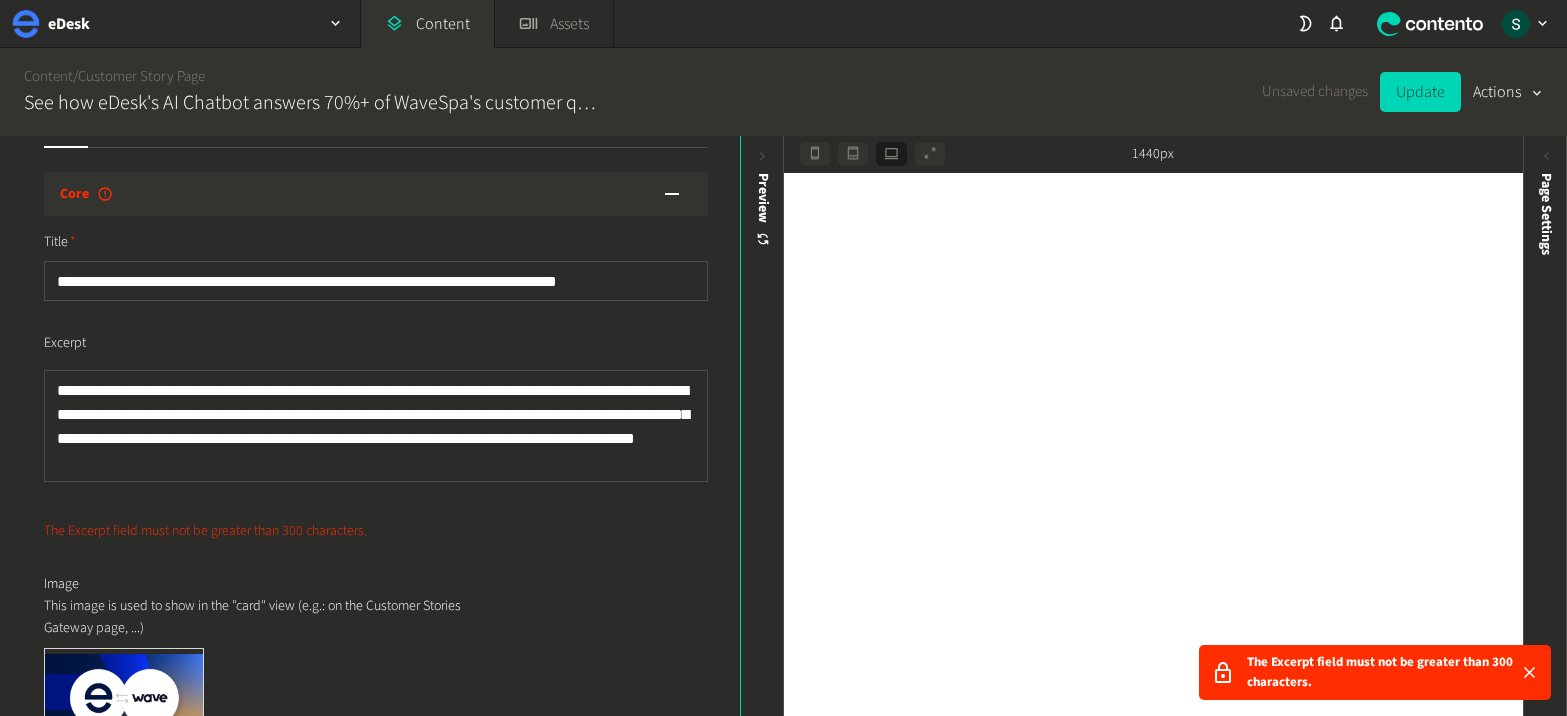 scroll, scrollTop: 0, scrollLeft: 0, axis: both 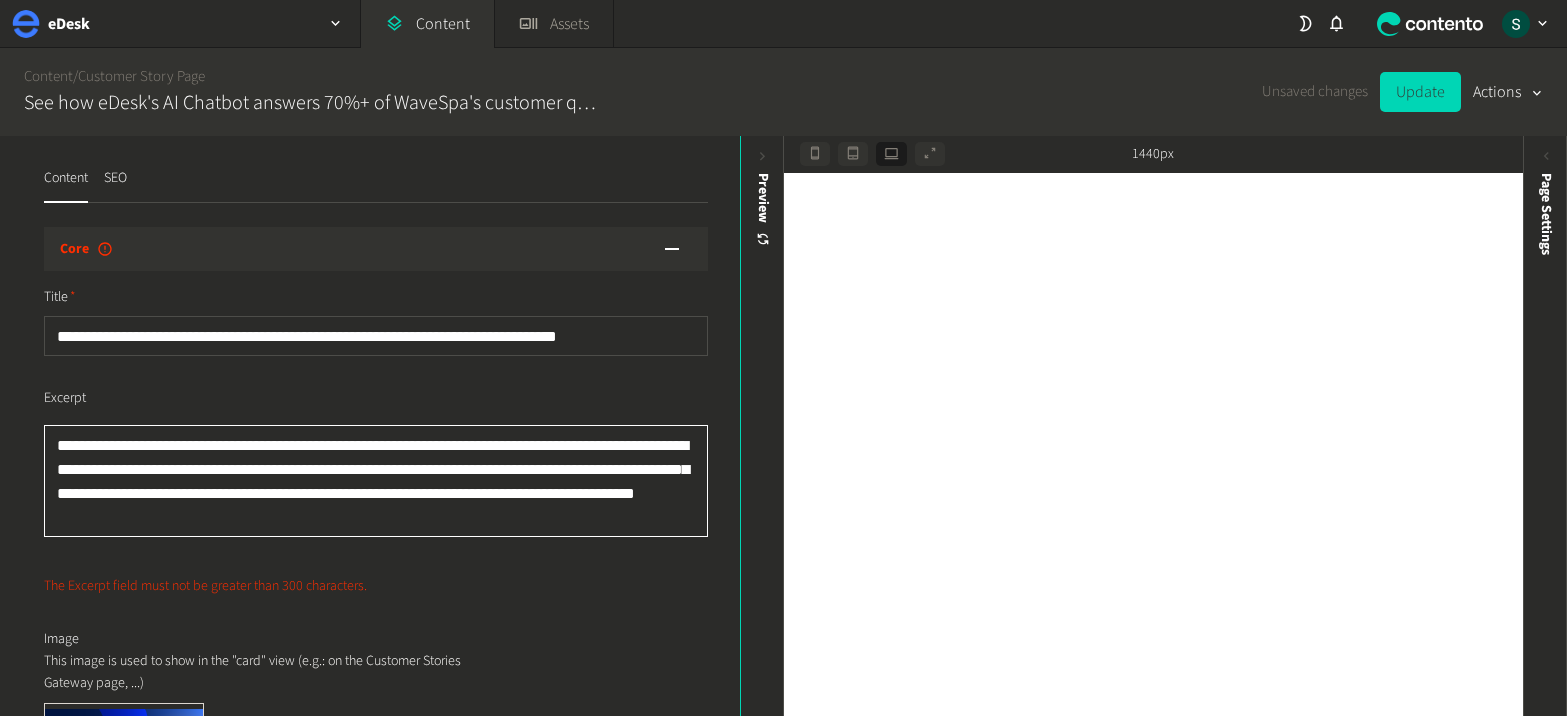 drag, startPoint x: 171, startPoint y: 472, endPoint x: 243, endPoint y: 472, distance: 72 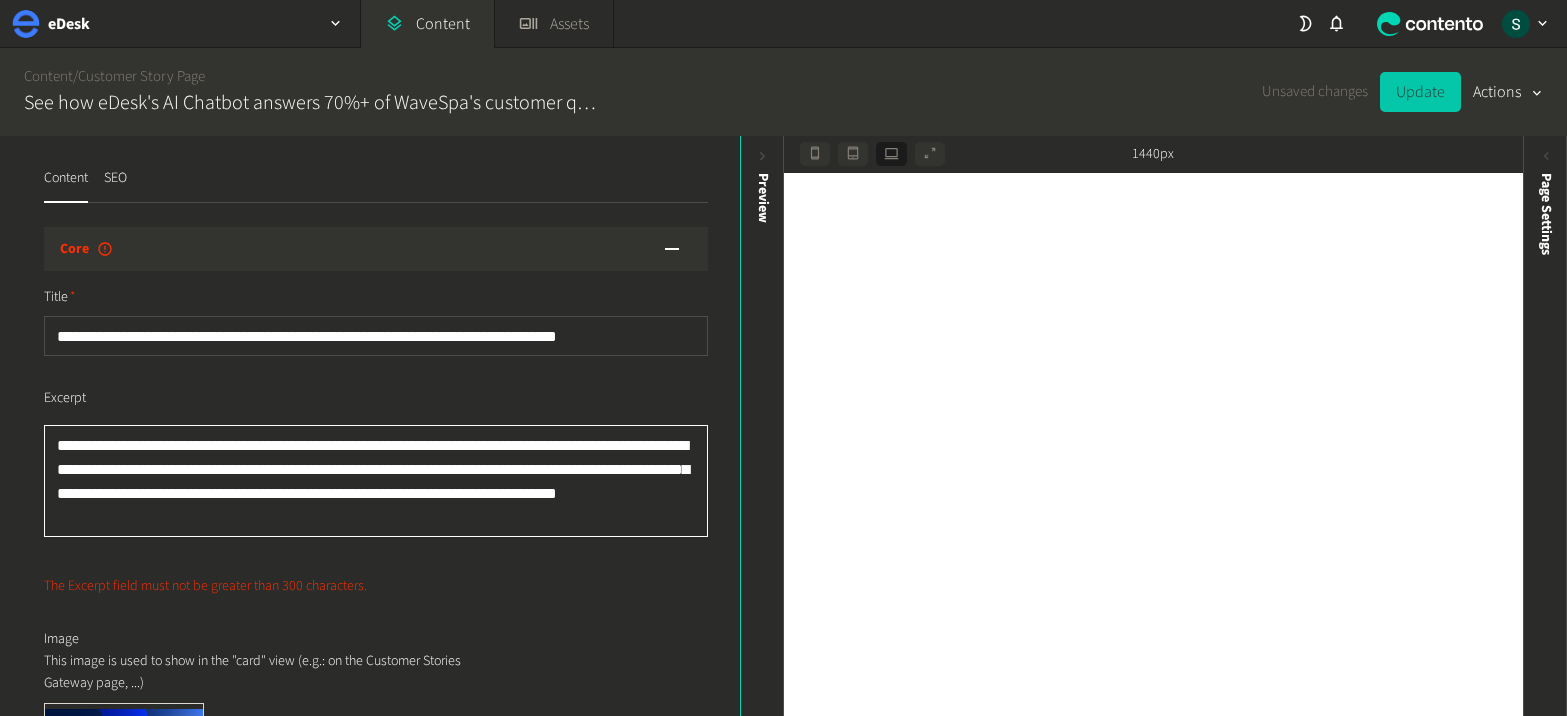 type on "**********" 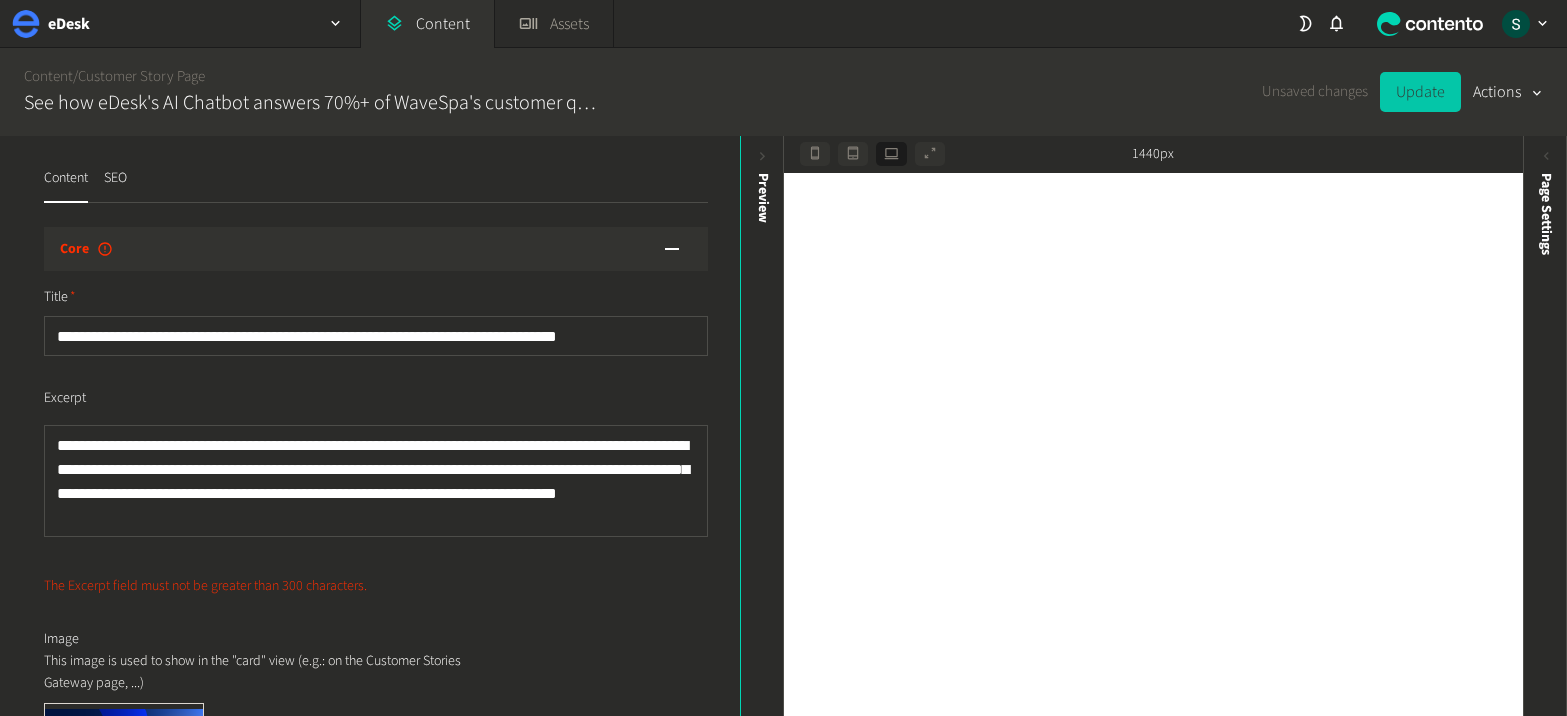 click on "Update" 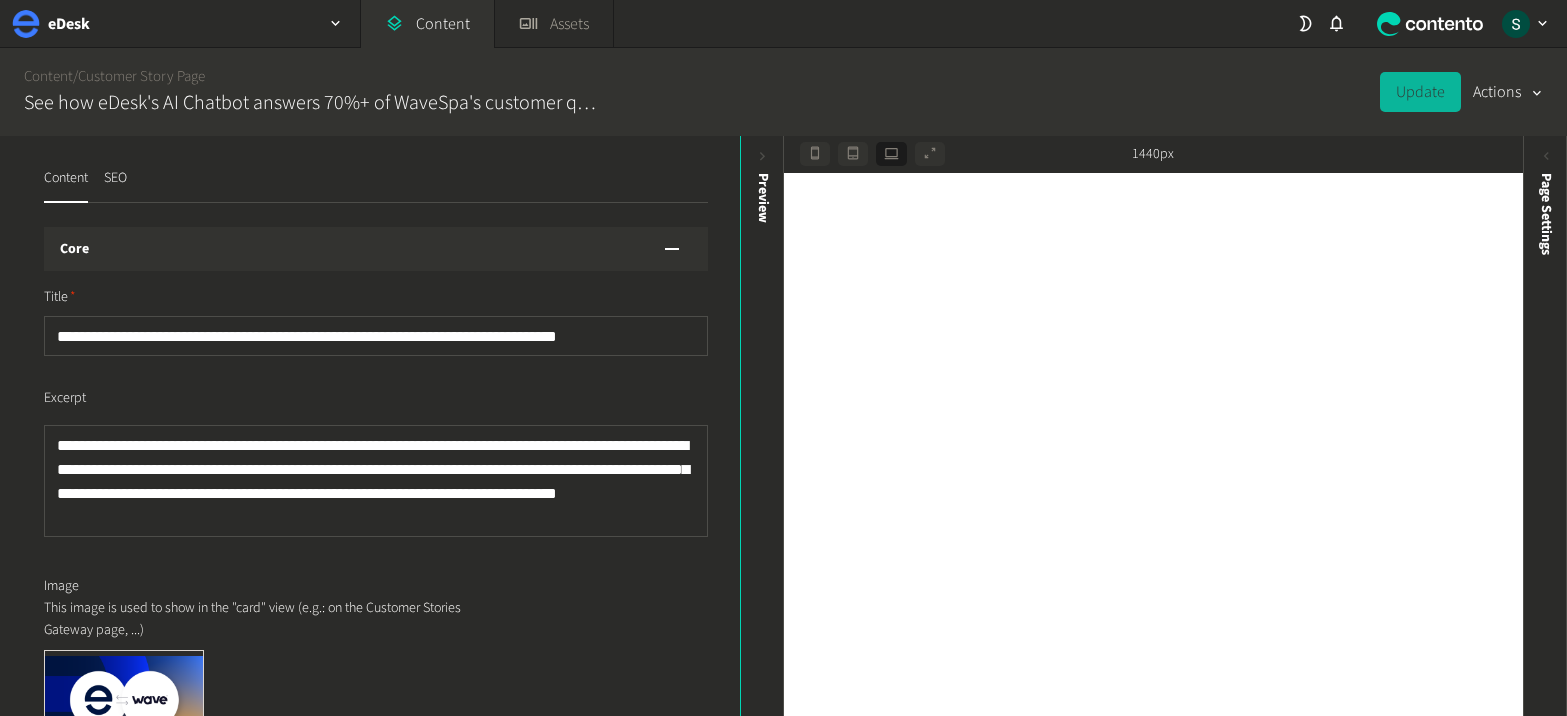 scroll, scrollTop: 2, scrollLeft: 0, axis: vertical 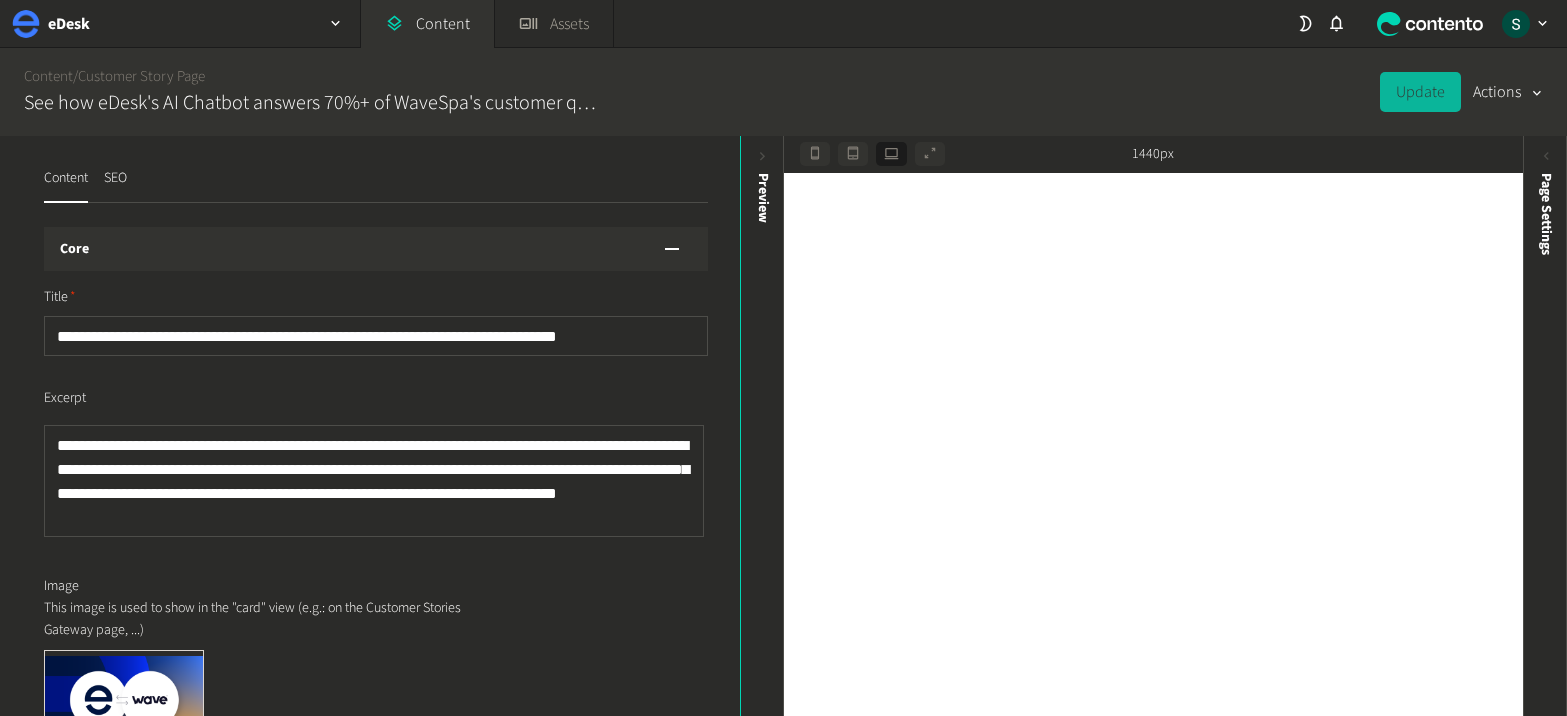 click on "**********" 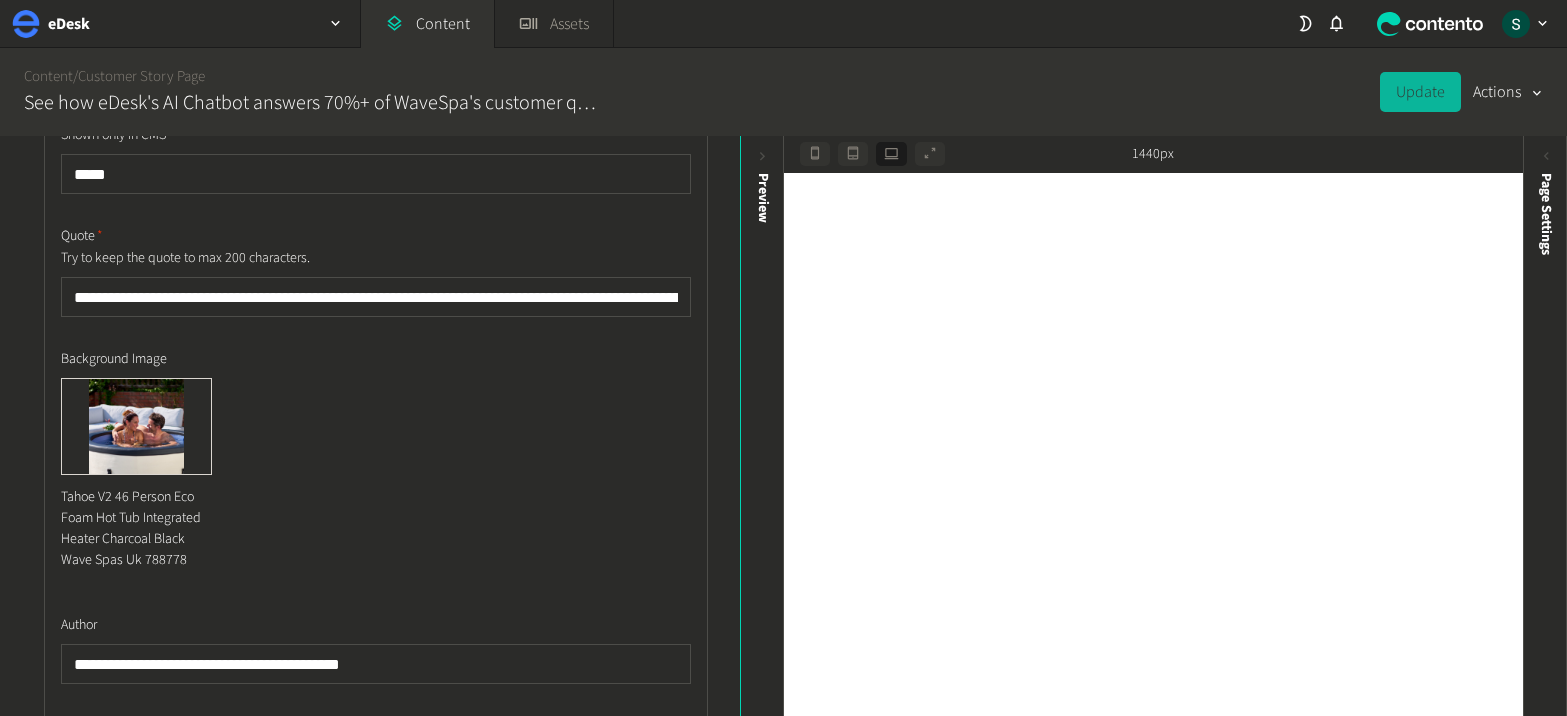 scroll, scrollTop: 4468, scrollLeft: 0, axis: vertical 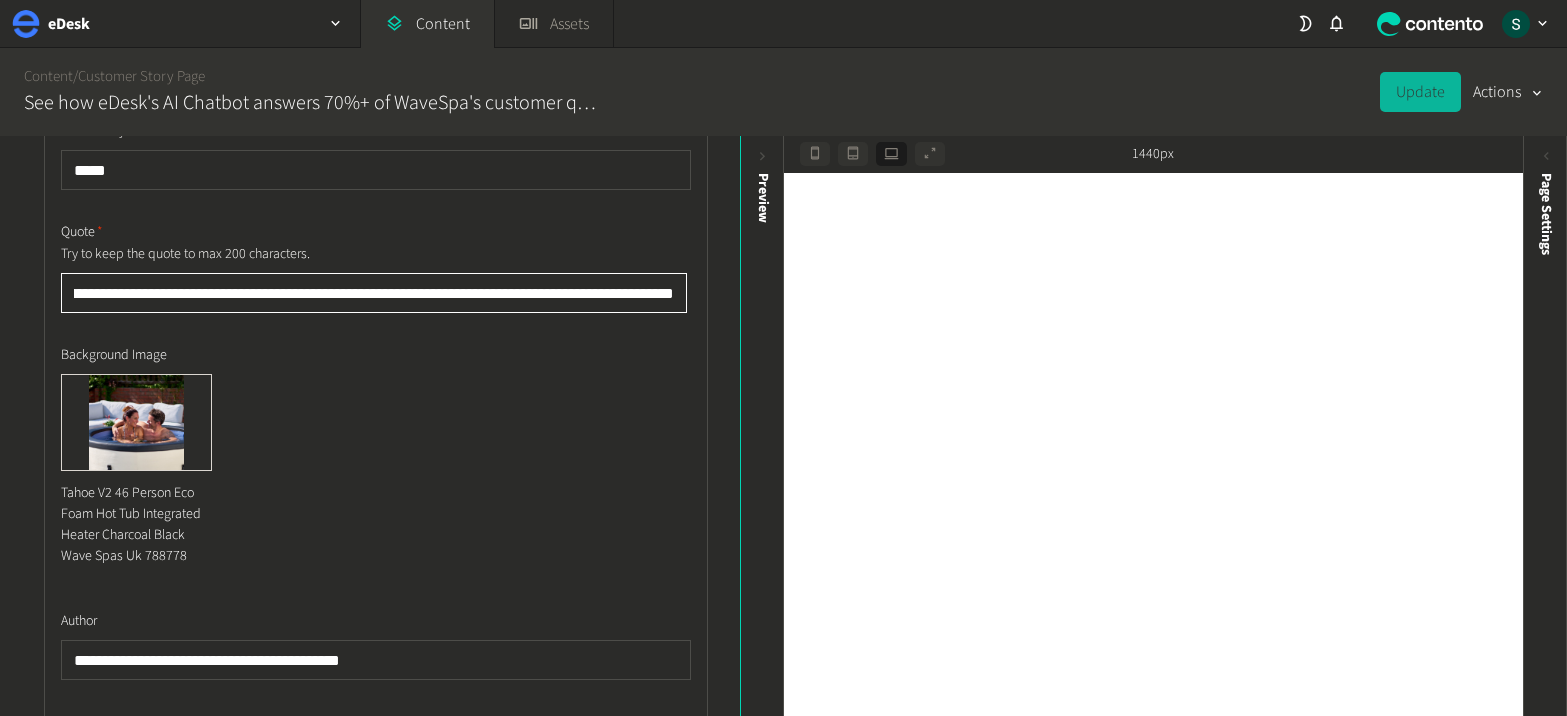 drag, startPoint x: 607, startPoint y: 293, endPoint x: 674, endPoint y: 299, distance: 67.26812 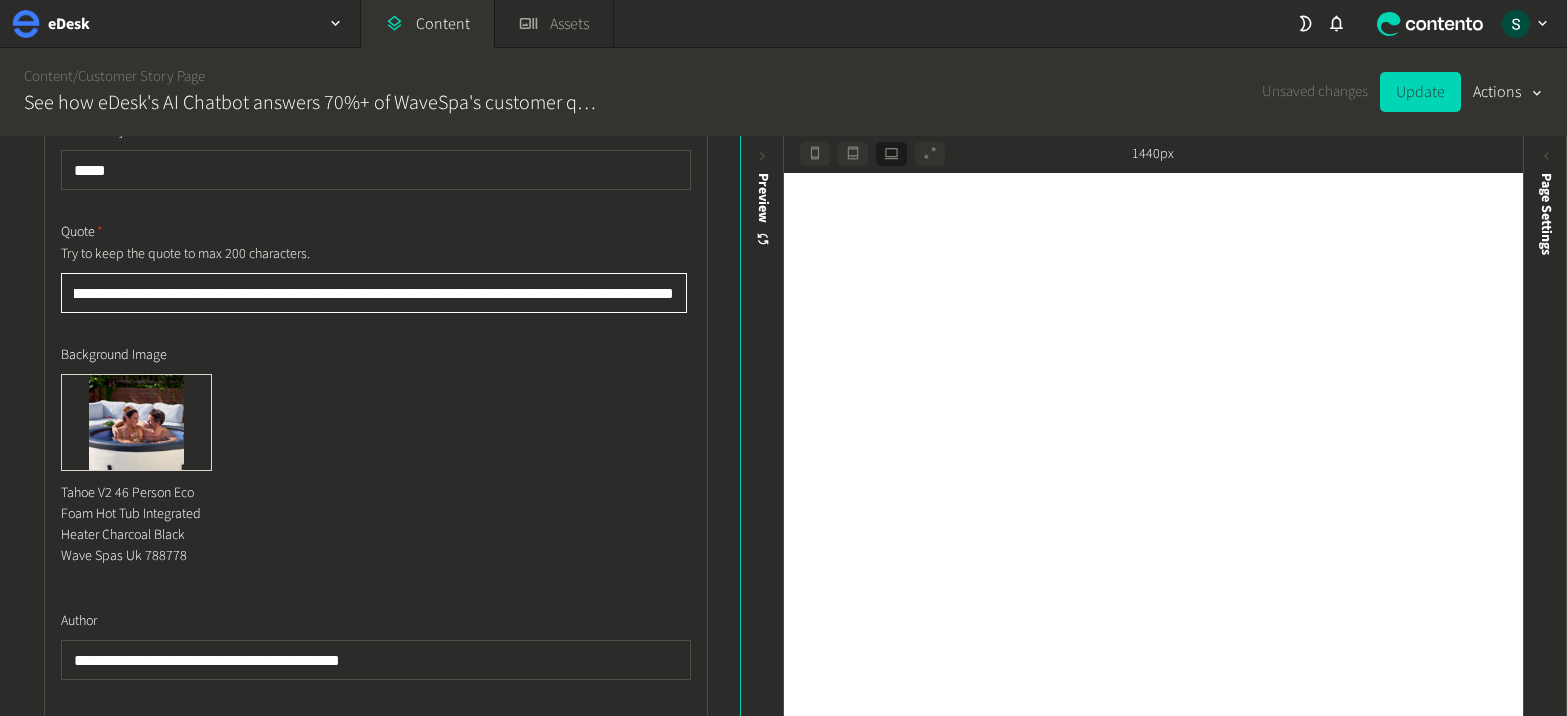 scroll, scrollTop: 0, scrollLeft: 504, axis: horizontal 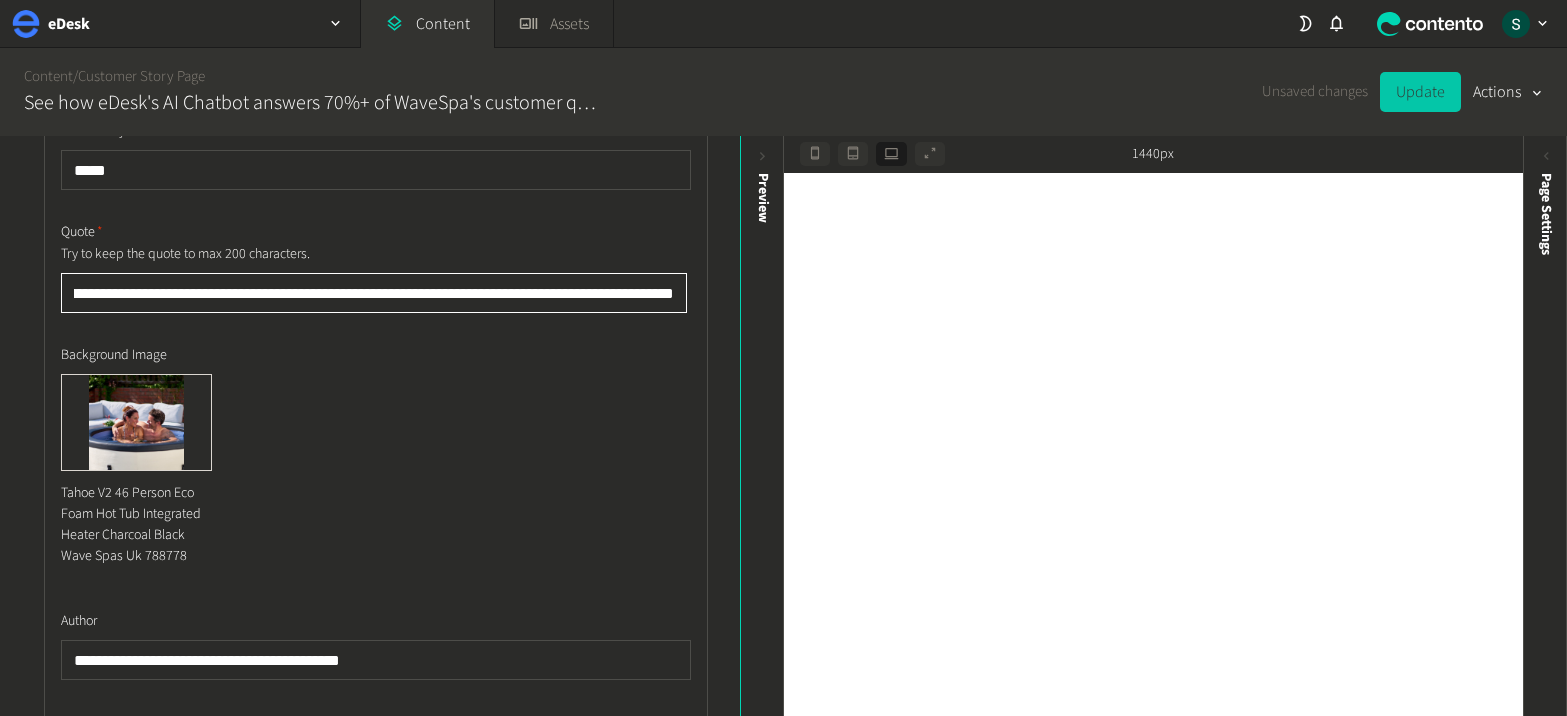 type on "**********" 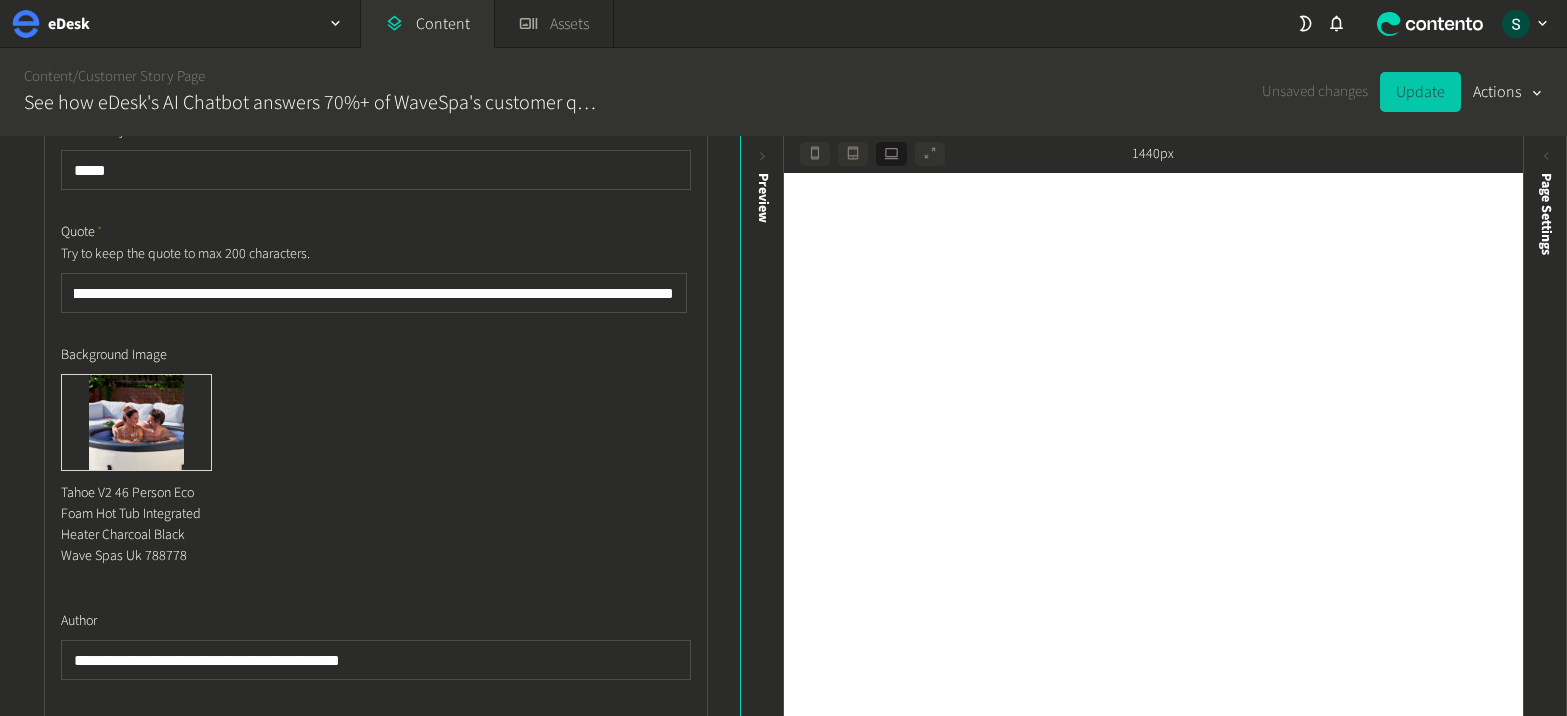 click on "Update" 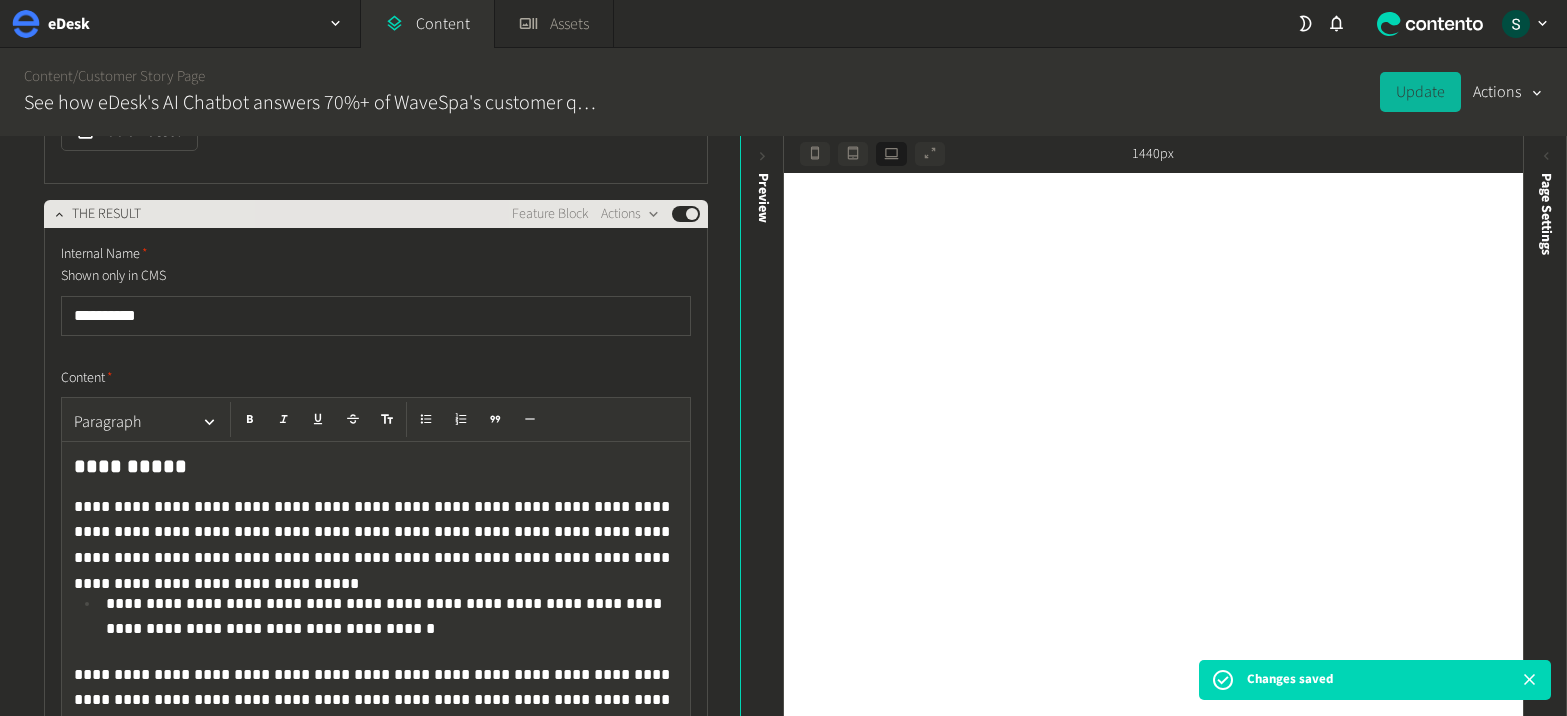 scroll, scrollTop: 7214, scrollLeft: 0, axis: vertical 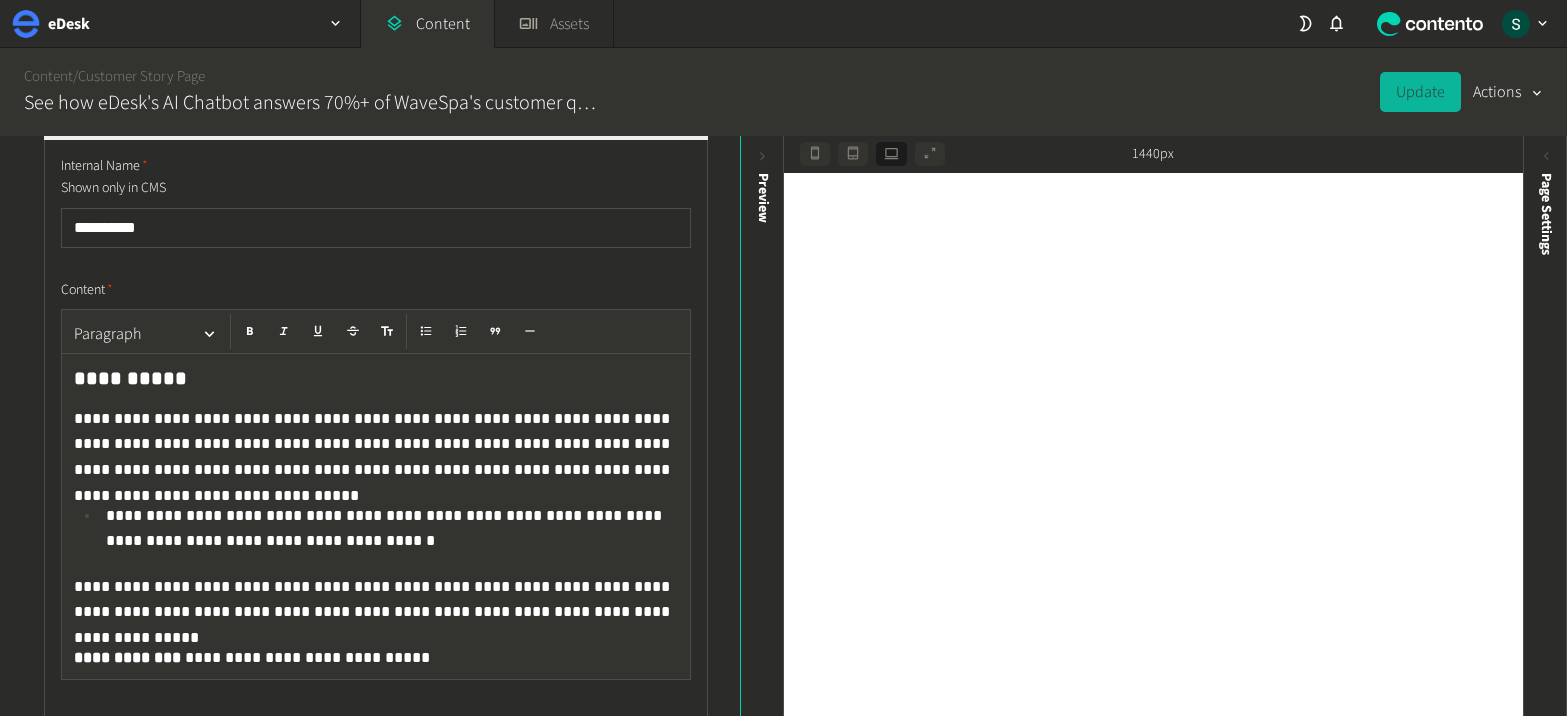 click on "**********" 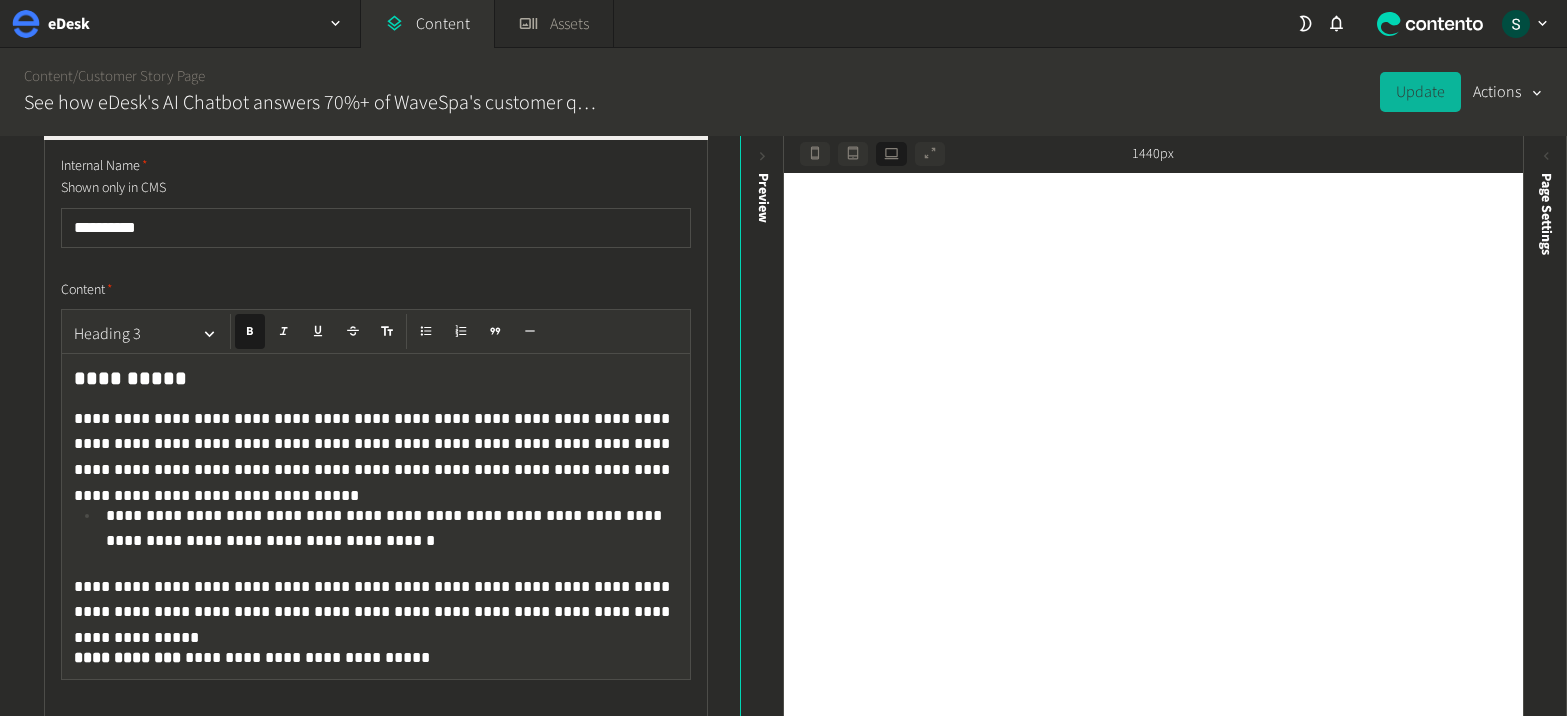 click on "**********" 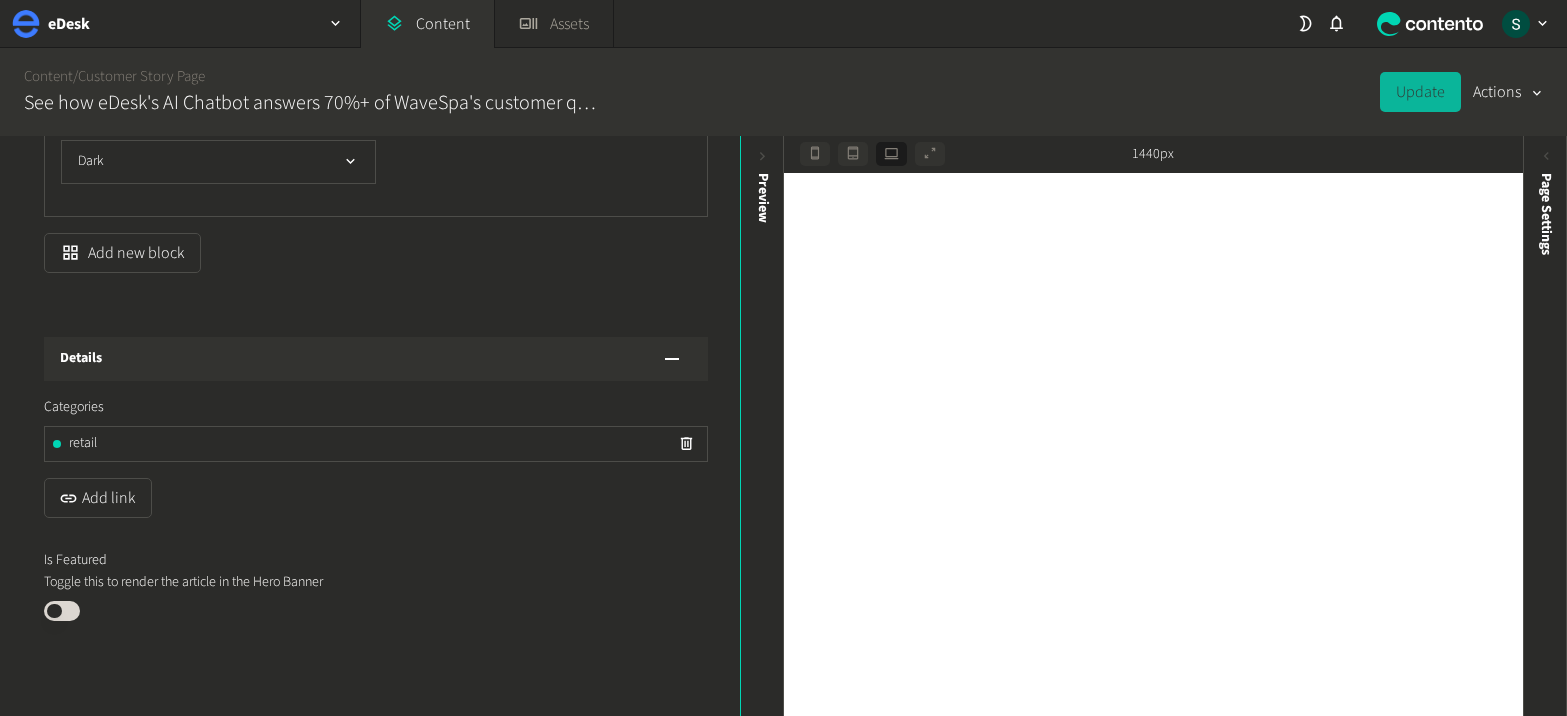 scroll, scrollTop: 8327, scrollLeft: 0, axis: vertical 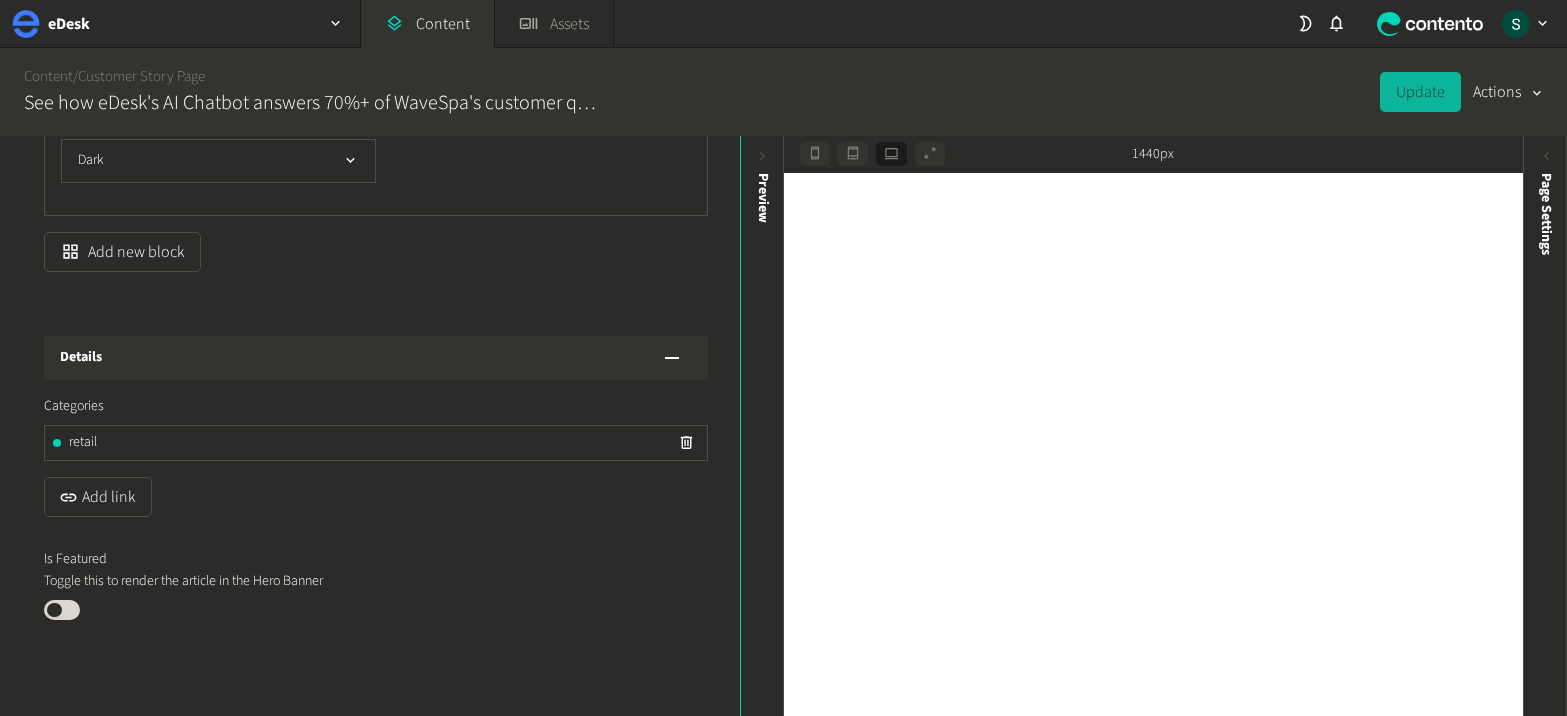 click on "Details" 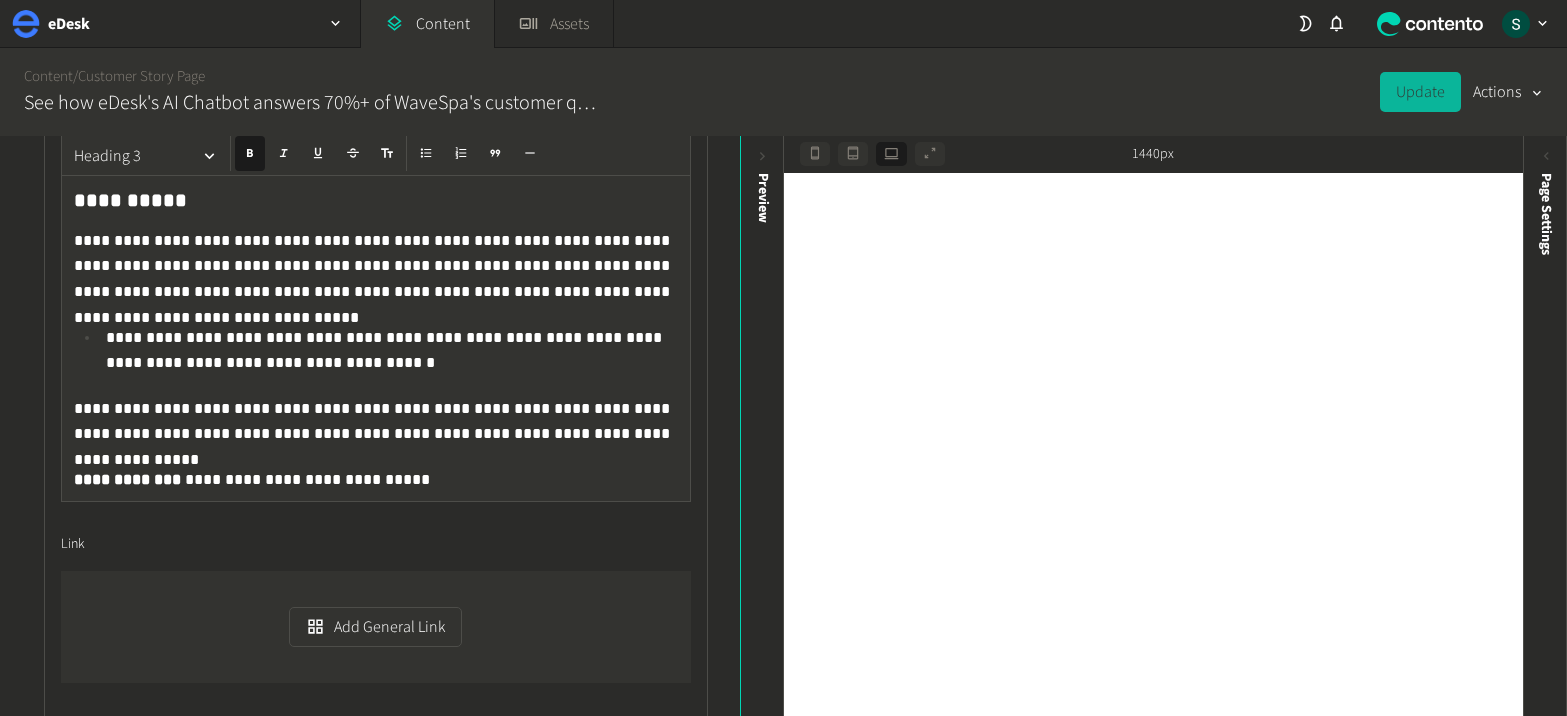 scroll, scrollTop: 7381, scrollLeft: 0, axis: vertical 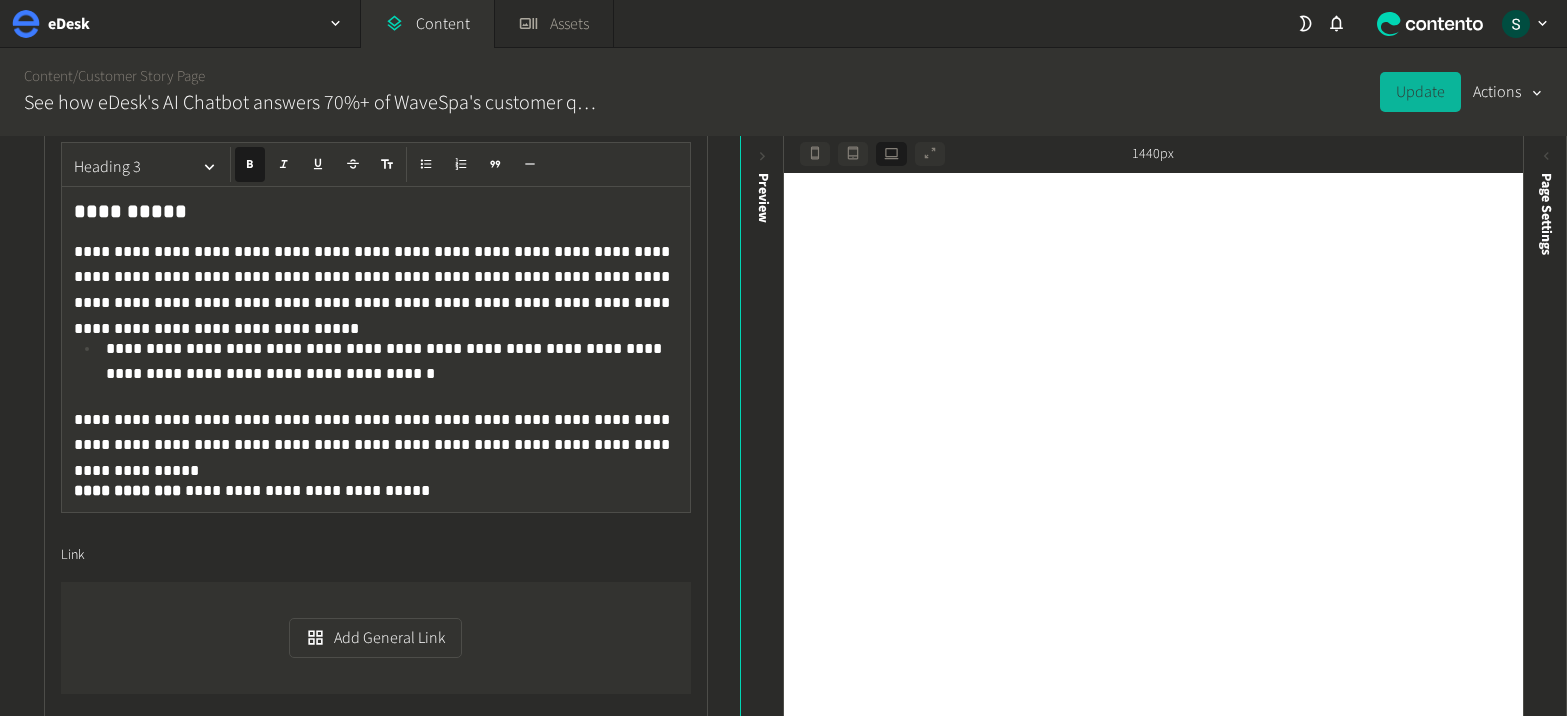 click on "**********" 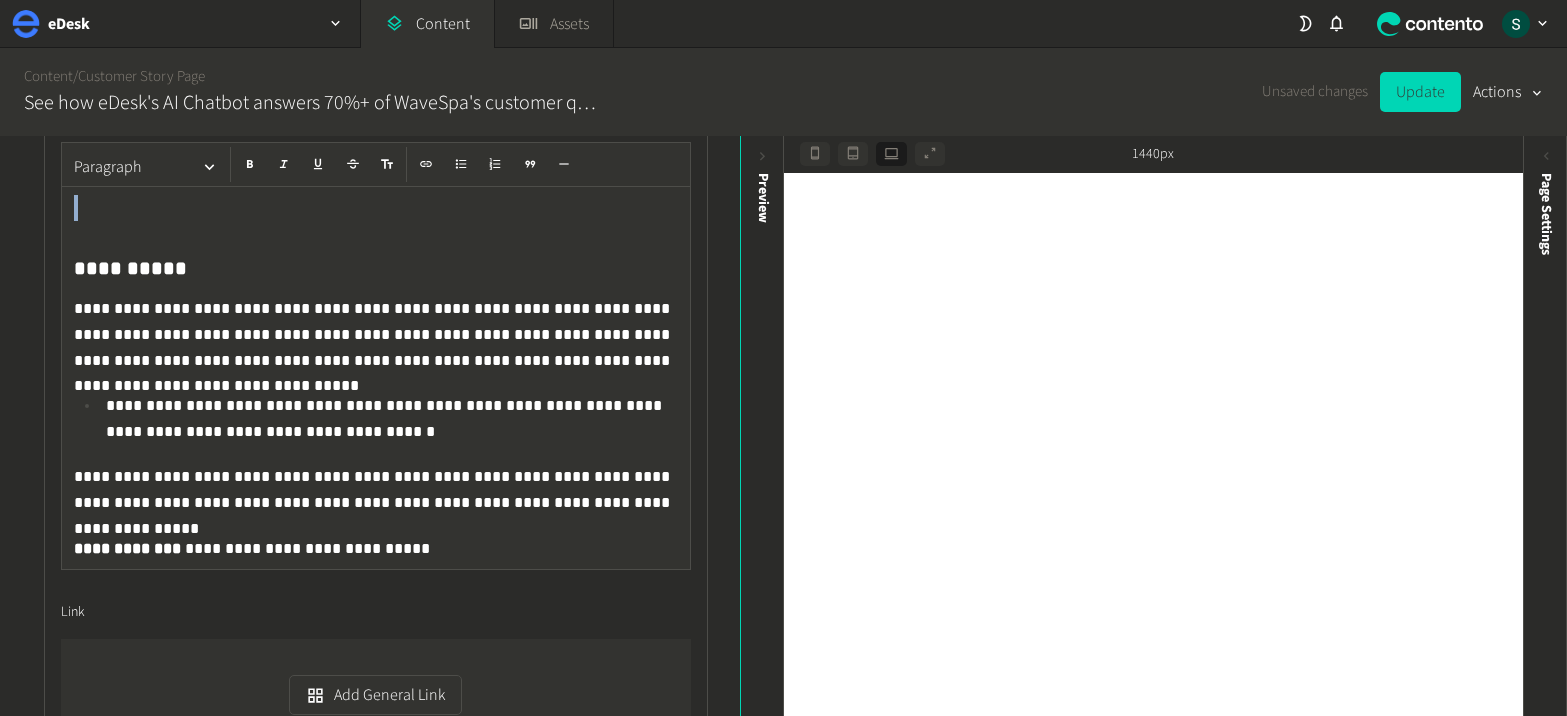 drag, startPoint x: 69, startPoint y: 264, endPoint x: 65, endPoint y: 203, distance: 61.13101 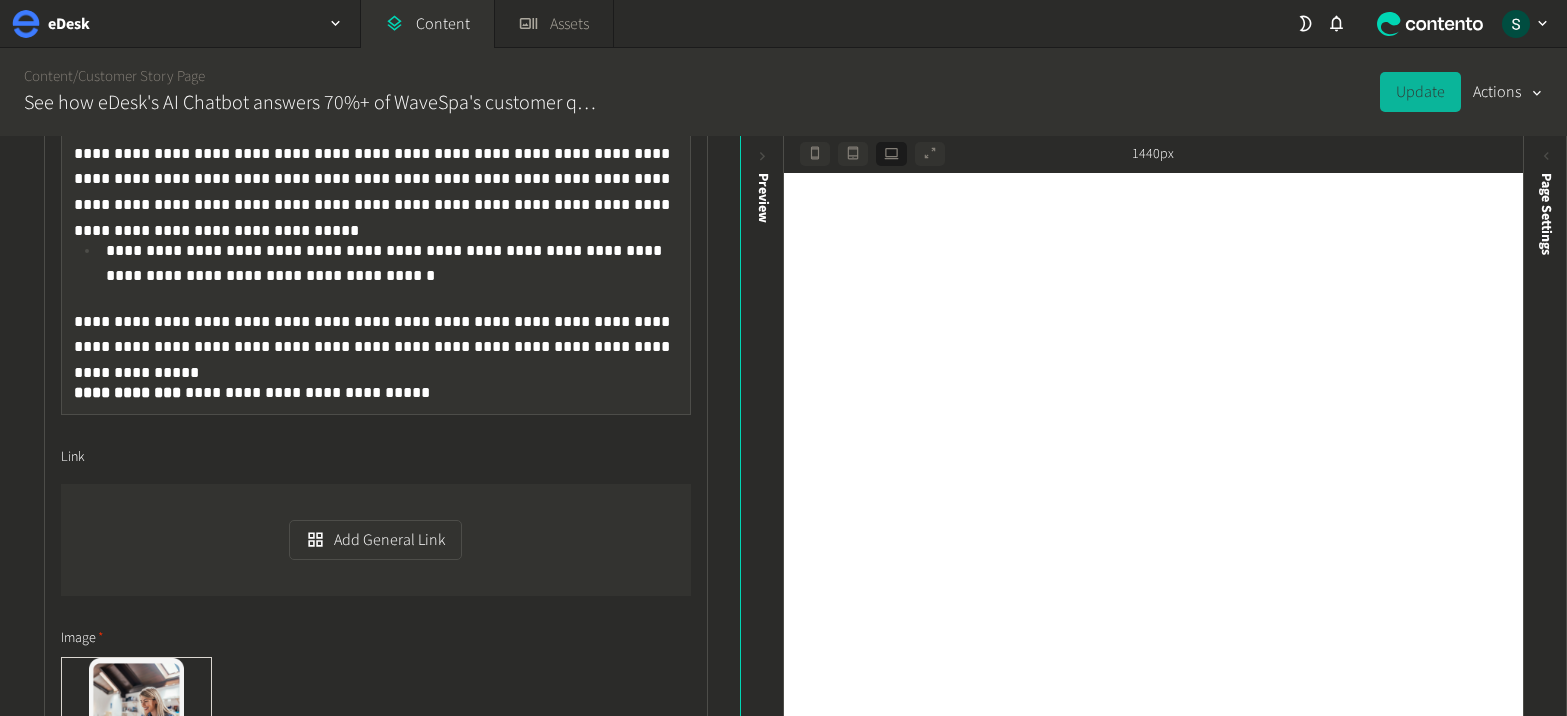 click on "**********" 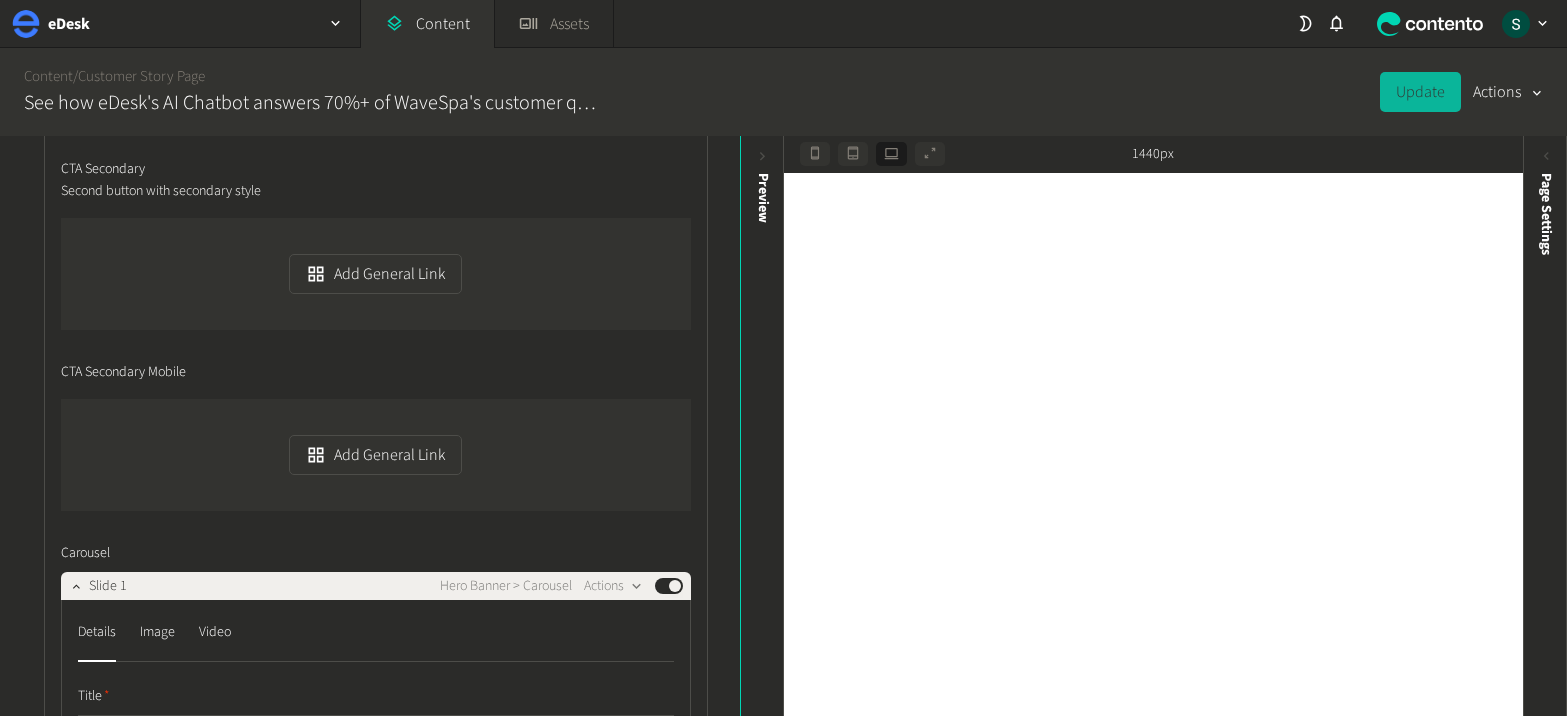 scroll, scrollTop: 74, scrollLeft: 0, axis: vertical 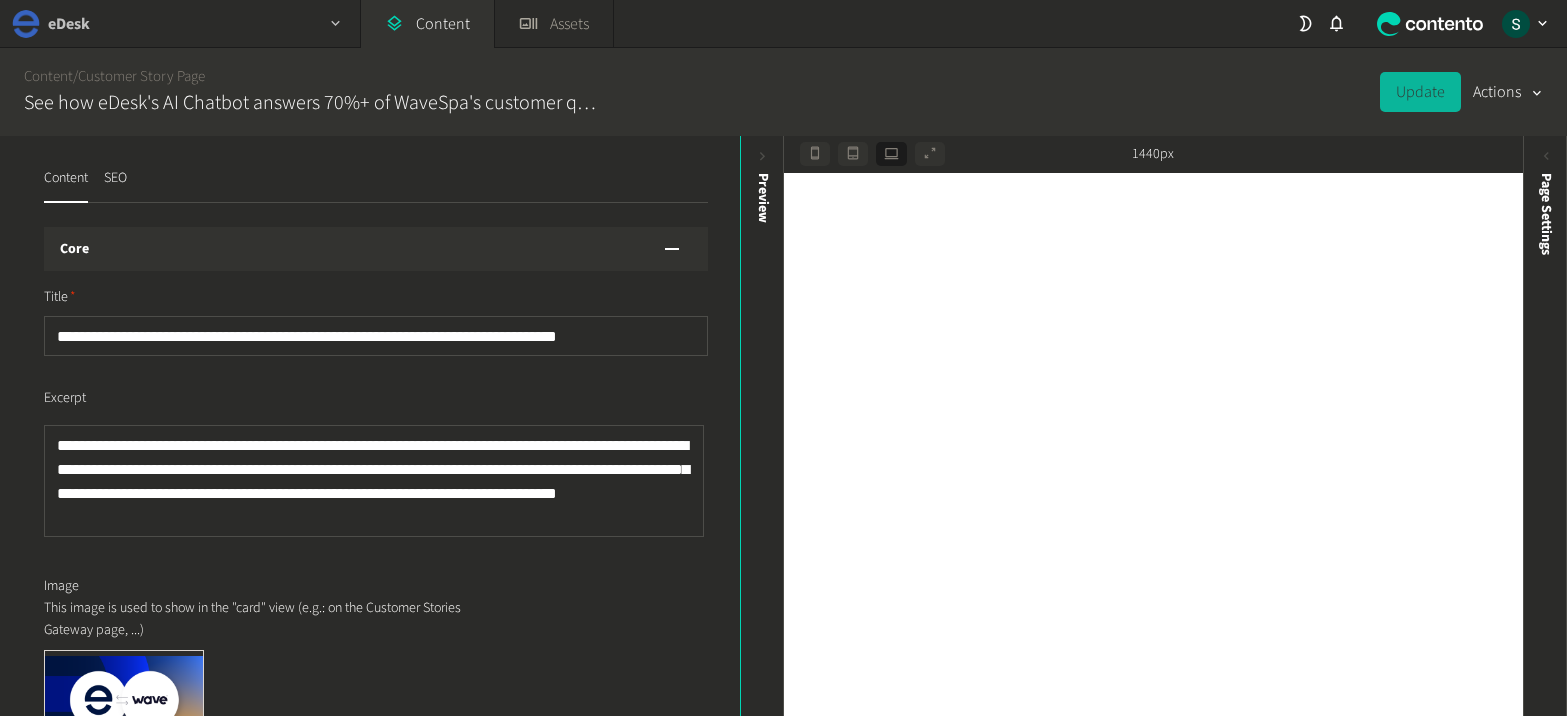 click on "eDesk" 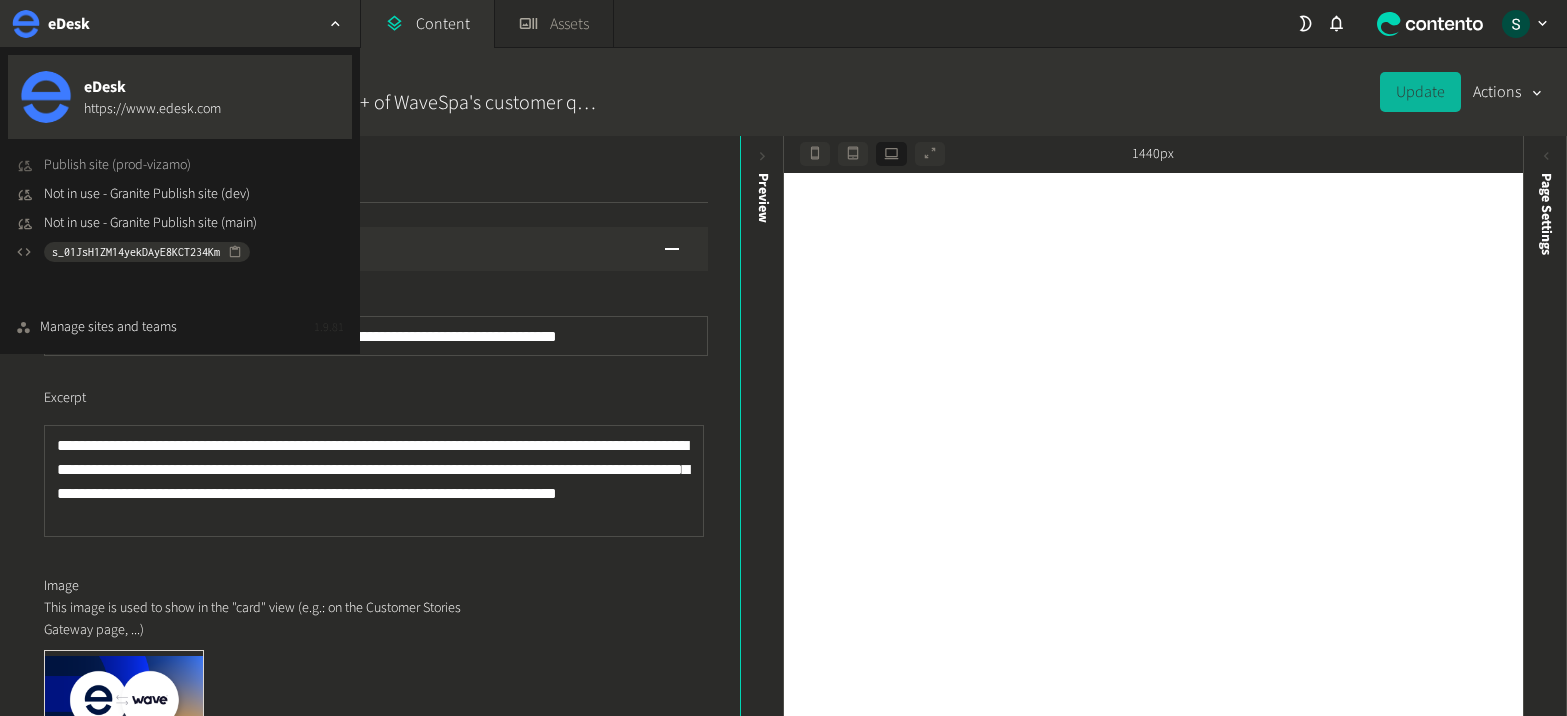 click on "Publish site (prod-vizamo)" 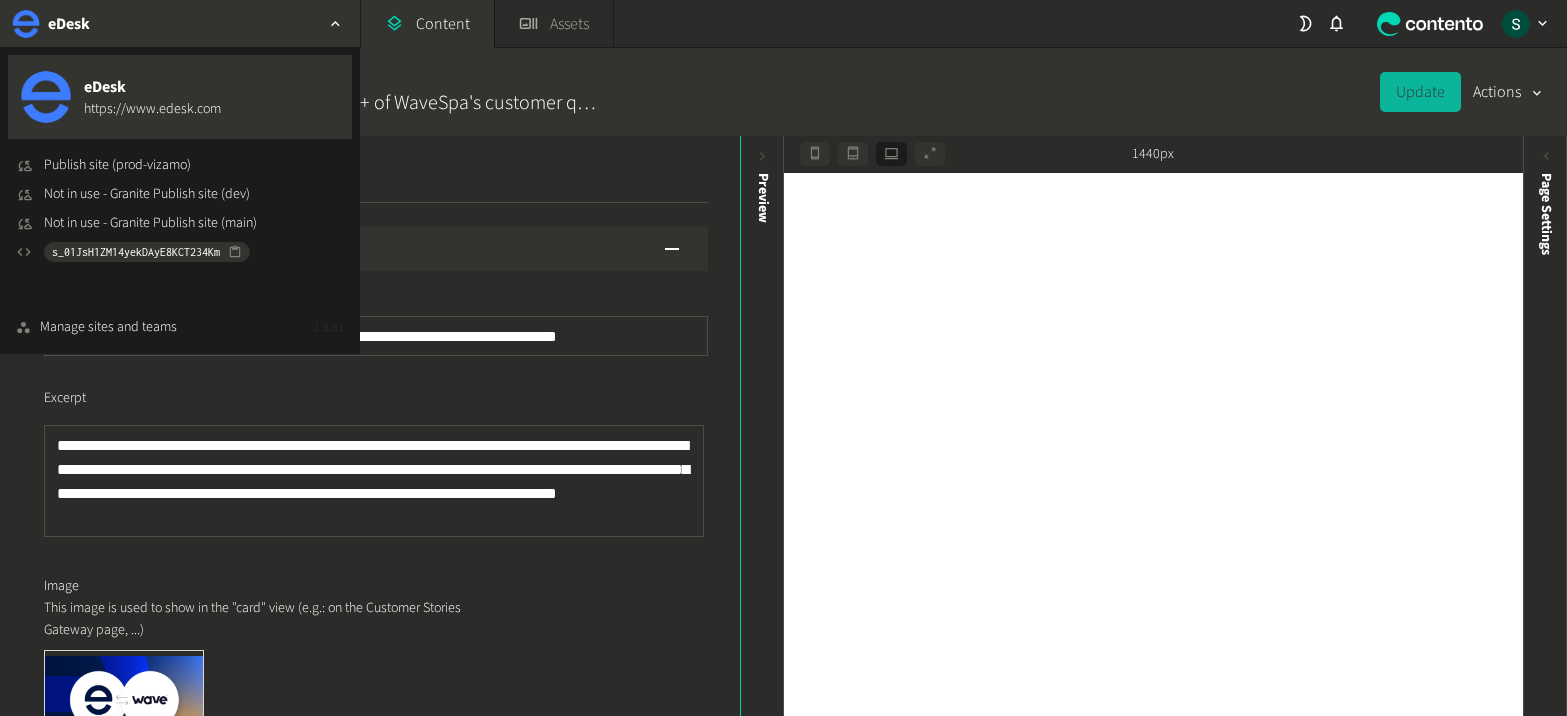 click on "Content   /  Customer Story Page See how eDesk's AI Chatbot answers 70%+ of WaveSpa's customer queries in an instant  Update   Actions" 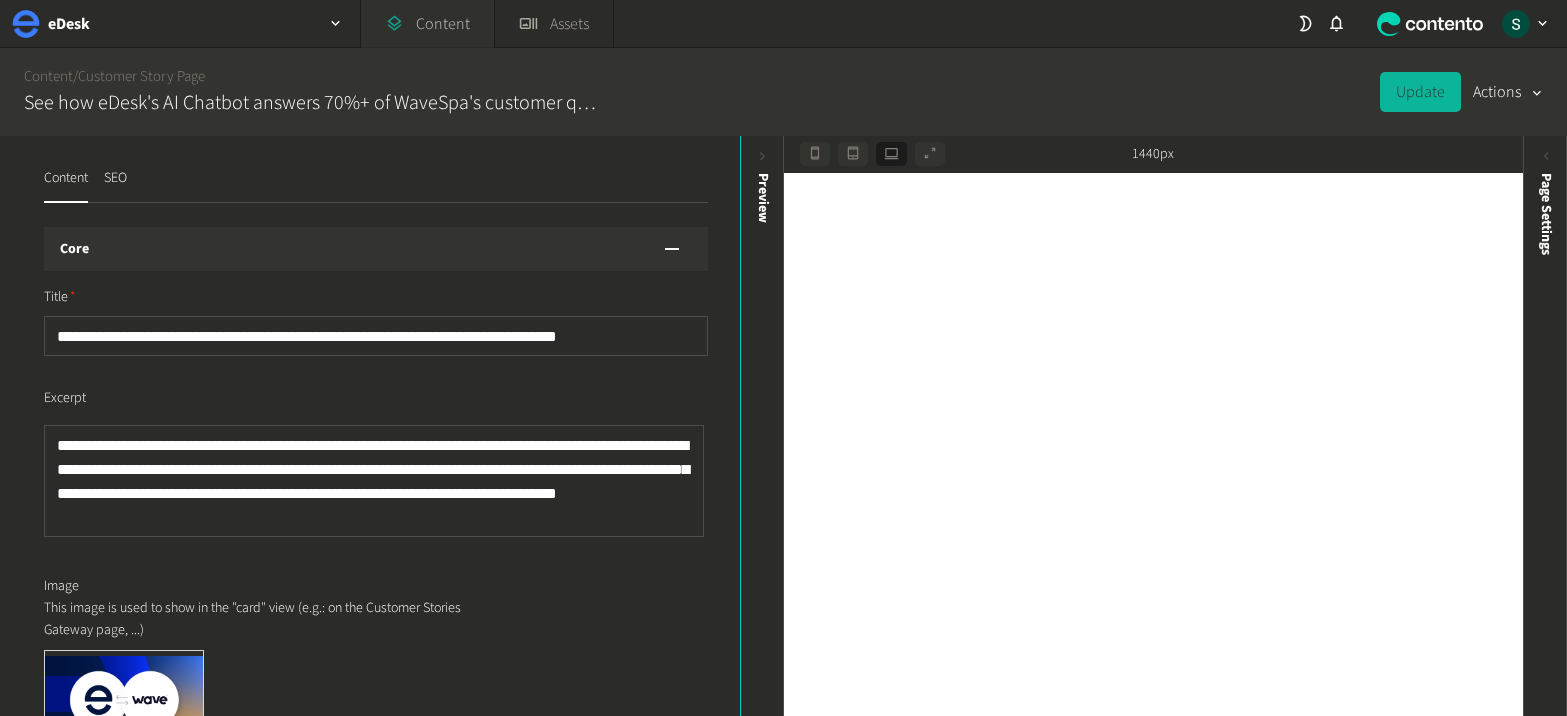 click on "Content" 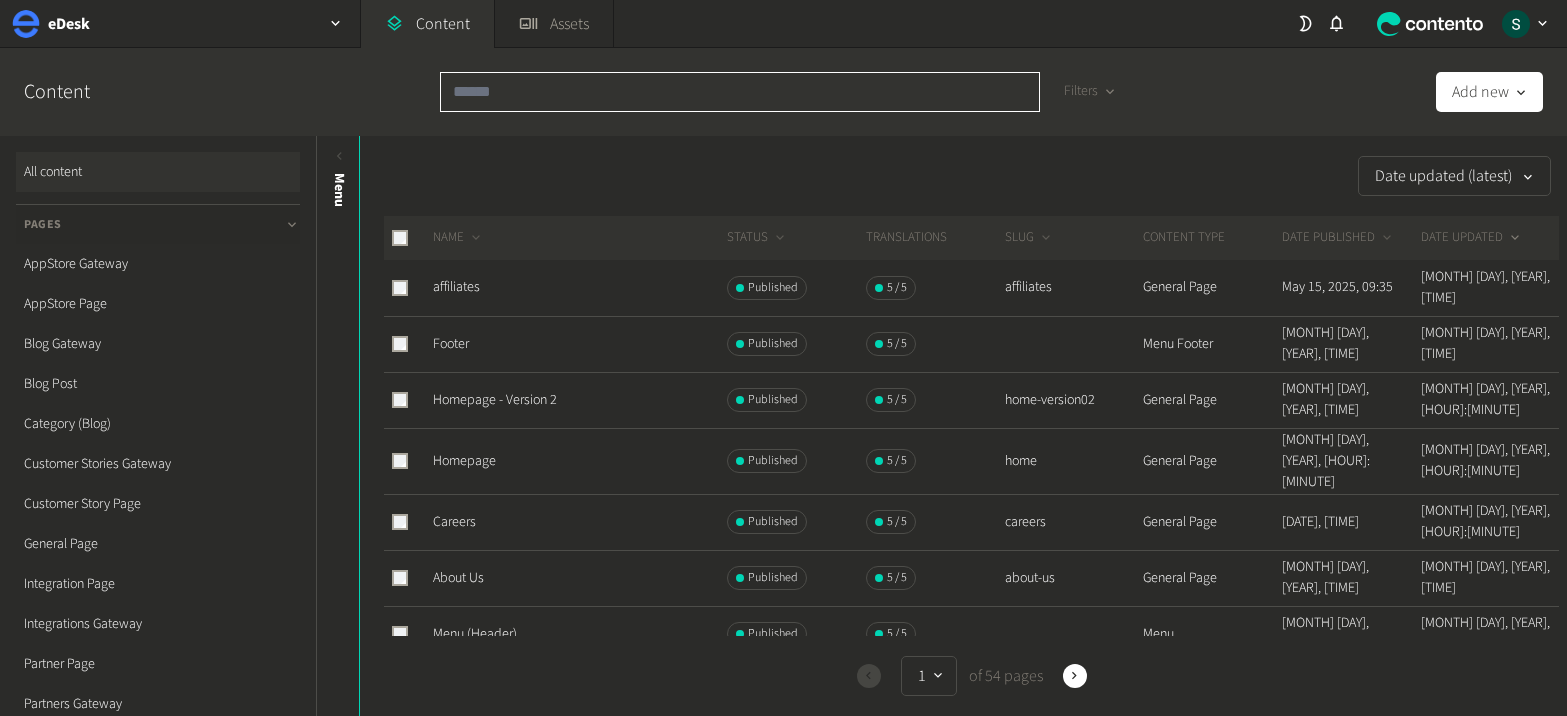 click 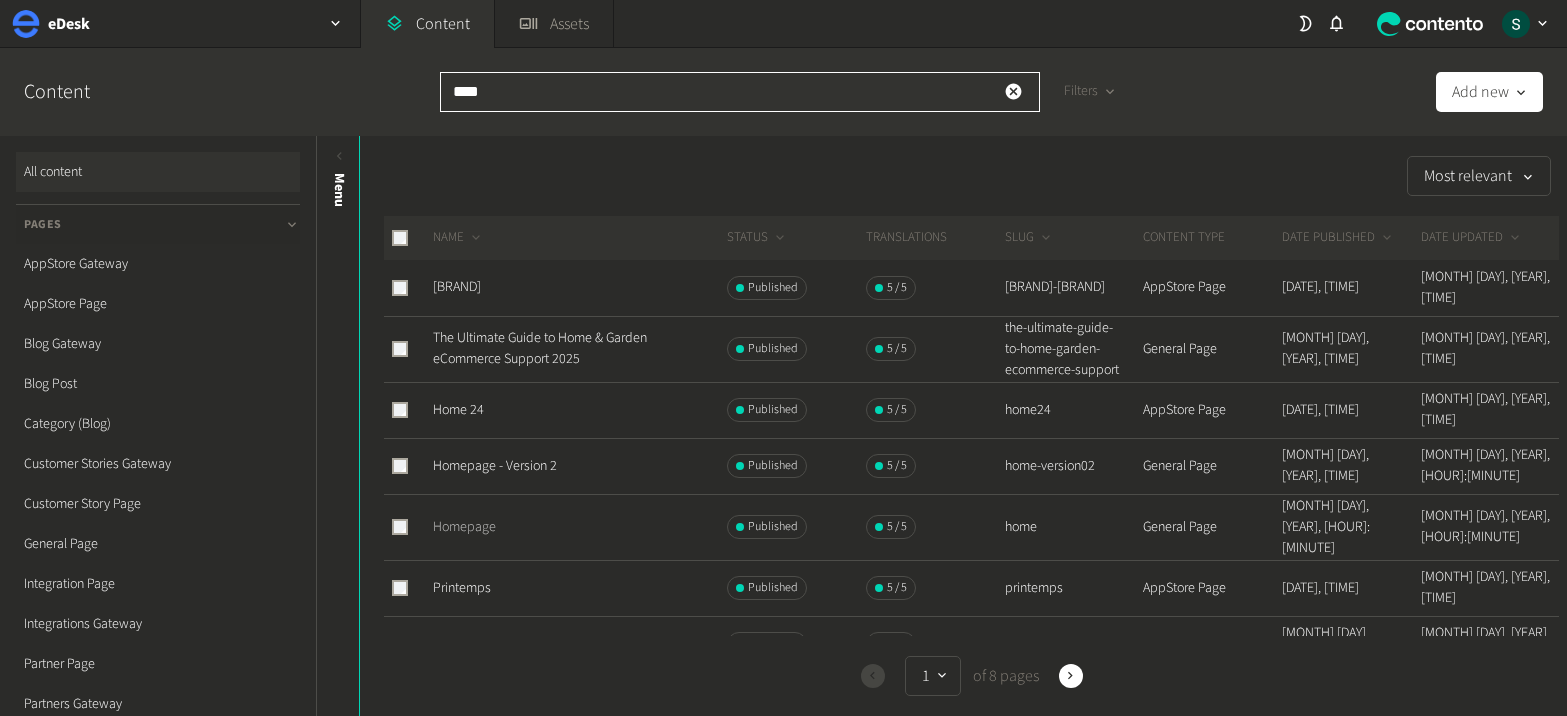 type on "****" 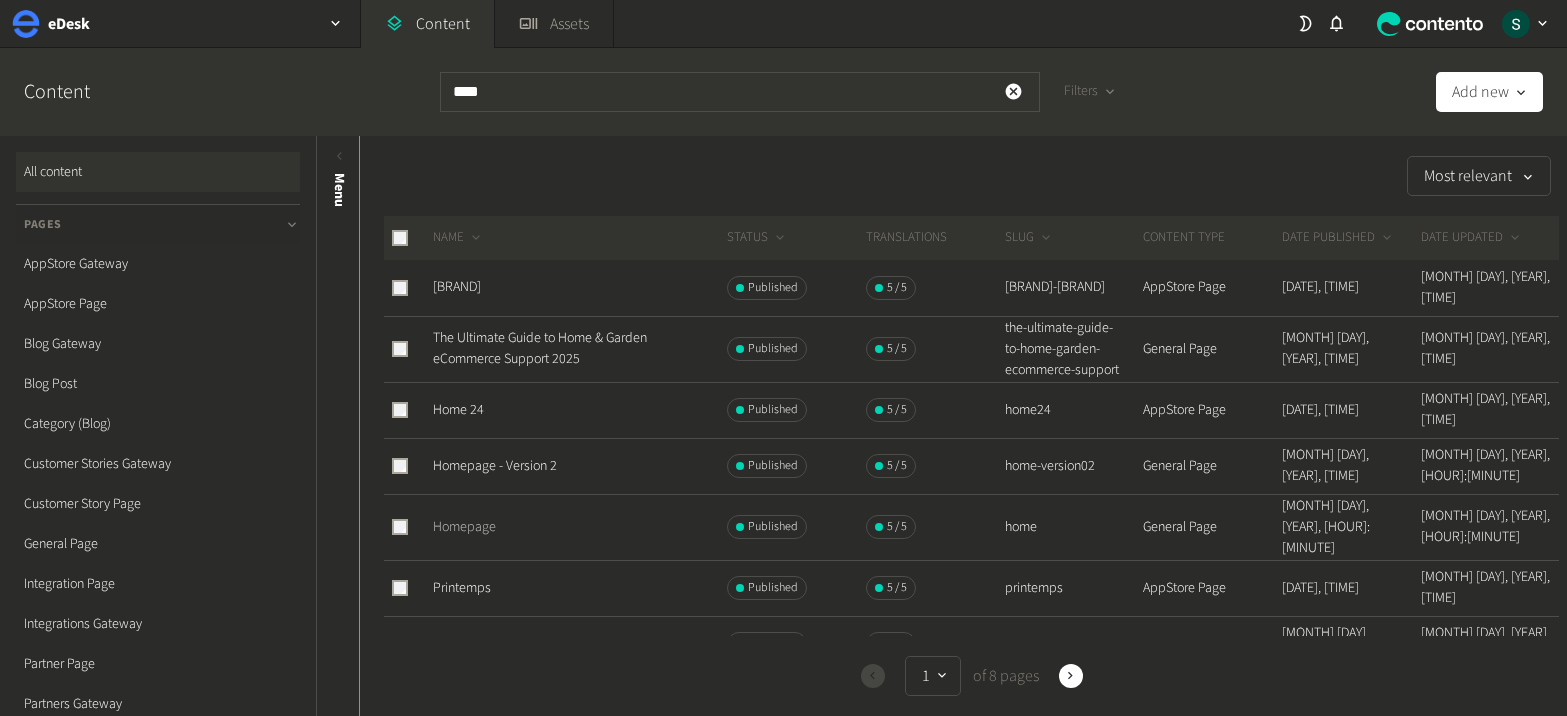 click on "Homepage" 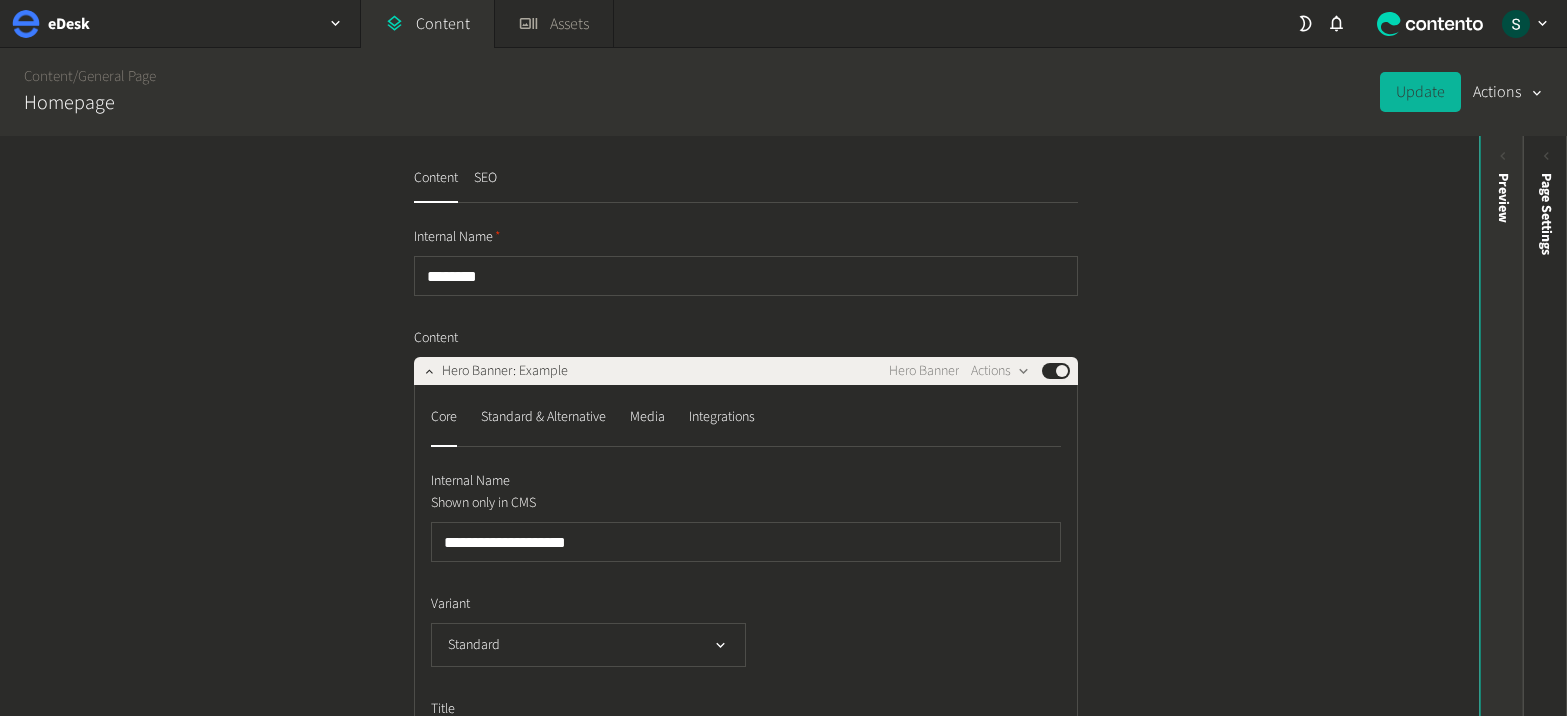 click on "Preview" 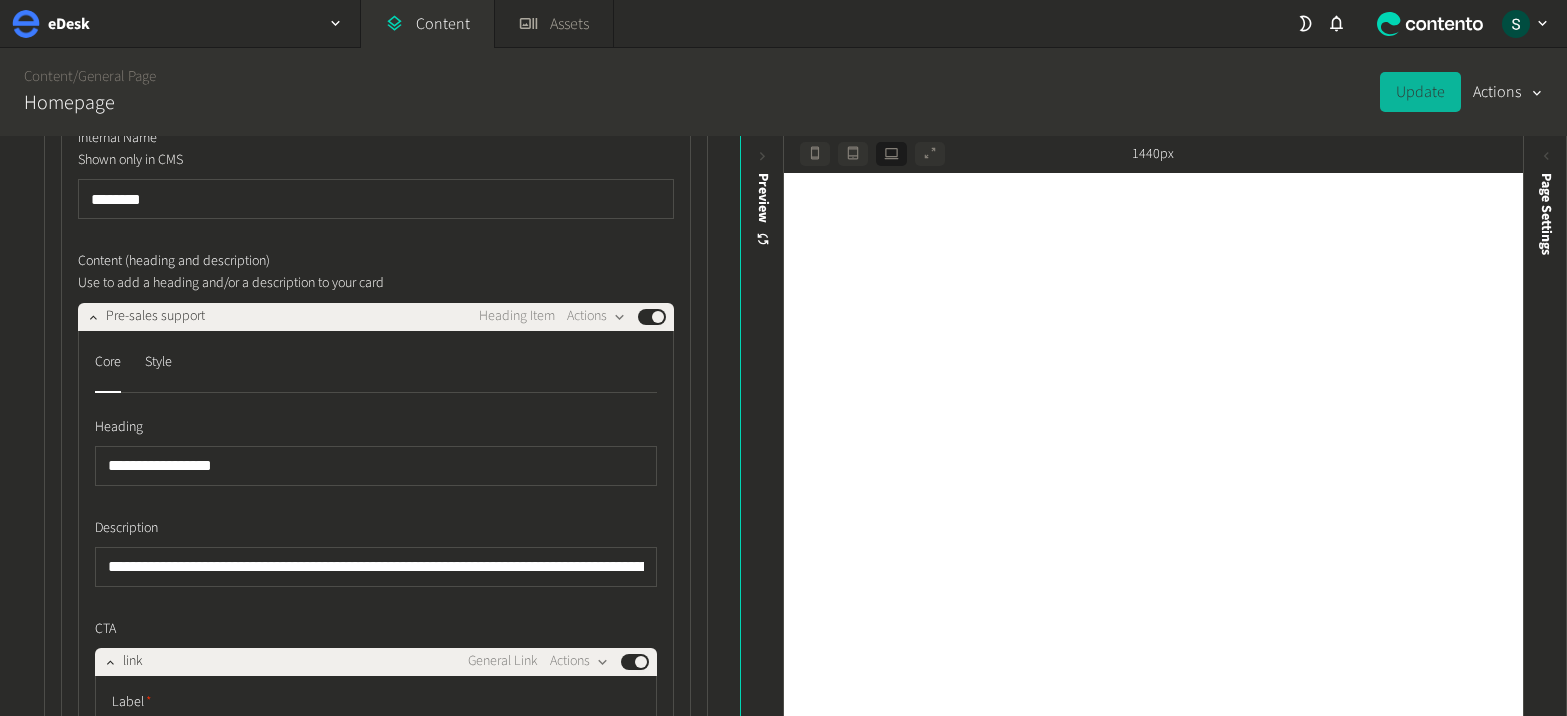 scroll, scrollTop: 4292, scrollLeft: 0, axis: vertical 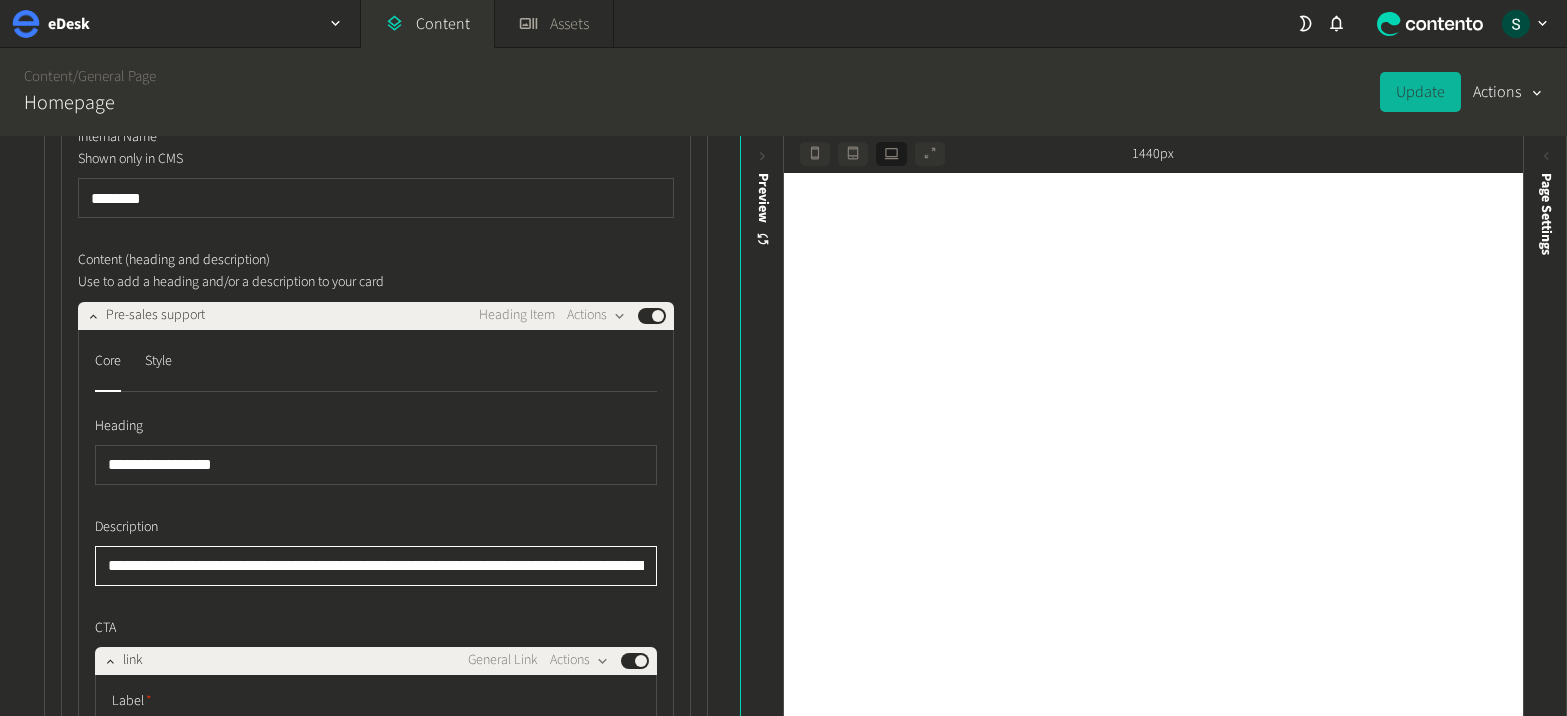 click on "**********" 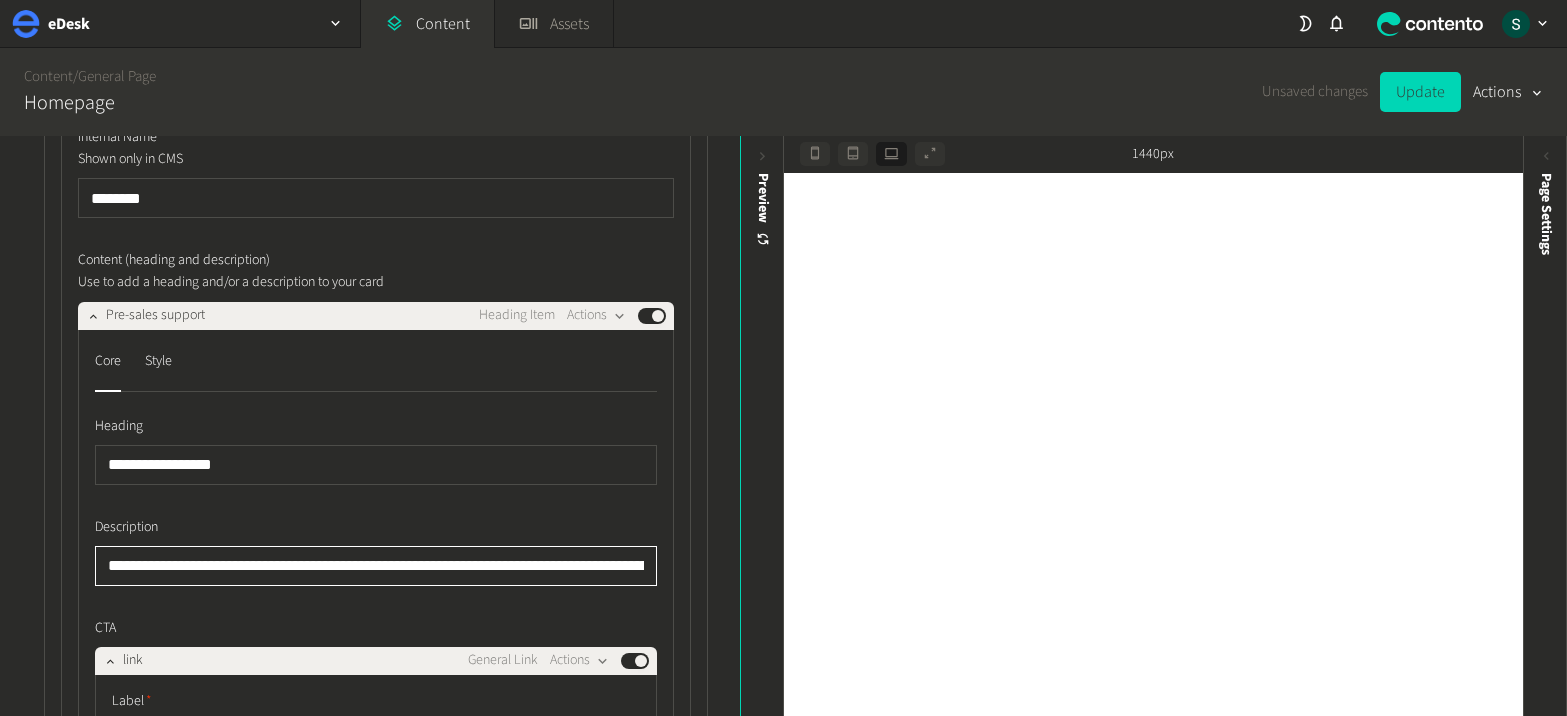 click on "**********" 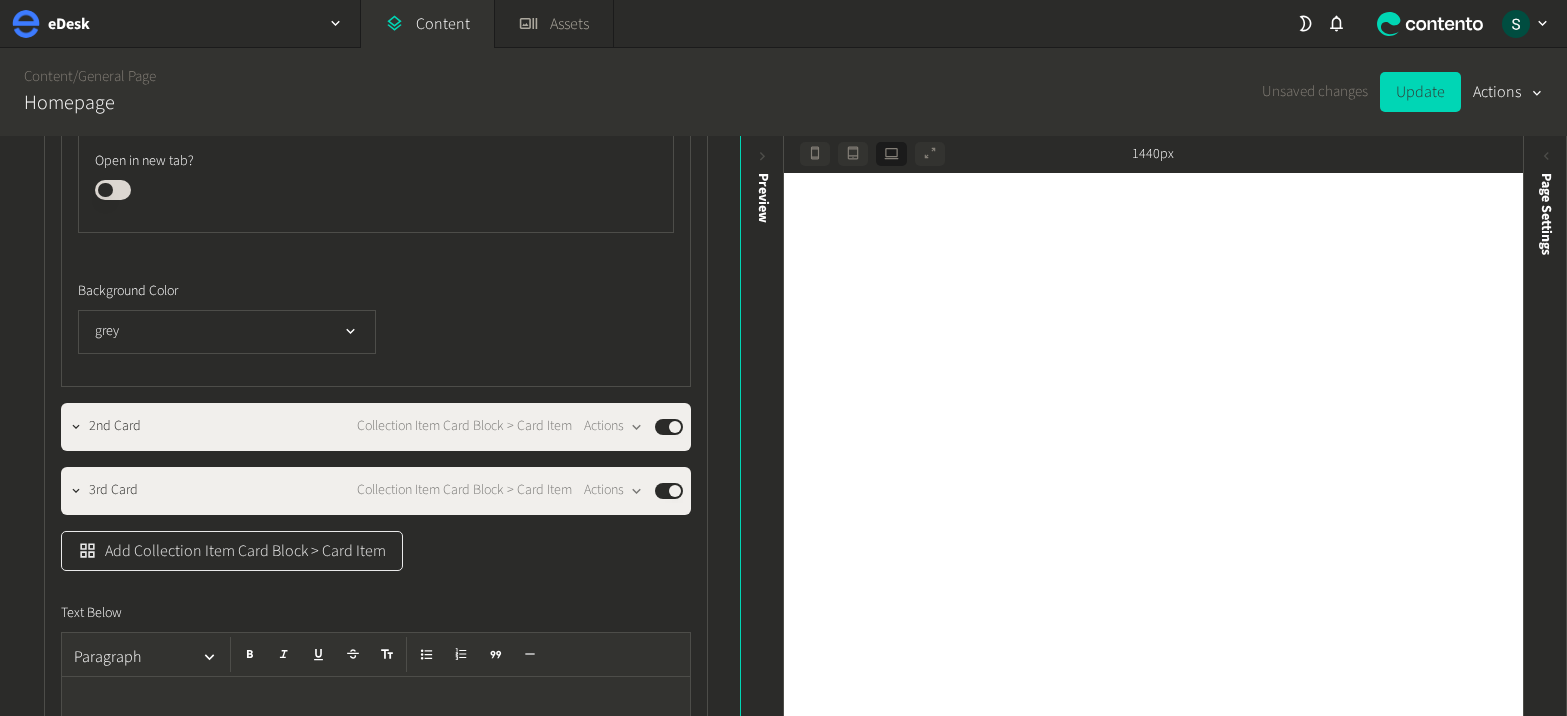 scroll, scrollTop: 6010, scrollLeft: 0, axis: vertical 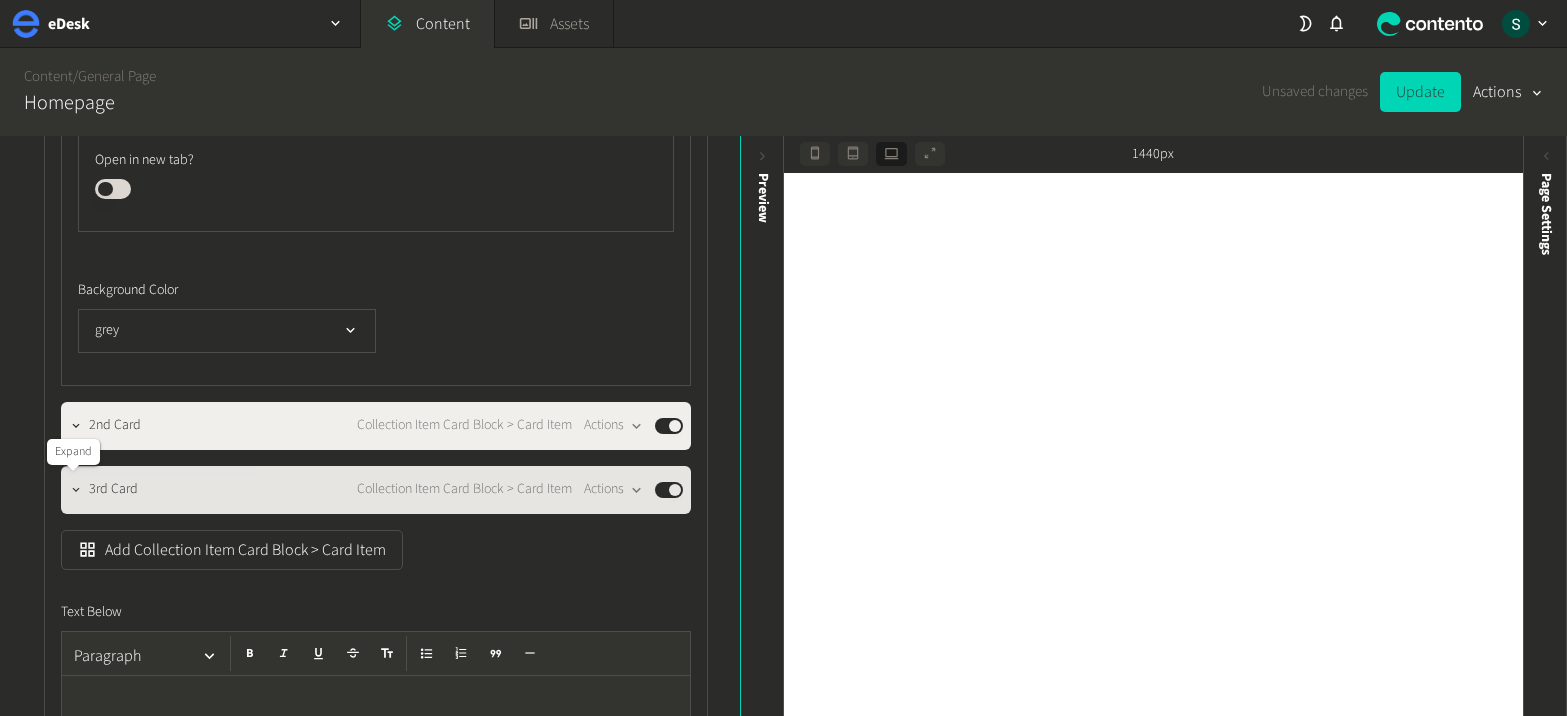 type on "**********" 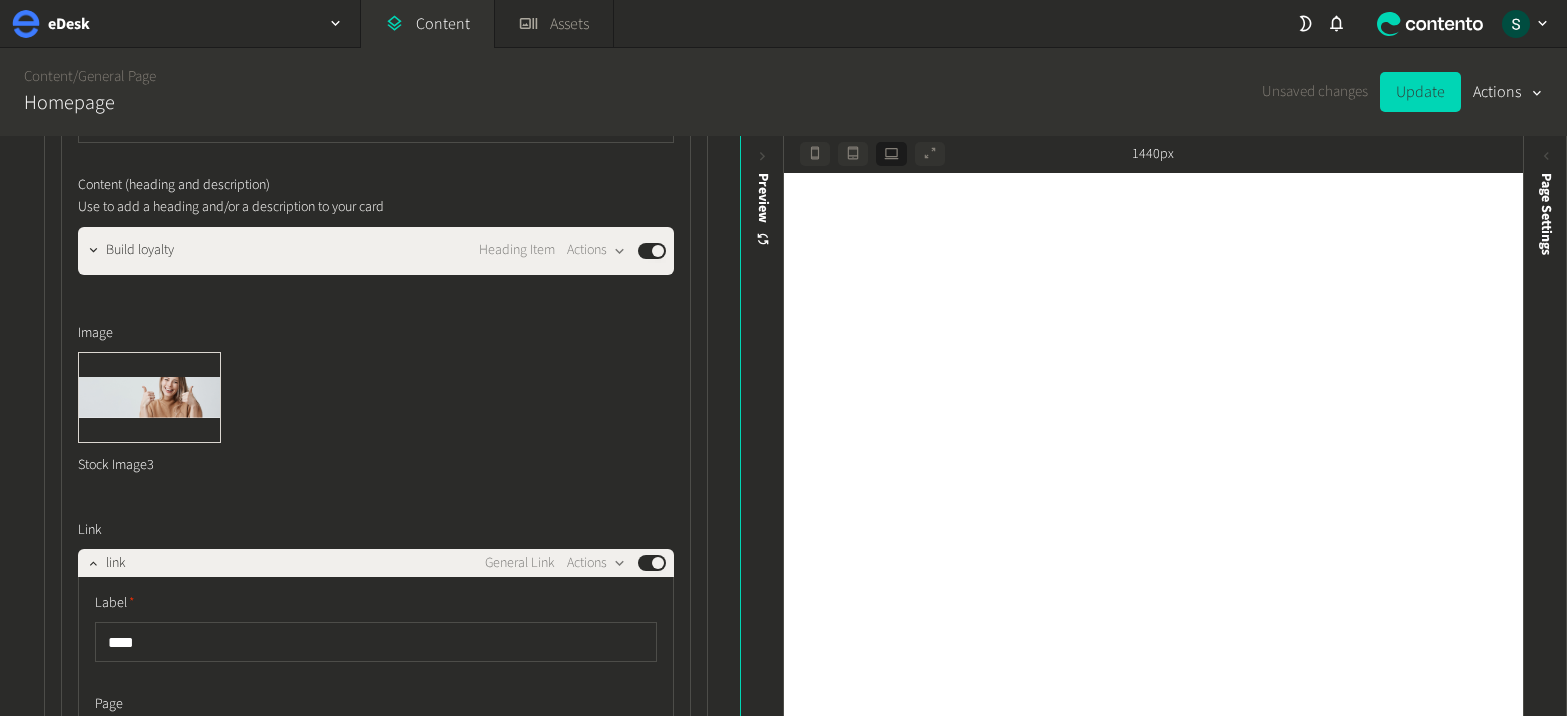 scroll, scrollTop: 6512, scrollLeft: 0, axis: vertical 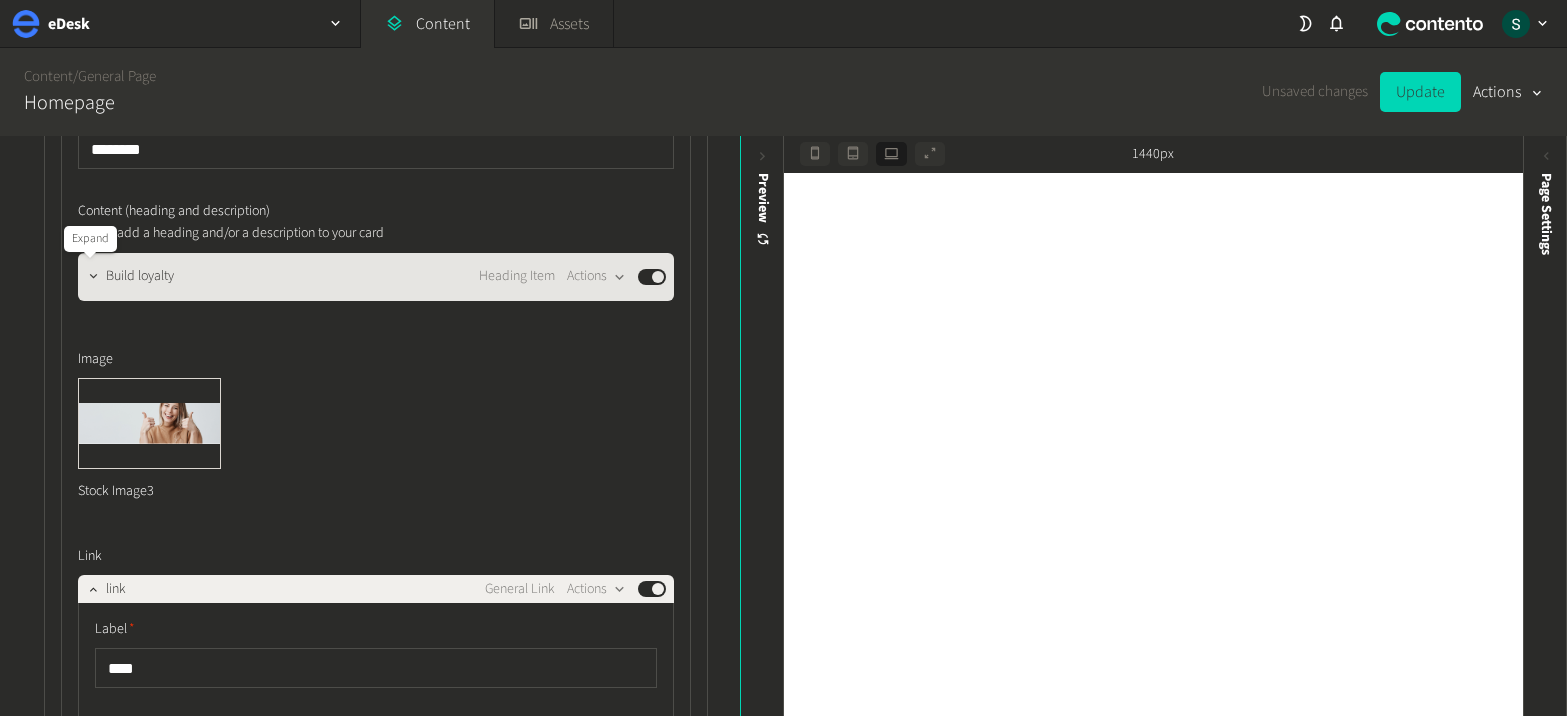 click 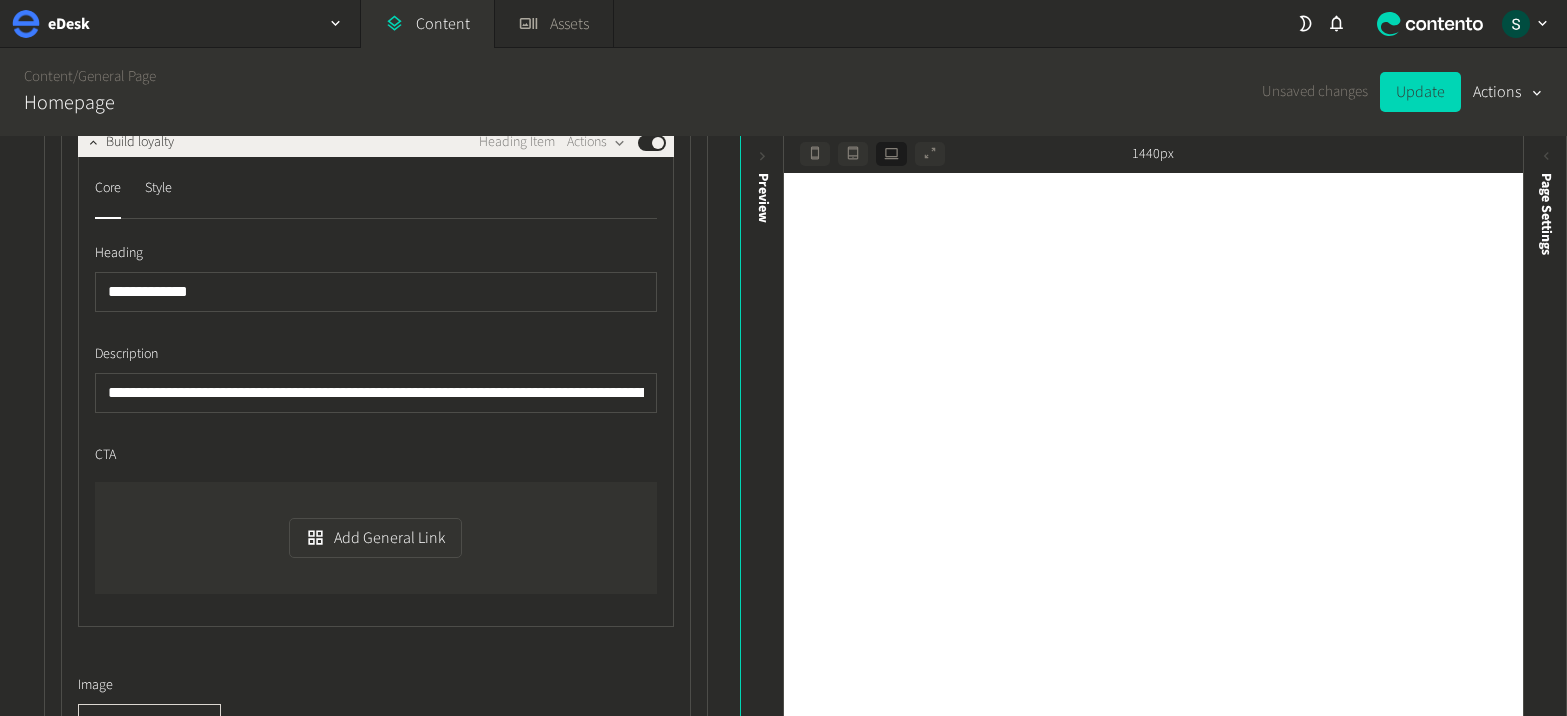 scroll, scrollTop: 6637, scrollLeft: 0, axis: vertical 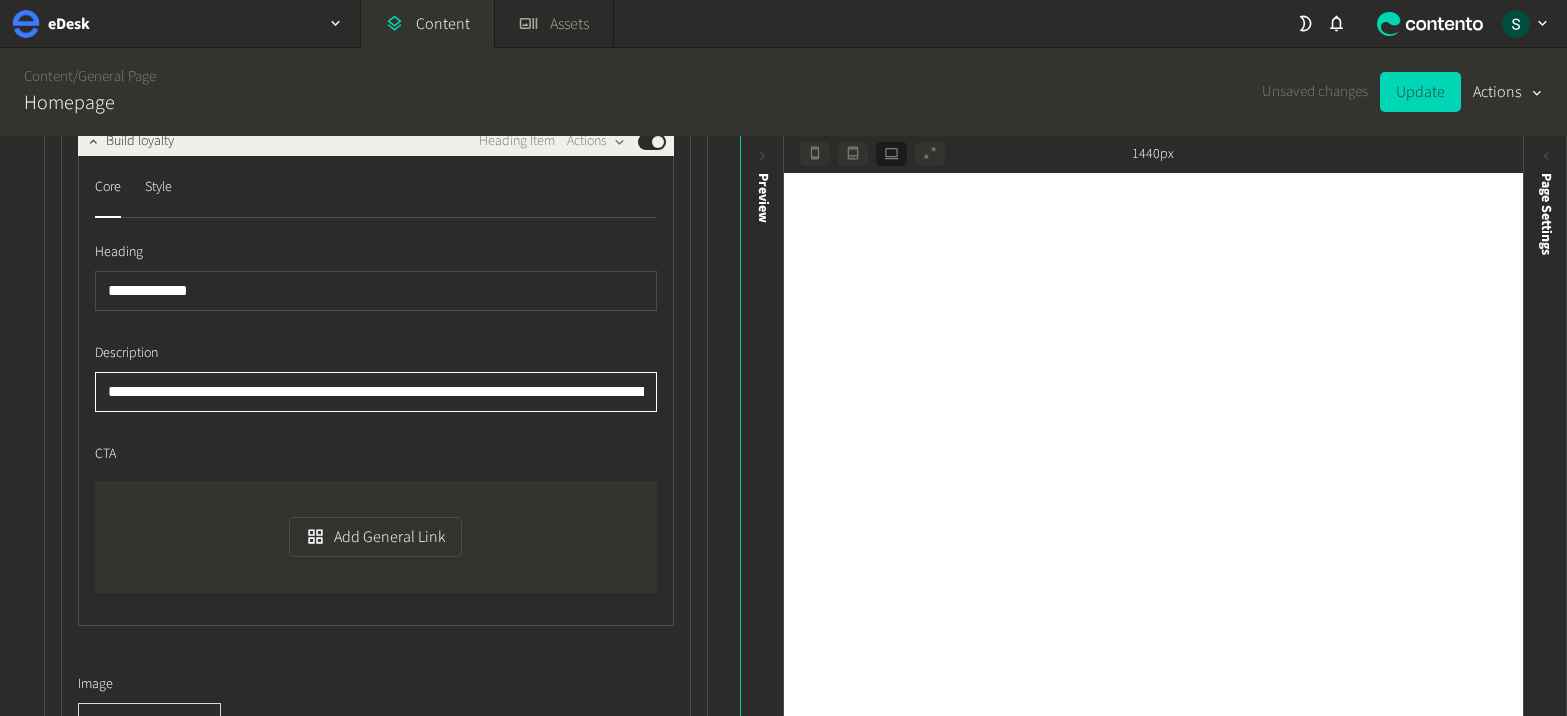 click on "**********" 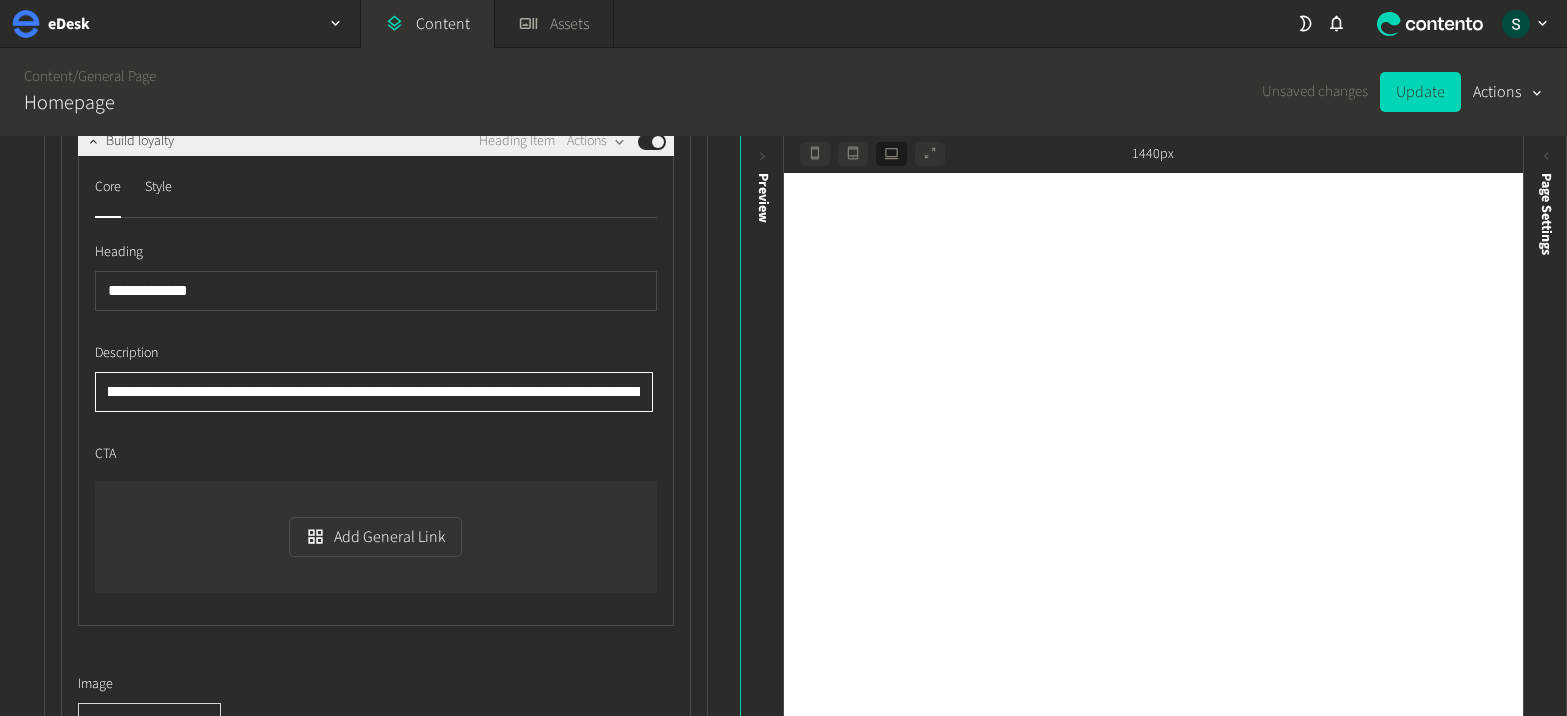 scroll, scrollTop: 0, scrollLeft: 183, axis: horizontal 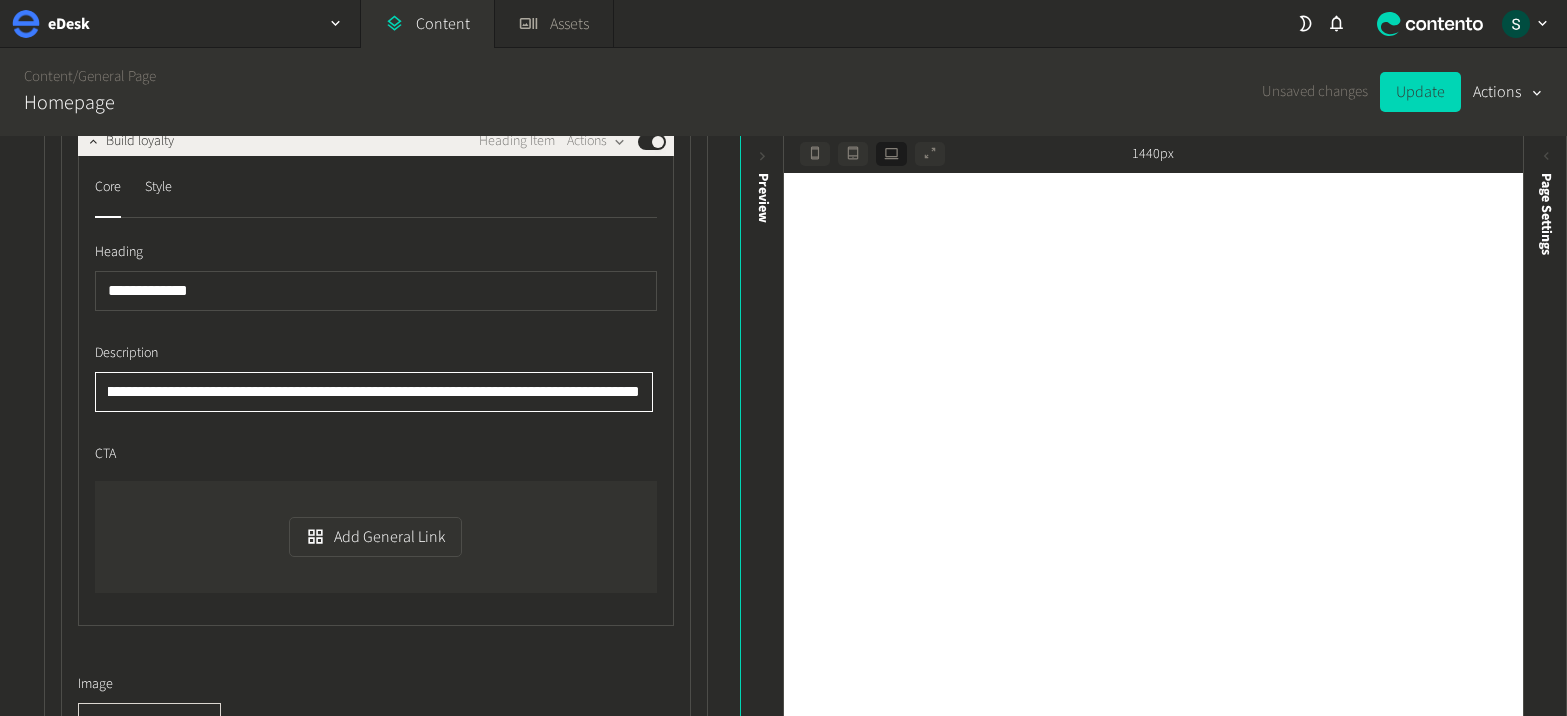 drag, startPoint x: 496, startPoint y: 391, endPoint x: 654, endPoint y: 395, distance: 158.05063 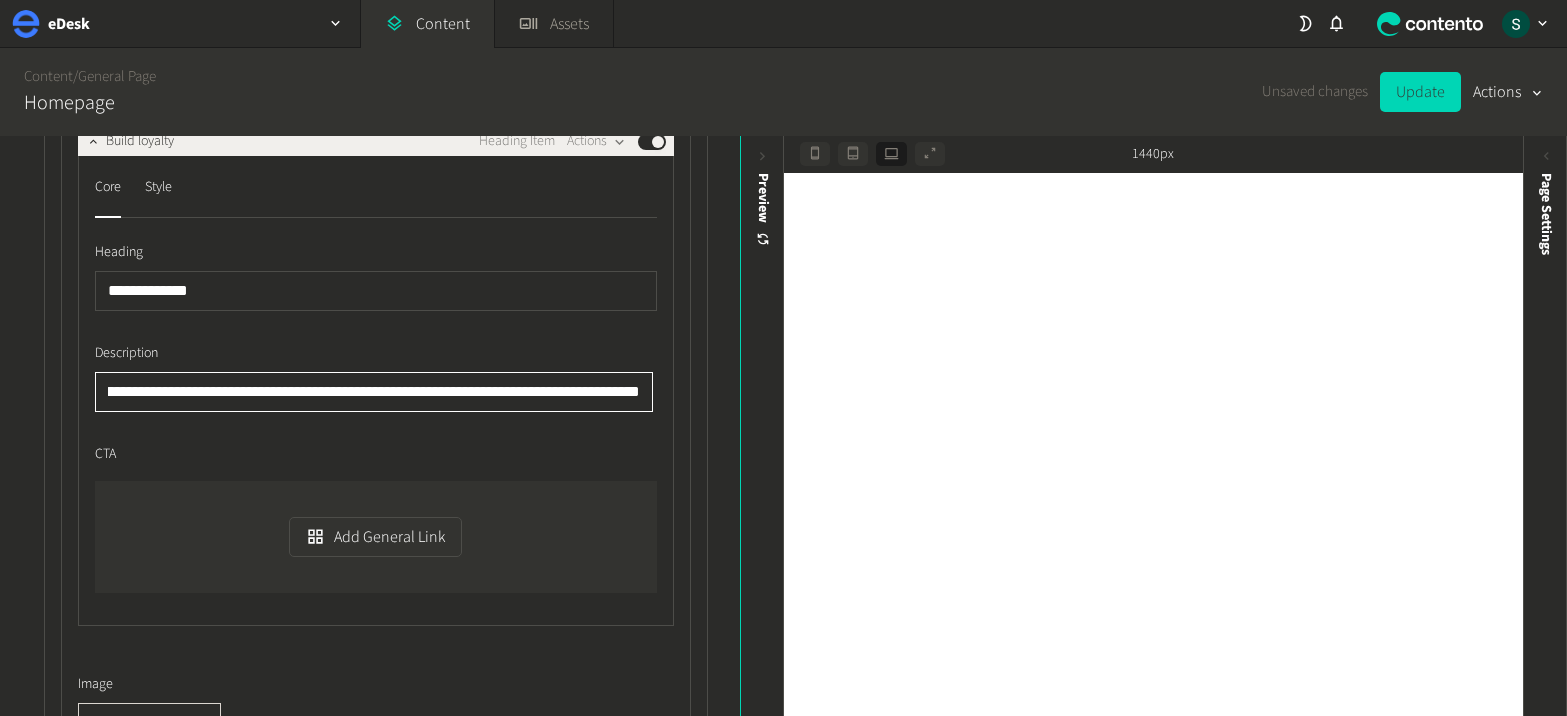 scroll, scrollTop: 0, scrollLeft: 186, axis: horizontal 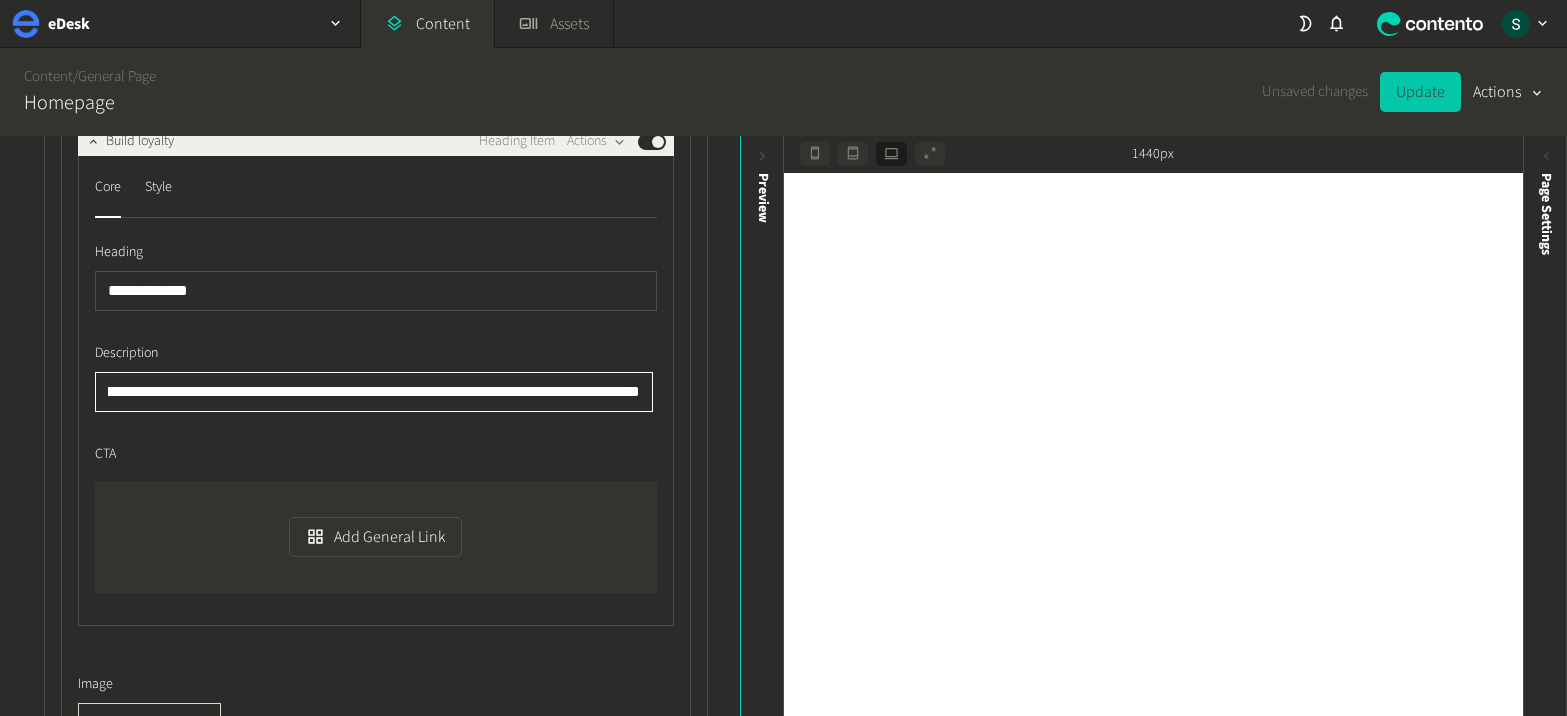type on "**********" 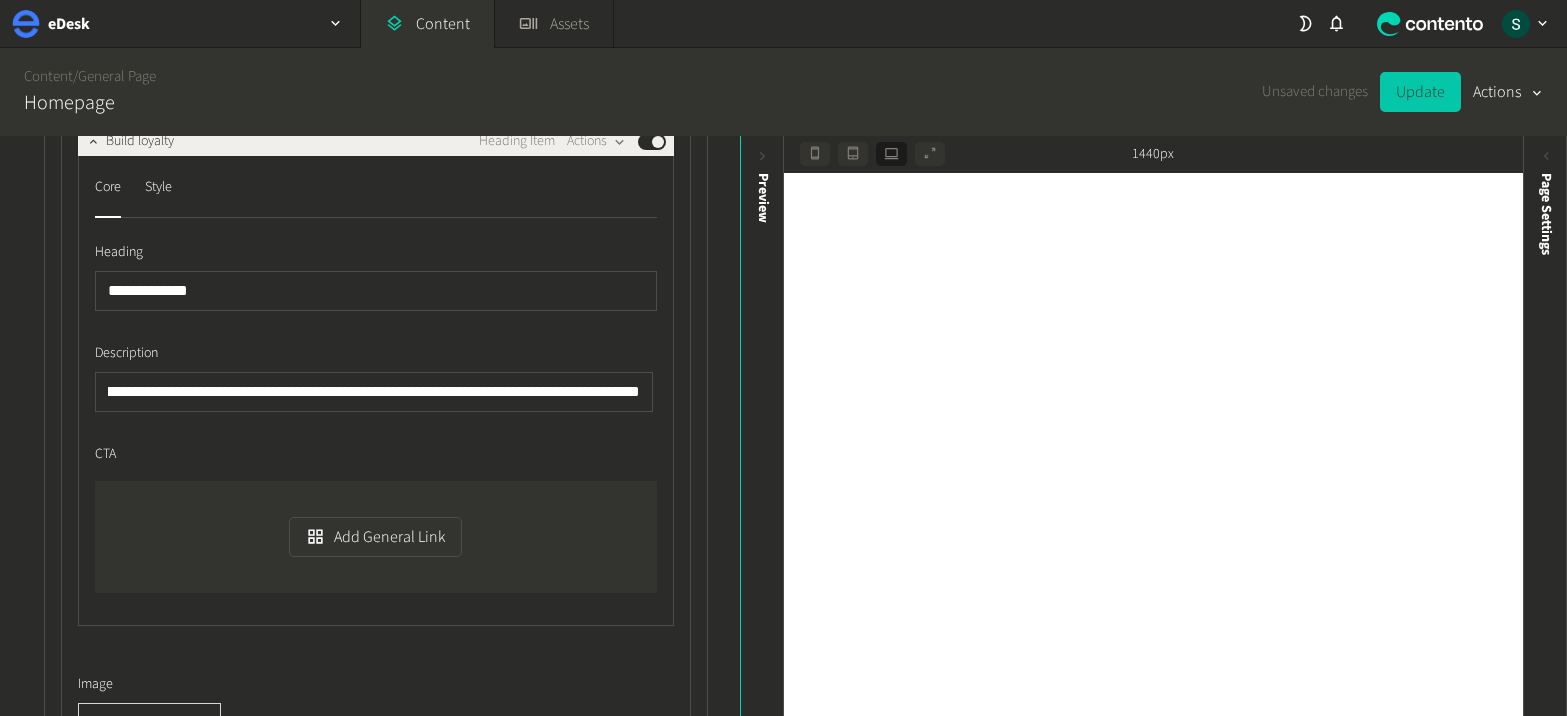 scroll, scrollTop: 0, scrollLeft: 0, axis: both 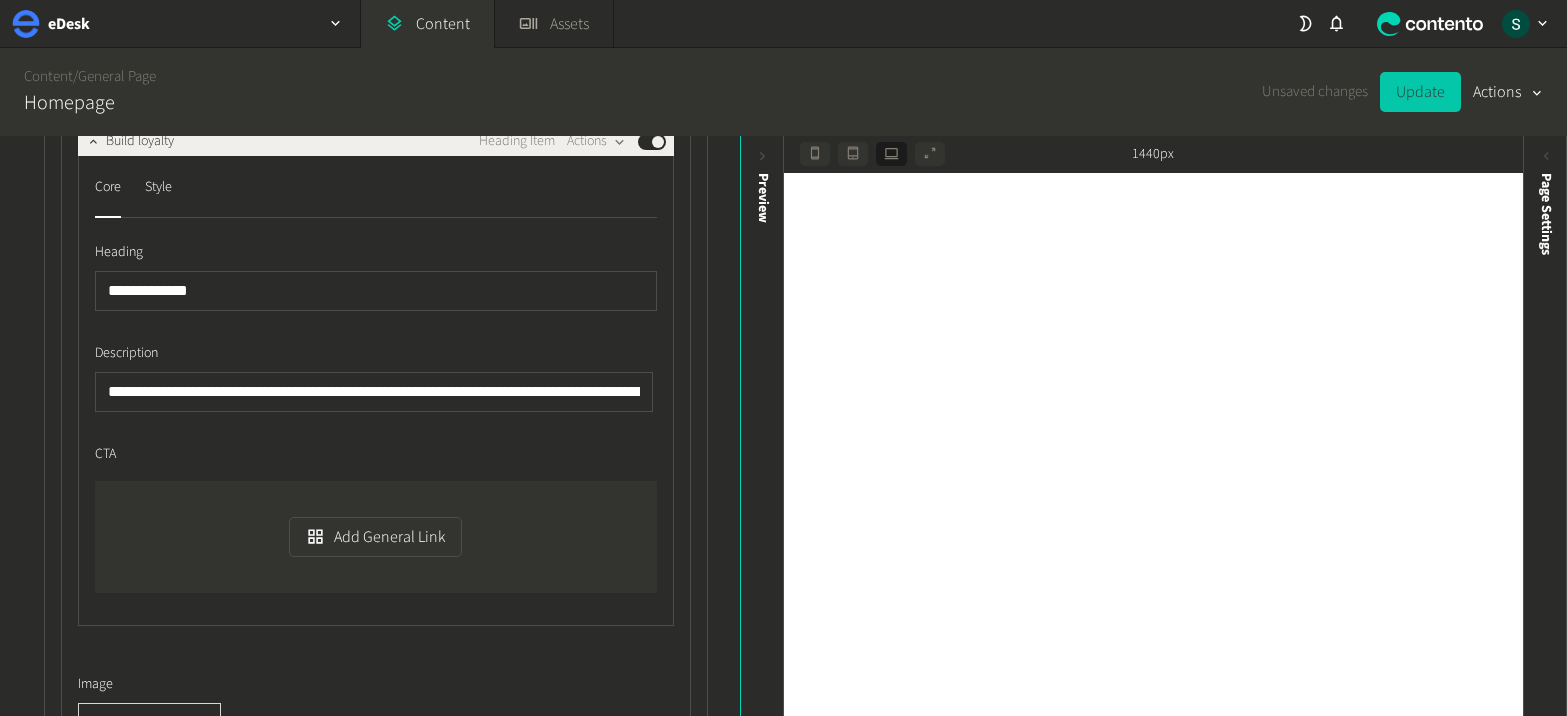 click on "Update" 